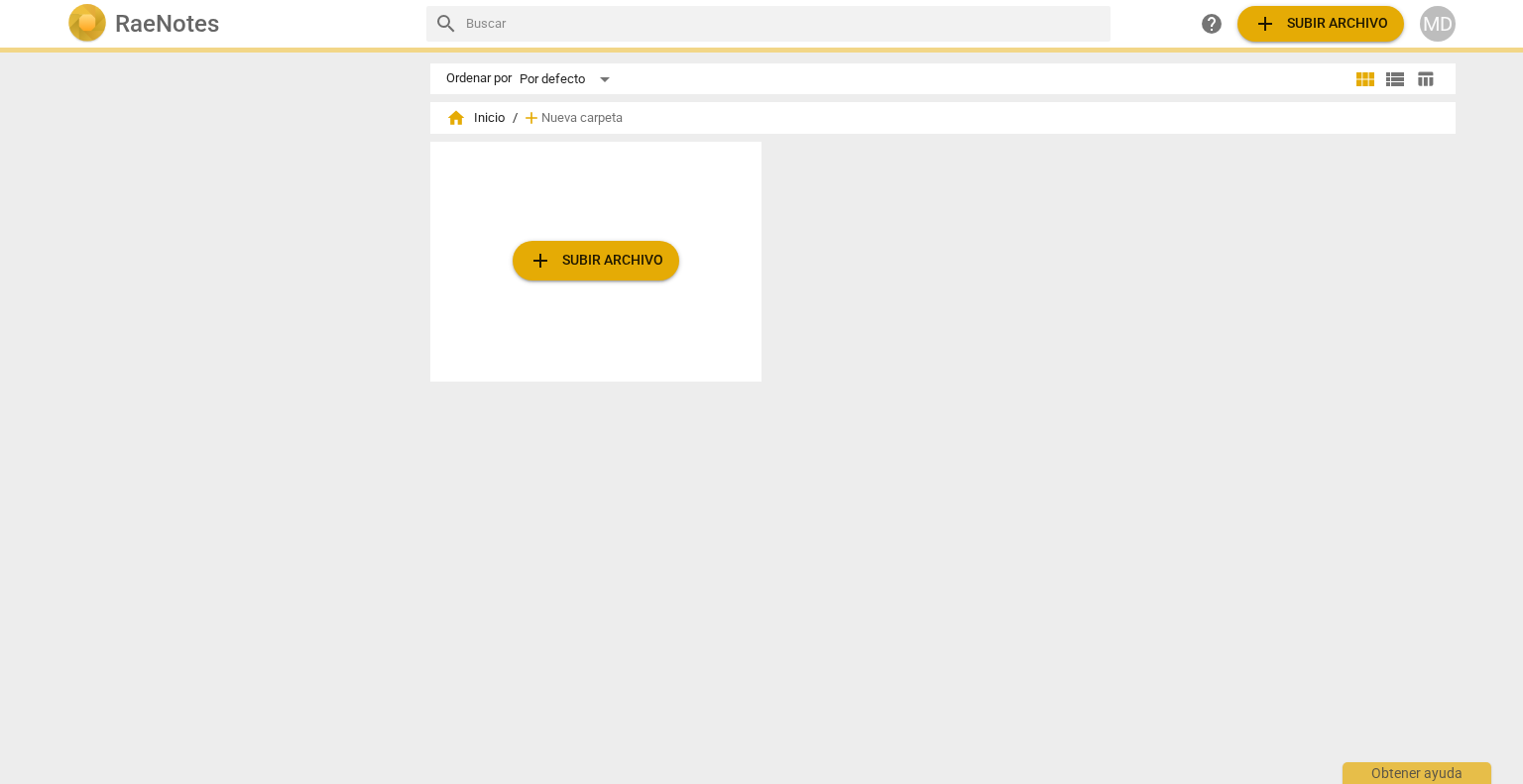 scroll, scrollTop: 0, scrollLeft: 0, axis: both 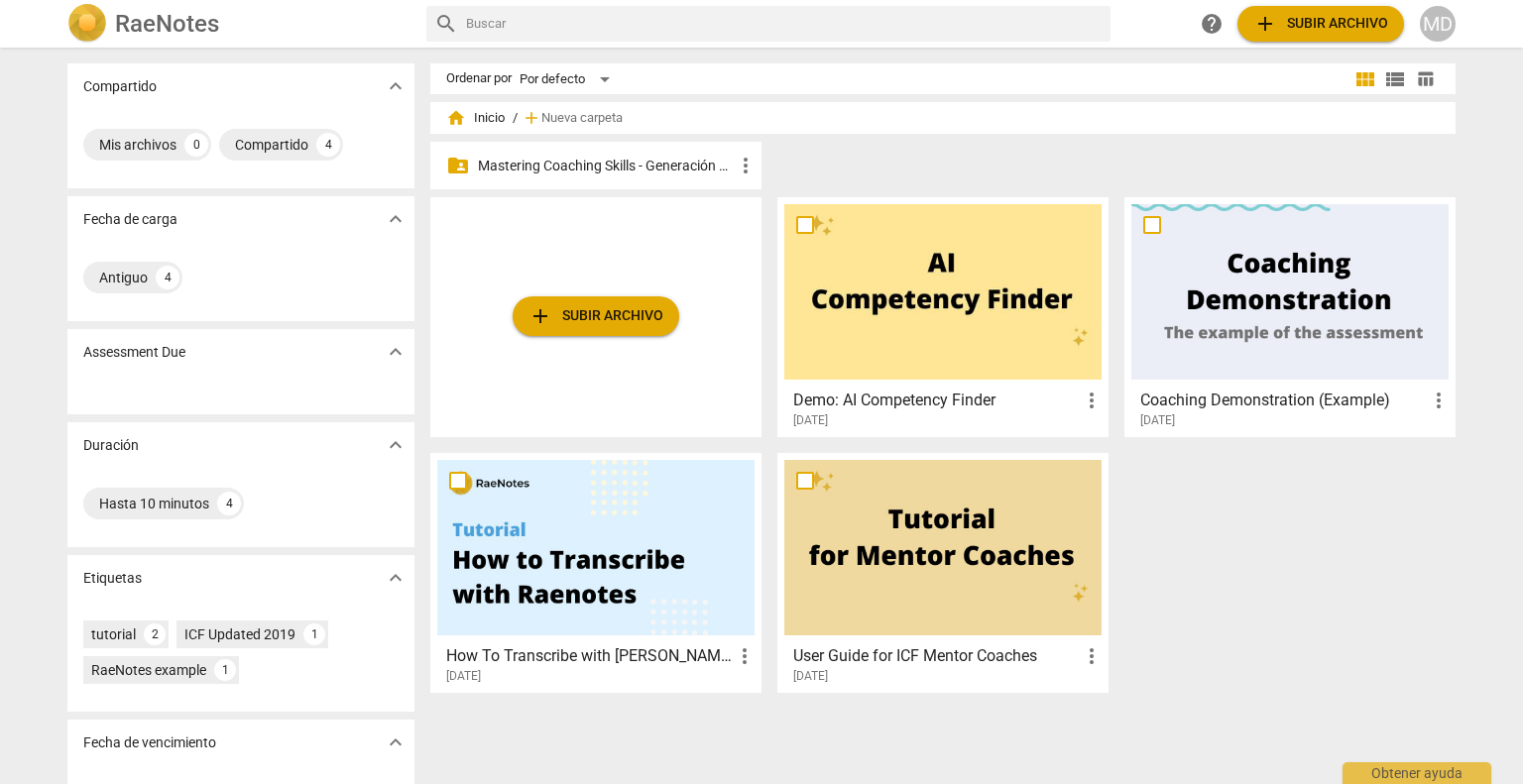 click on "Mastering Coaching Skills - Generación 31" at bounding box center [606, 166] 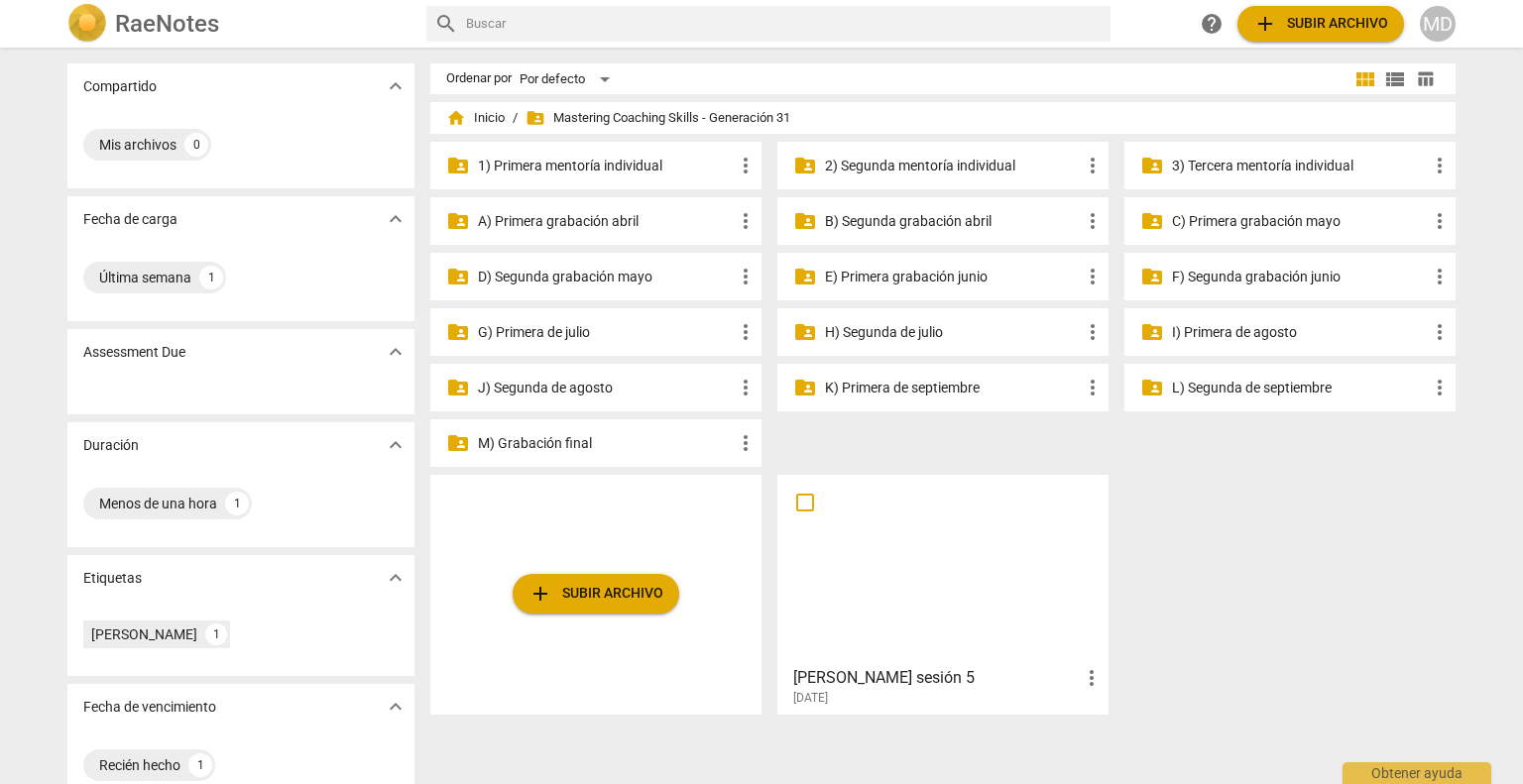 click on "2) Segunda mentoría individual" at bounding box center (953, 166) 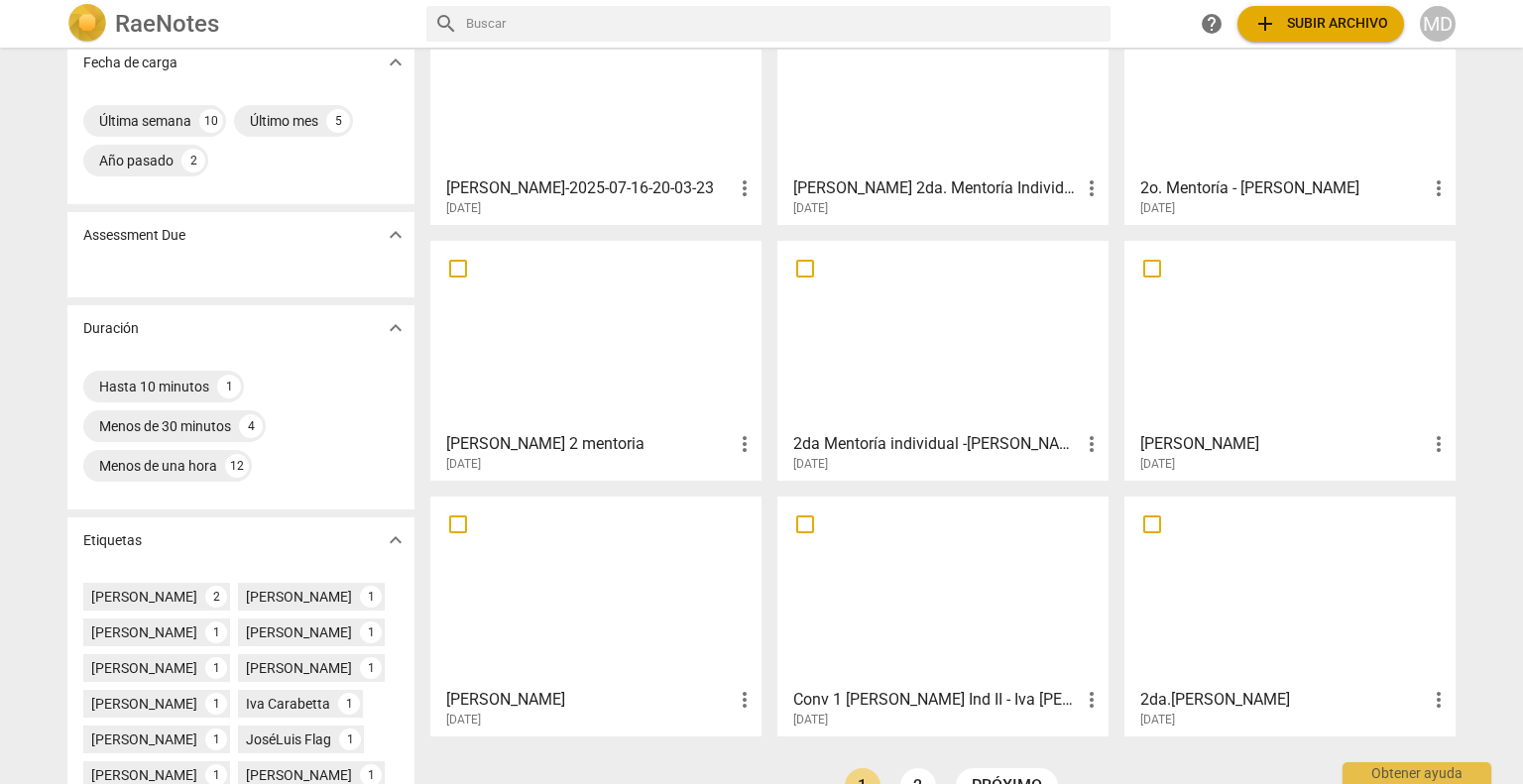 scroll, scrollTop: 297, scrollLeft: 0, axis: vertical 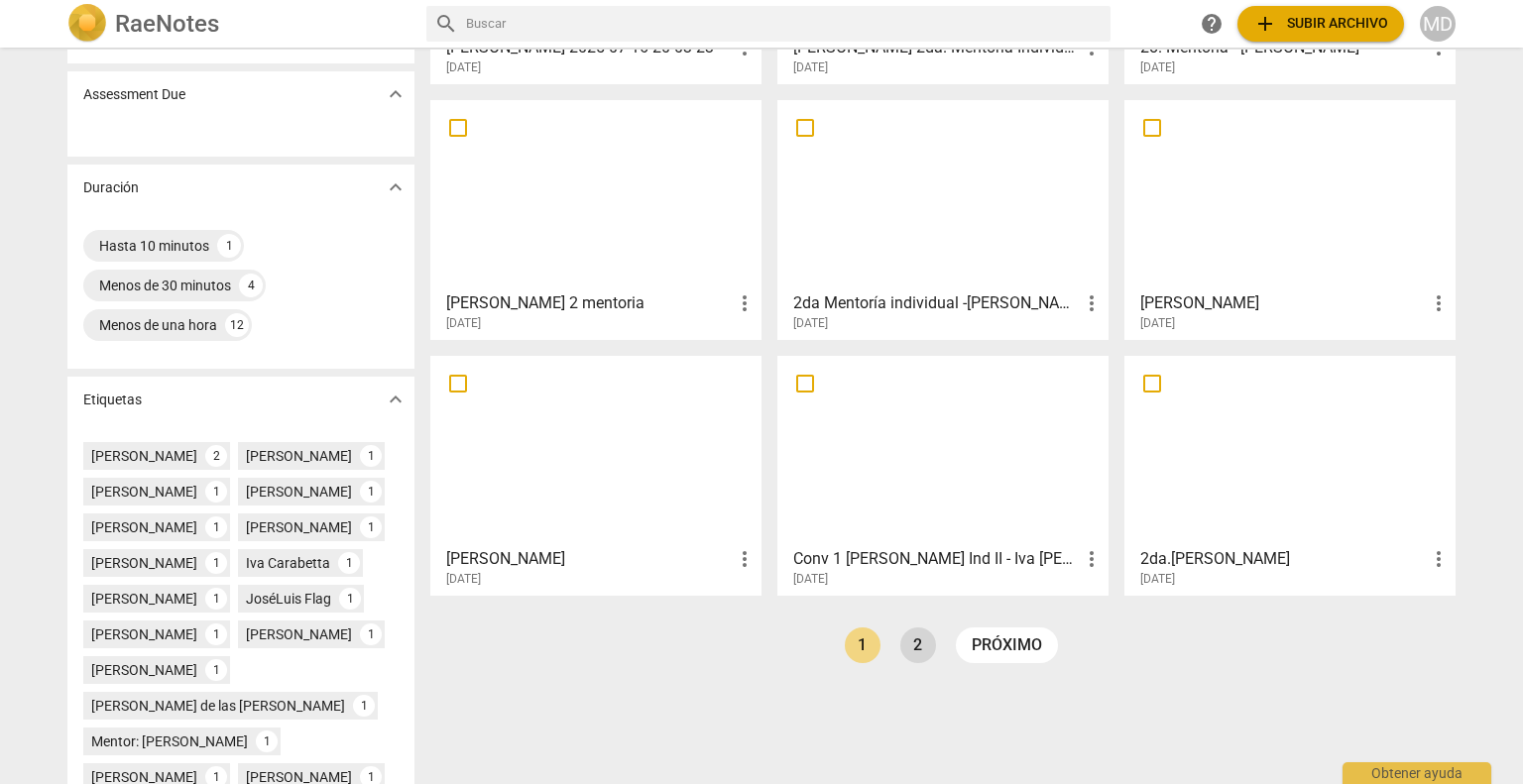 click on "2" at bounding box center (918, 645) 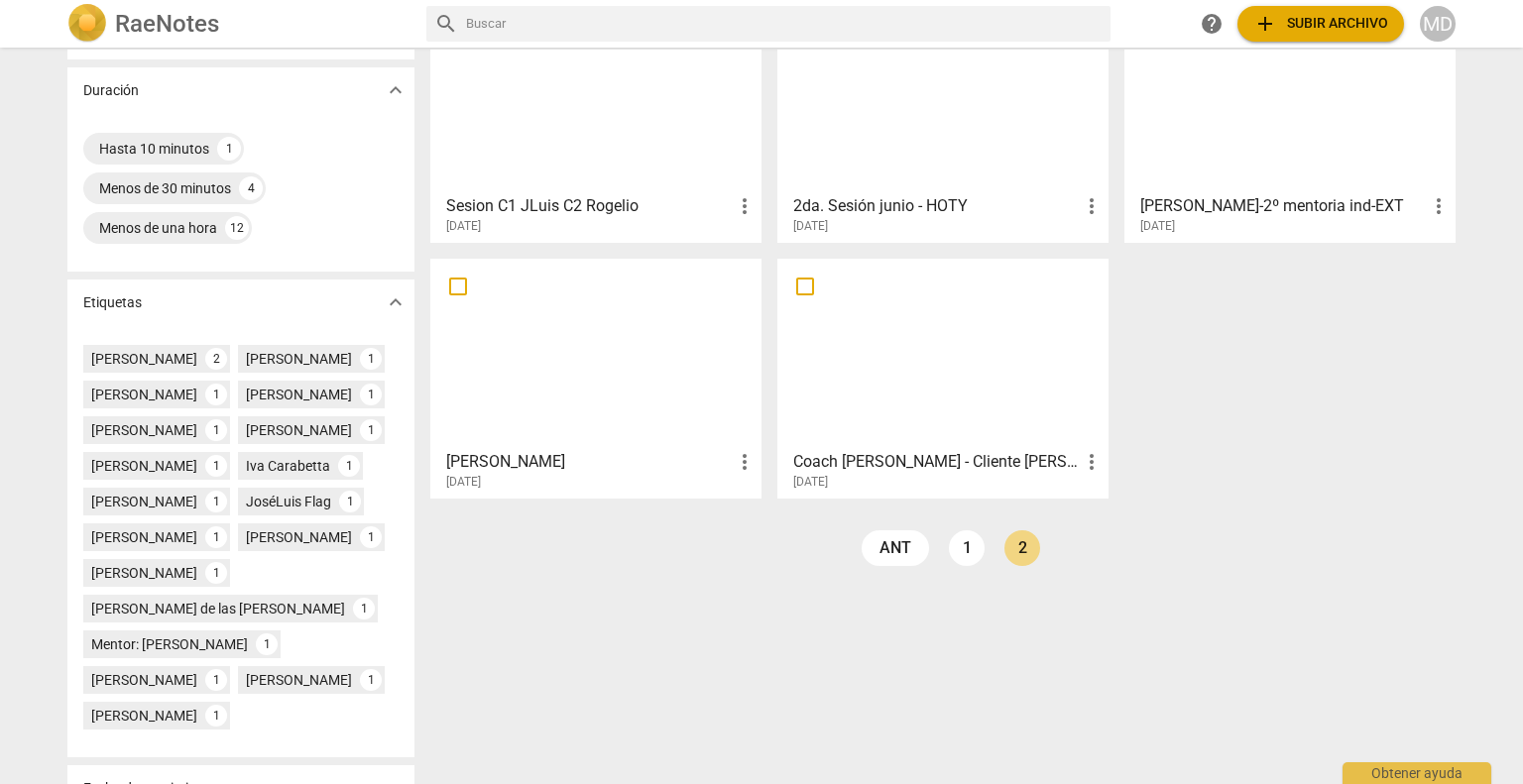 scroll, scrollTop: 396, scrollLeft: 0, axis: vertical 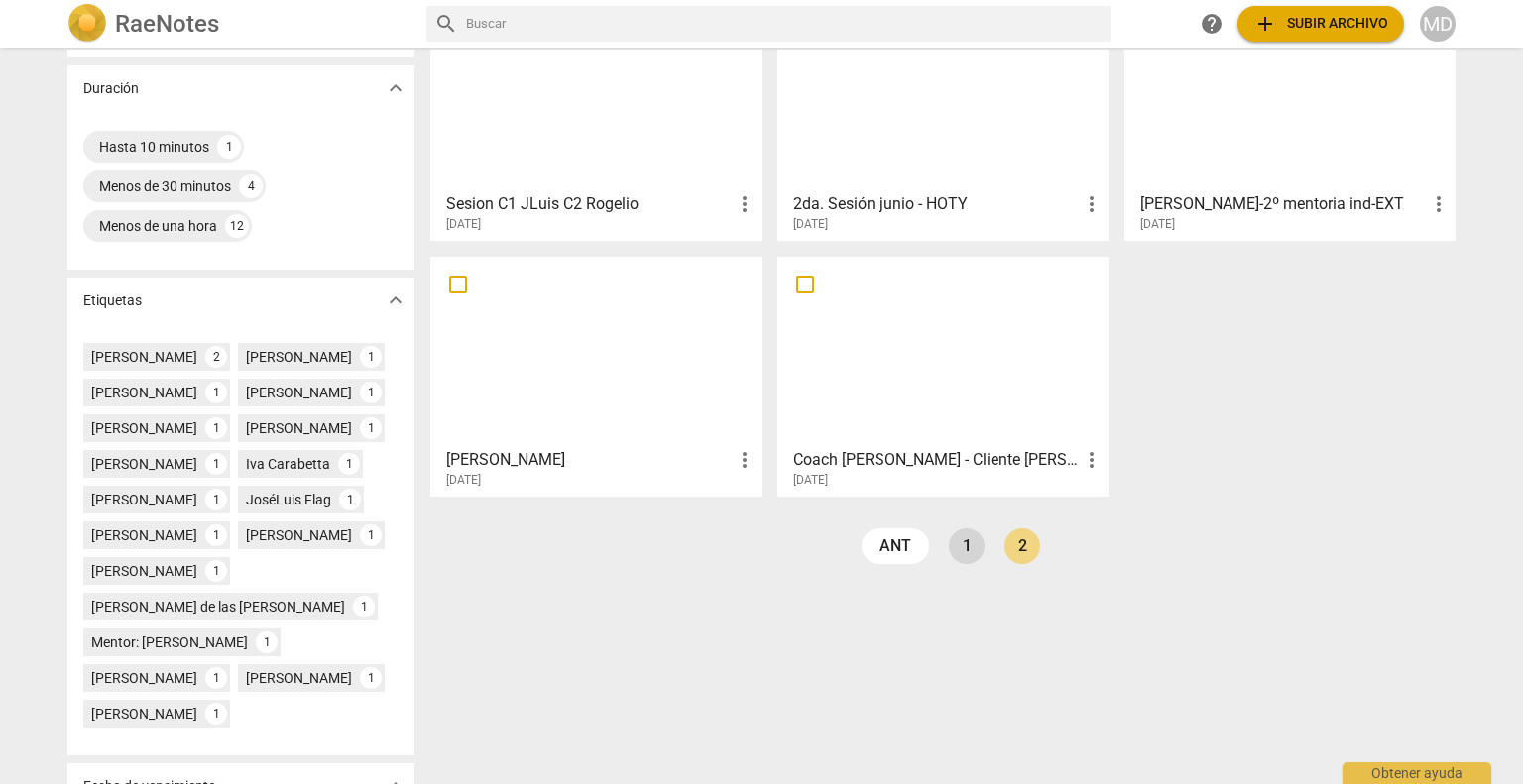 click on "1" at bounding box center [967, 546] 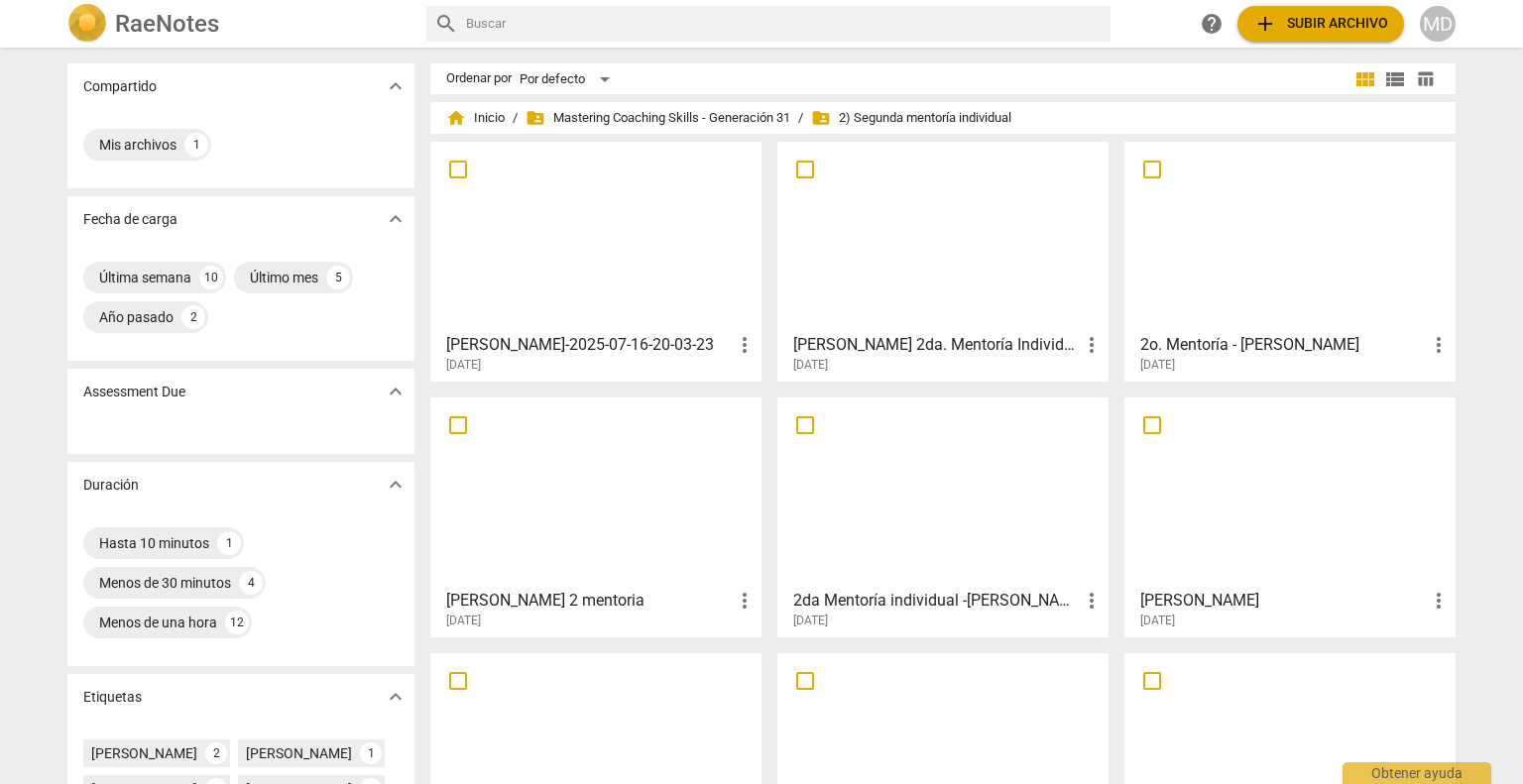 click at bounding box center (596, 236) 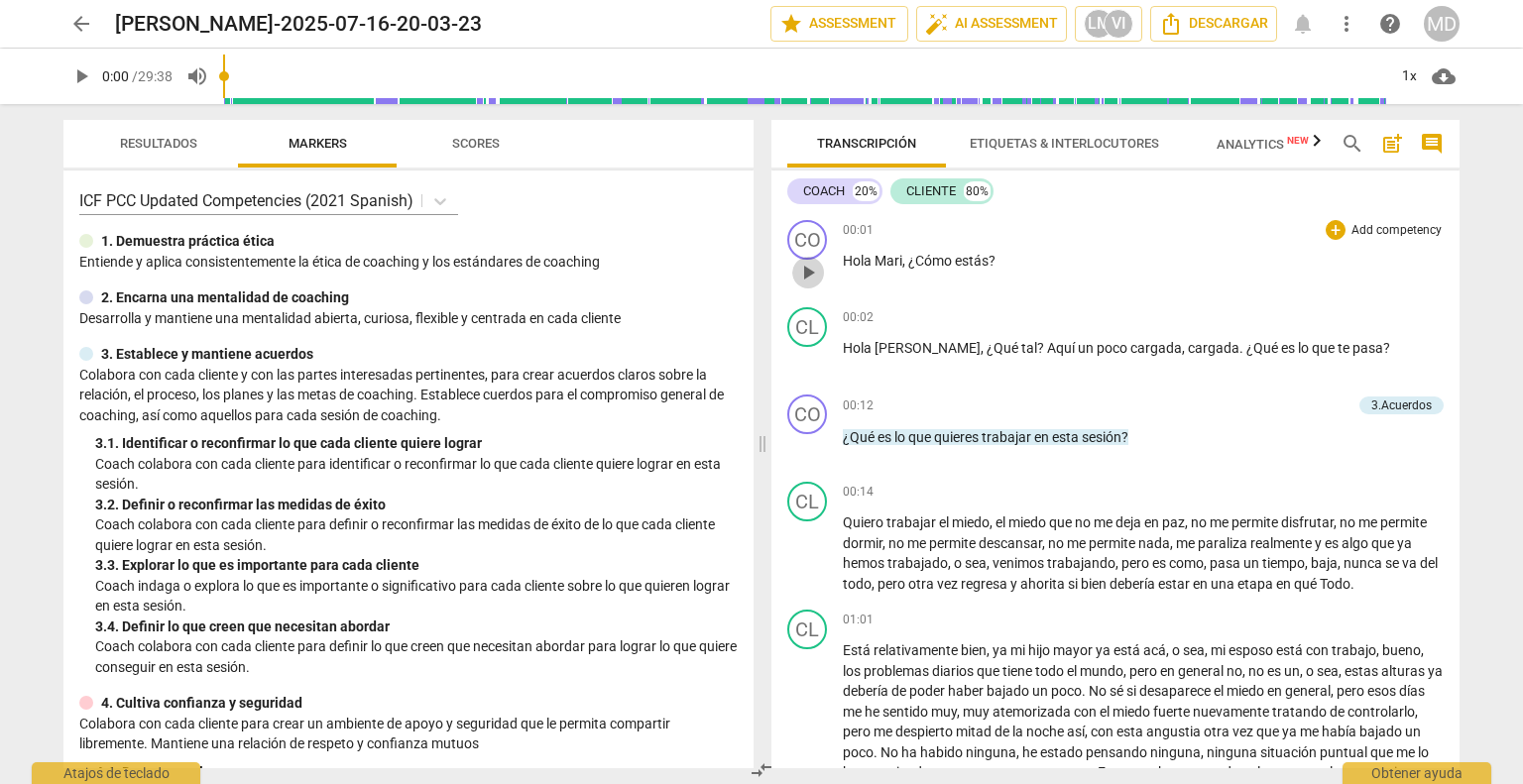 click on "play_arrow" at bounding box center [808, 273] 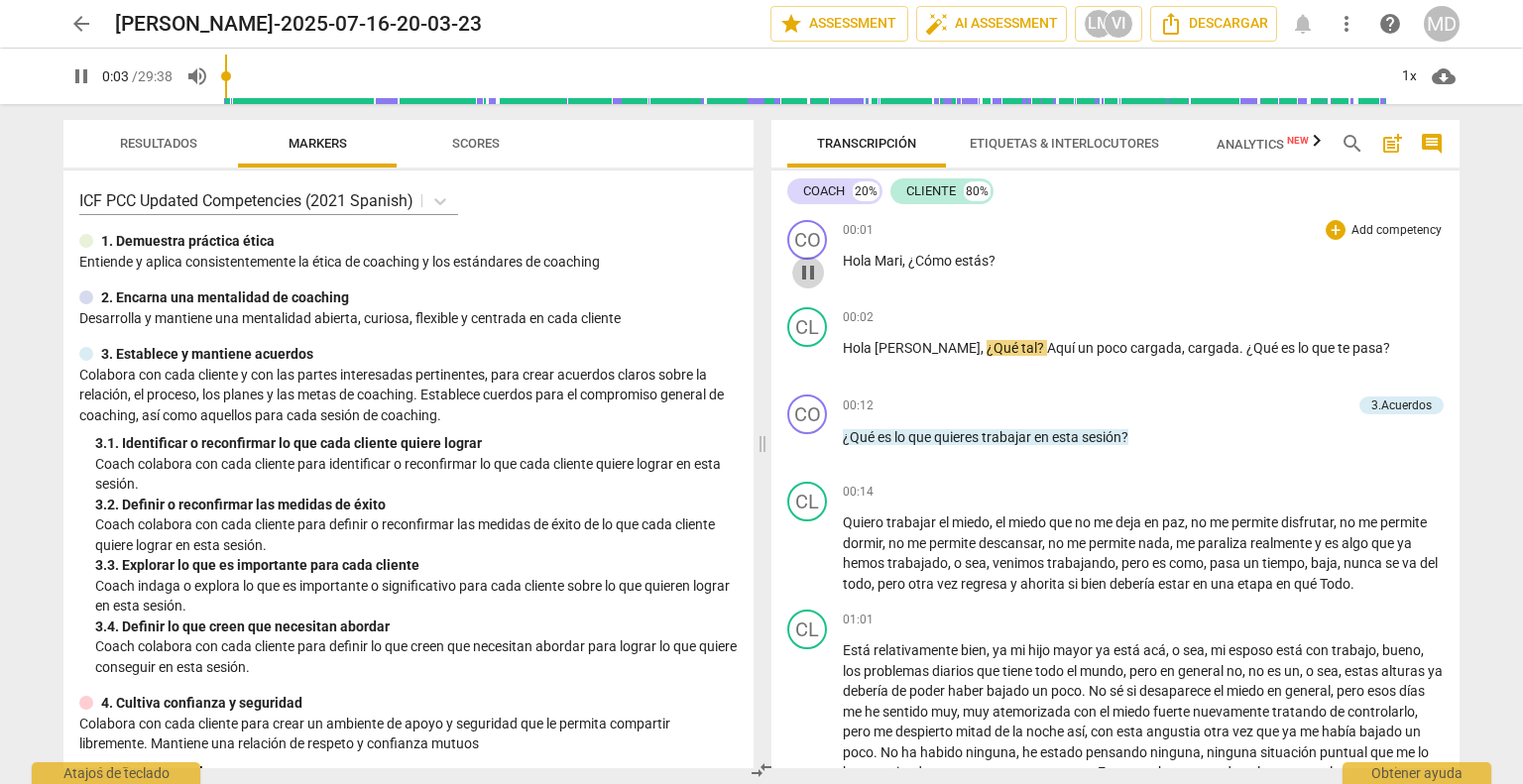 click on "pause" at bounding box center (808, 273) 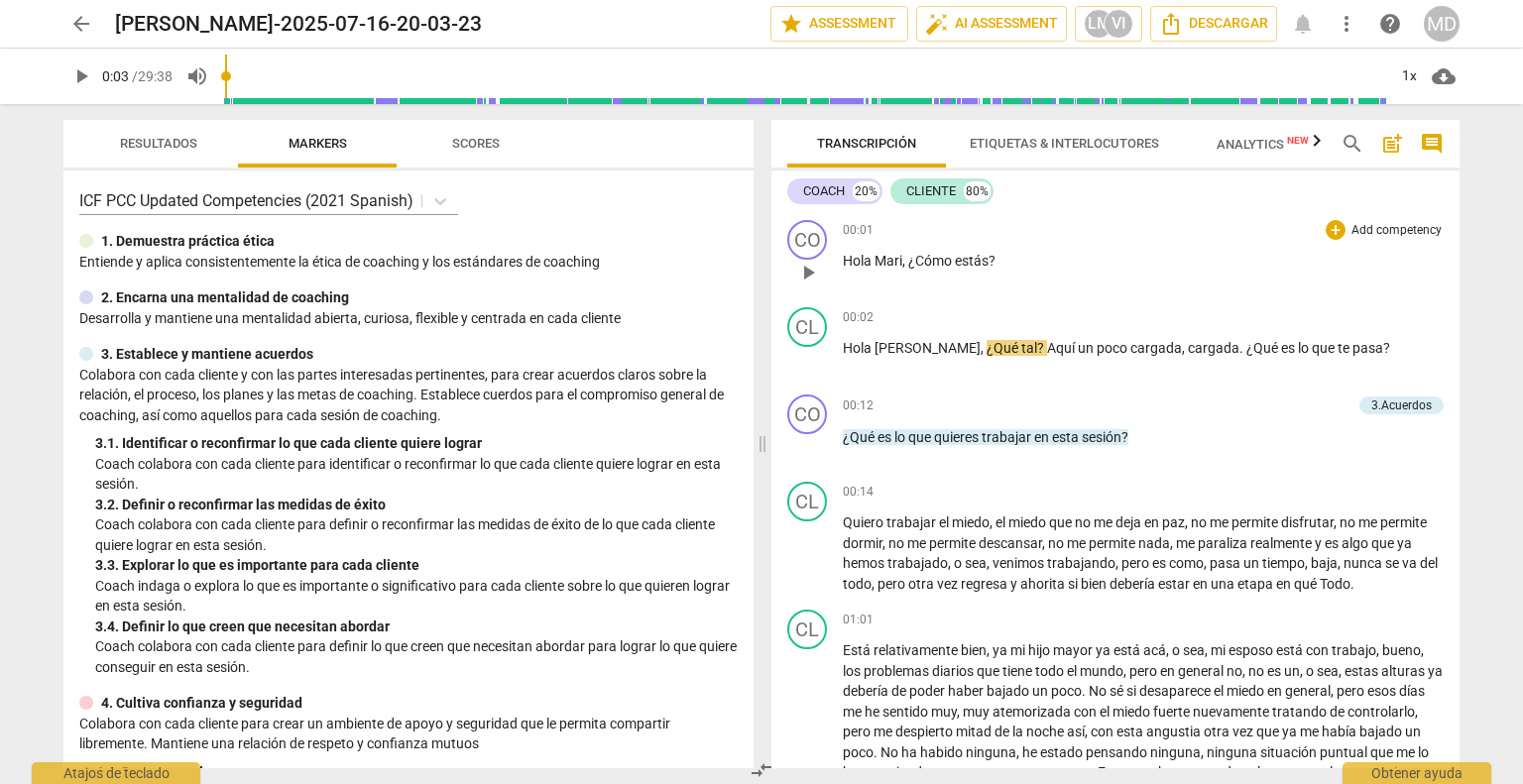 click on "Add competency" at bounding box center (1396, 231) 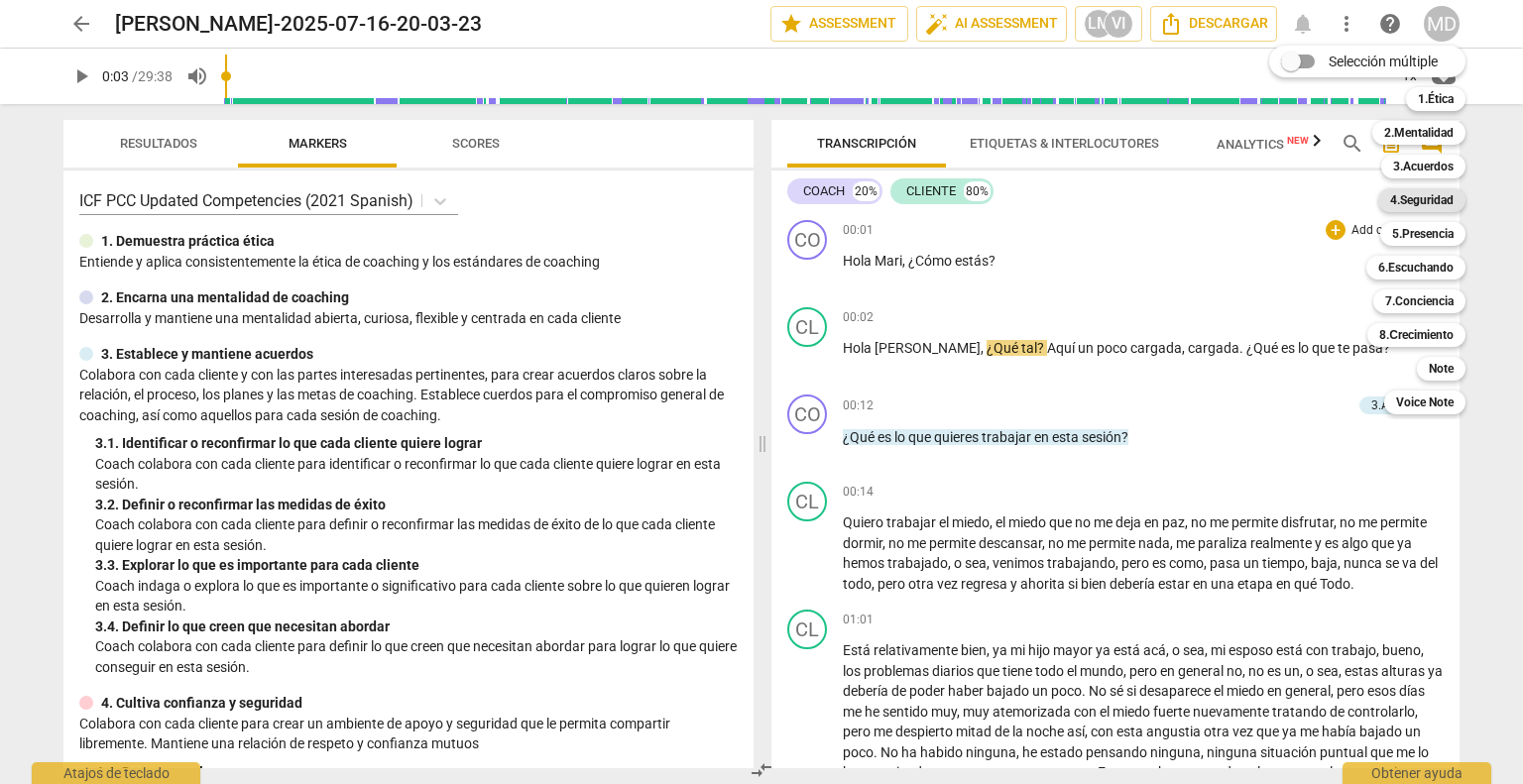 click on "4.Seguridad" at bounding box center [1422, 200] 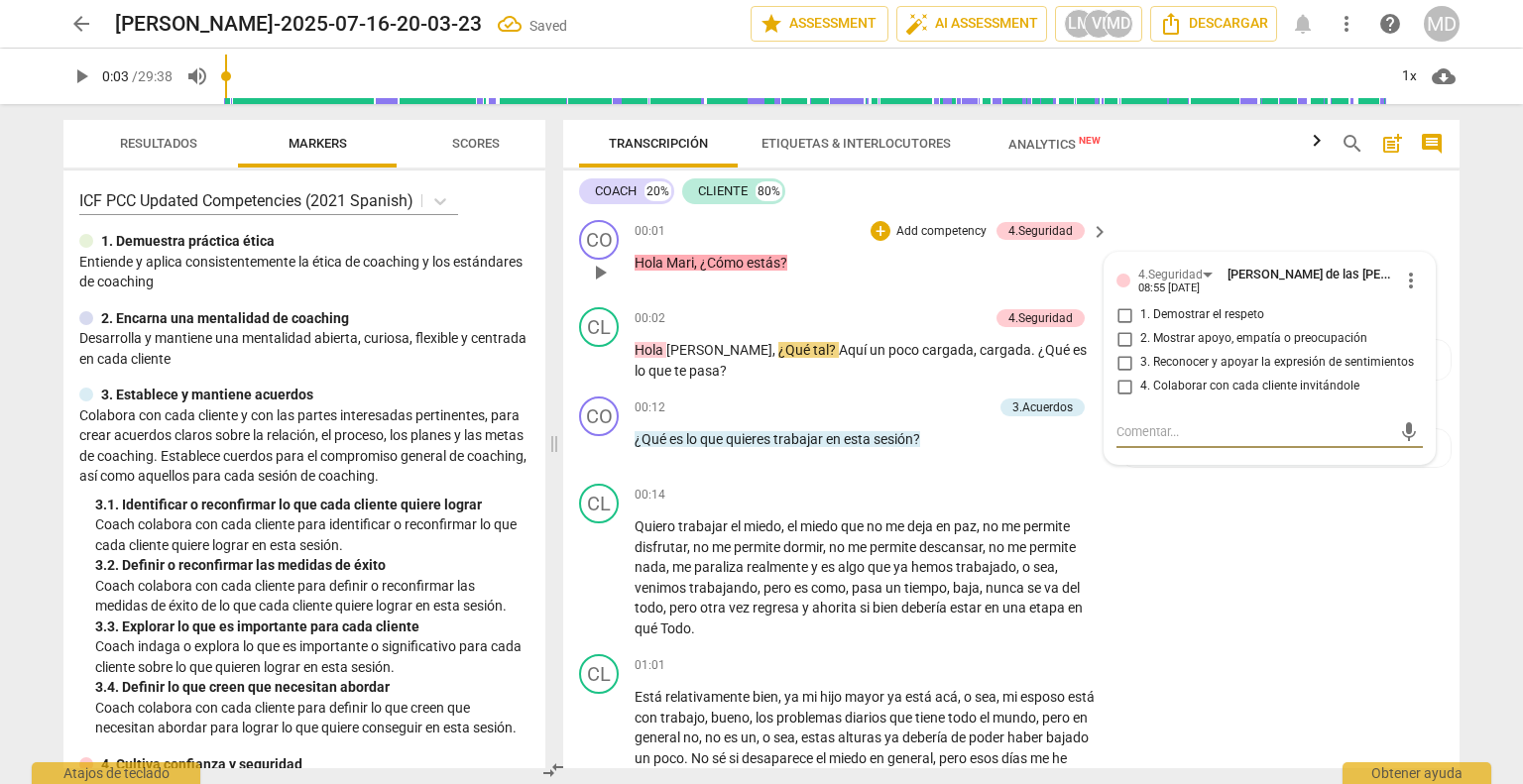 click on "1. Demostrar el respeto" at bounding box center (1124, 315) 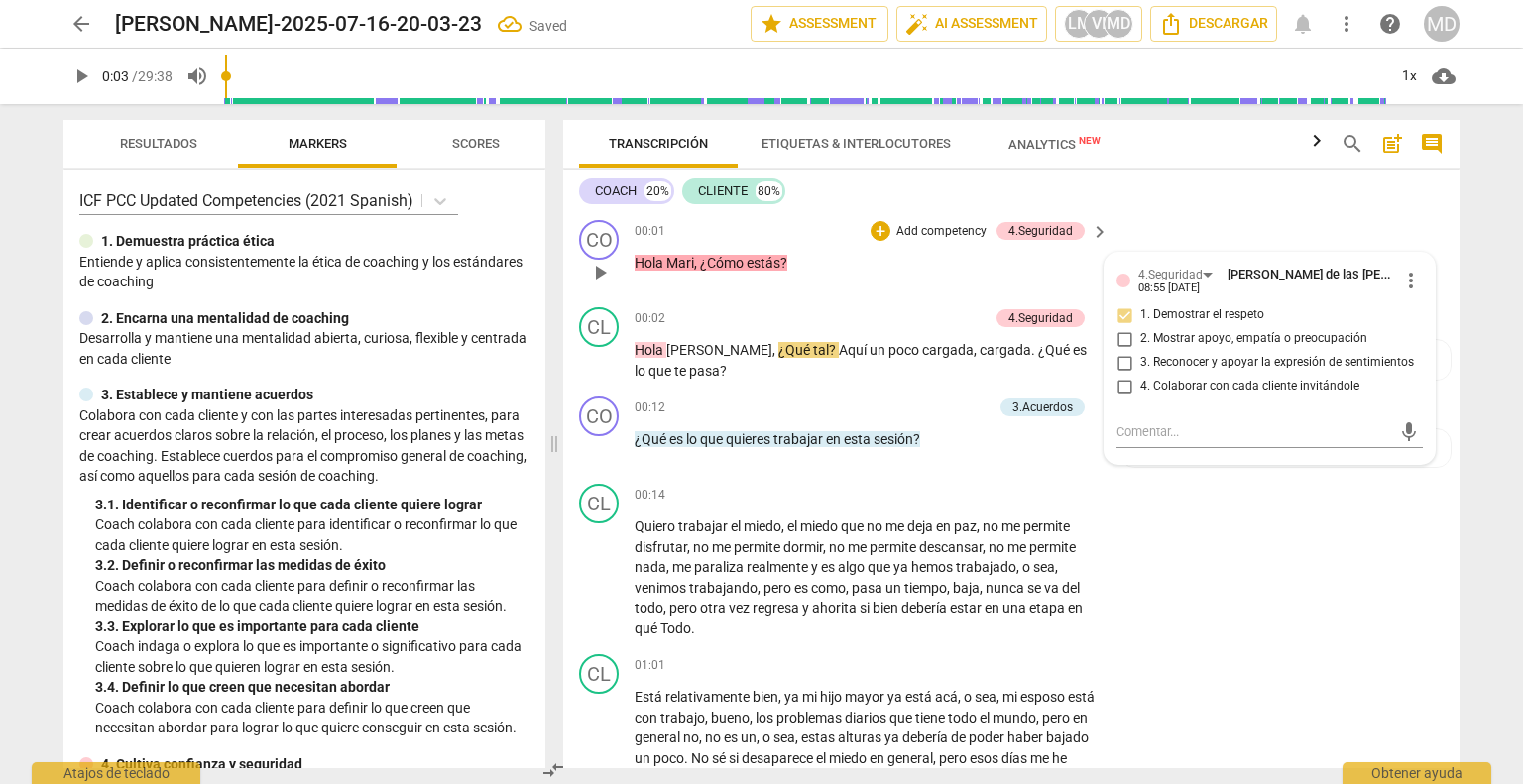 click on "00:01 + Add competency 4.Seguridad keyboard_arrow_right [PERSON_NAME] ,   ¿Cómo   estás ?" at bounding box center [873, 256] 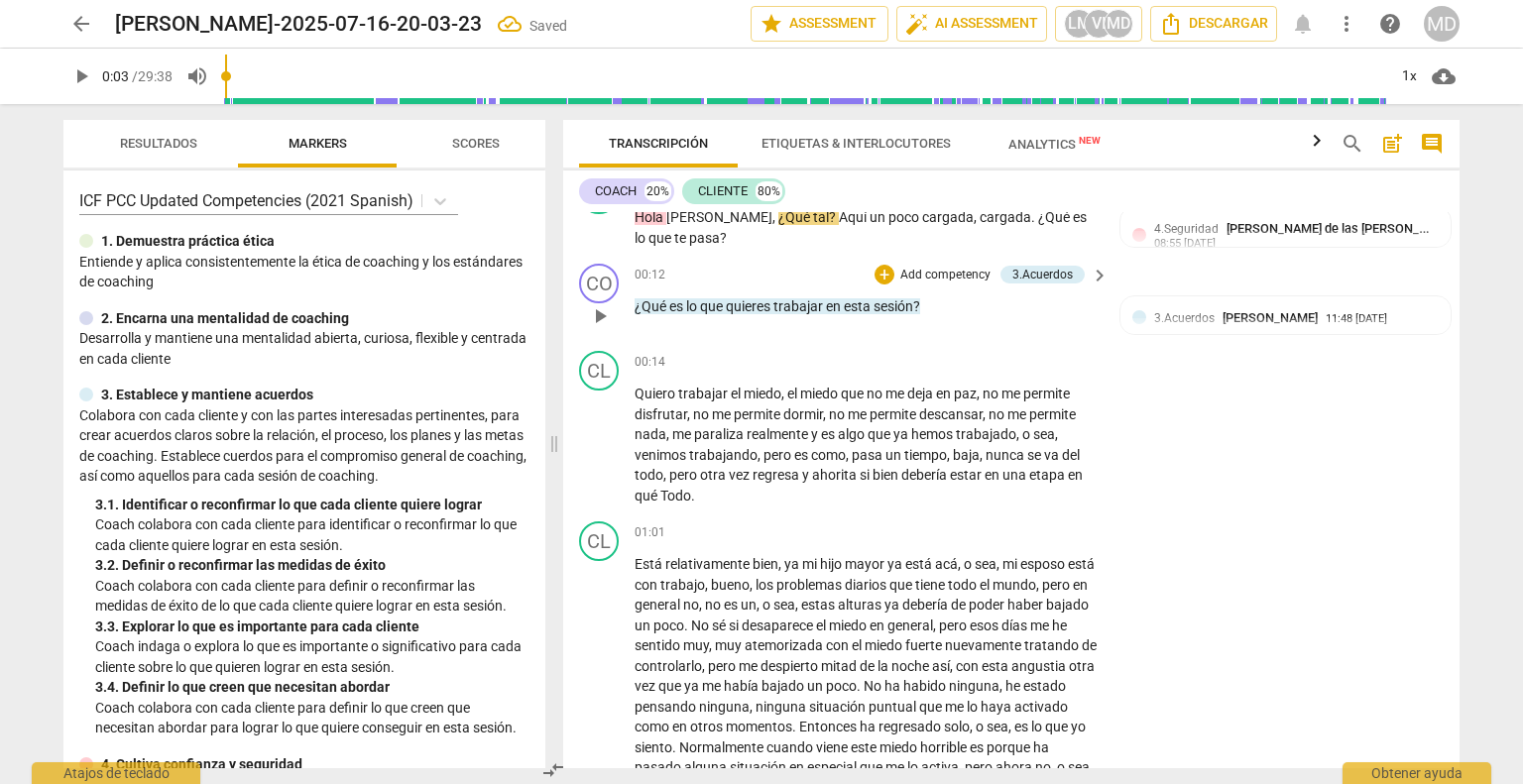 scroll, scrollTop: 99, scrollLeft: 0, axis: vertical 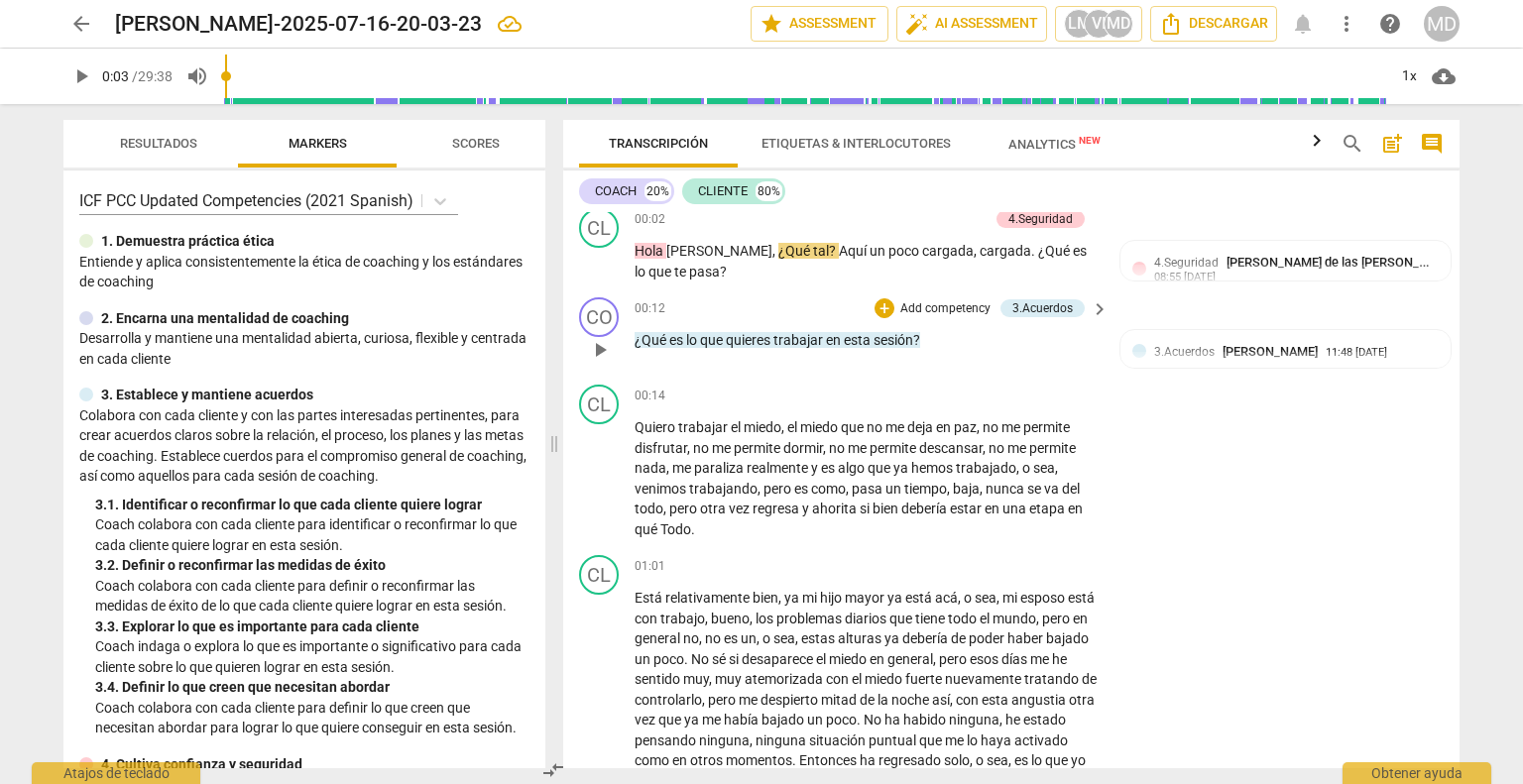 click on "Add competency" at bounding box center (945, 309) 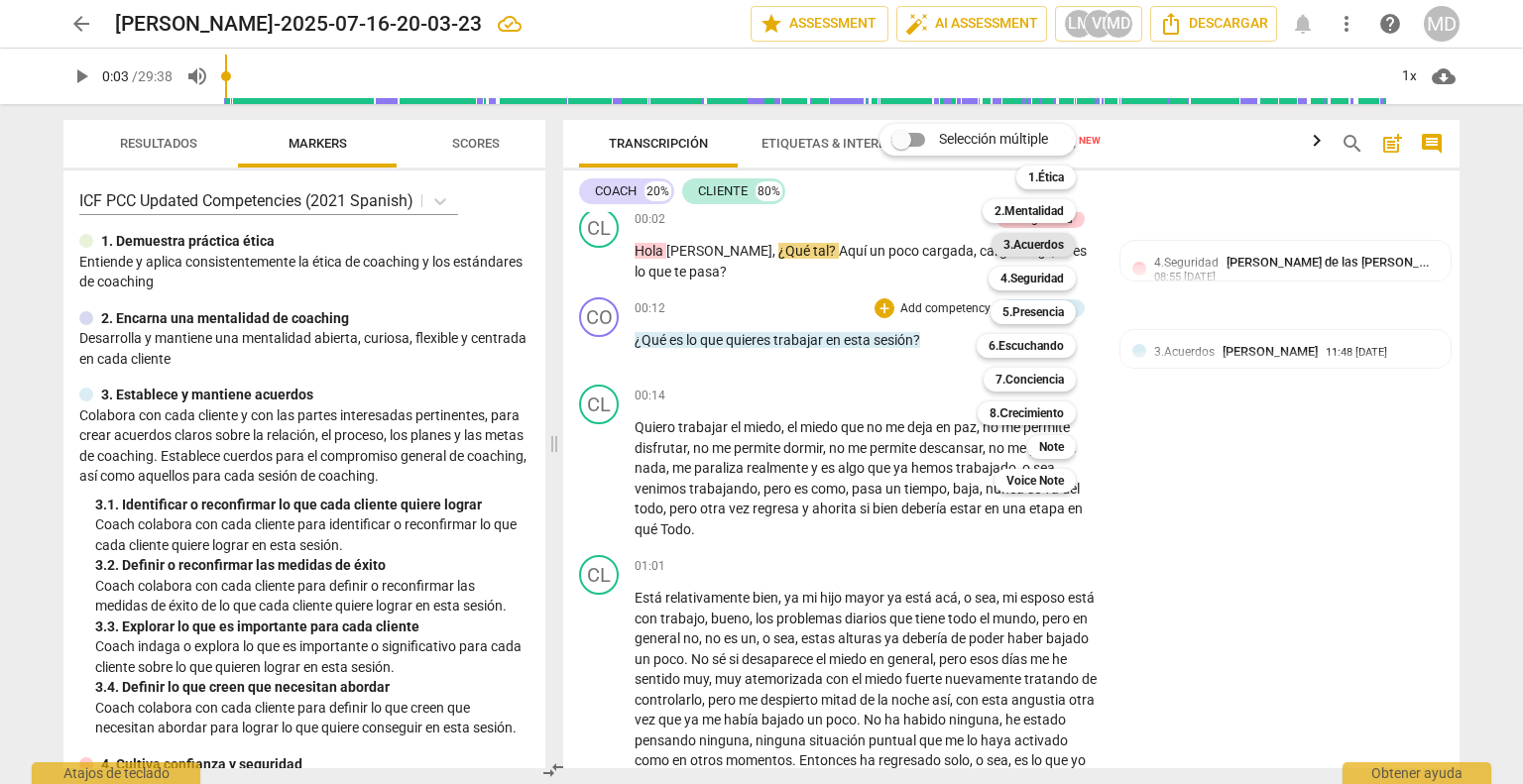 click on "3.Acuerdos" at bounding box center (1033, 245) 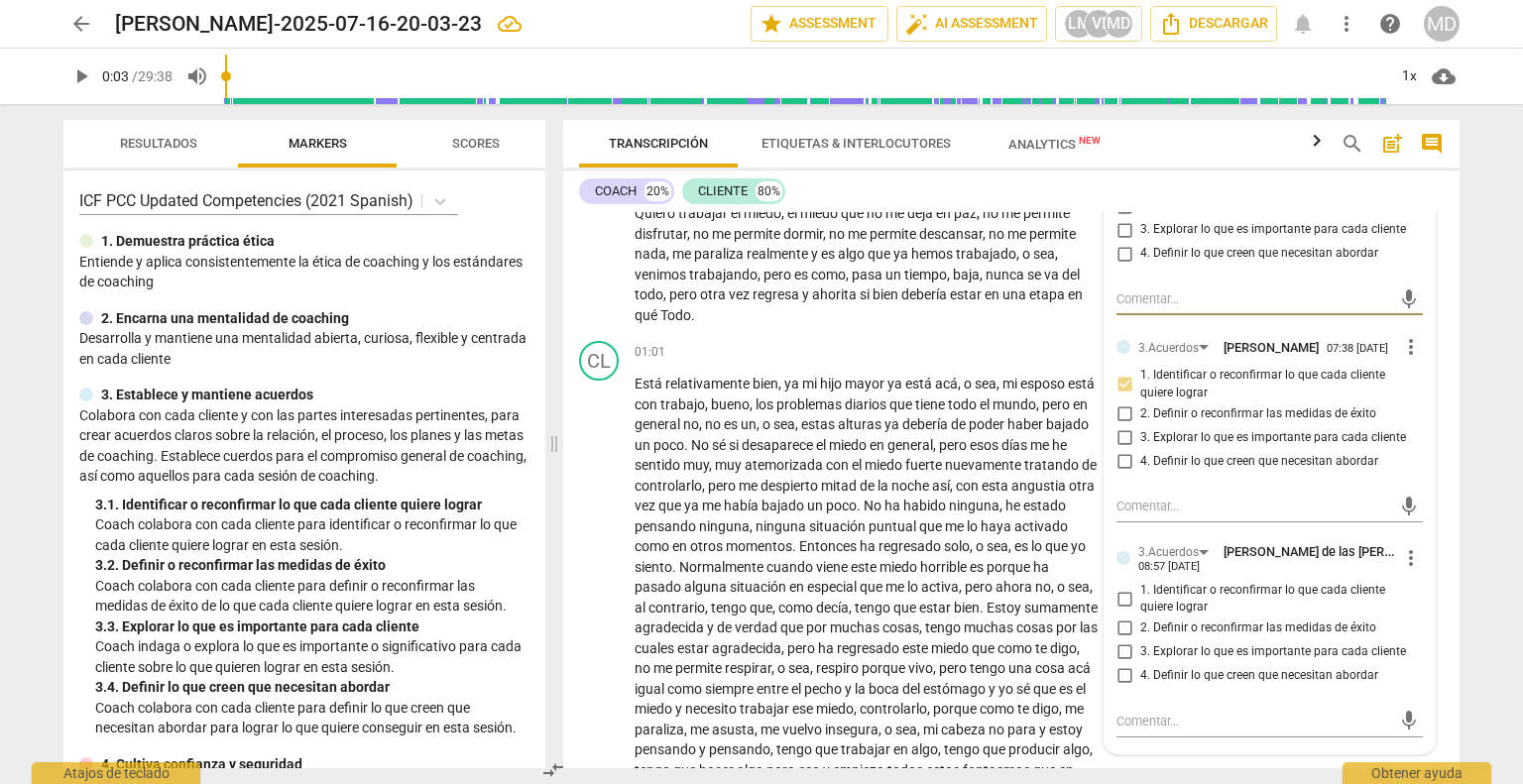 scroll, scrollTop: 396, scrollLeft: 0, axis: vertical 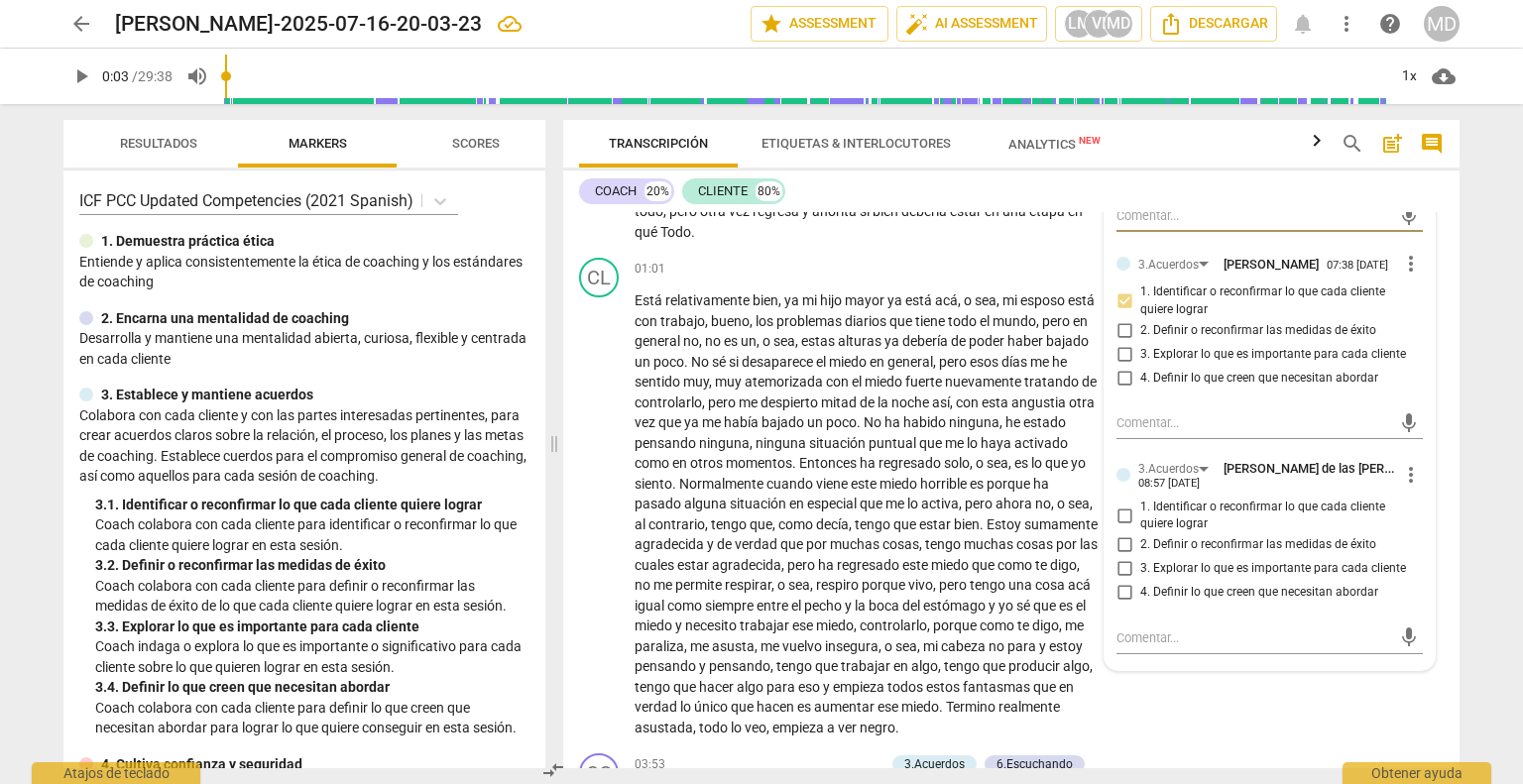click on "1. Identificar o reconfirmar lo que cada cliente quiere lograr" at bounding box center (1124, 515) 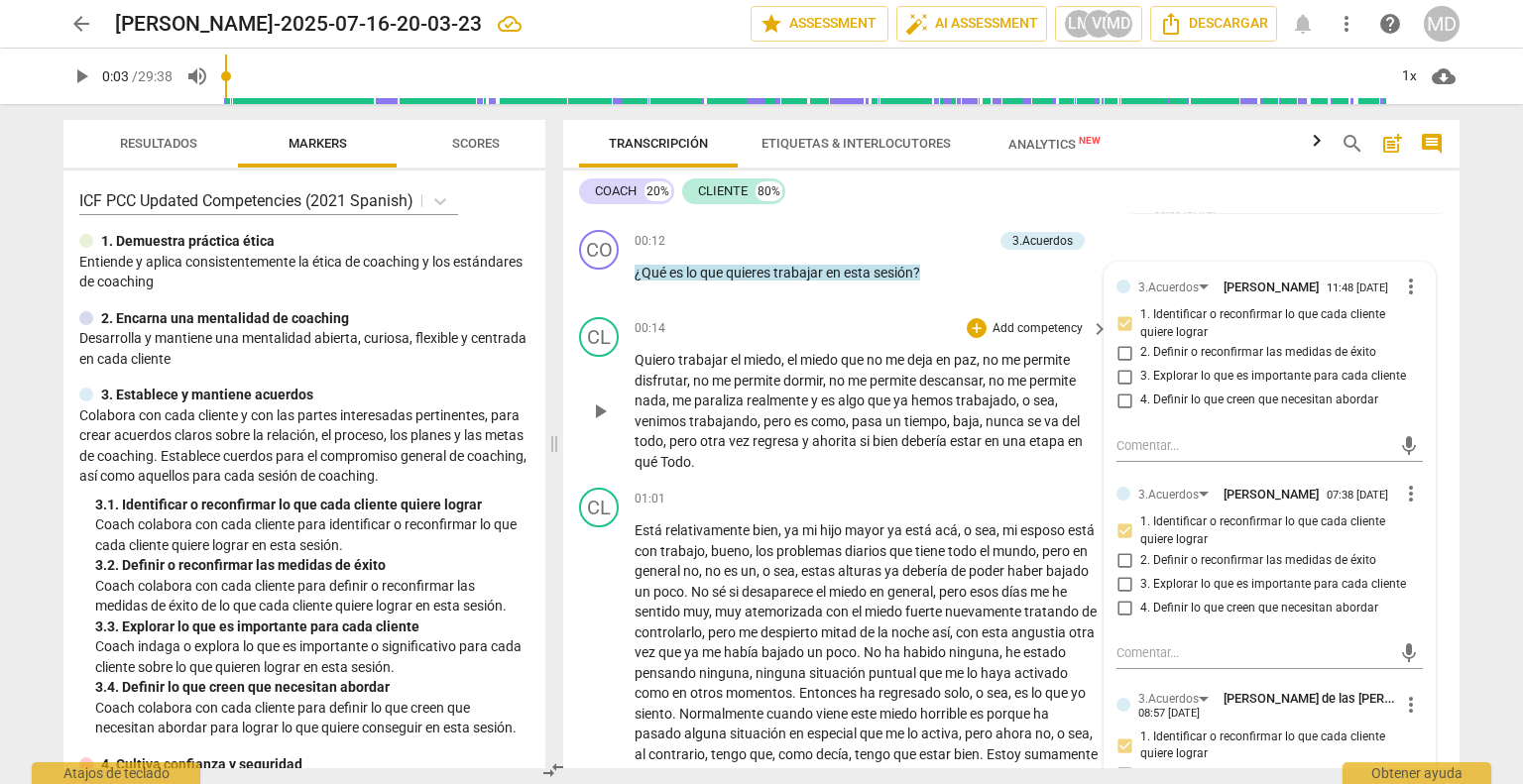 scroll, scrollTop: 99, scrollLeft: 0, axis: vertical 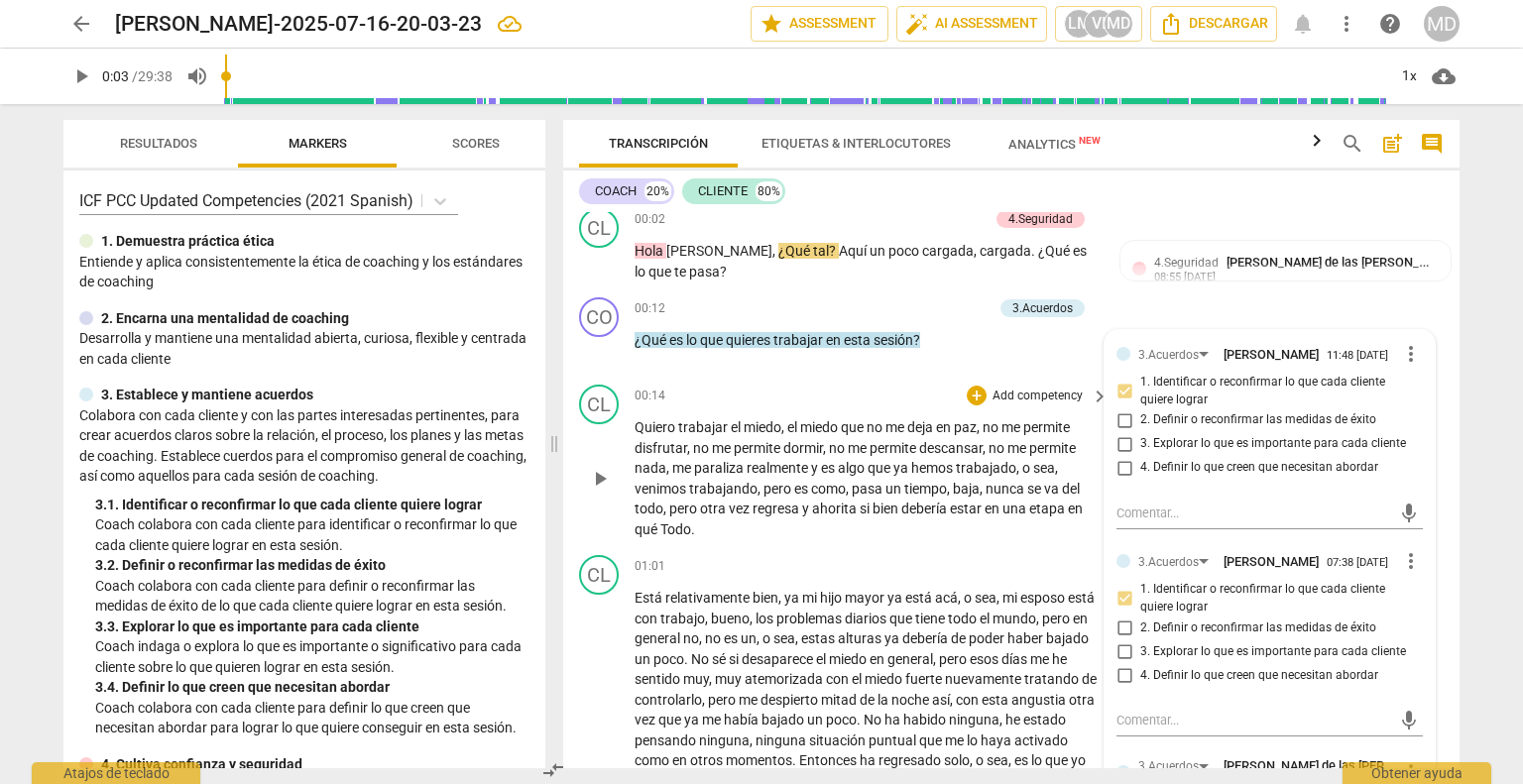 click on "play_arrow pause" at bounding box center (609, 479) 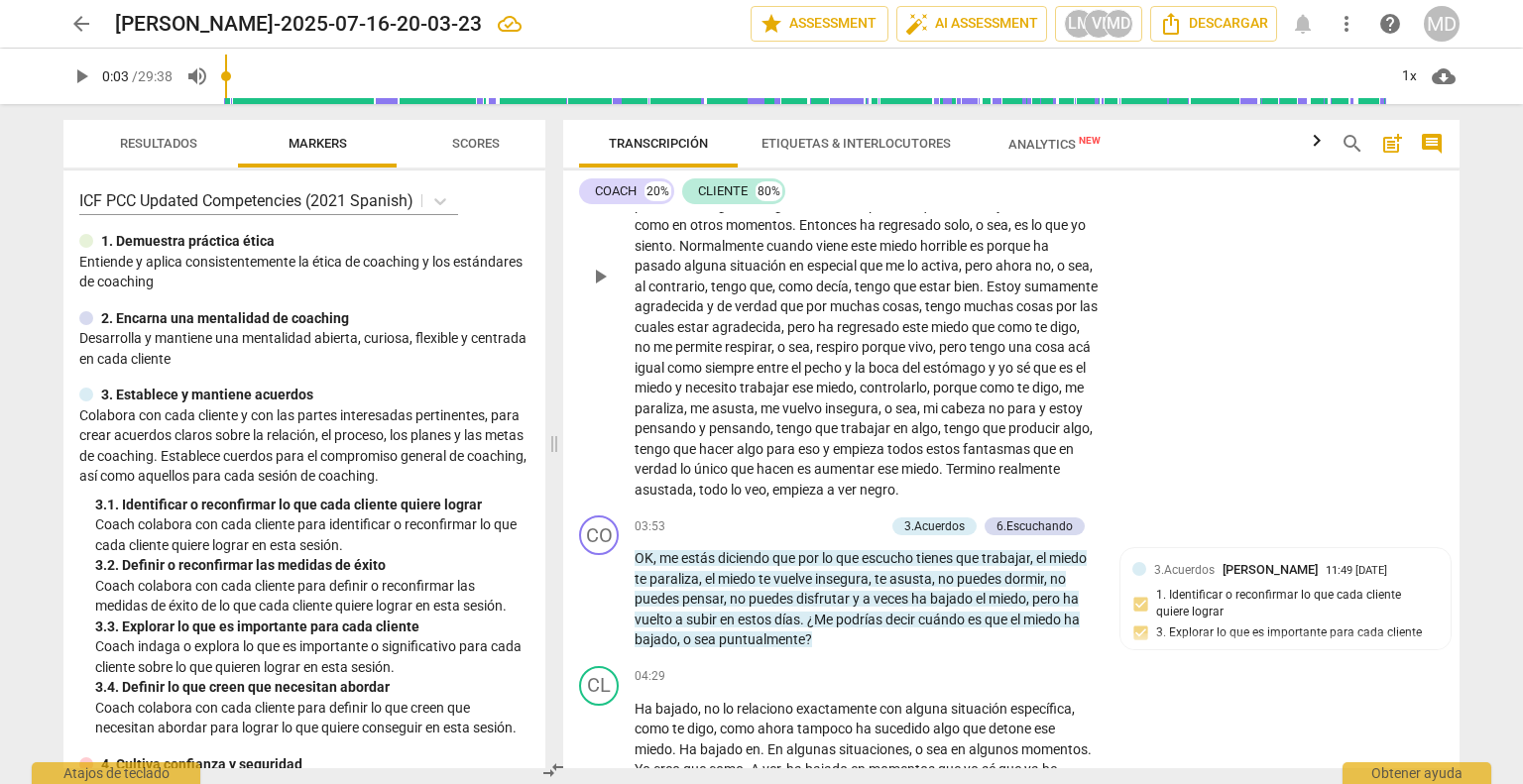 scroll, scrollTop: 694, scrollLeft: 0, axis: vertical 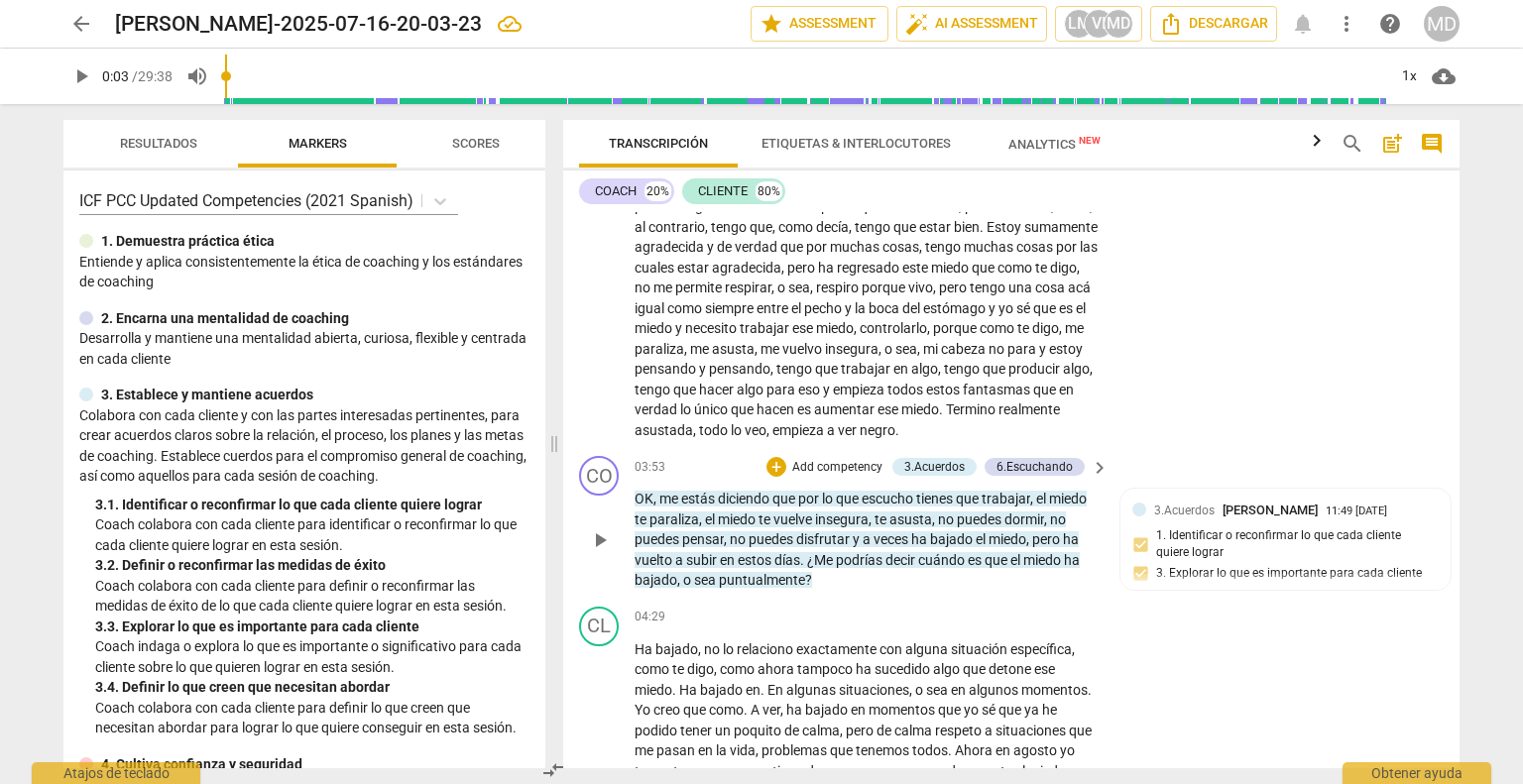 click on "Add competency" at bounding box center (837, 468) 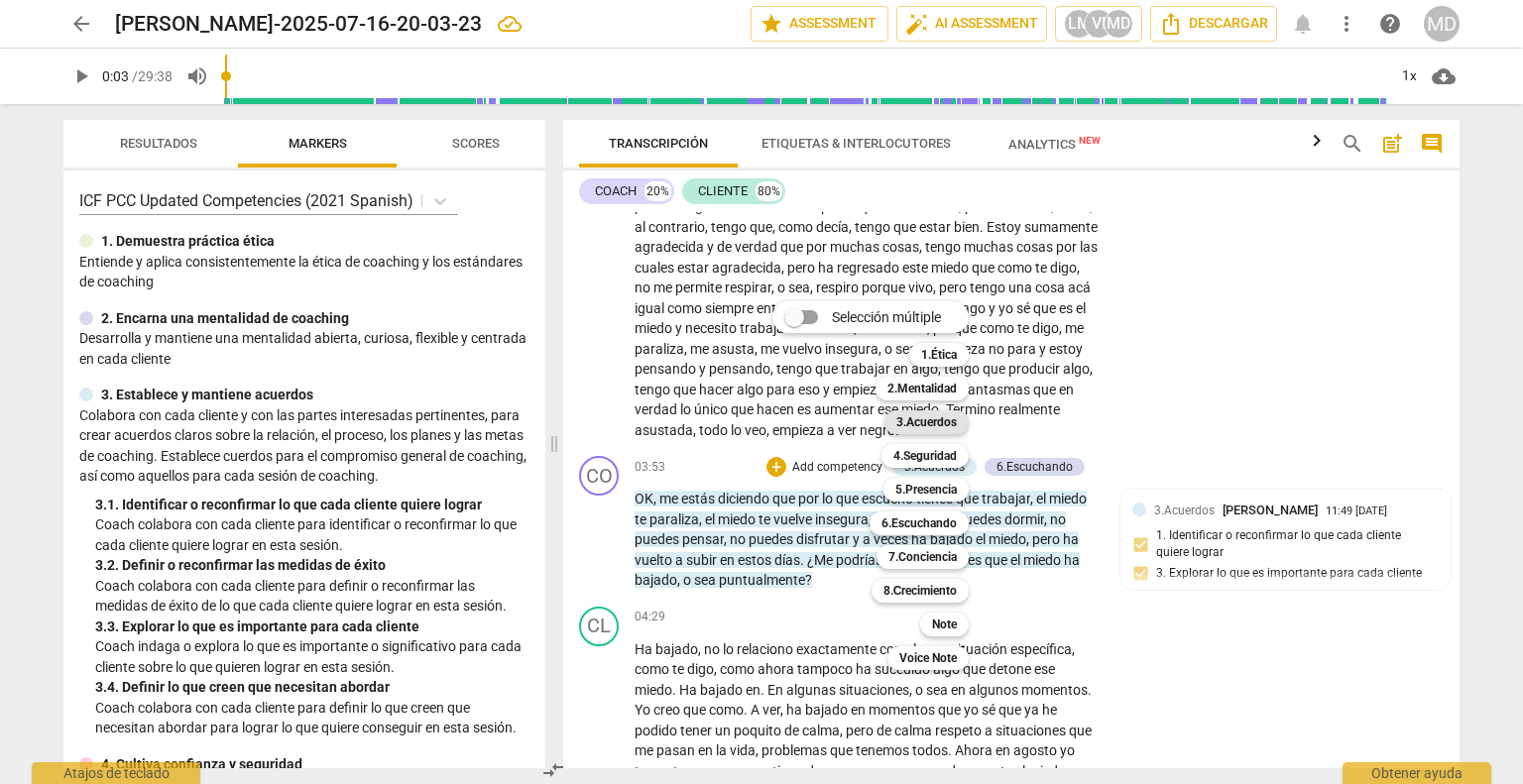 click on "3.Acuerdos" at bounding box center (926, 422) 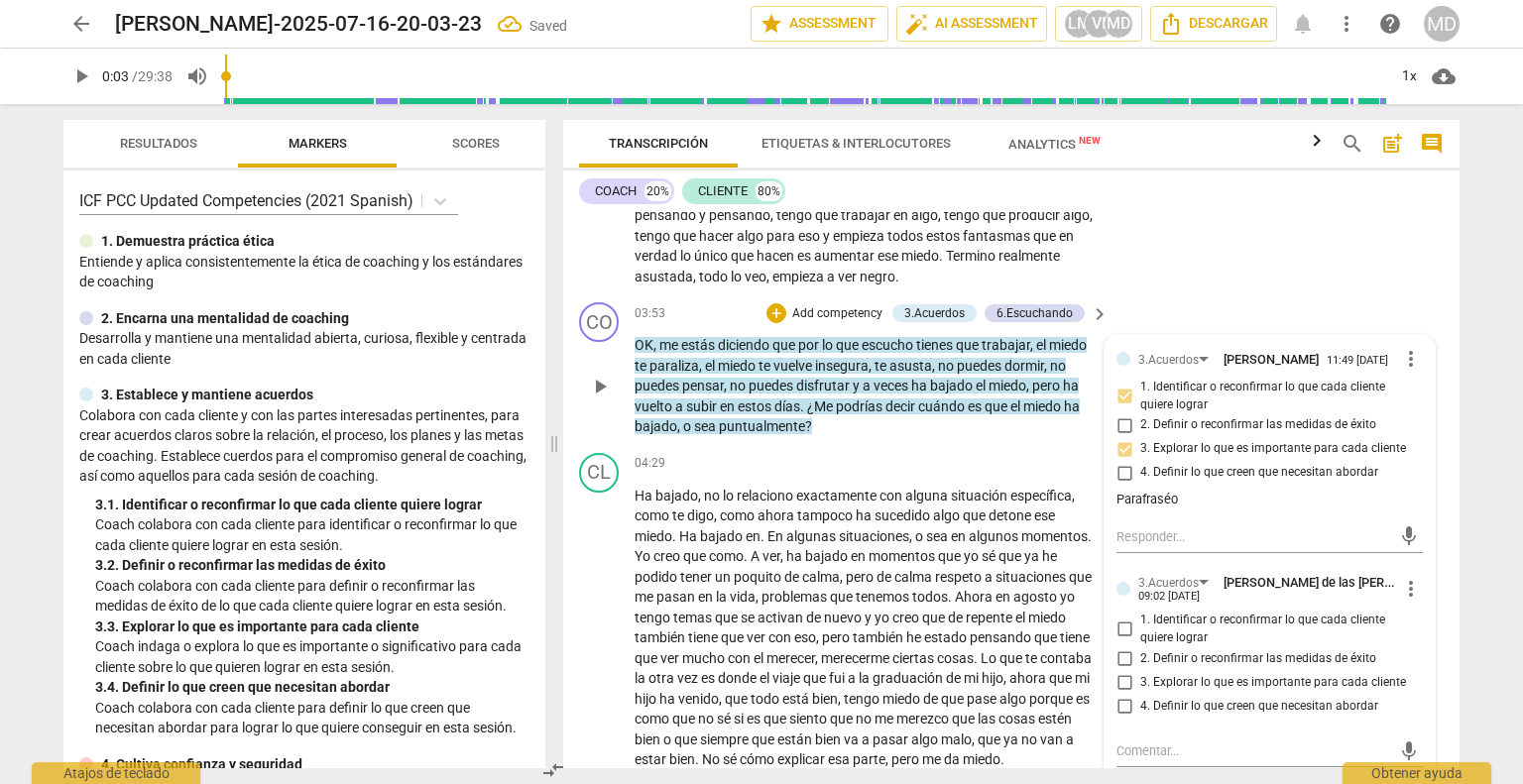 scroll, scrollTop: 892, scrollLeft: 0, axis: vertical 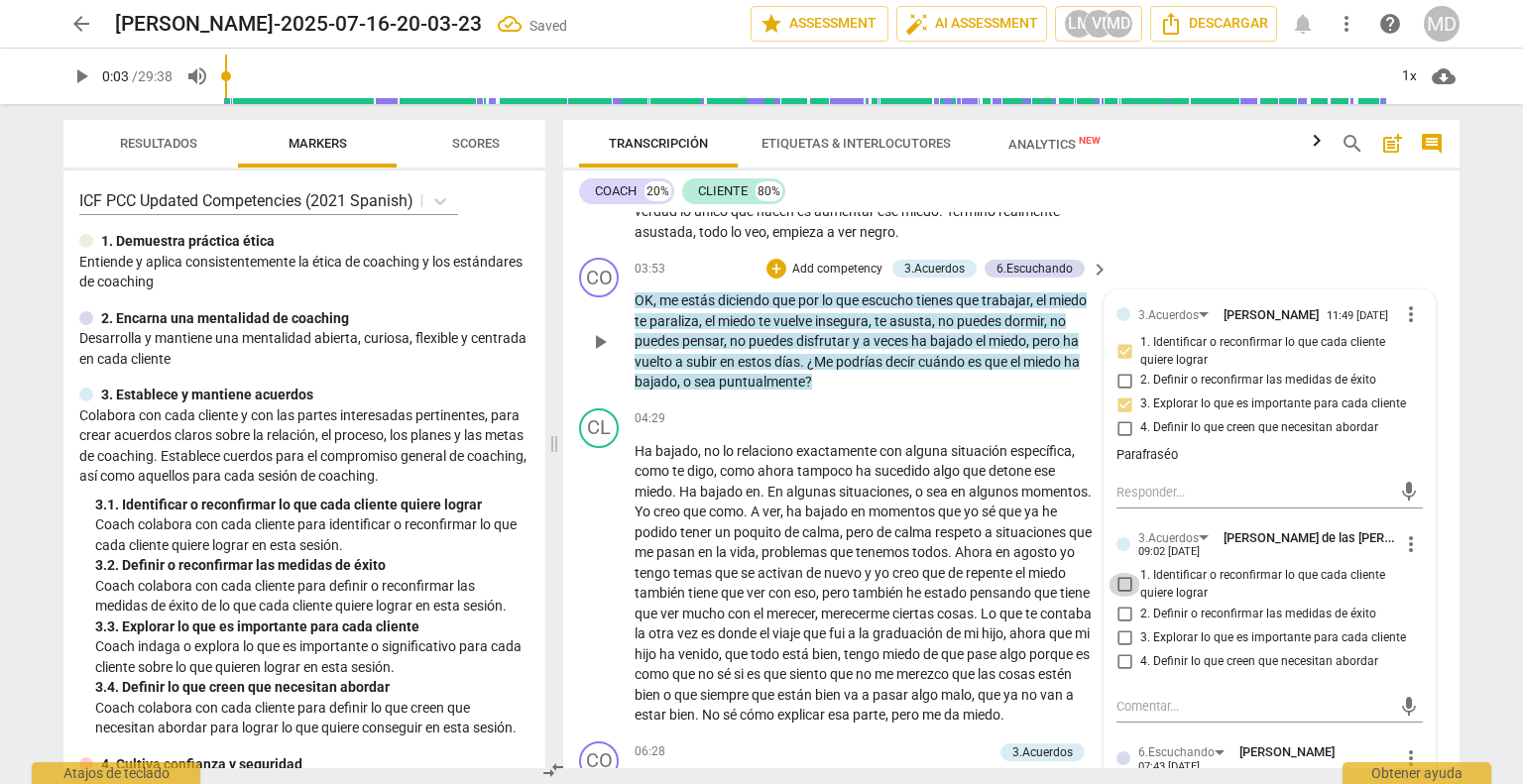 click on "1. Identificar o reconfirmar lo que cada cliente quiere lograr" at bounding box center (1124, 585) 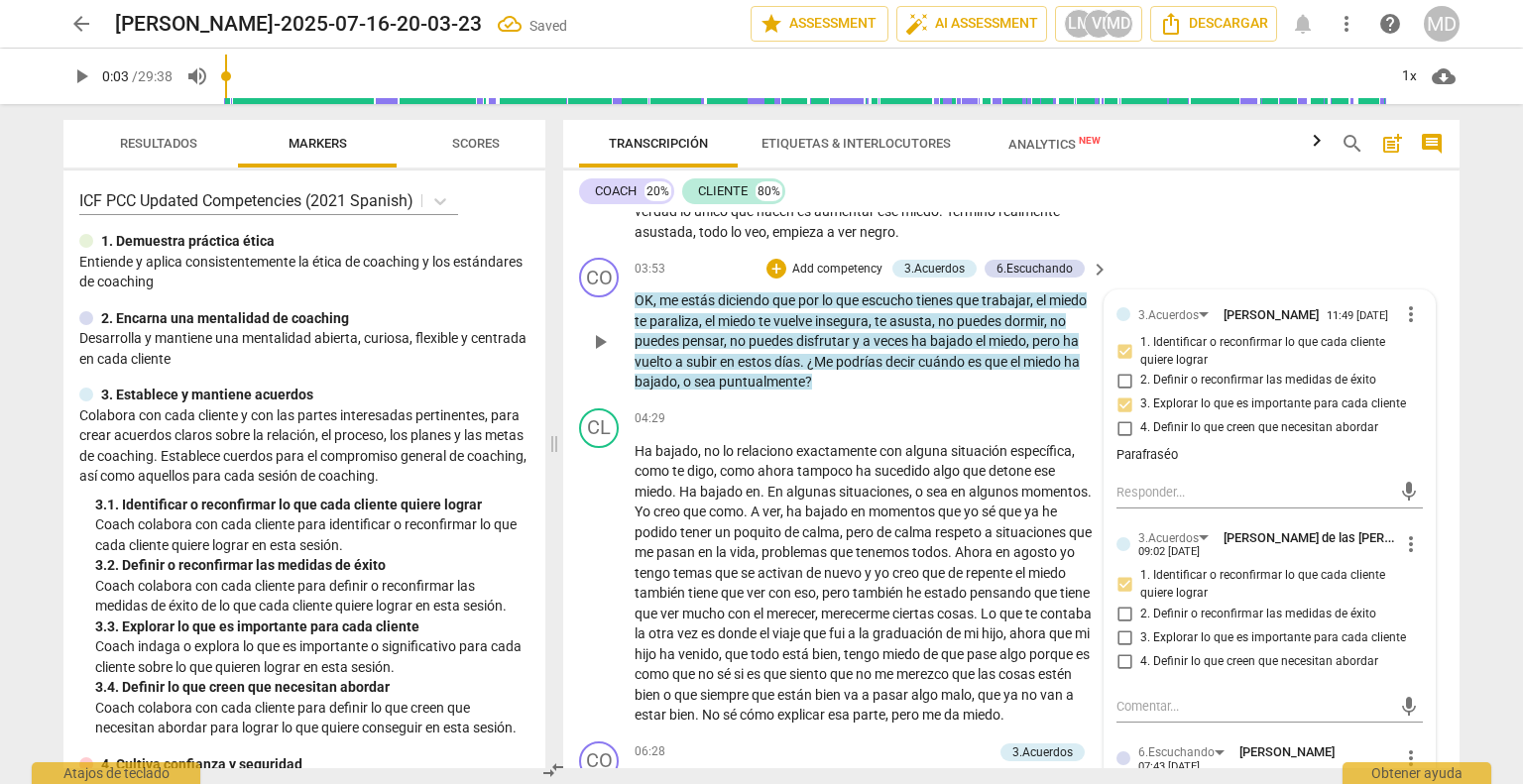 click on "3. Explorar lo que es importante para cada cliente" at bounding box center [1124, 637] 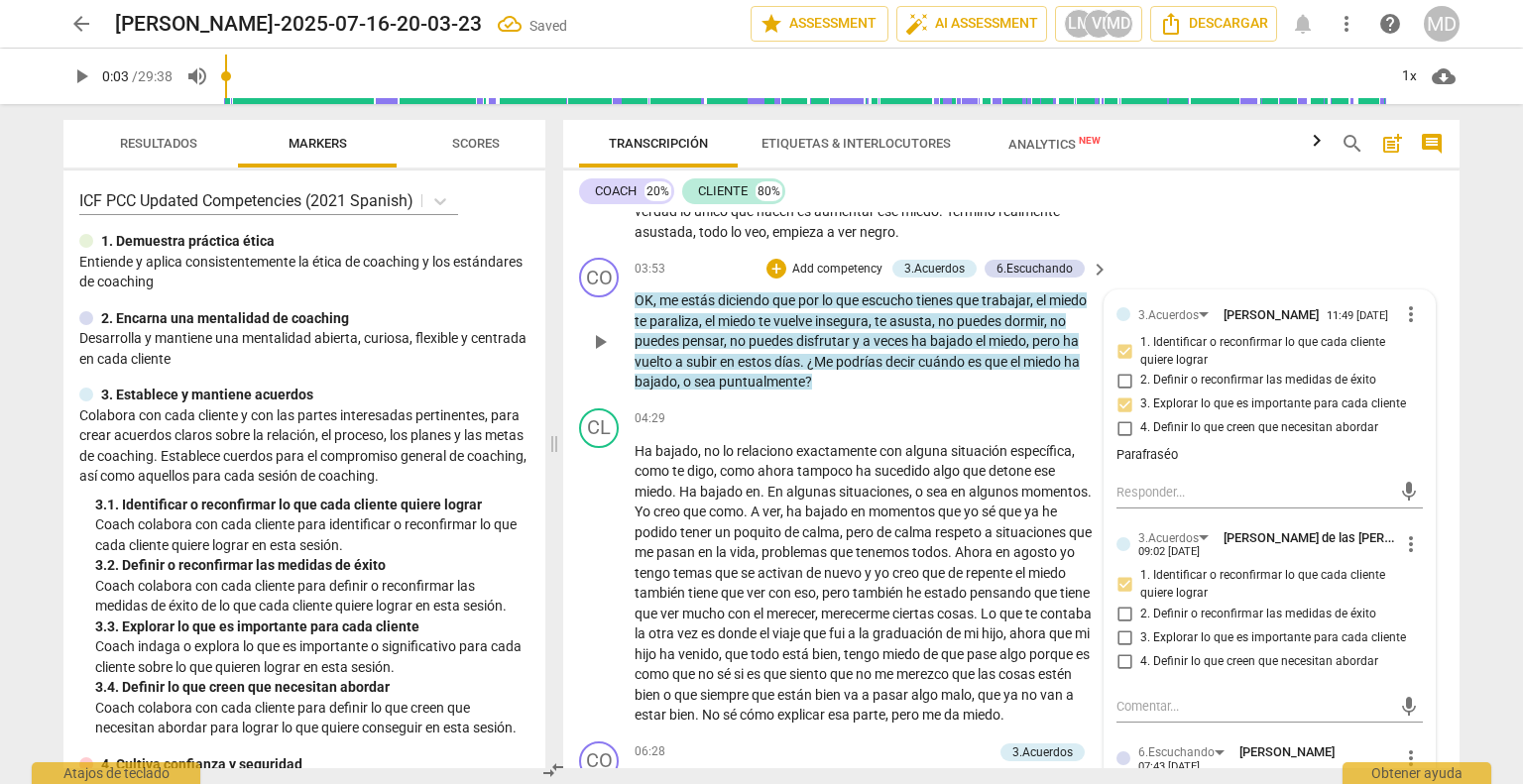 checkbox on "true" 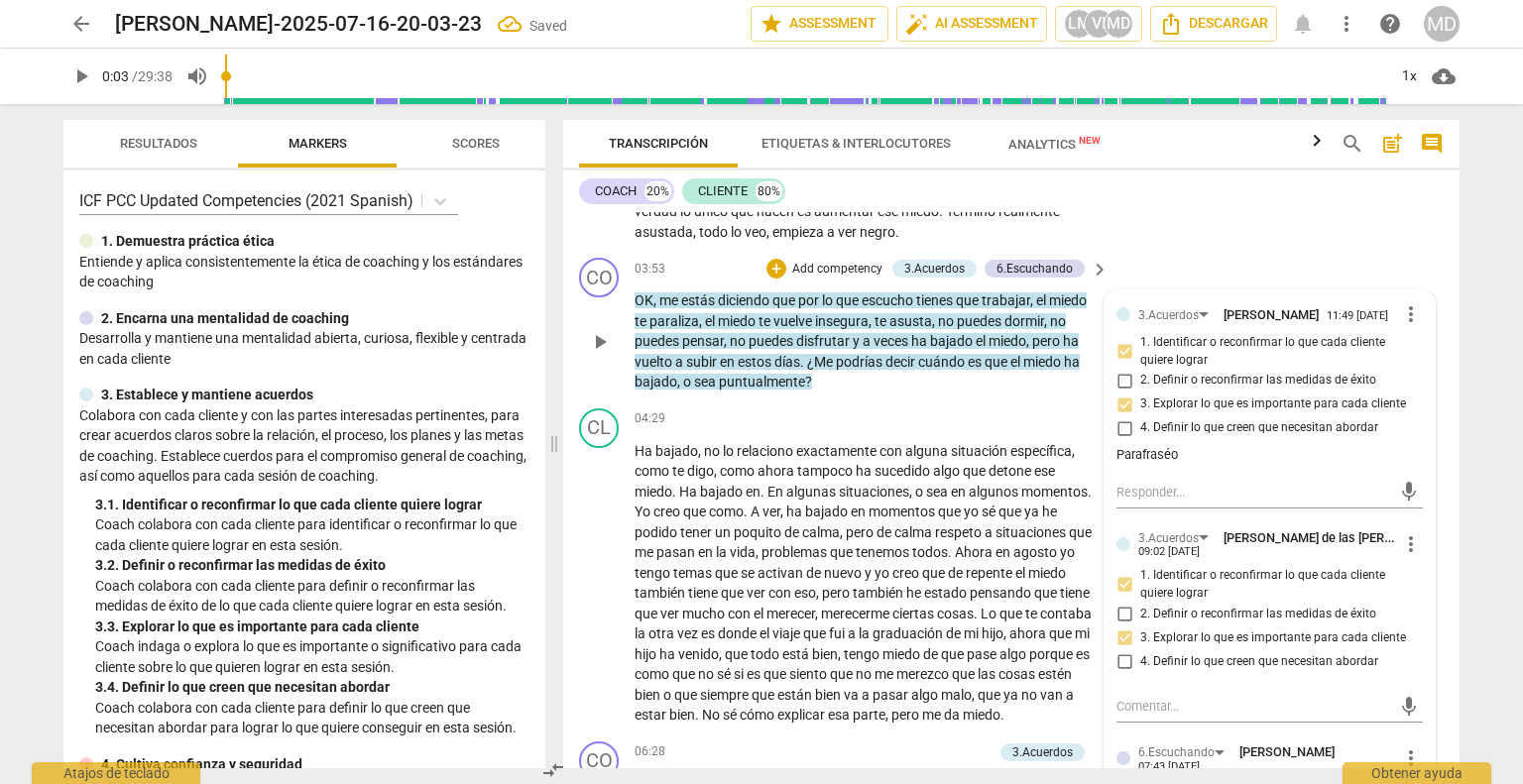 click on "Add competency" at bounding box center (837, 270) 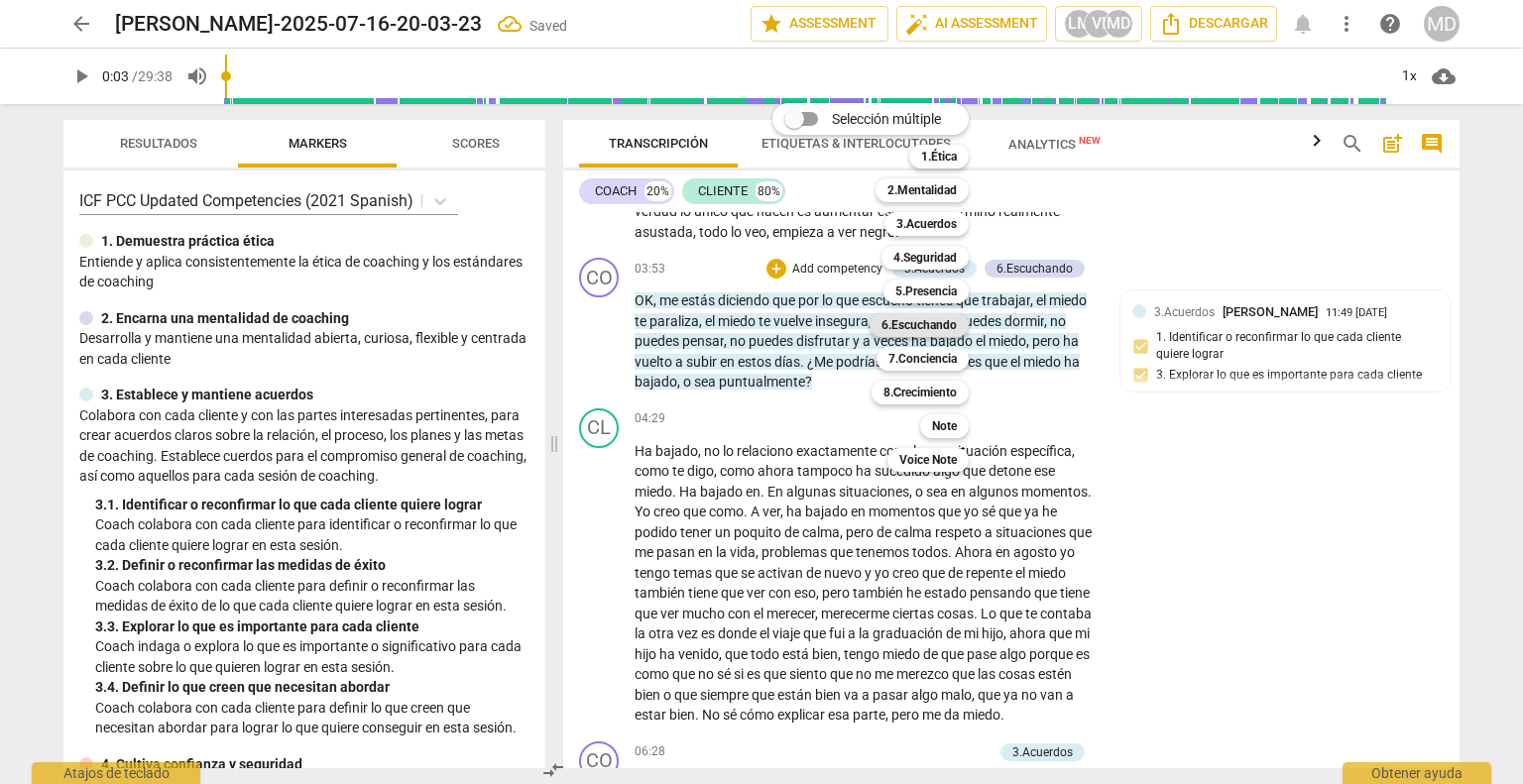 click on "6.Escuchando" at bounding box center [919, 325] 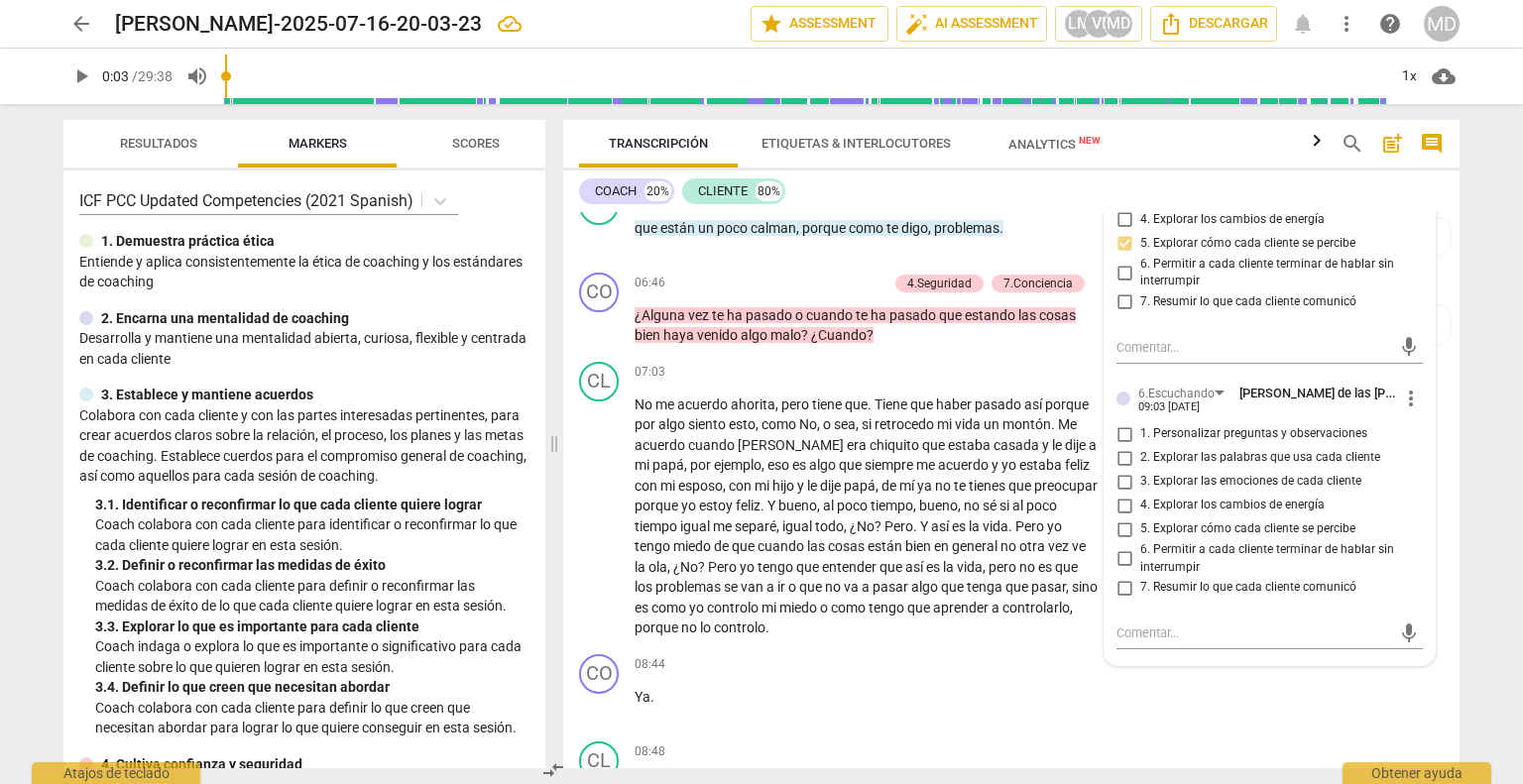 scroll, scrollTop: 1586, scrollLeft: 0, axis: vertical 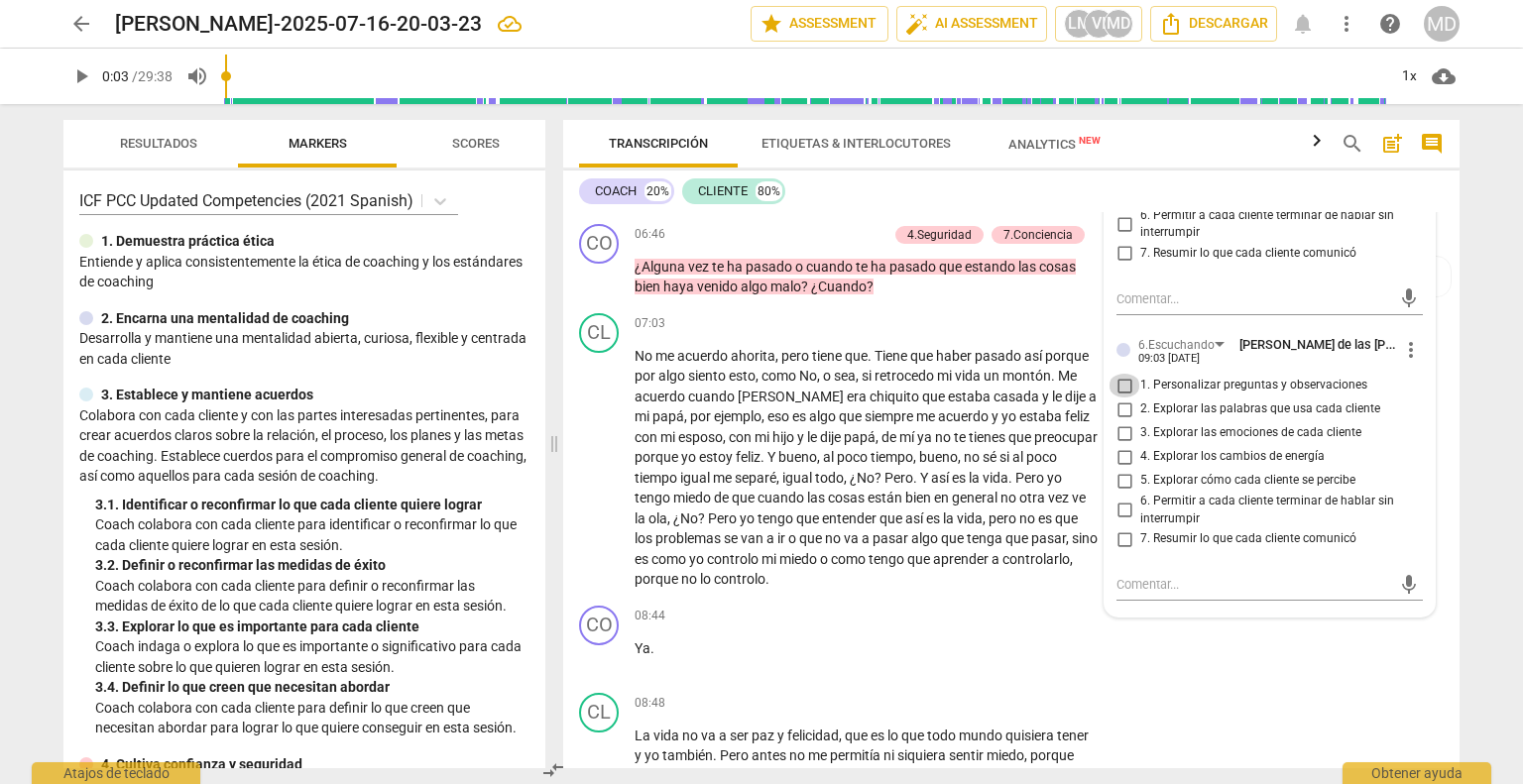 click on "1. Personalizar preguntas y observaciones" at bounding box center (1124, 386) 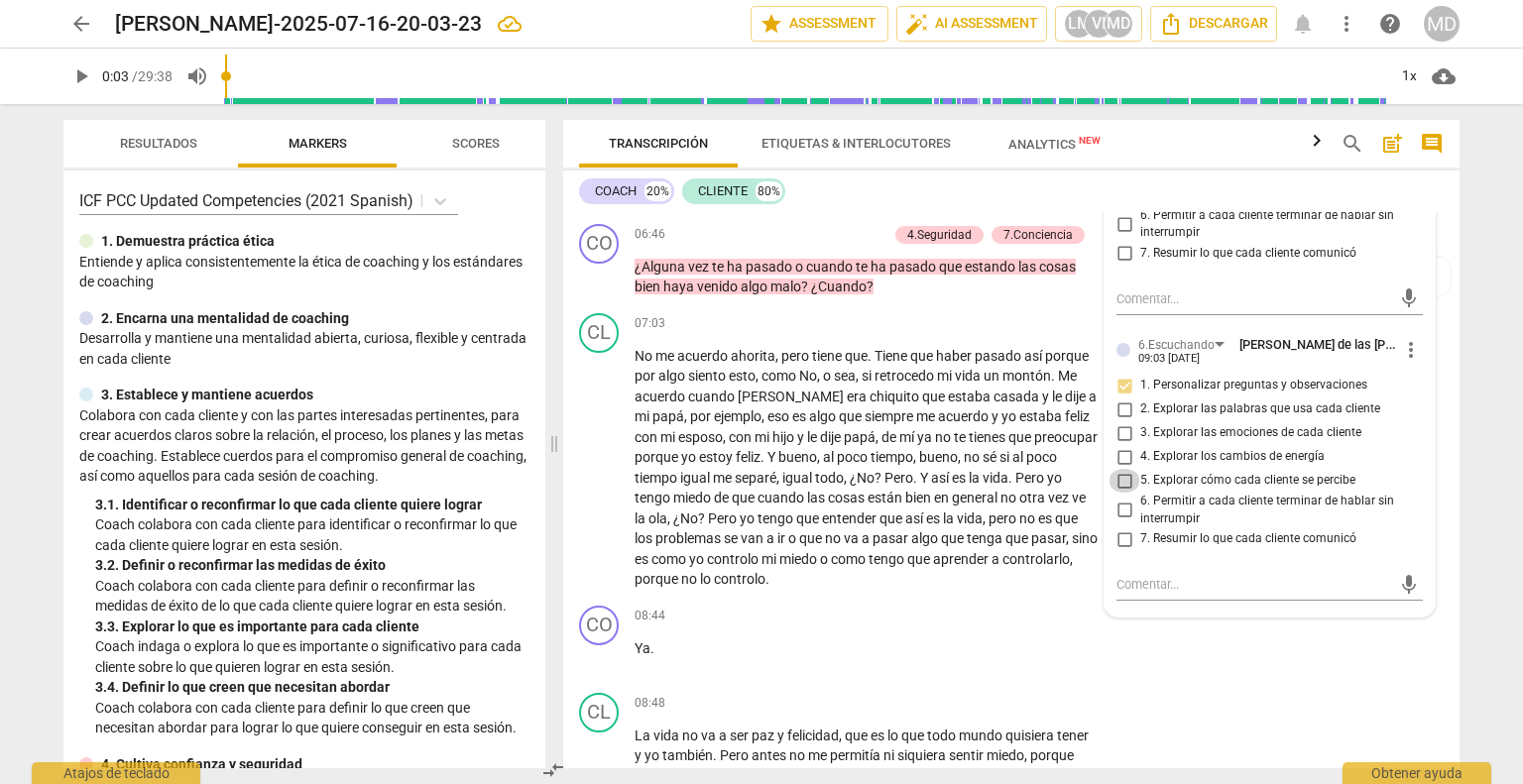 click on "5. Explorar cómo cada cliente se percibe" at bounding box center (1124, 481) 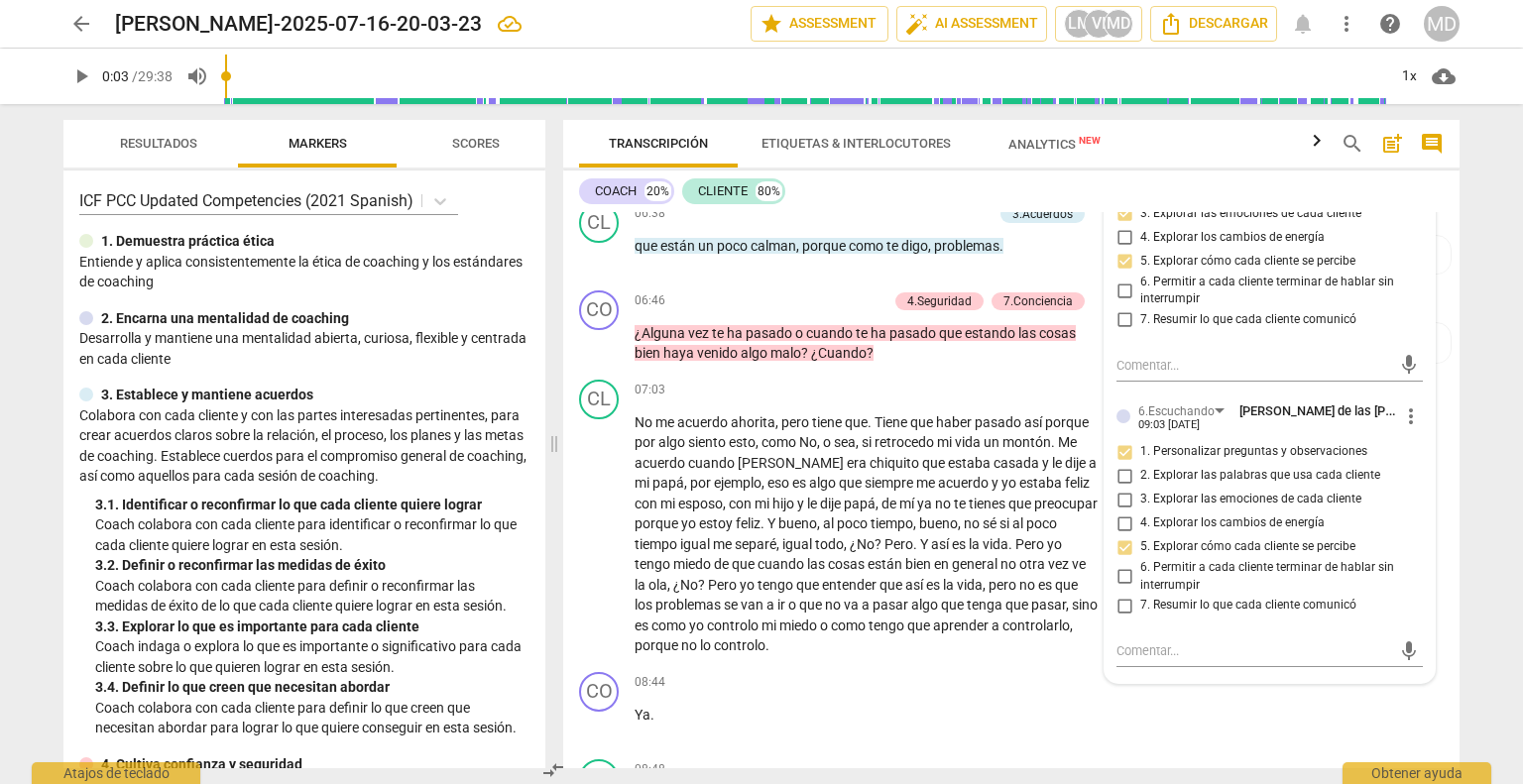 scroll, scrollTop: 1586, scrollLeft: 0, axis: vertical 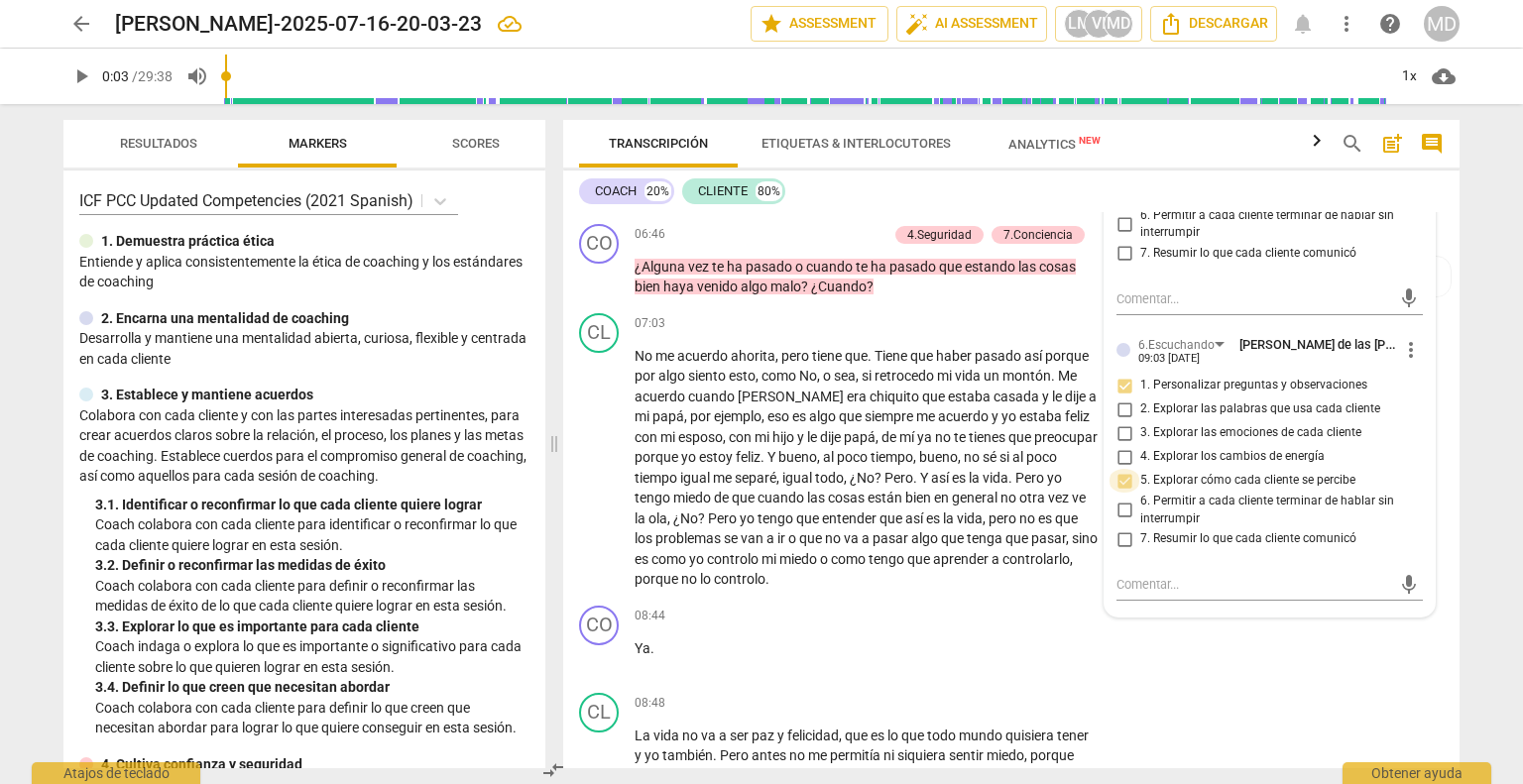 click on "5. Explorar cómo cada cliente se percibe" at bounding box center [1124, 481] 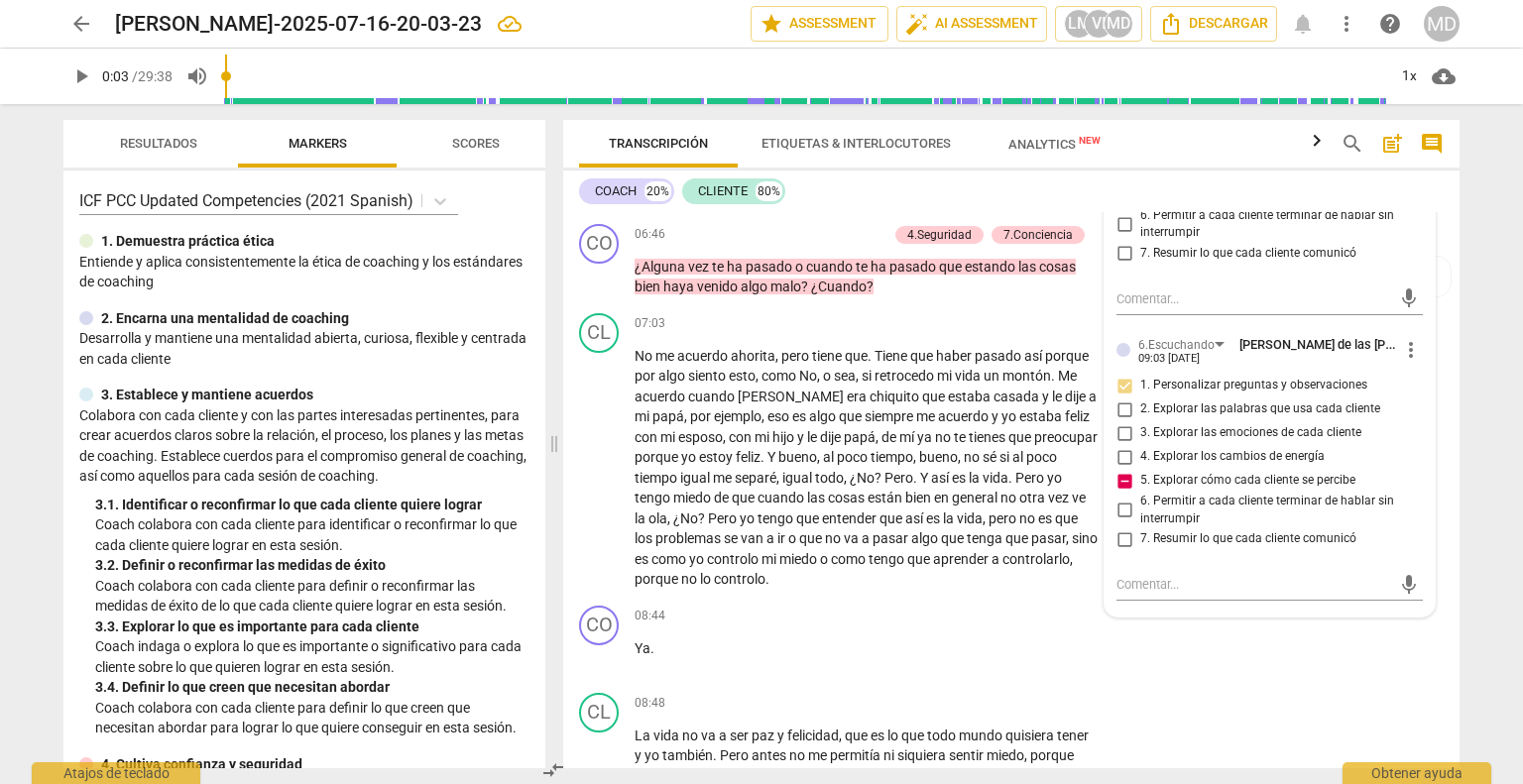 click on "5. Explorar cómo cada cliente se percibe" at bounding box center [1124, 481] 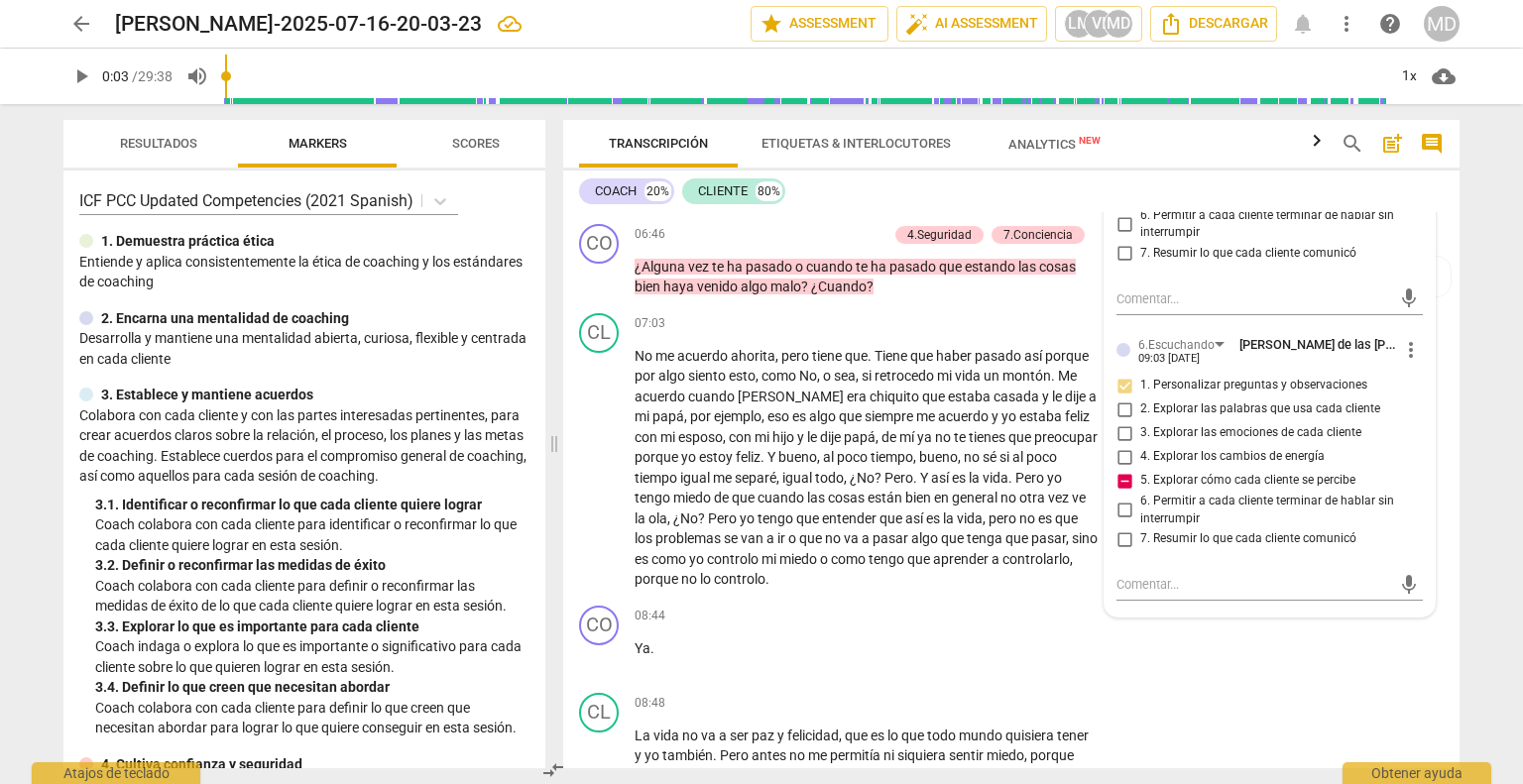 checkbox on "false" 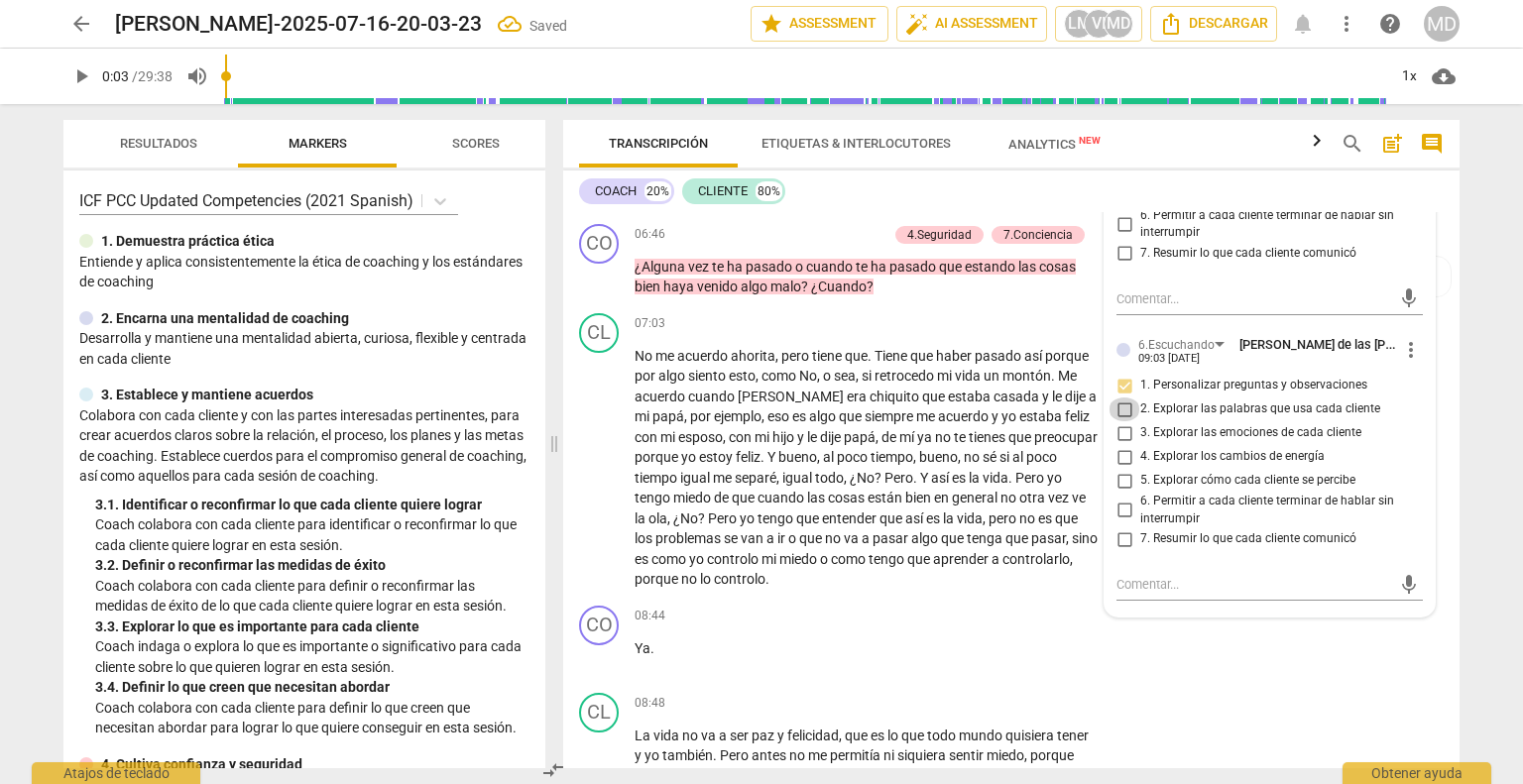 click on "2. Explorar las palabras que usa cada cliente" at bounding box center (1124, 409) 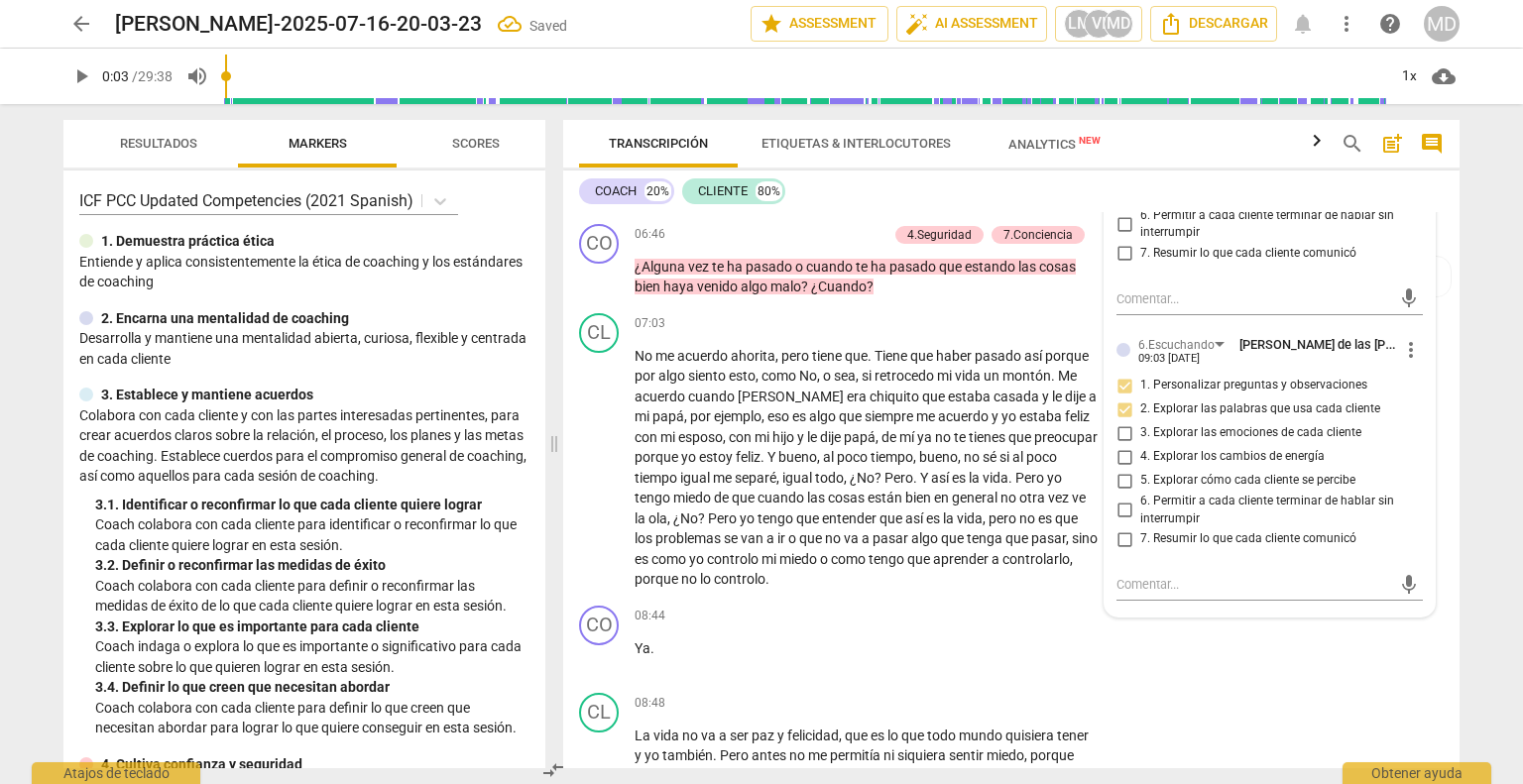 click on "3. Explorar las emociones de cada cliente" at bounding box center (1124, 433) 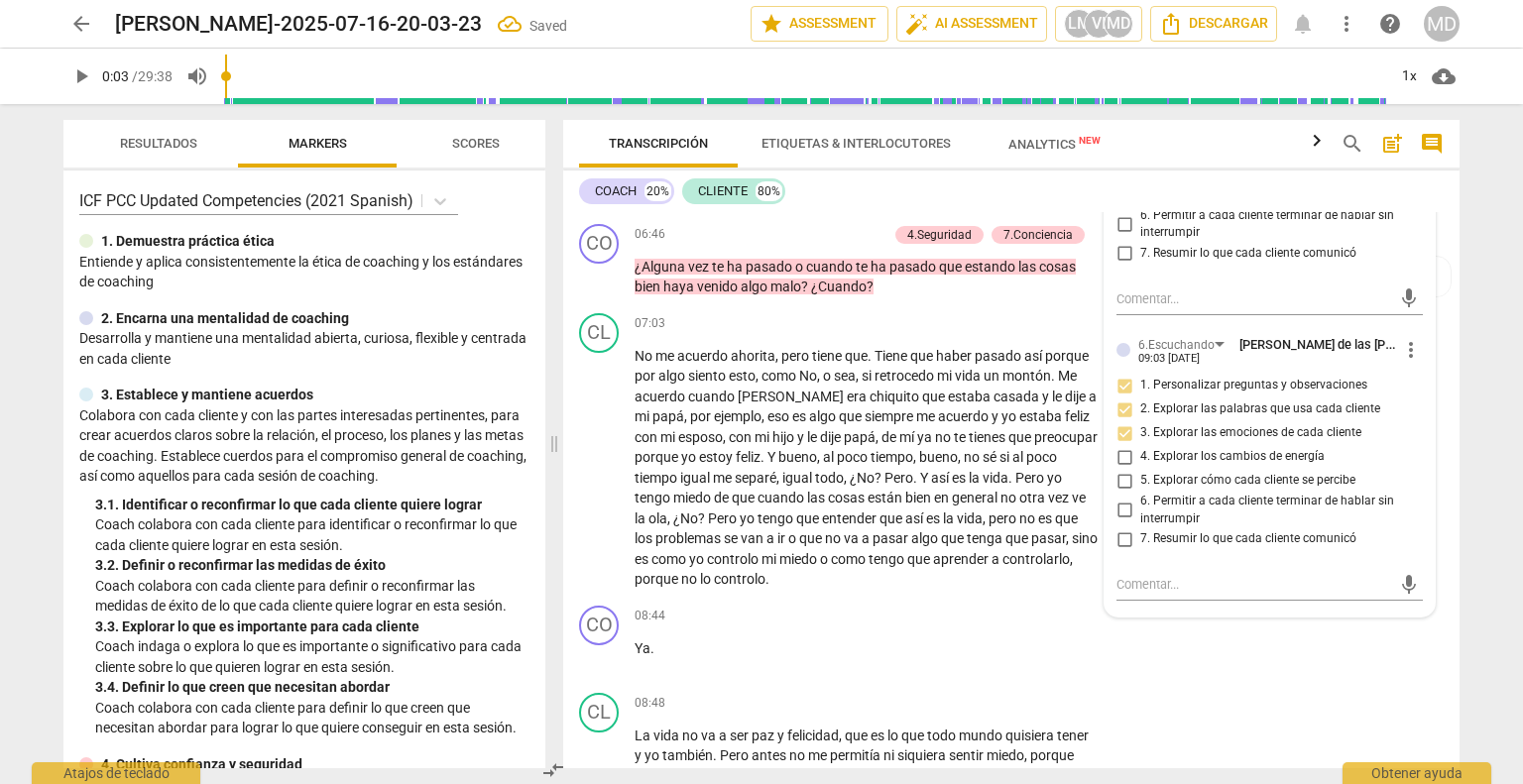 click on "6. Permitir a cada cliente terminar de hablar sin interrumpir" at bounding box center (1124, 510) 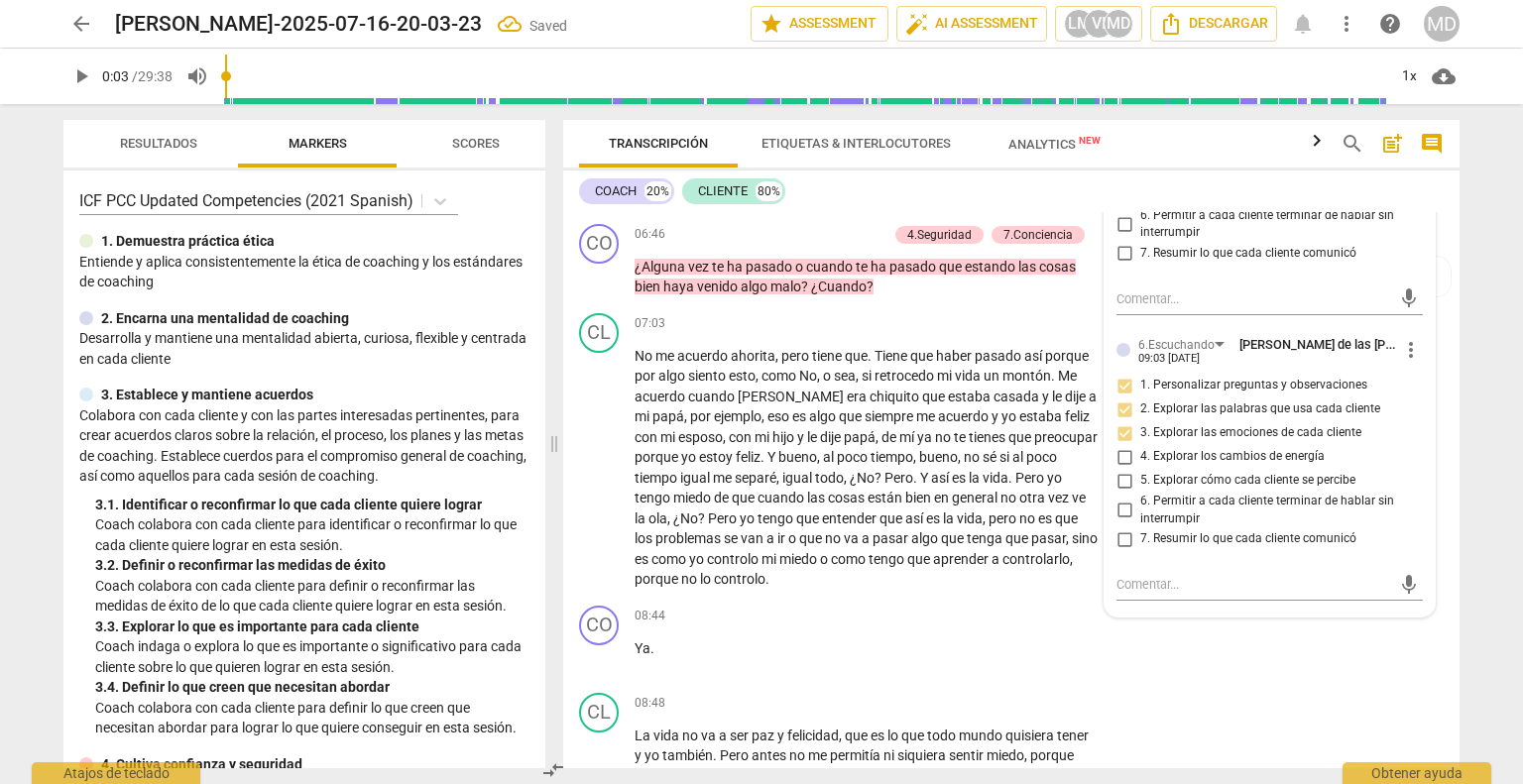 checkbox on "true" 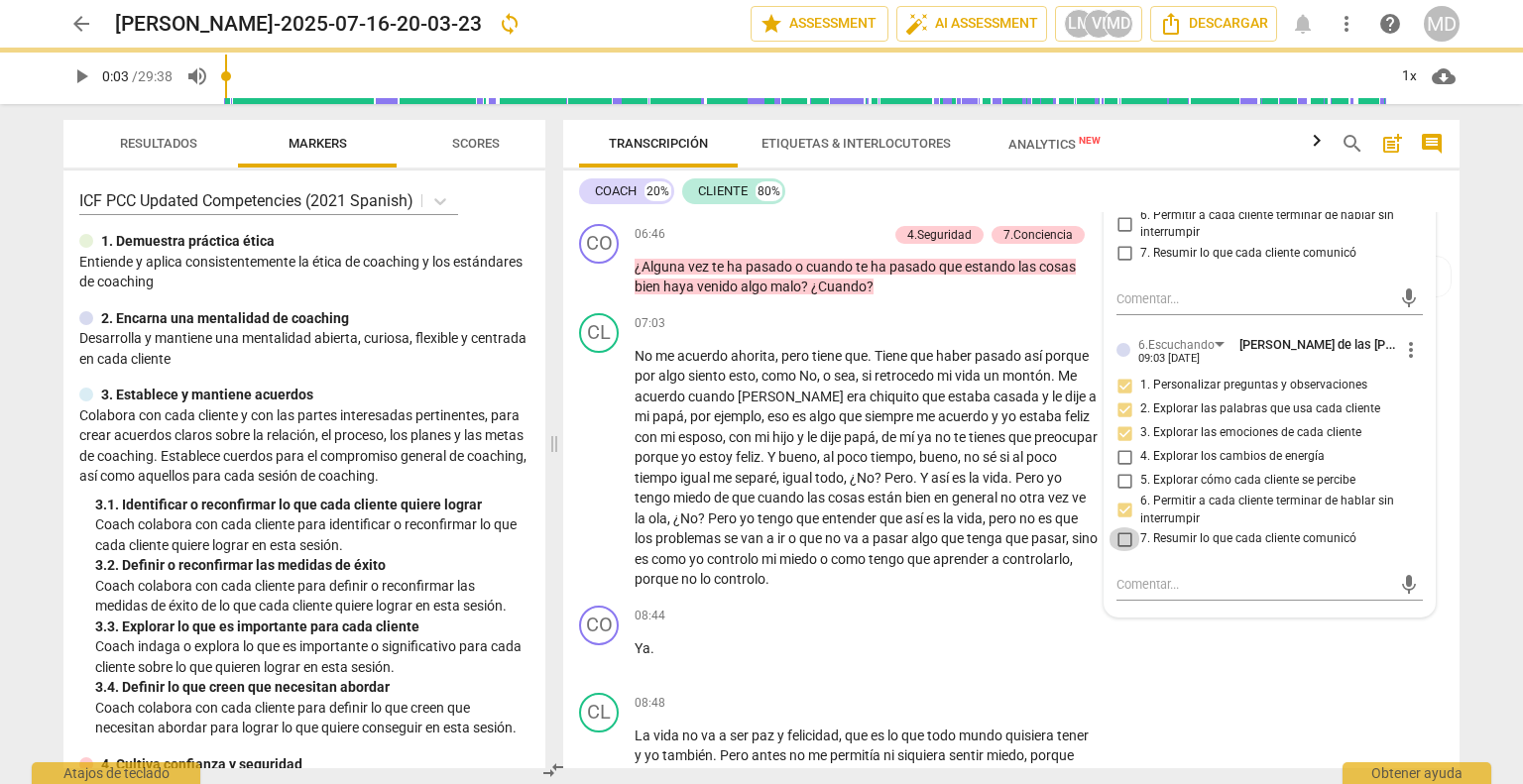click on "7. Resumir lo que cada cliente comunicó" at bounding box center (1124, 539) 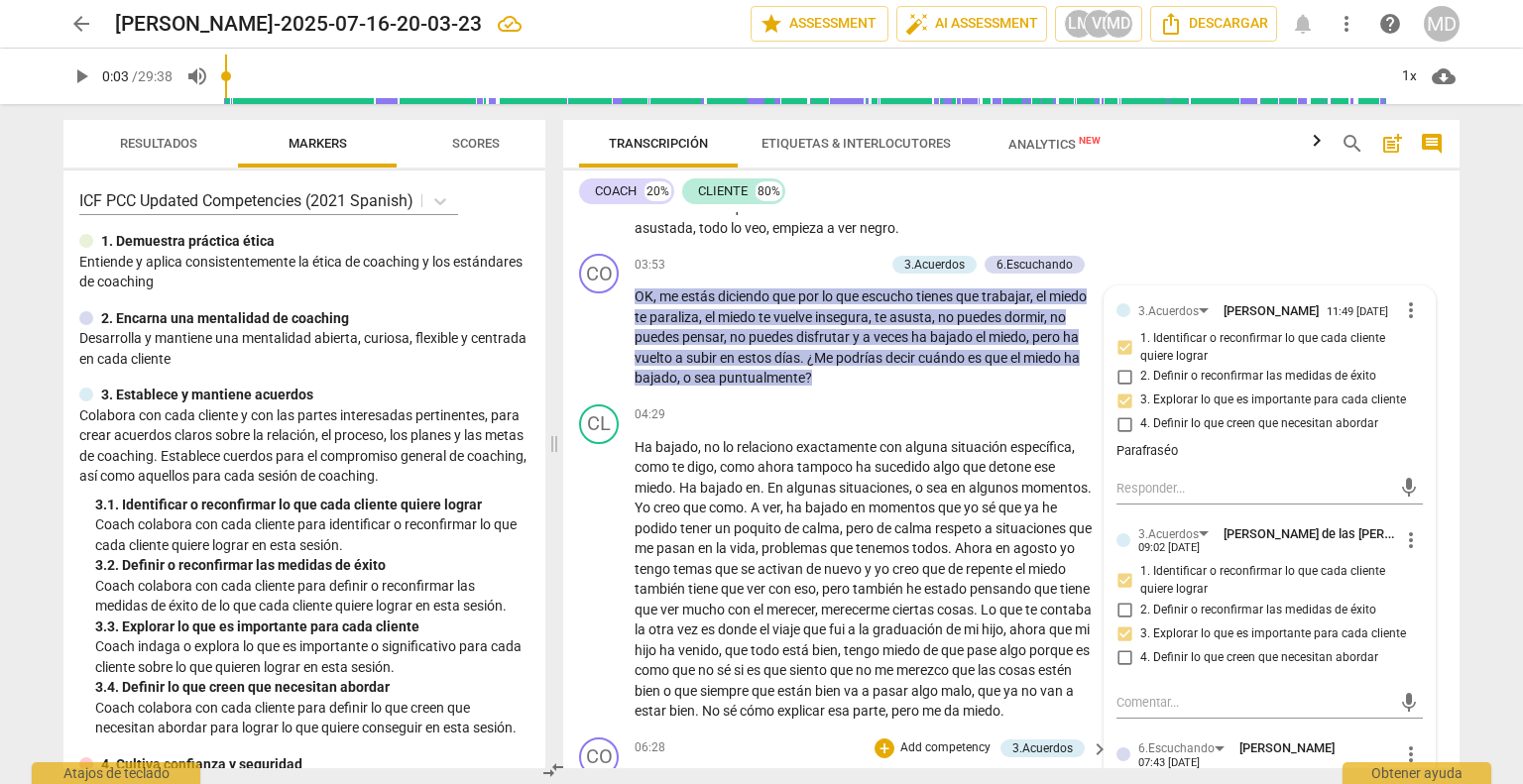 scroll, scrollTop: 892, scrollLeft: 0, axis: vertical 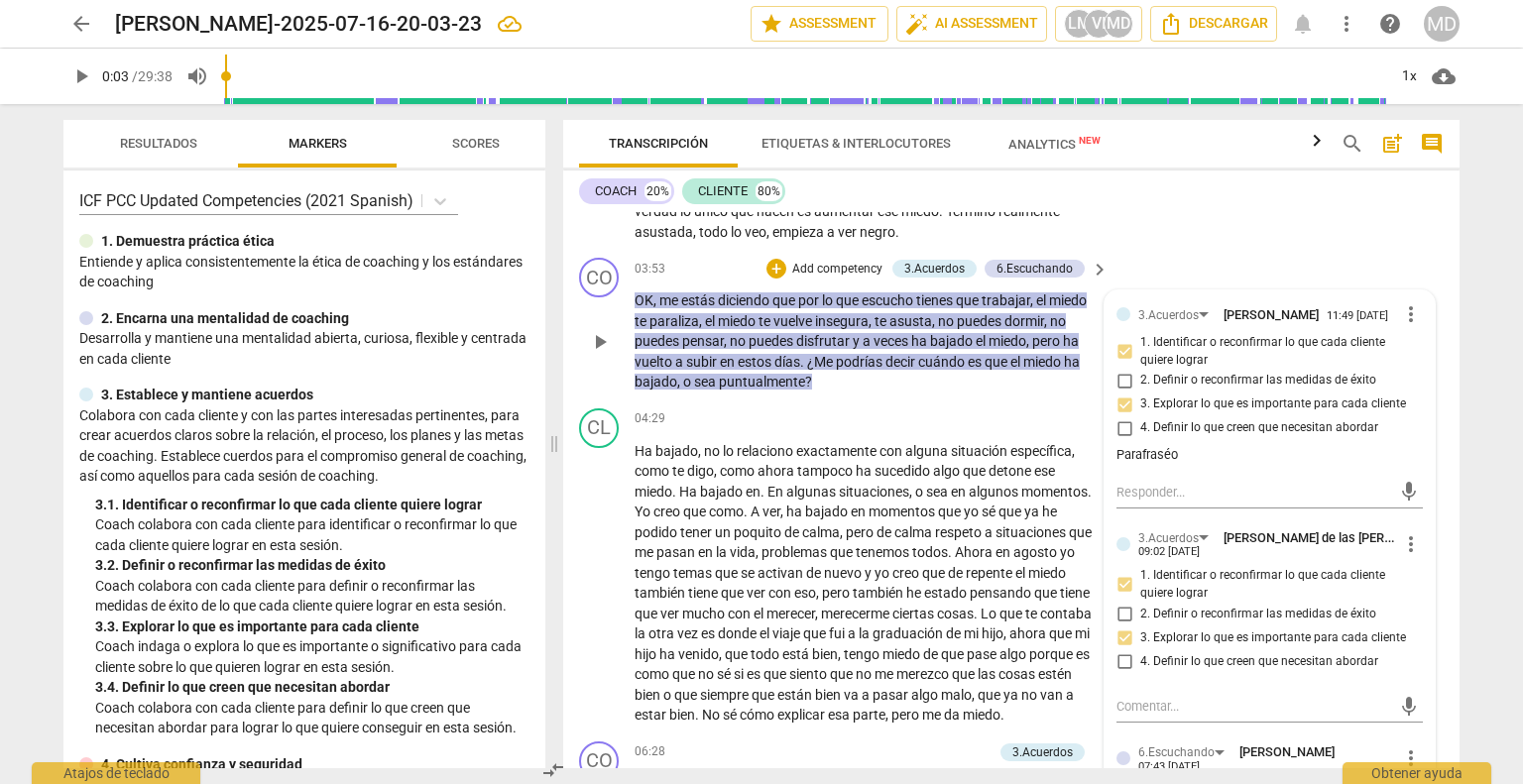 click on "Add competency" at bounding box center [837, 270] 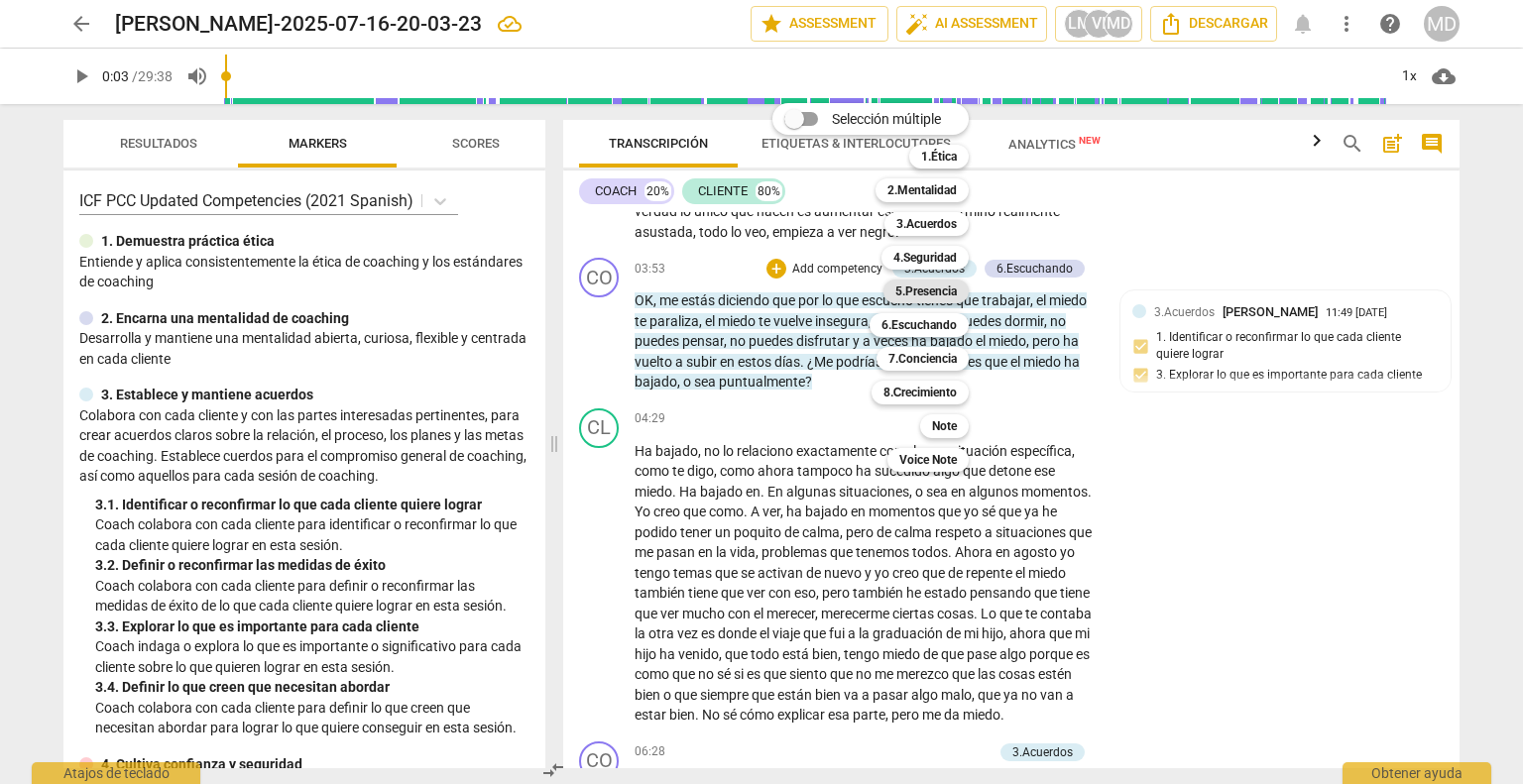 click on "5.Presencia" at bounding box center [926, 291] 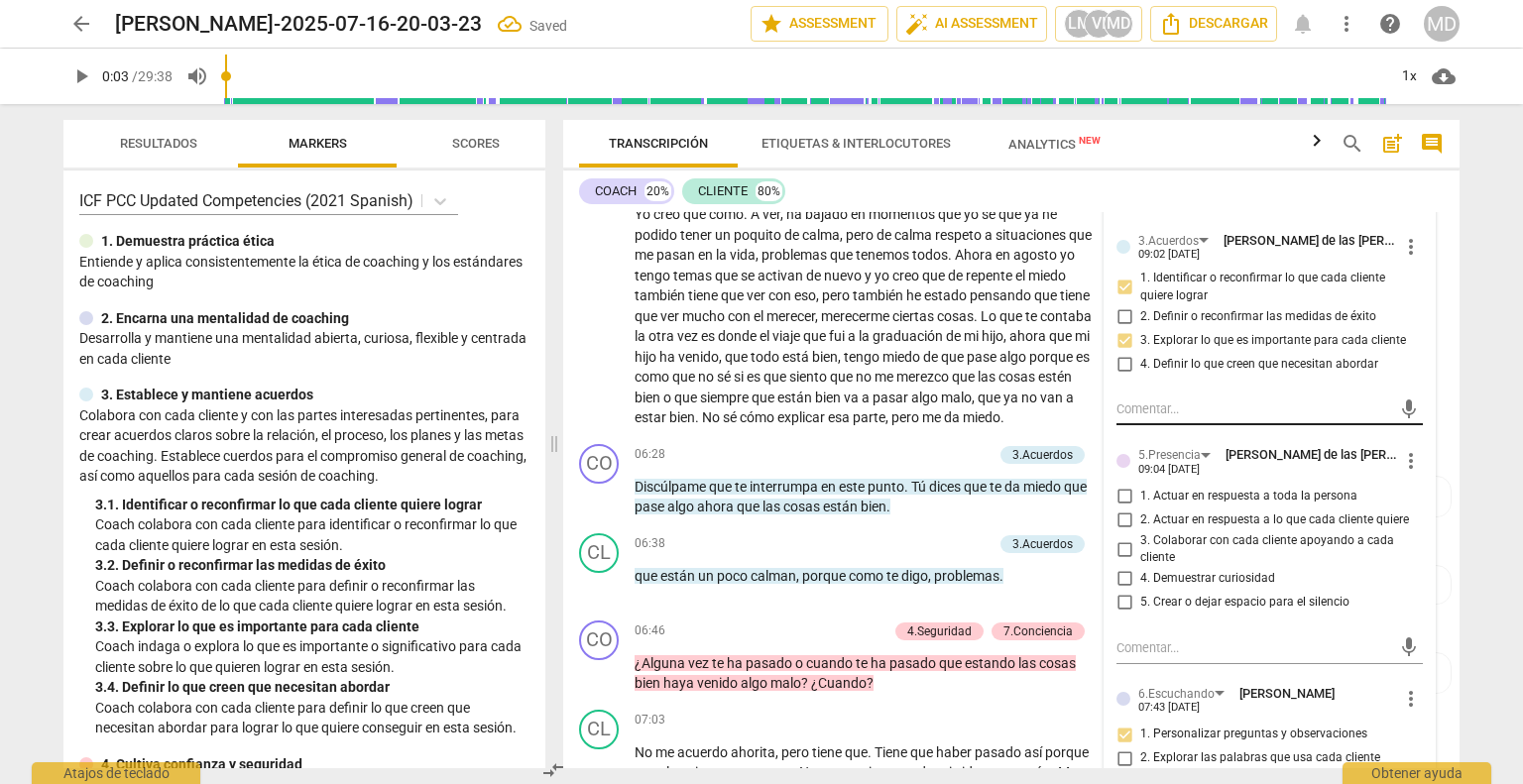 scroll, scrollTop: 1288, scrollLeft: 0, axis: vertical 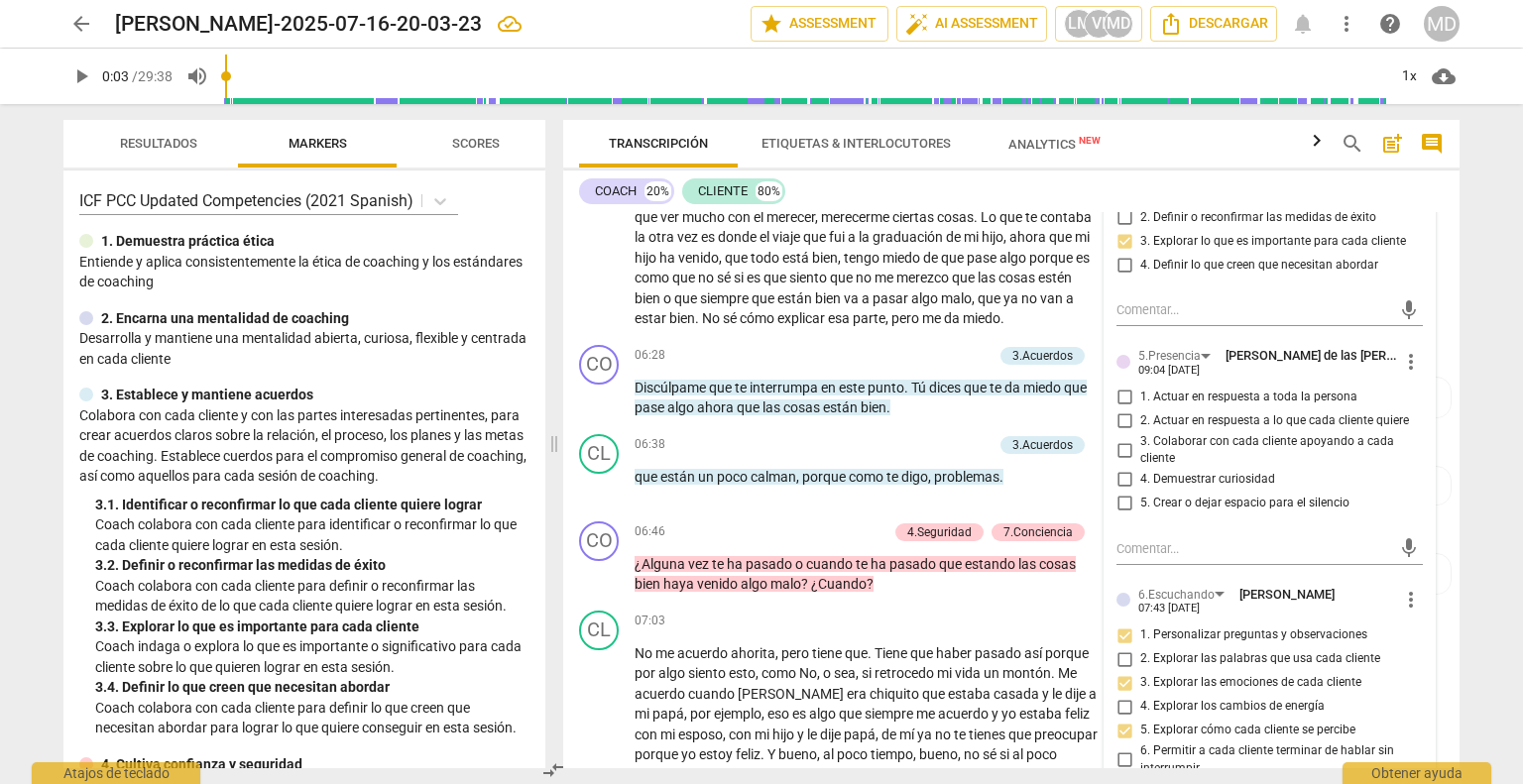 click on "2. Actuar en respuesta a lo que cada cliente quiere" at bounding box center (1124, 421) 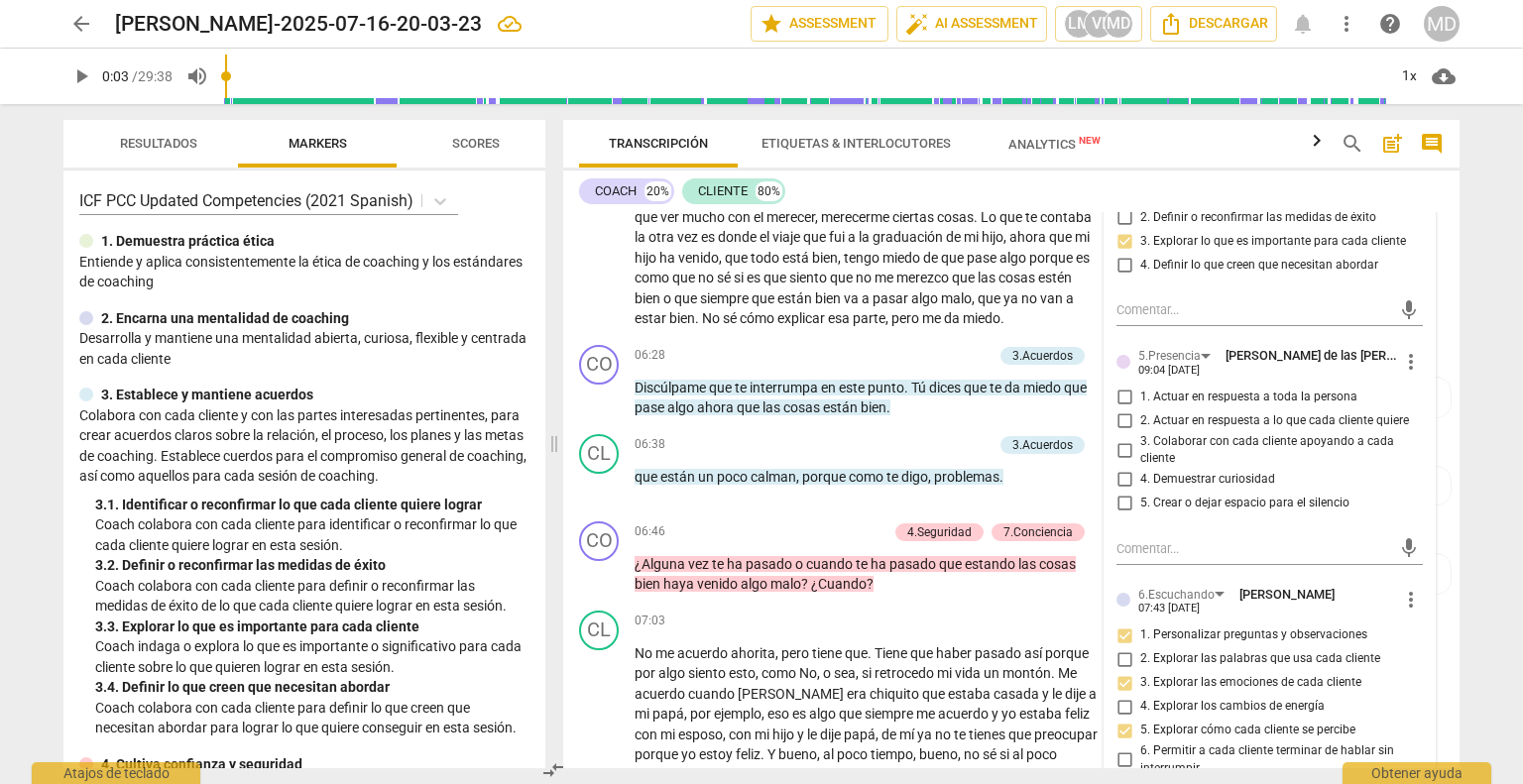 checkbox on "true" 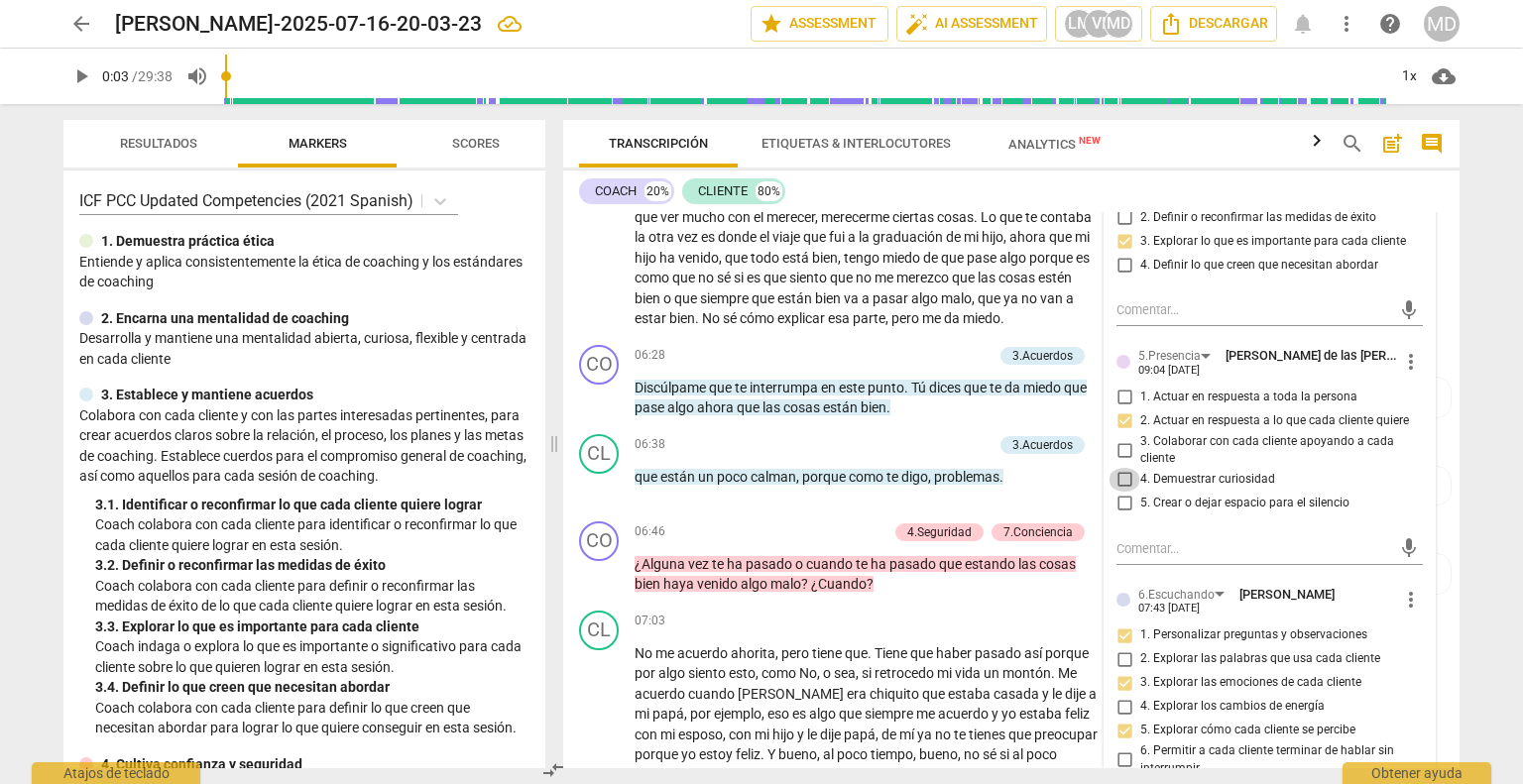 click on "4. Demuestrar curiosidad" at bounding box center [1124, 480] 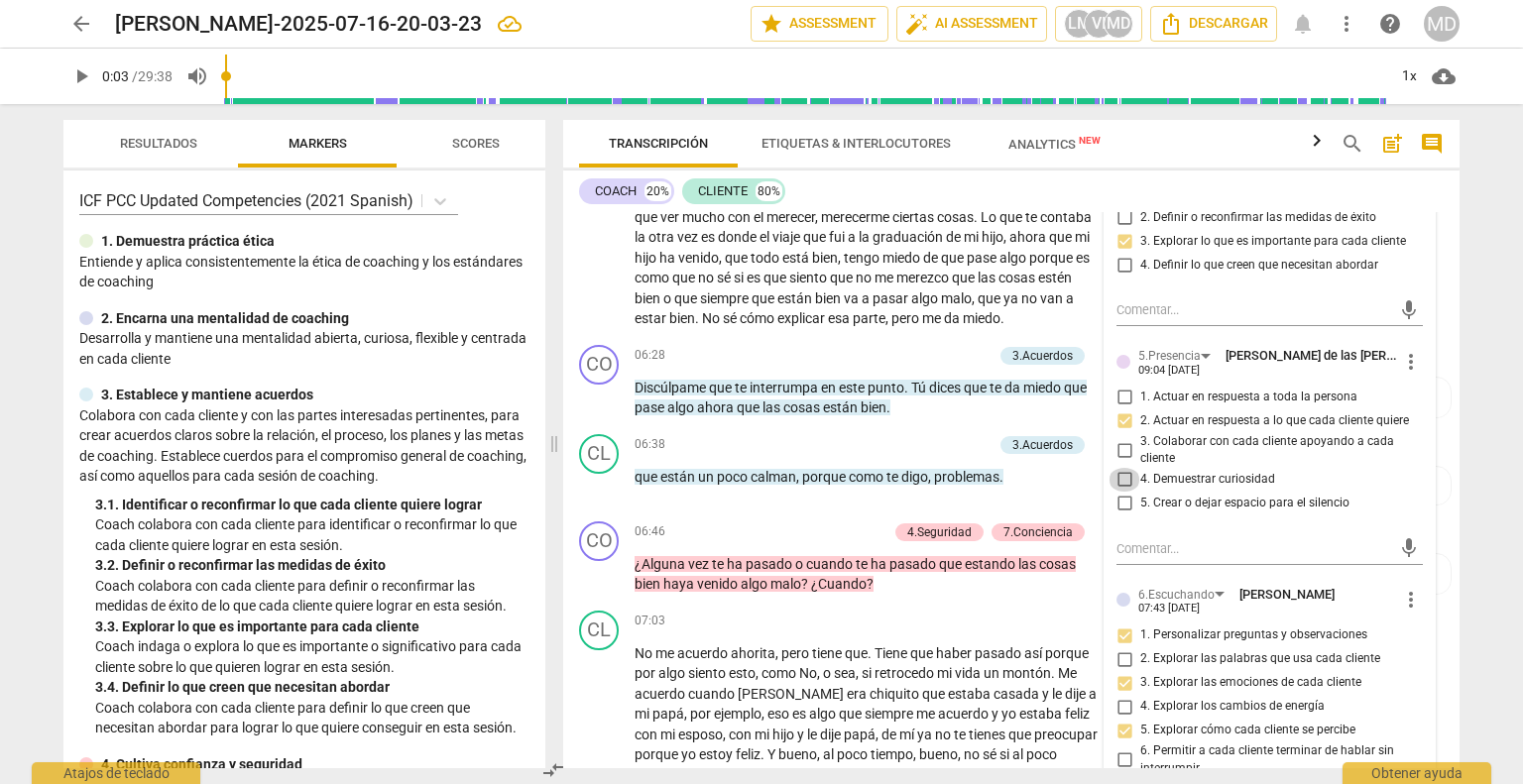 checkbox on "true" 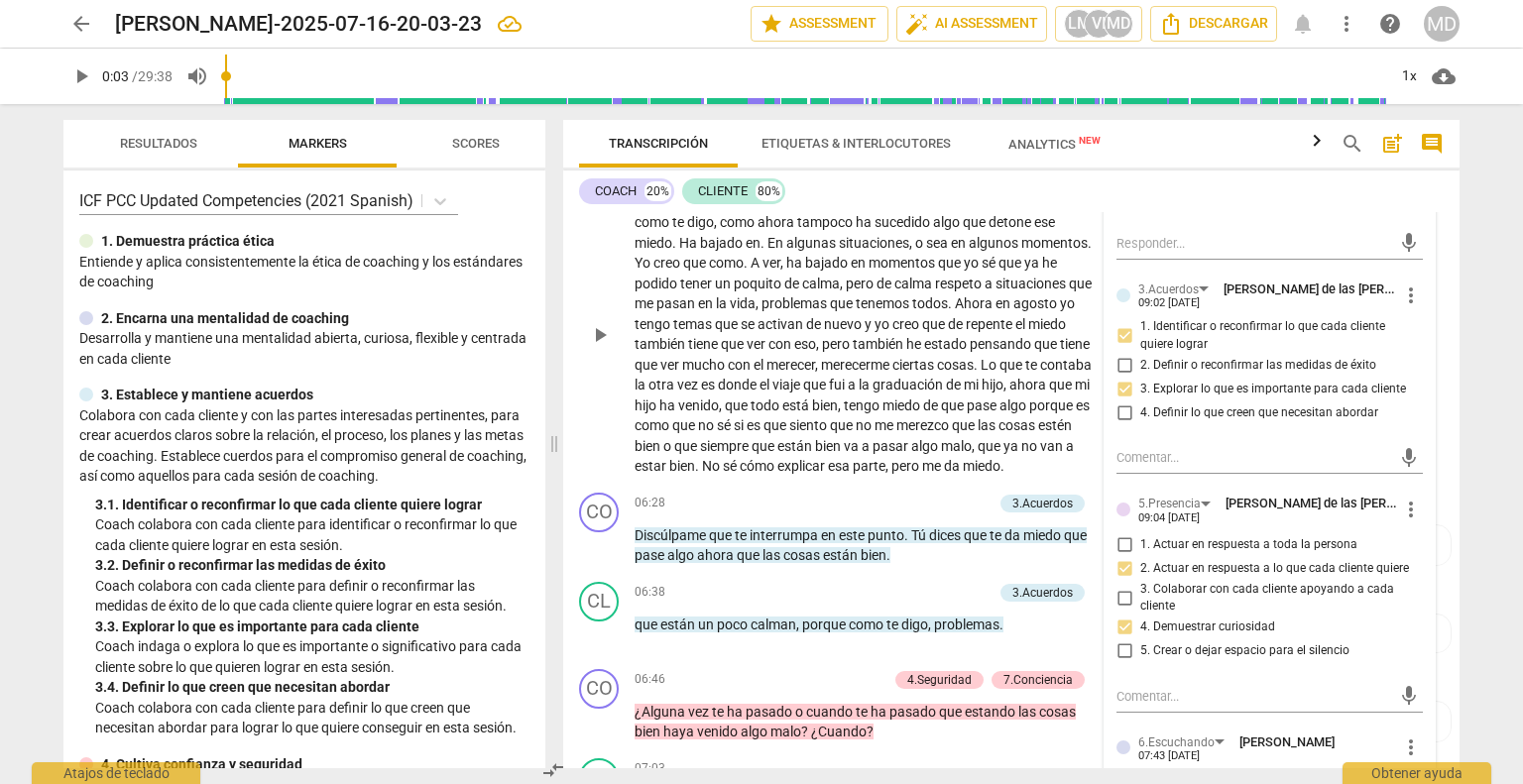 scroll, scrollTop: 1189, scrollLeft: 0, axis: vertical 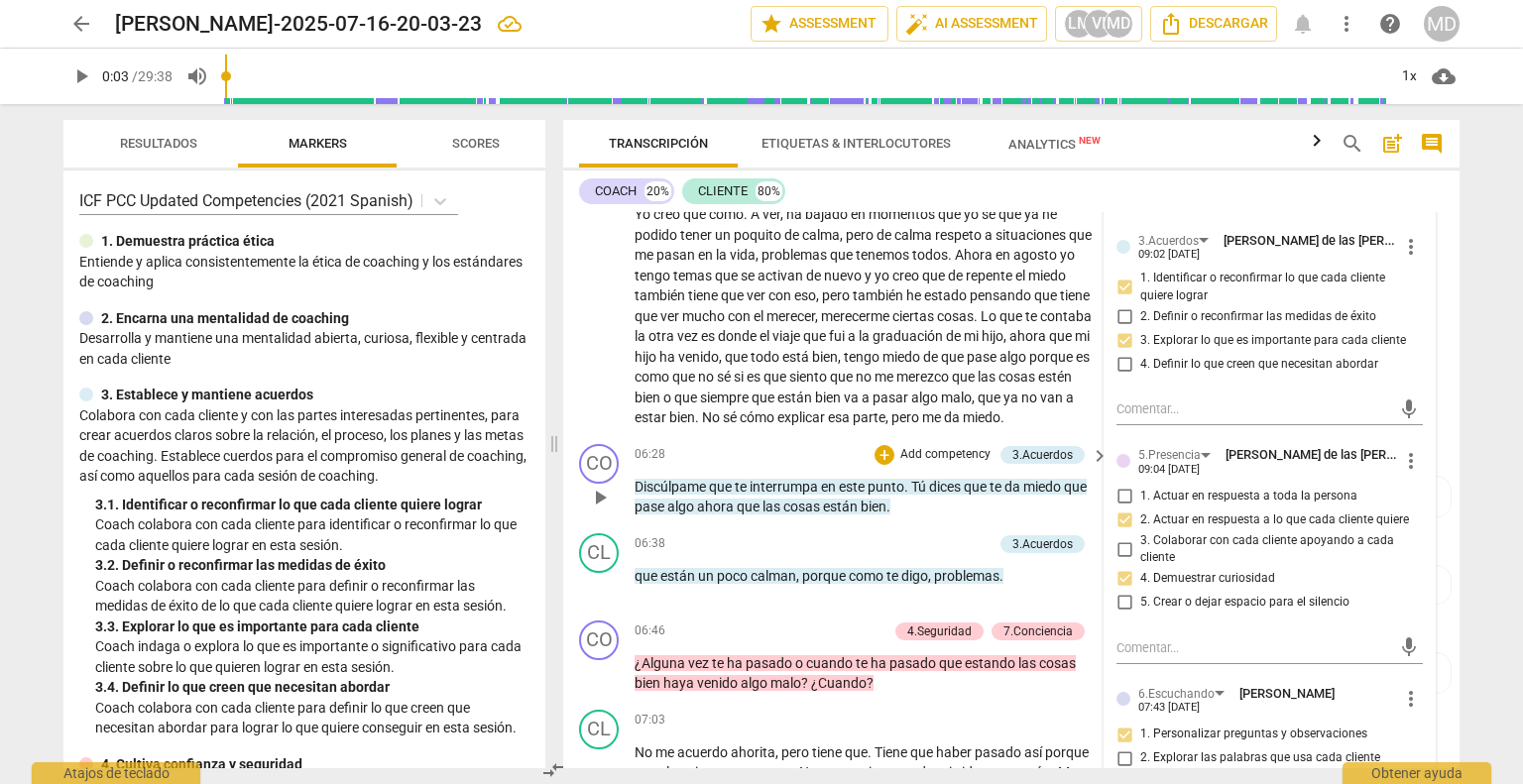 click on "Add competency" at bounding box center (945, 455) 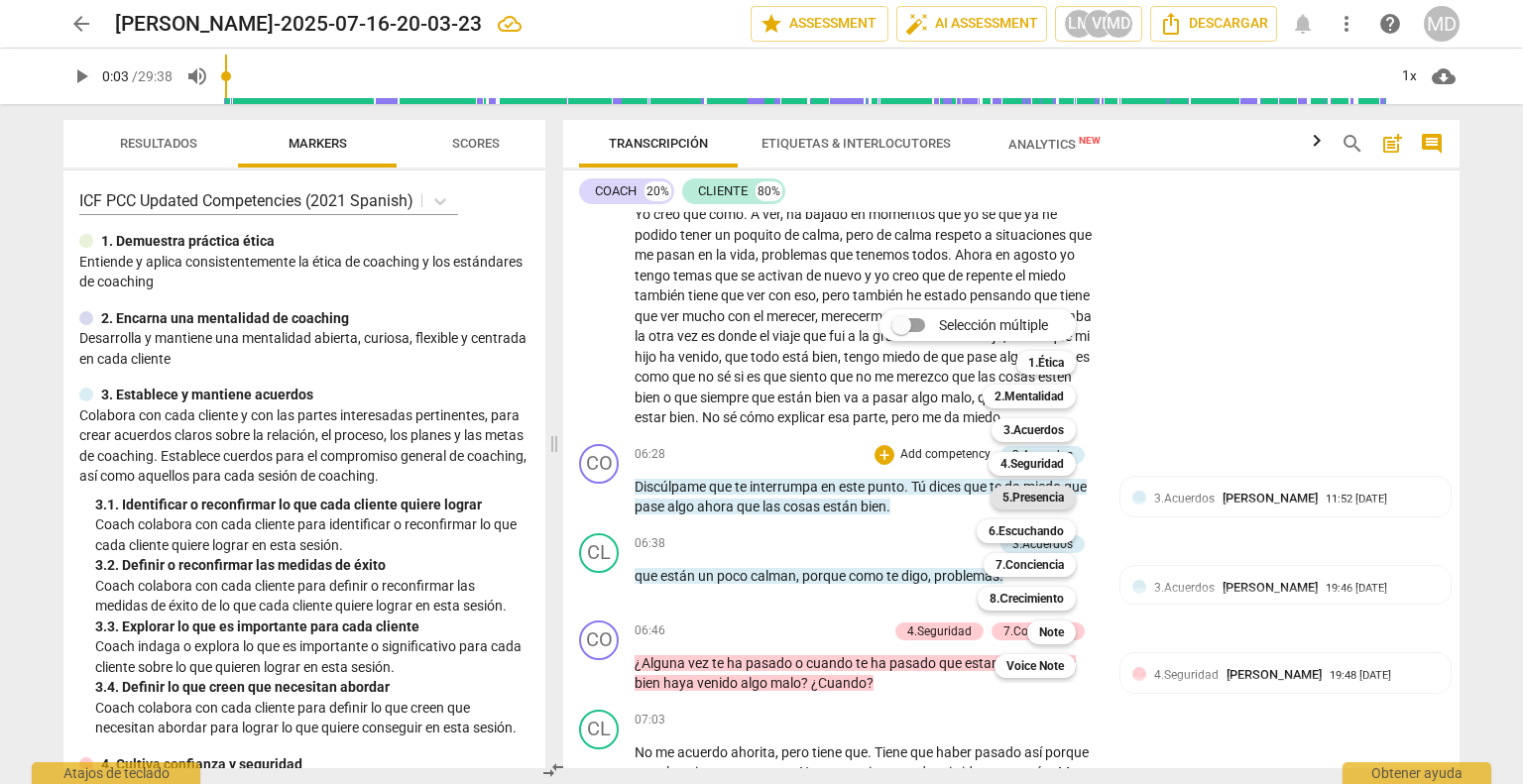 click on "5.Presencia" at bounding box center [1033, 498] 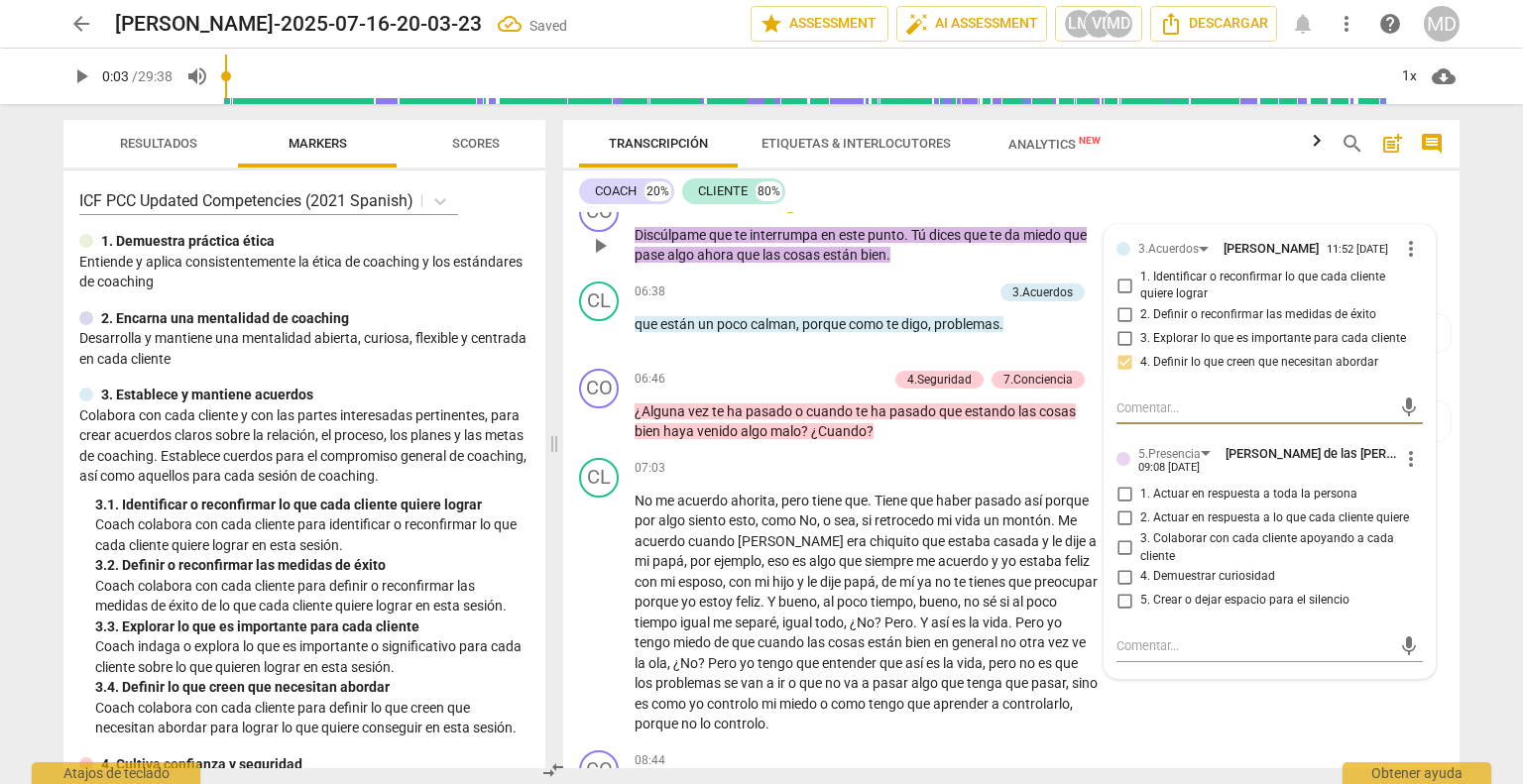 scroll, scrollTop: 1487, scrollLeft: 0, axis: vertical 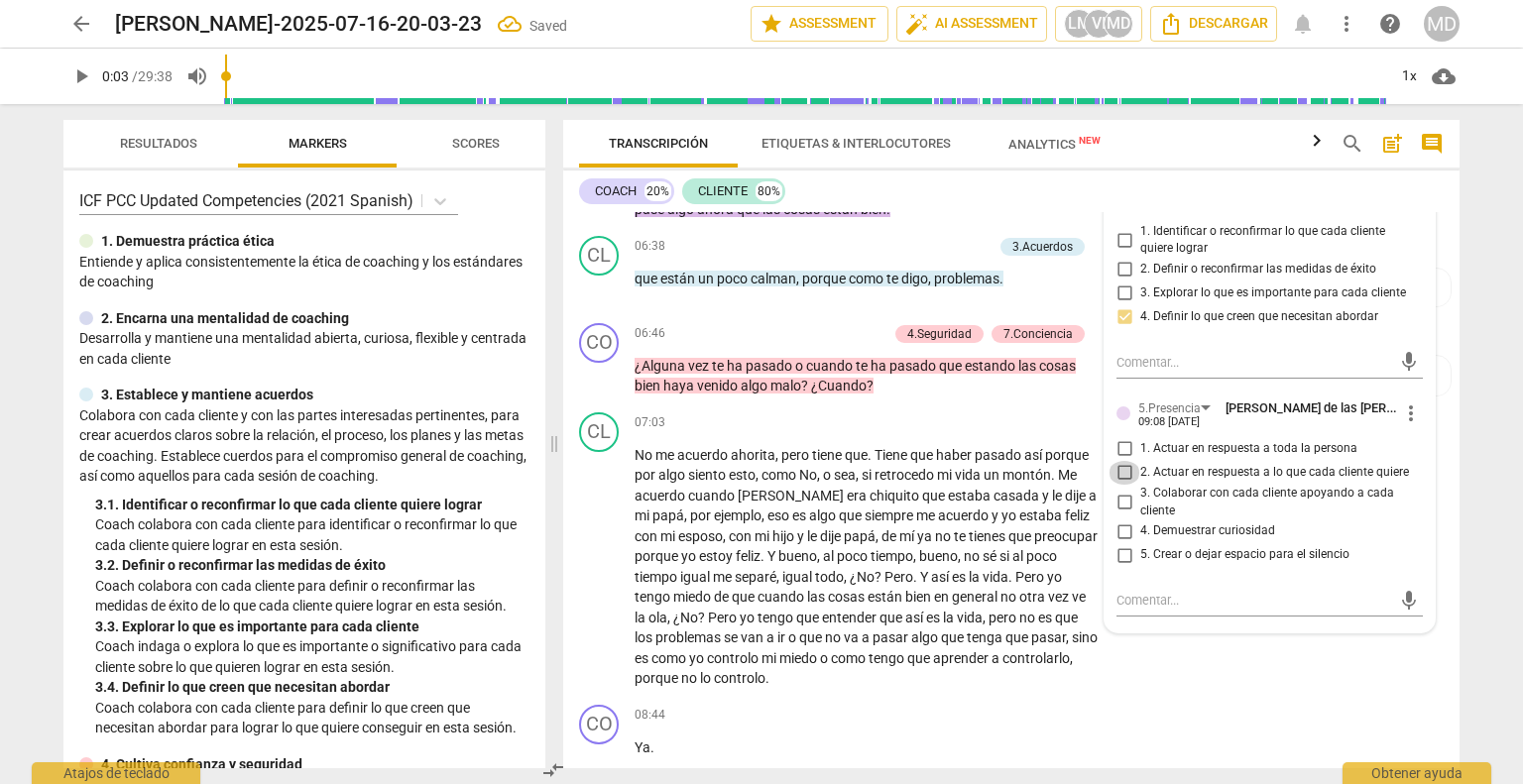click on "2. Actuar en respuesta a lo que cada cliente quiere" at bounding box center [1124, 473] 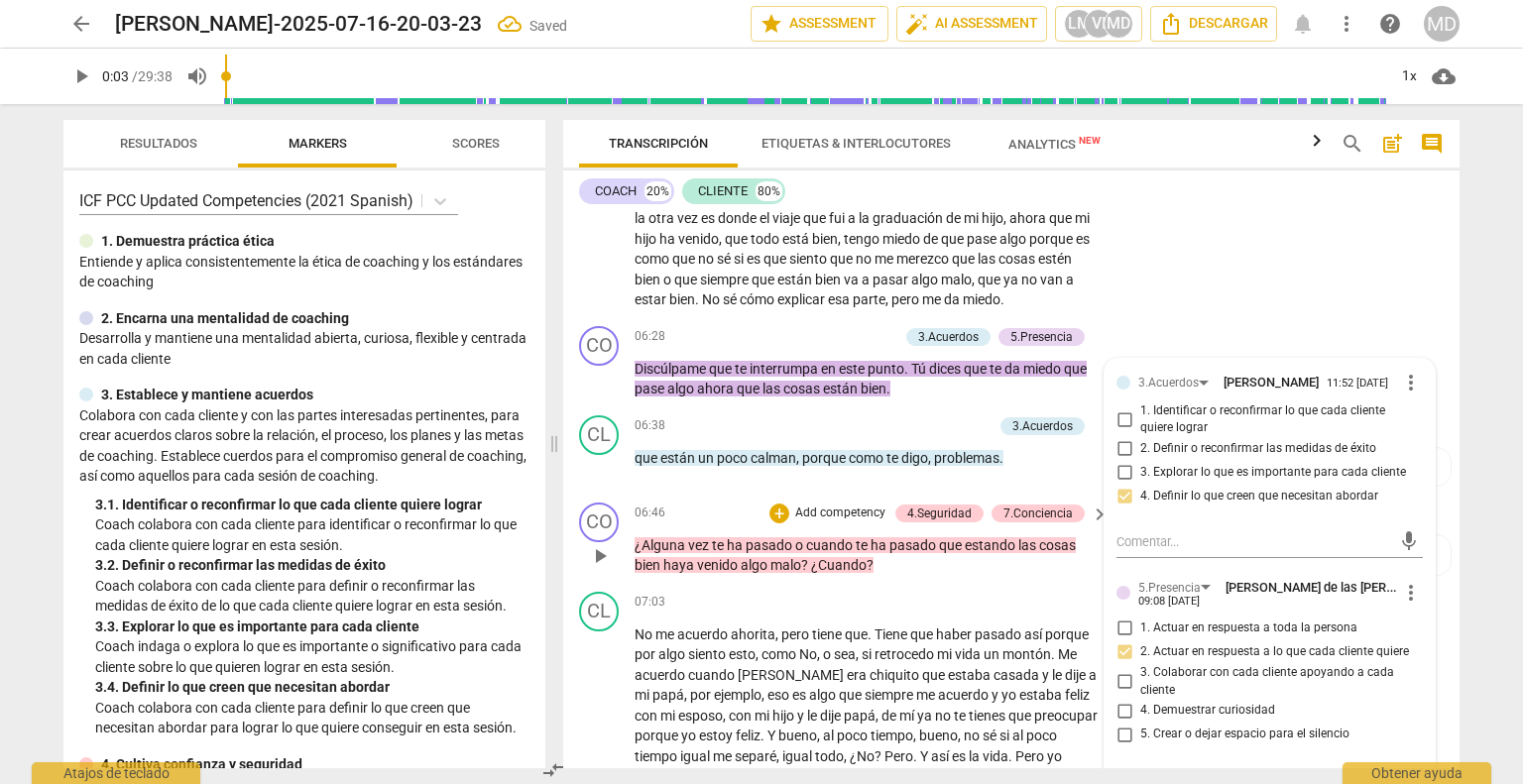 scroll, scrollTop: 1288, scrollLeft: 0, axis: vertical 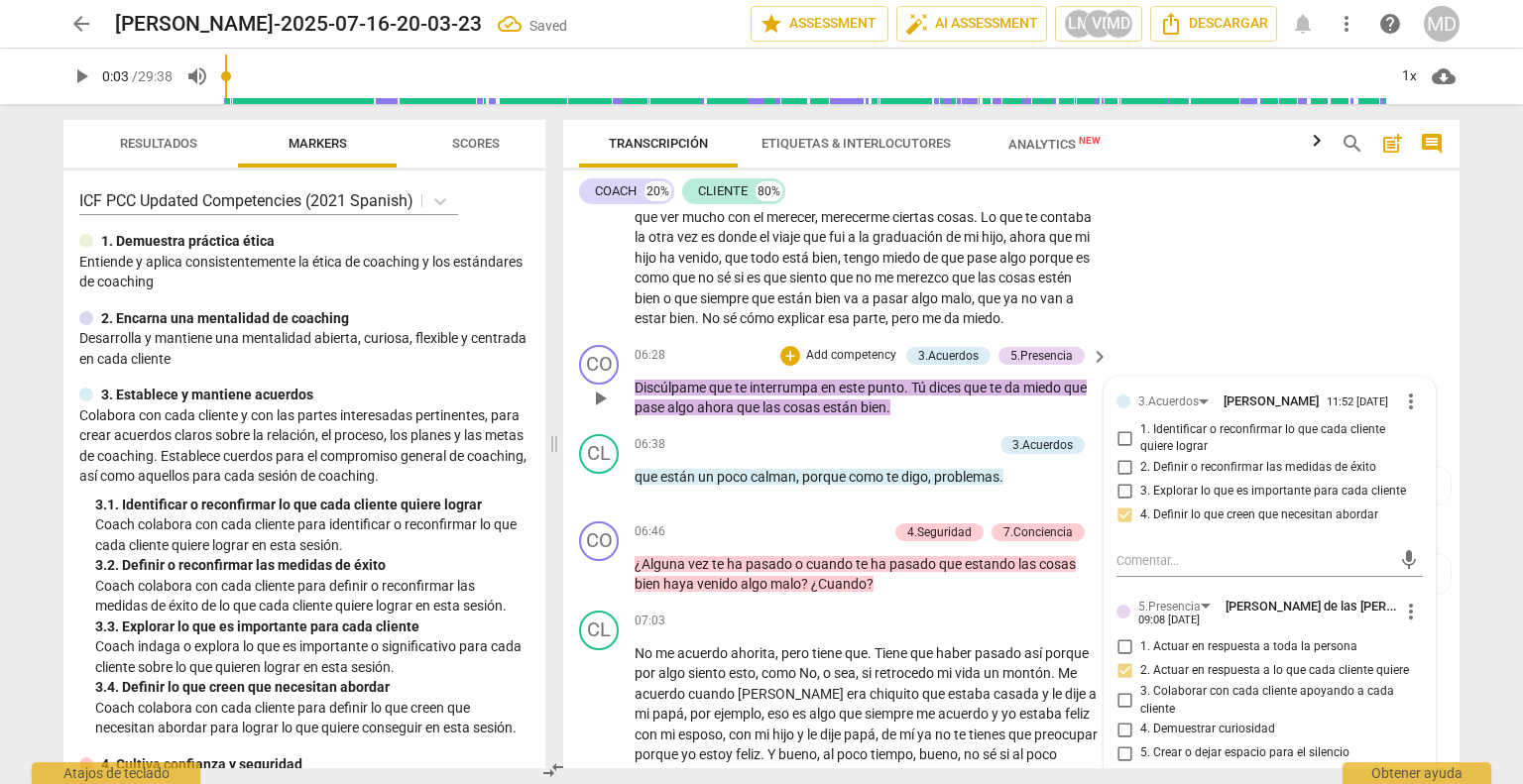 click on "Add competency" at bounding box center [851, 356] 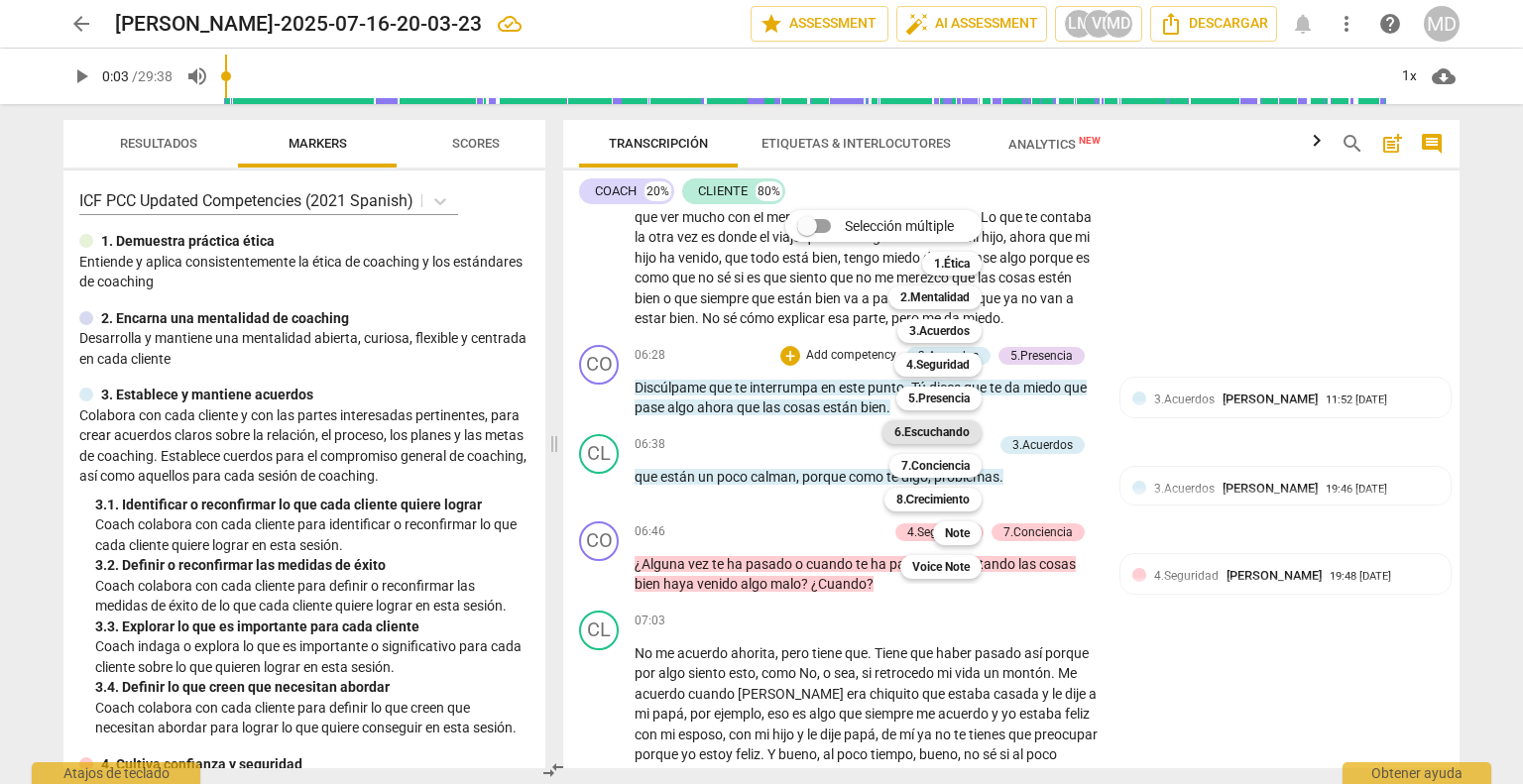 click on "6.Escuchando" at bounding box center [932, 432] 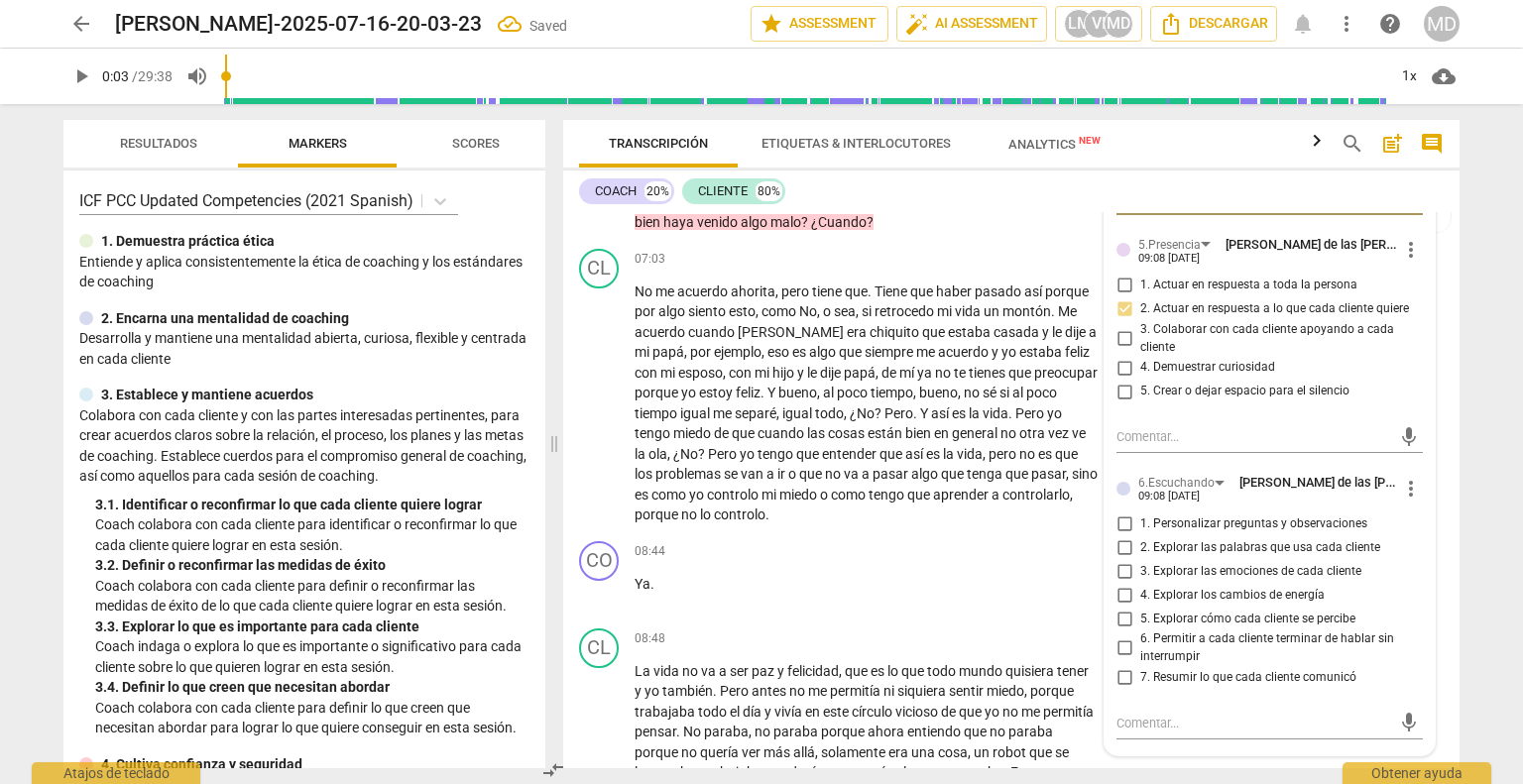 scroll, scrollTop: 1685, scrollLeft: 0, axis: vertical 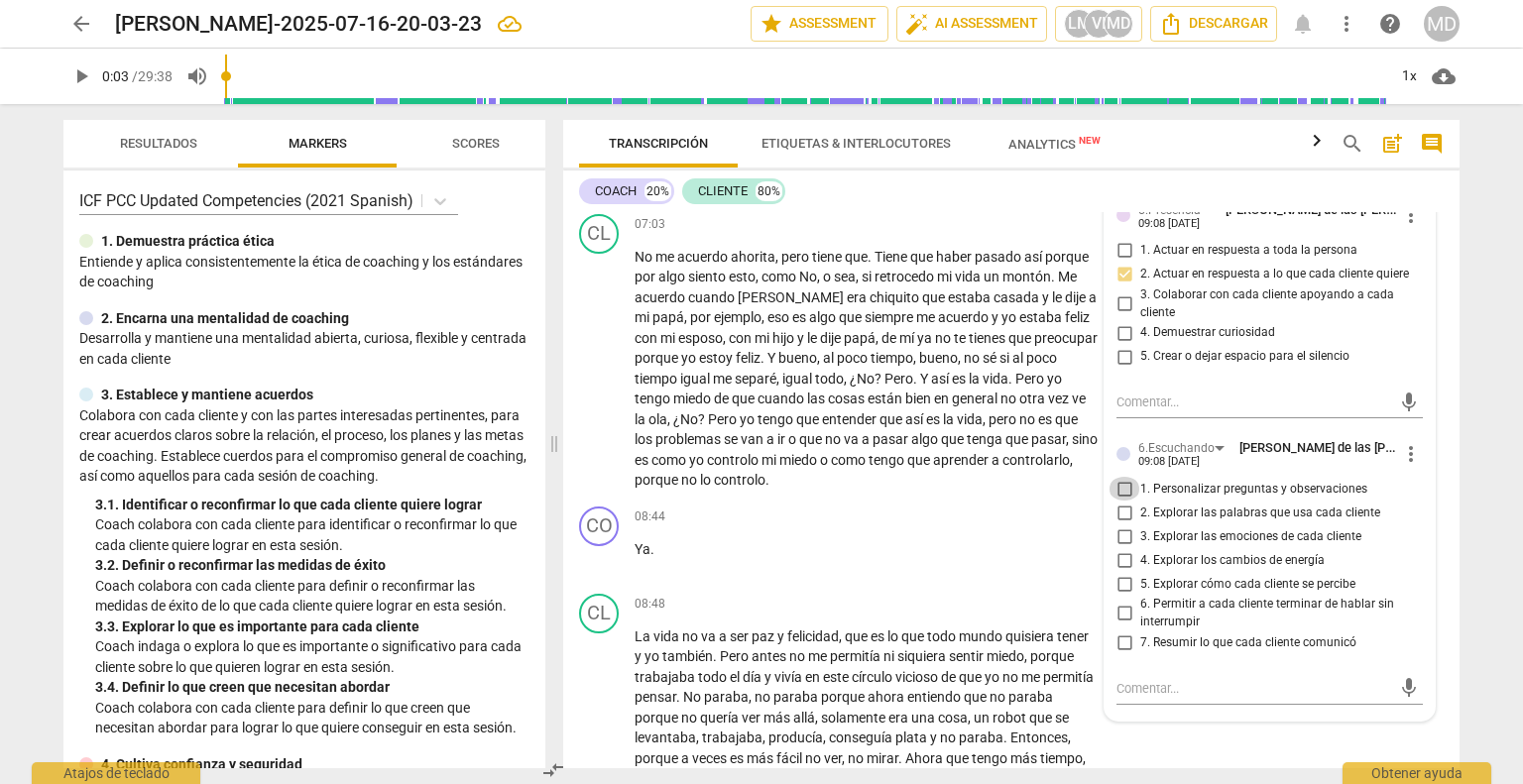click on "1. Personalizar preguntas y observaciones" at bounding box center [1124, 489] 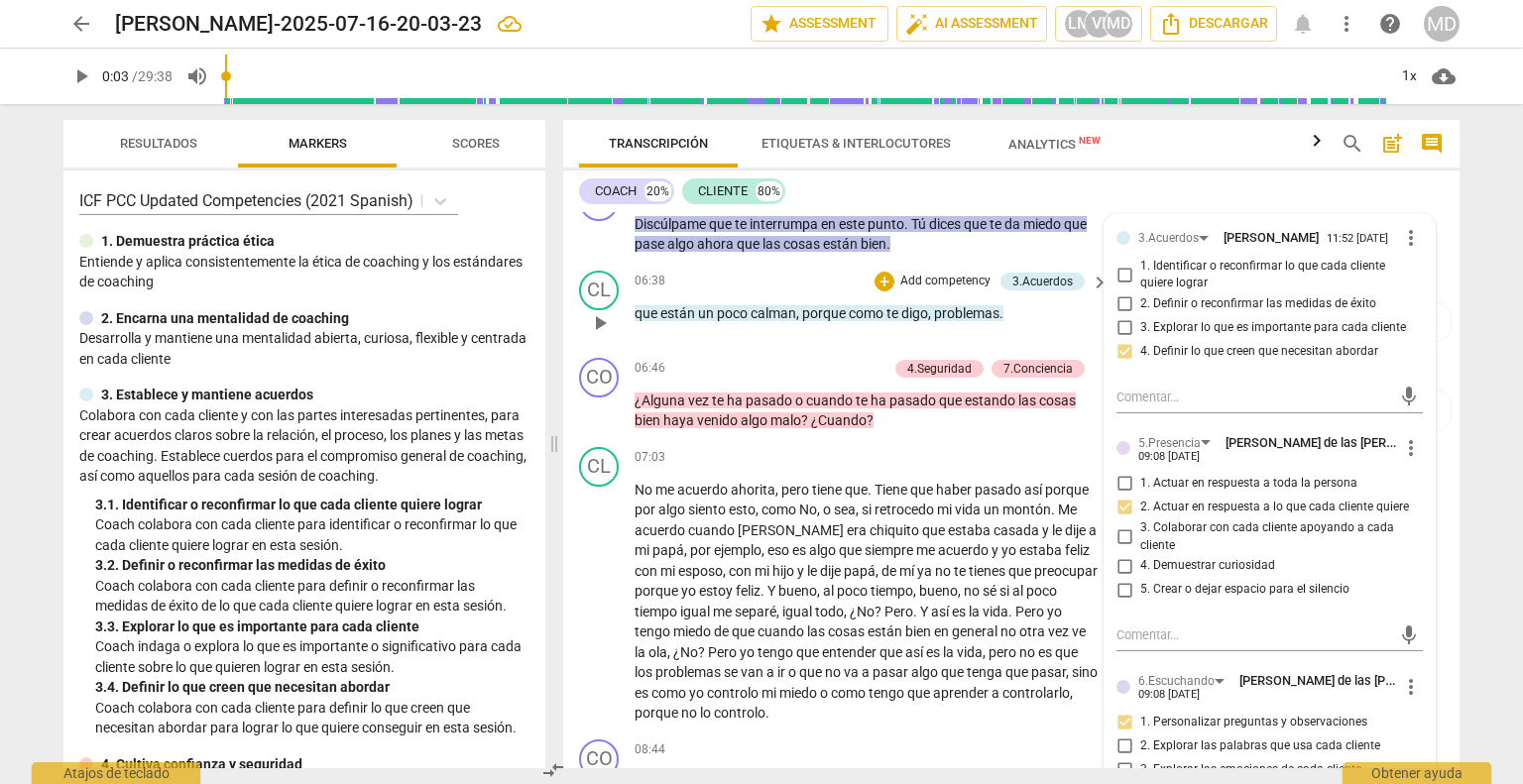 scroll, scrollTop: 1487, scrollLeft: 0, axis: vertical 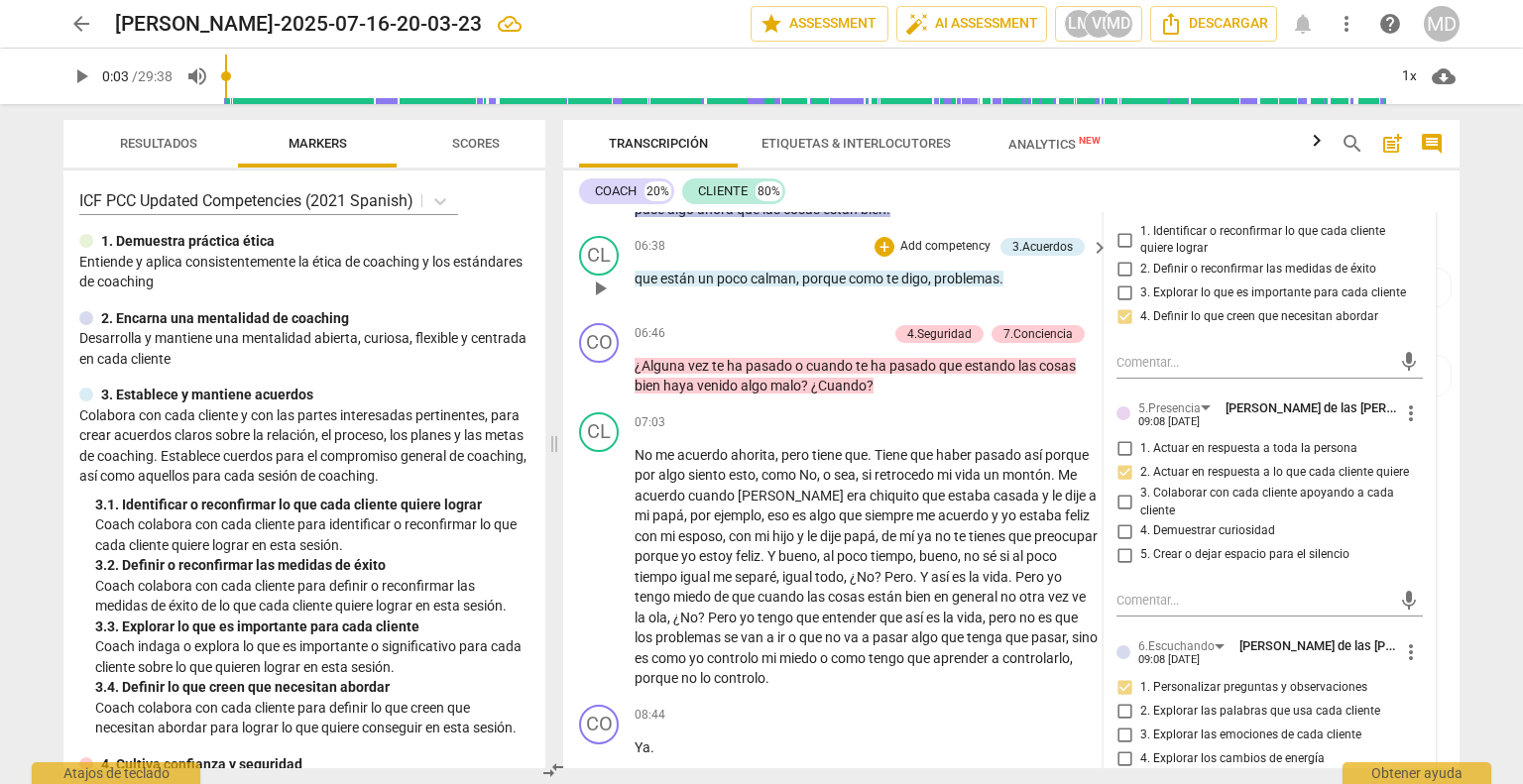click on "play_arrow" at bounding box center (600, 288) 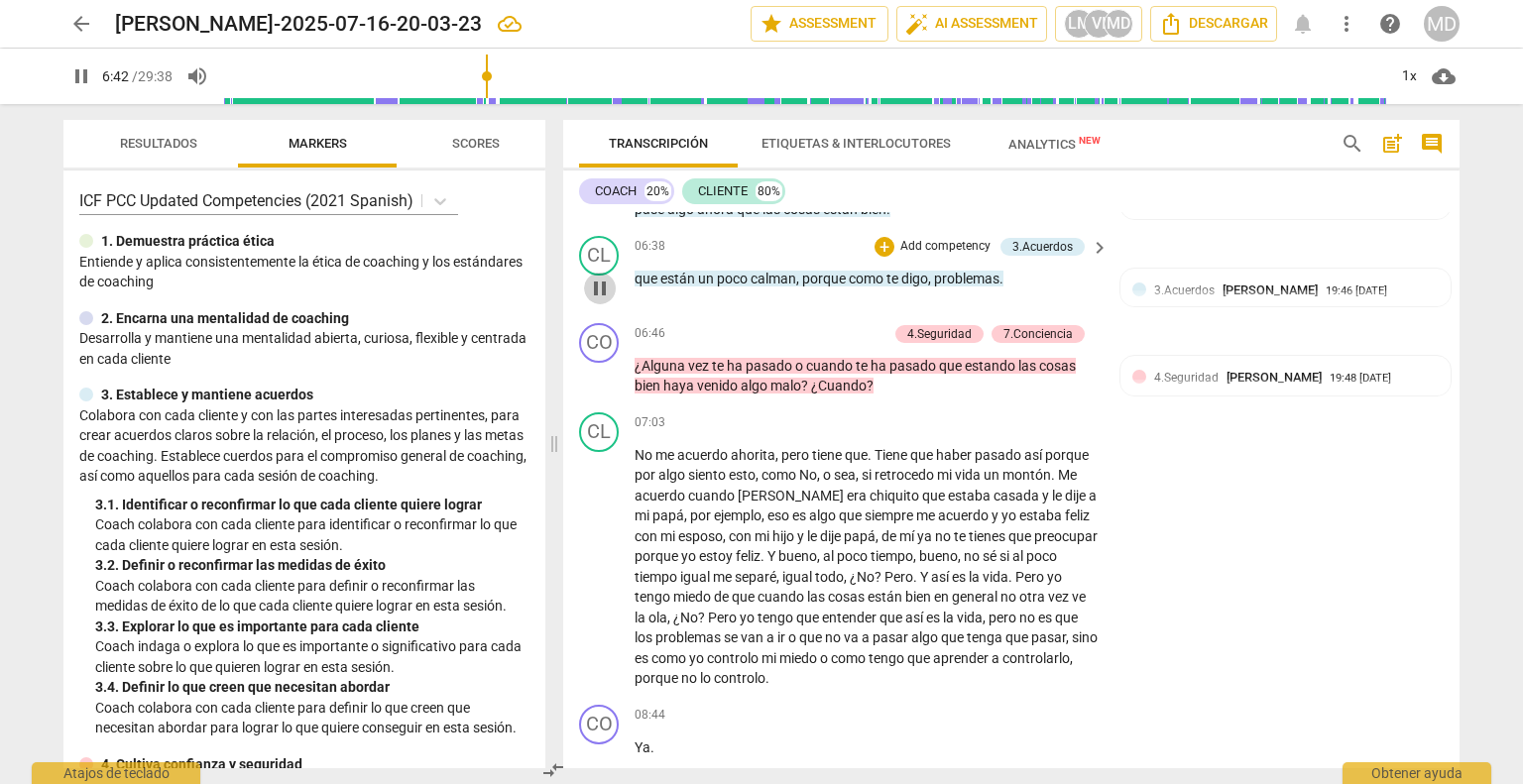 click on "pause" at bounding box center (600, 288) 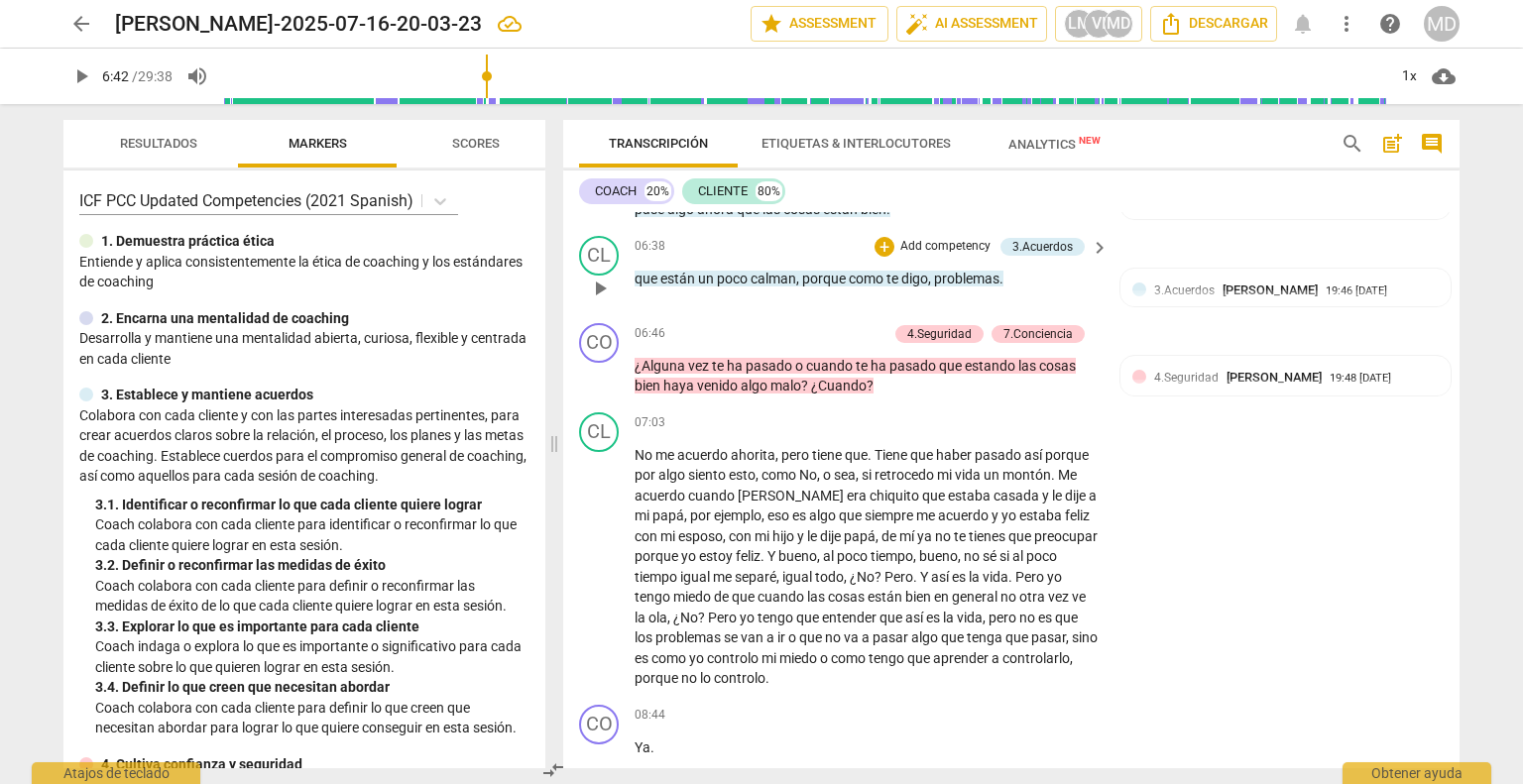 scroll, scrollTop: 1586, scrollLeft: 0, axis: vertical 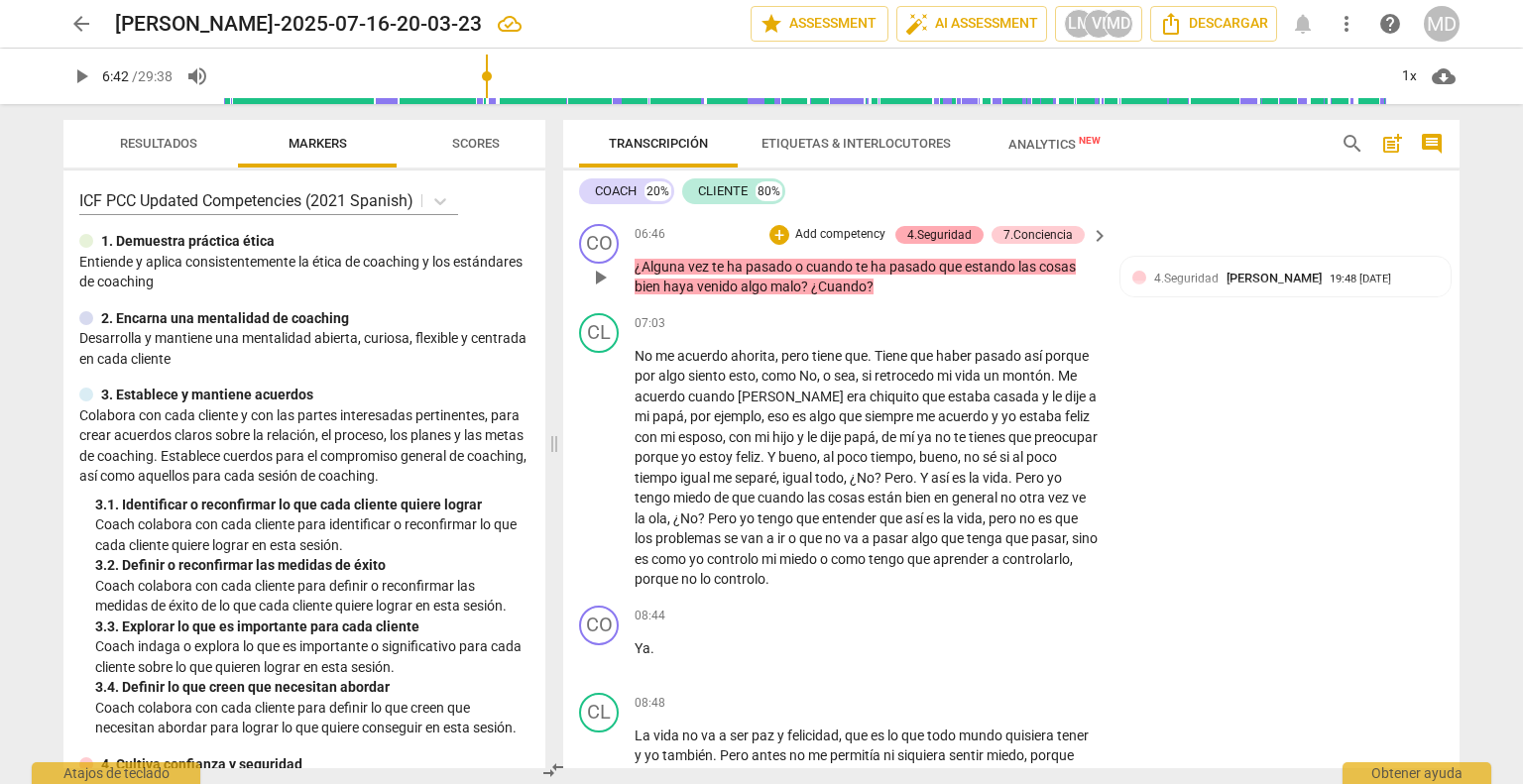 click on "4.Seguridad" at bounding box center [939, 235] 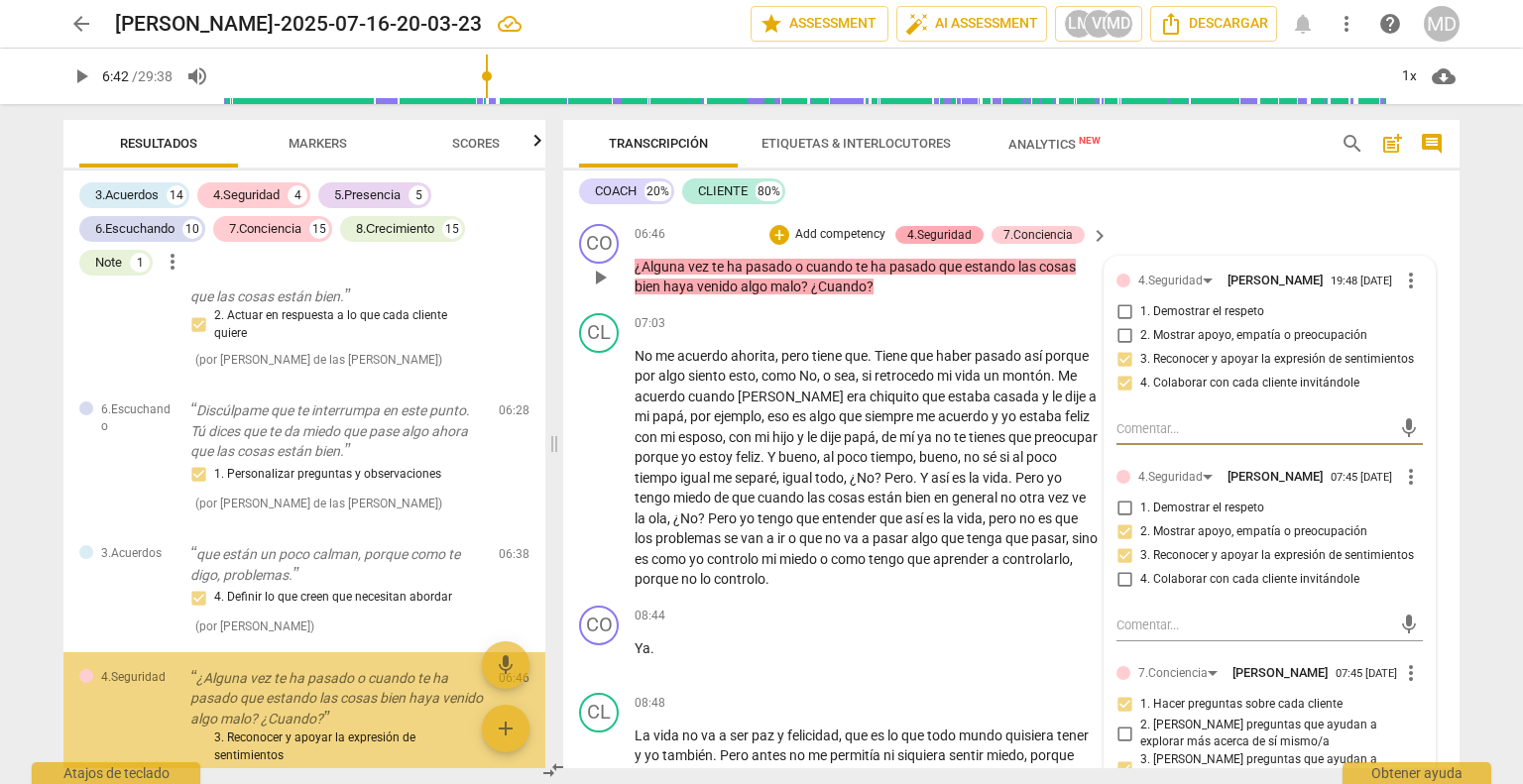 scroll, scrollTop: 2606, scrollLeft: 0, axis: vertical 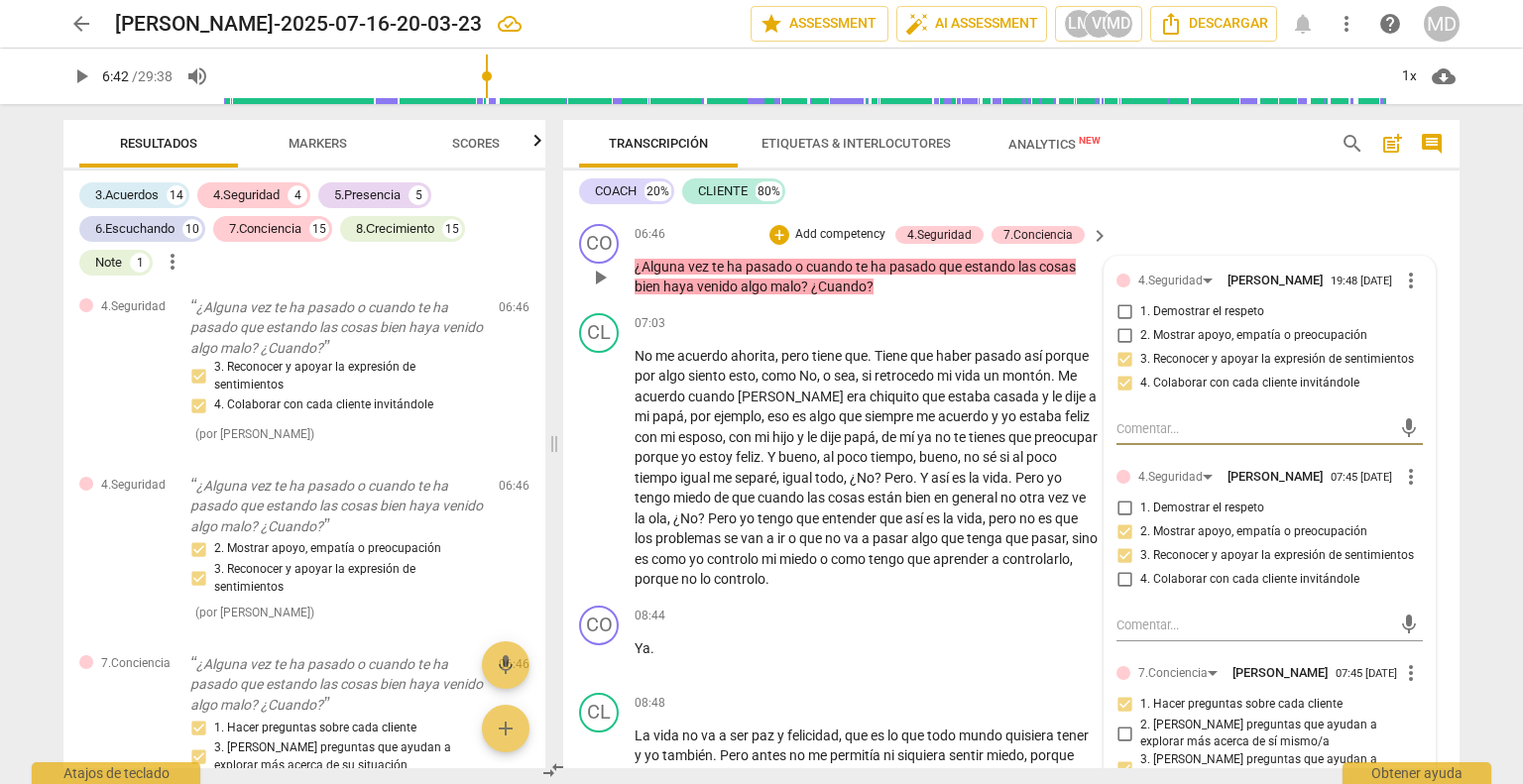click on "Add competency" at bounding box center (840, 235) 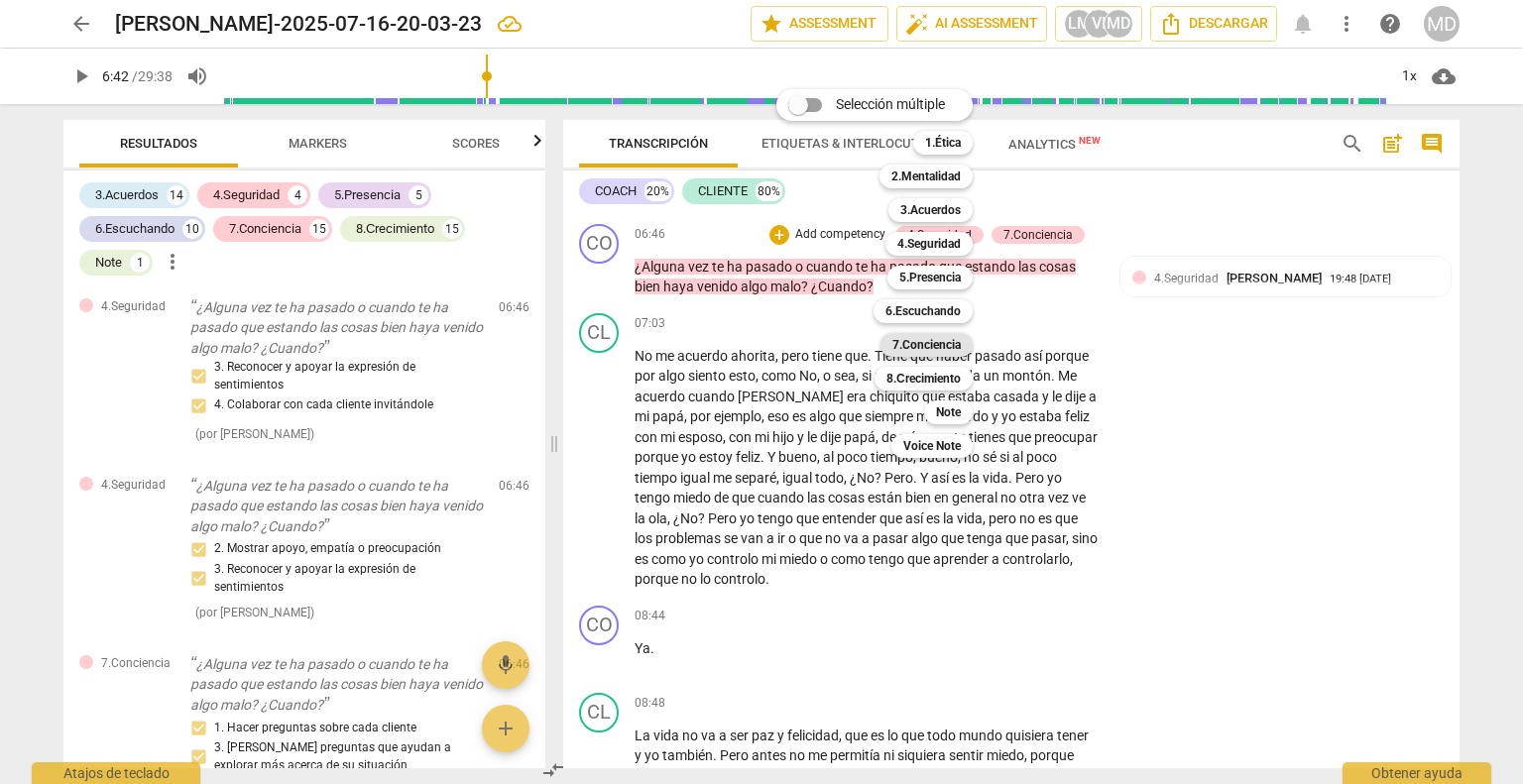 click on "7.Conciencia" at bounding box center [926, 345] 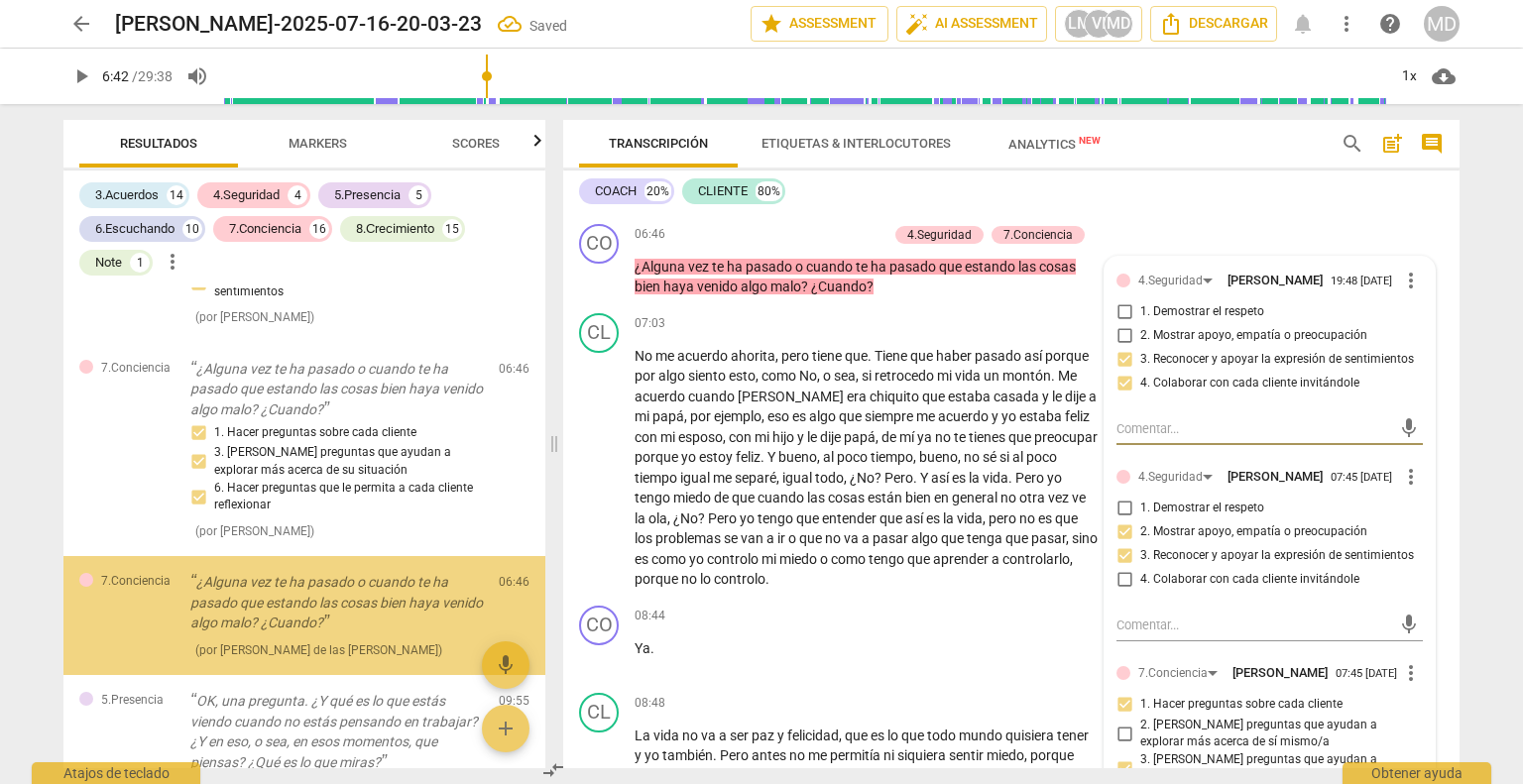 scroll, scrollTop: 2968, scrollLeft: 0, axis: vertical 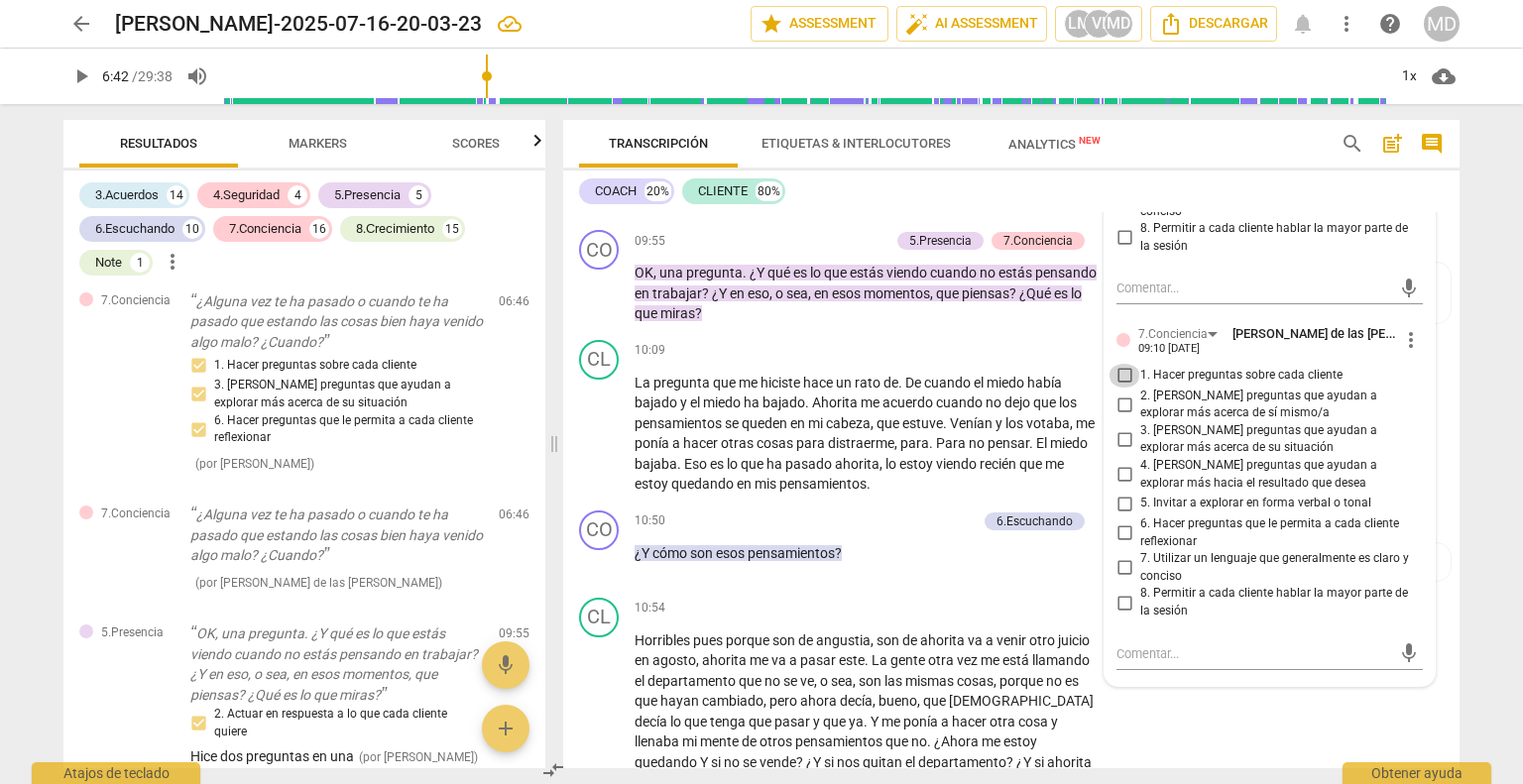 click on "1. Hacer preguntas sobre cada cliente" at bounding box center (1124, 376) 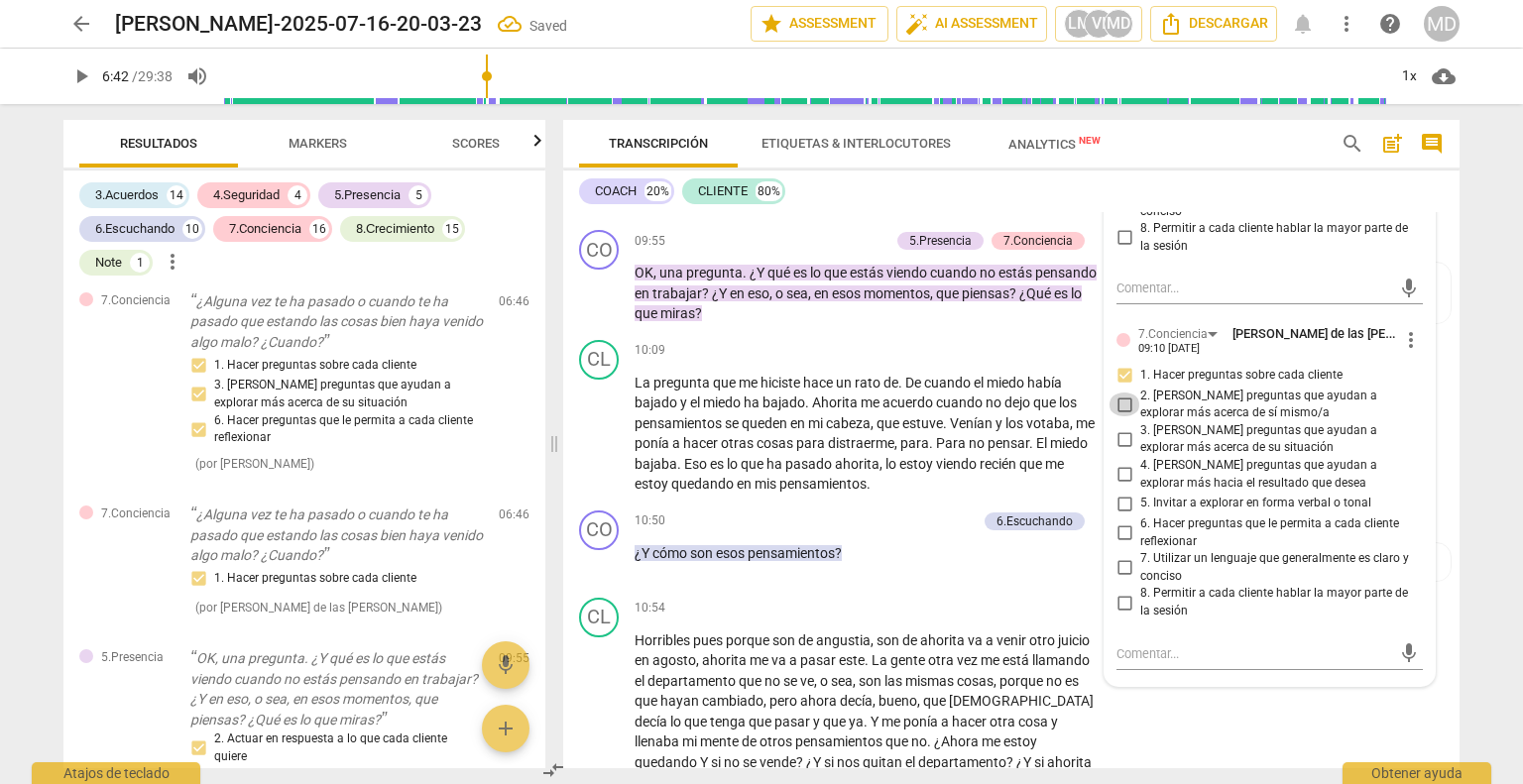 click on "2. [PERSON_NAME] preguntas que ayudan a explorar más acerca de sí mismo/a" at bounding box center [1124, 404] 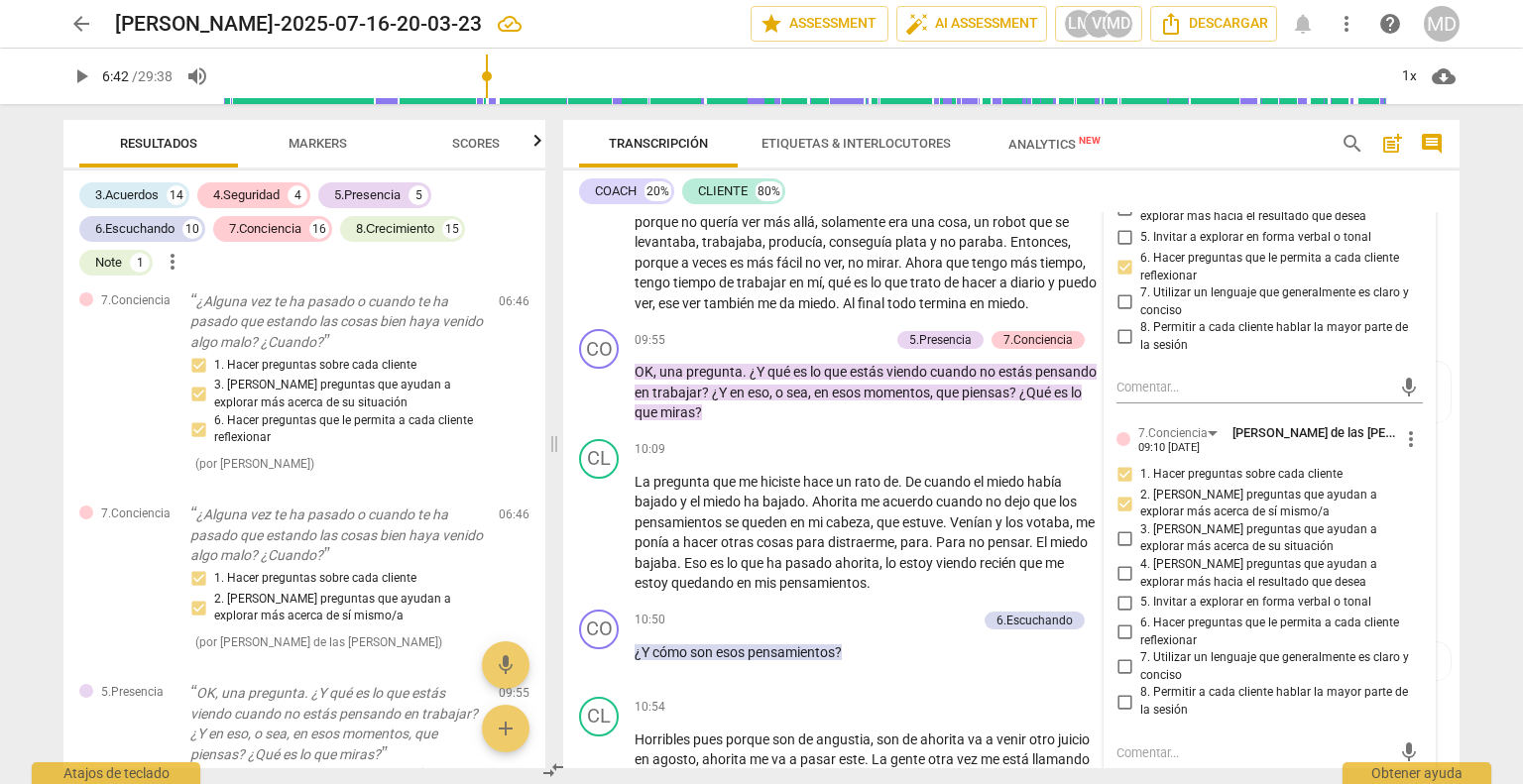 scroll, scrollTop: 2280, scrollLeft: 0, axis: vertical 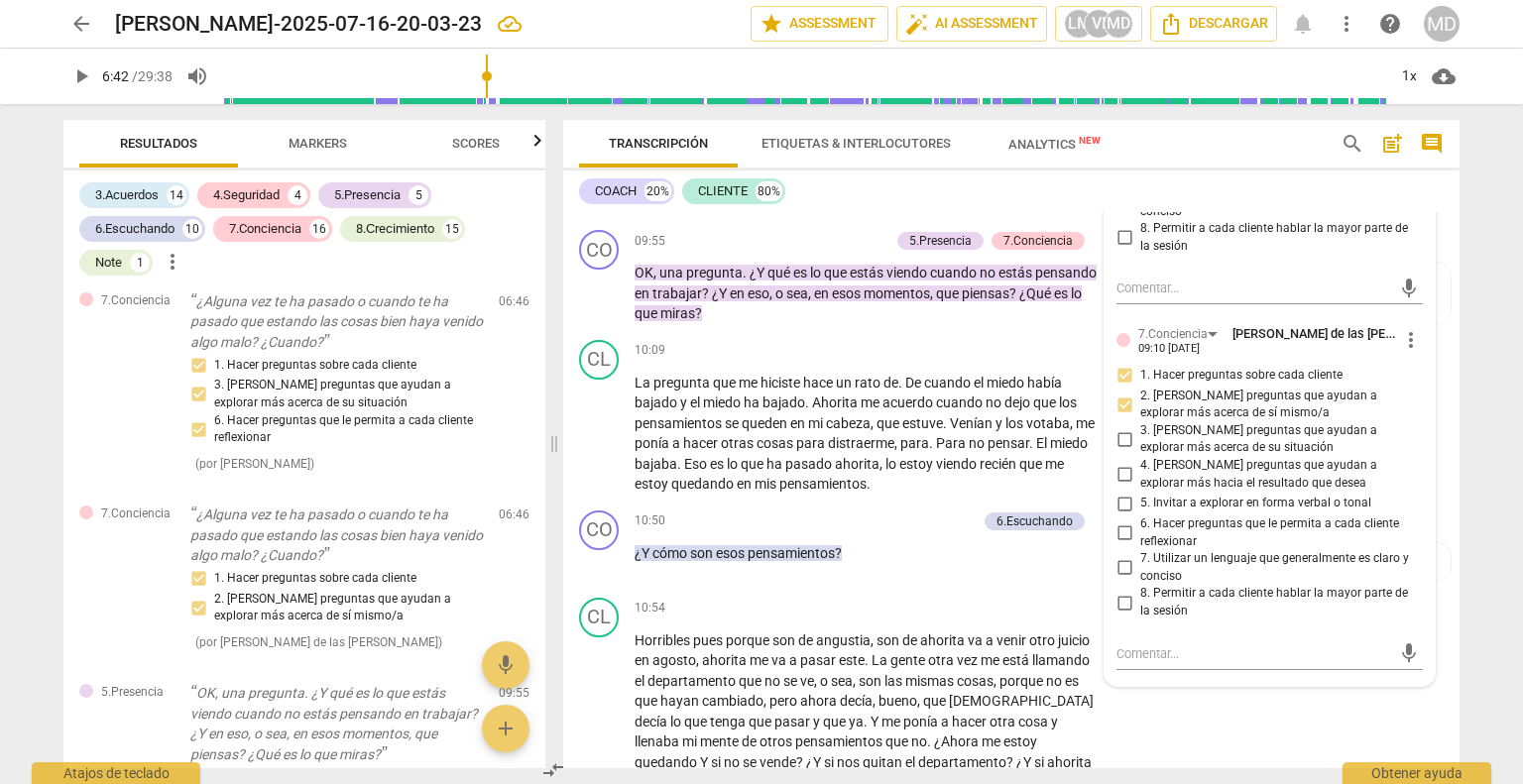 click on "6. Hacer preguntas que le permita a cada cliente reflexionar" at bounding box center [1124, 533] 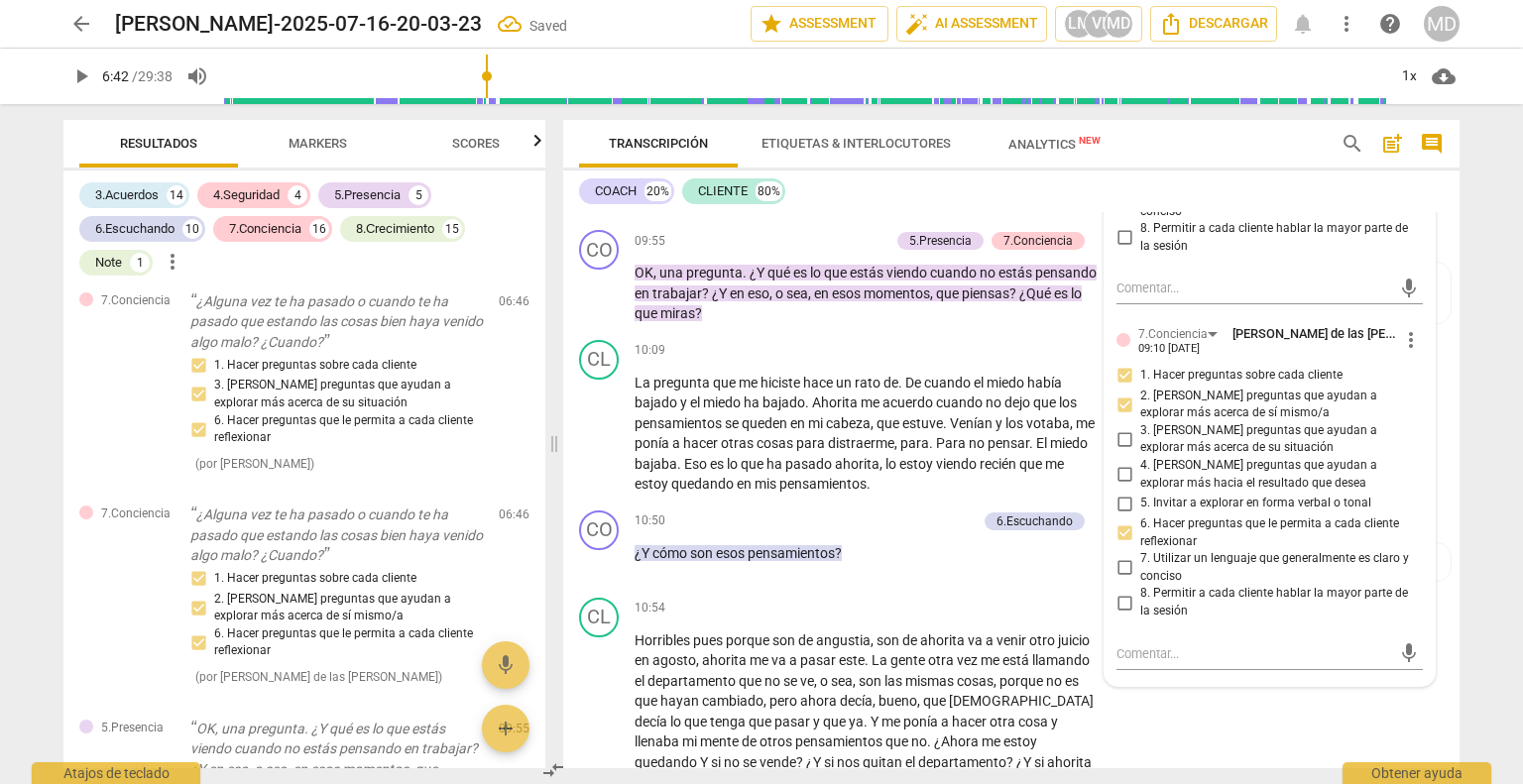 click on "7. Utilizar un lenguaje que generalmente es claro y conciso" at bounding box center [1124, 568] 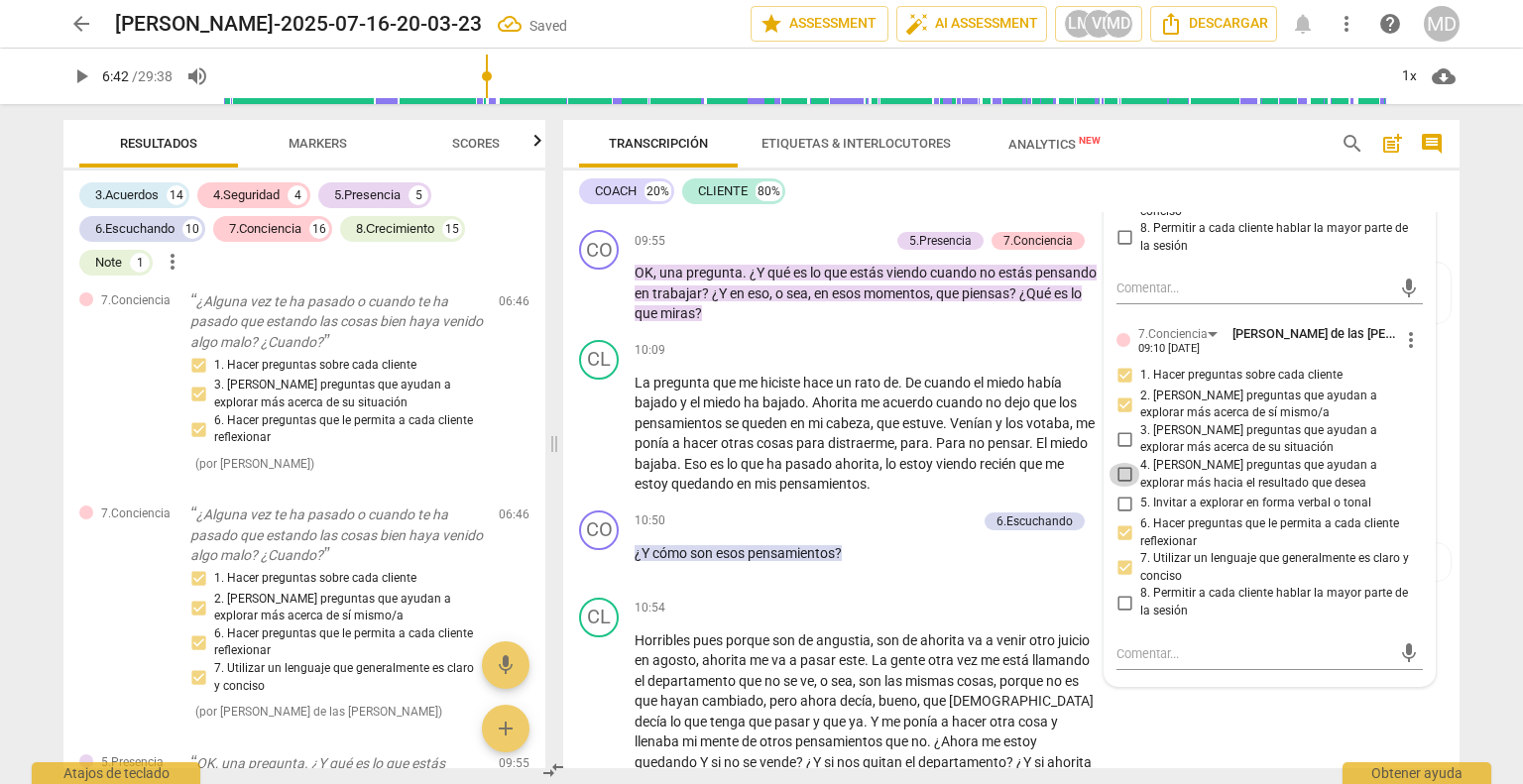 click on "4. [PERSON_NAME] preguntas que ayudan a explorar más hacia el resultado que desea" at bounding box center [1124, 475] 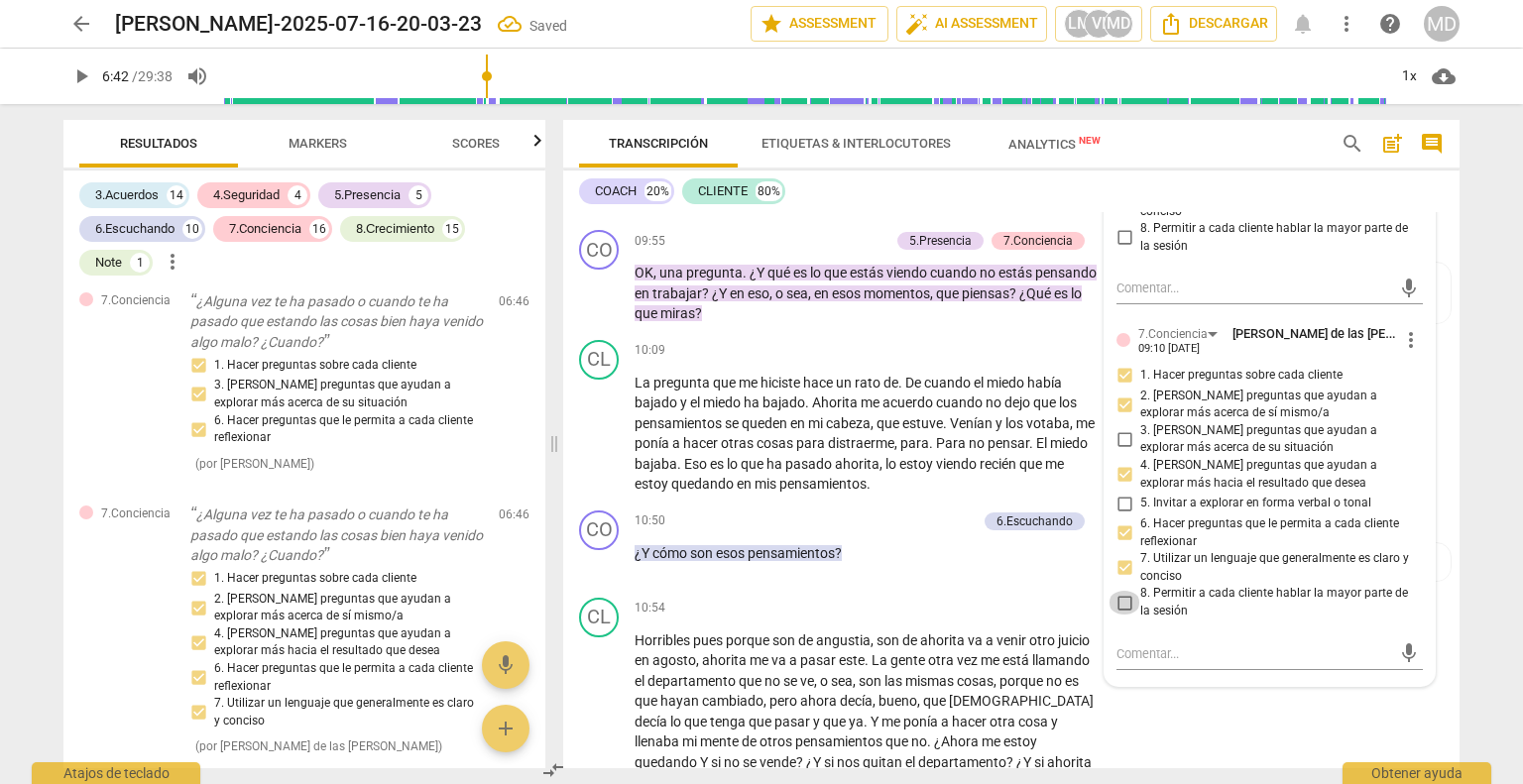 click on "8. Permitir a cada cliente hablar la mayor parte de la sesión" at bounding box center [1124, 603] 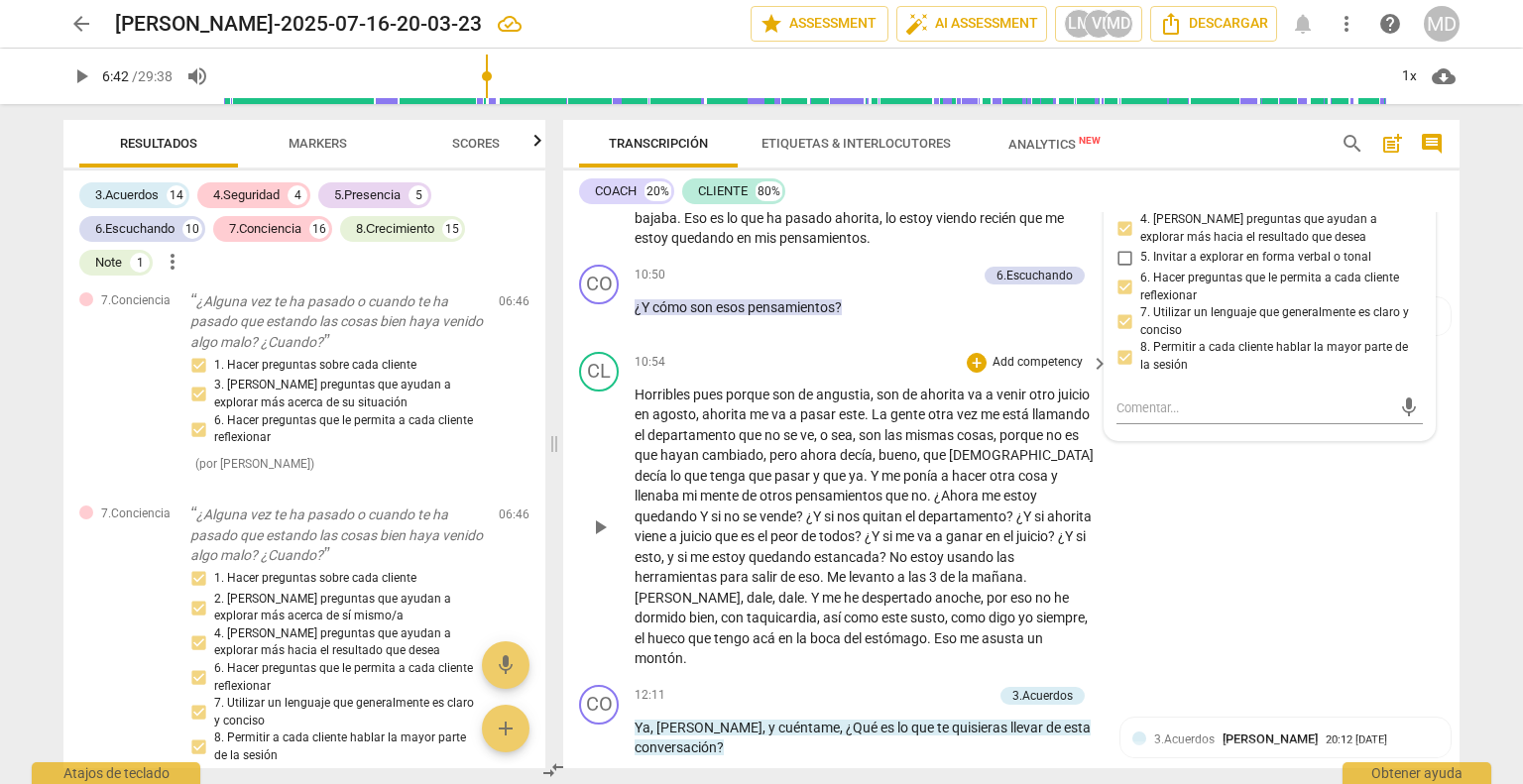 scroll, scrollTop: 2478, scrollLeft: 0, axis: vertical 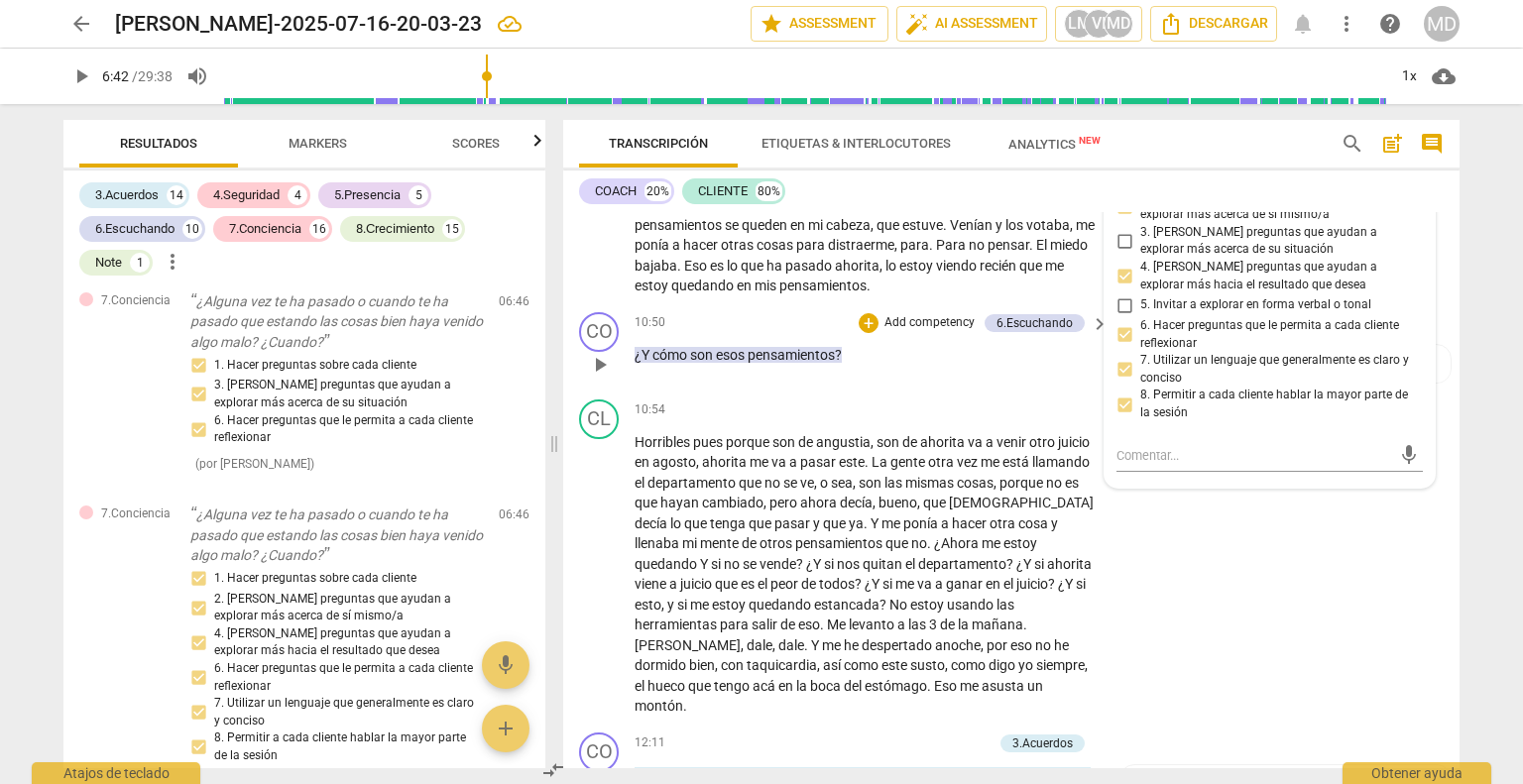 click on "Add competency" at bounding box center (929, 323) 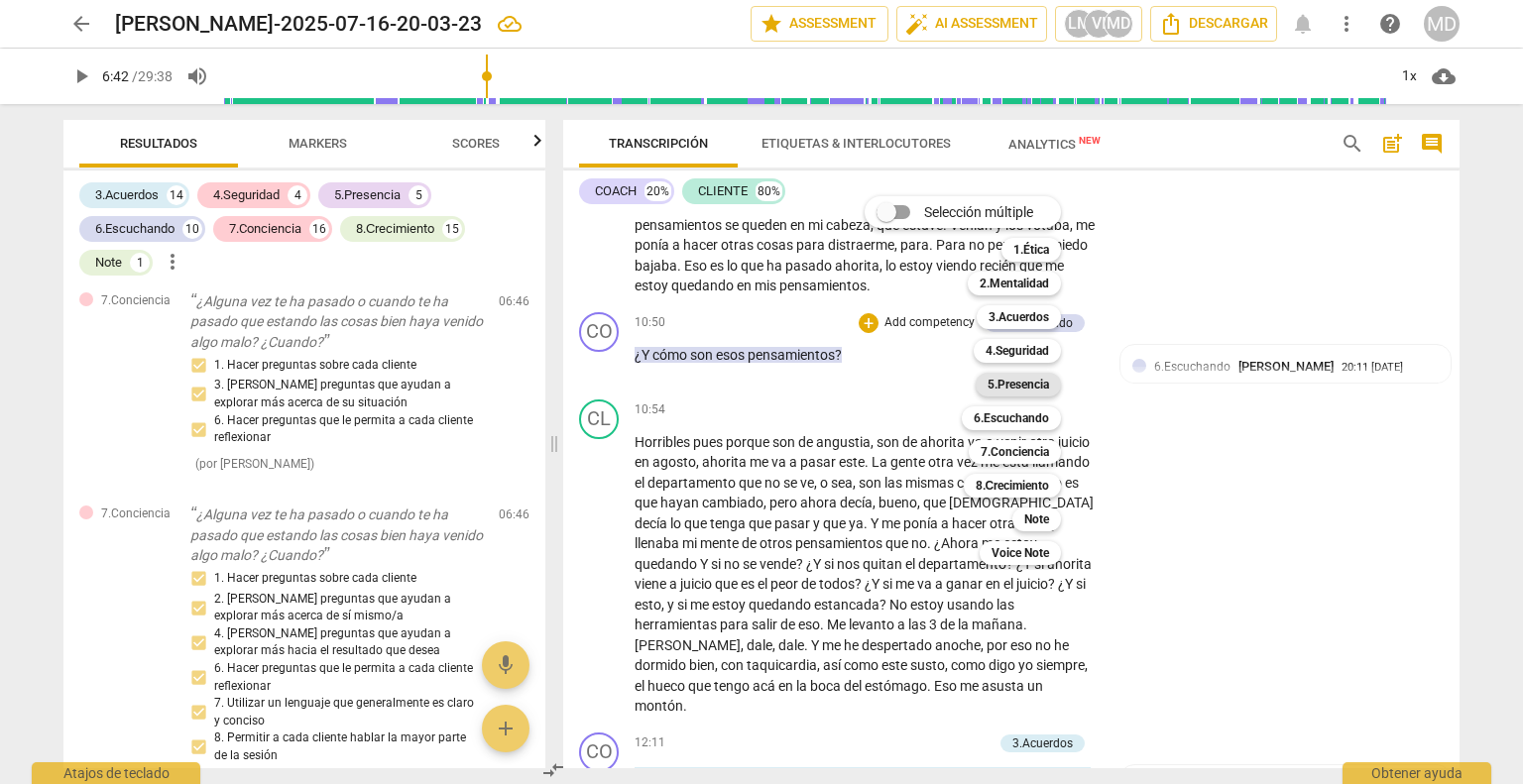 click on "5.Presencia" at bounding box center (1018, 385) 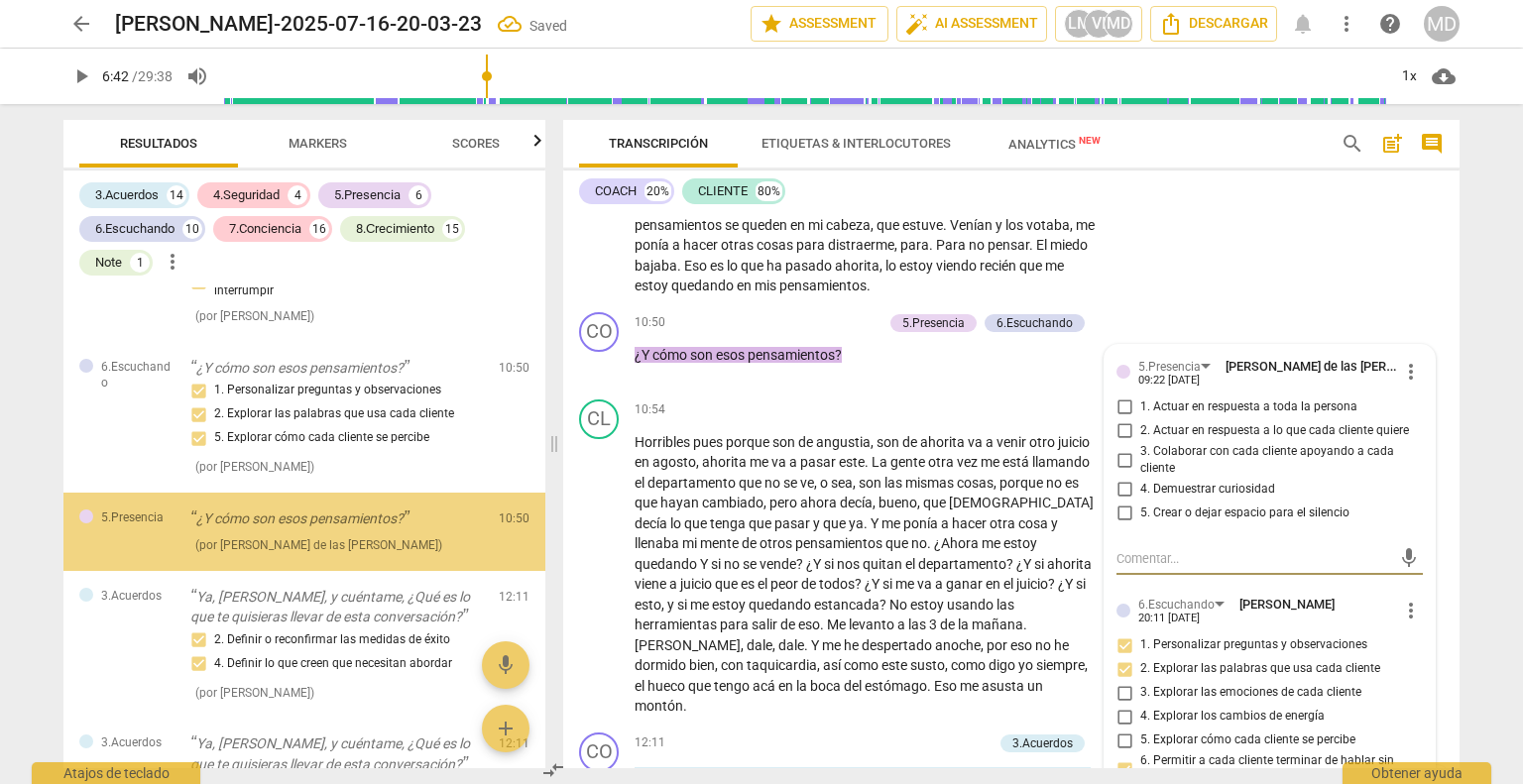 scroll, scrollTop: 4018, scrollLeft: 0, axis: vertical 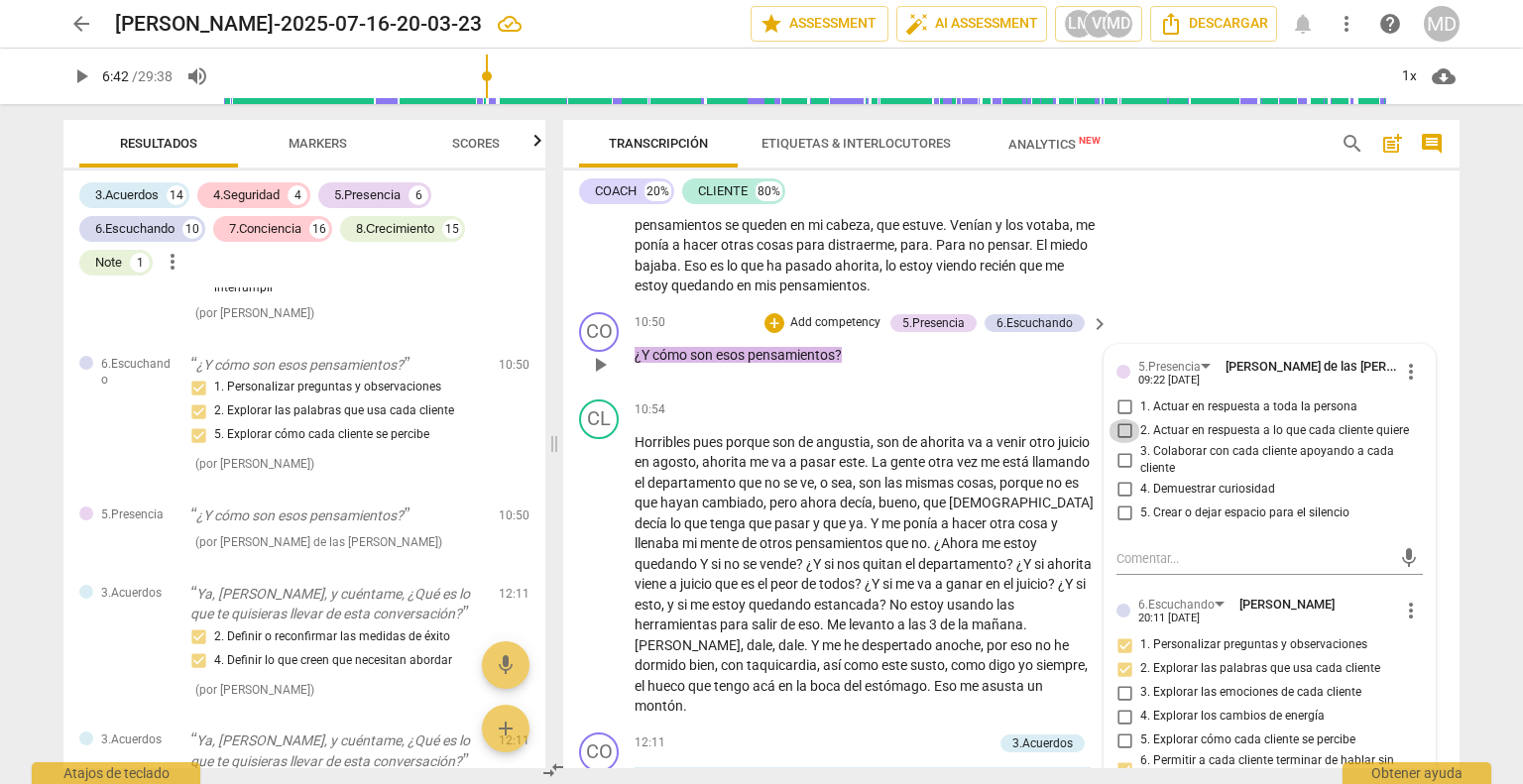 click on "2. Actuar en respuesta a lo que cada cliente quiere" at bounding box center [1124, 431] 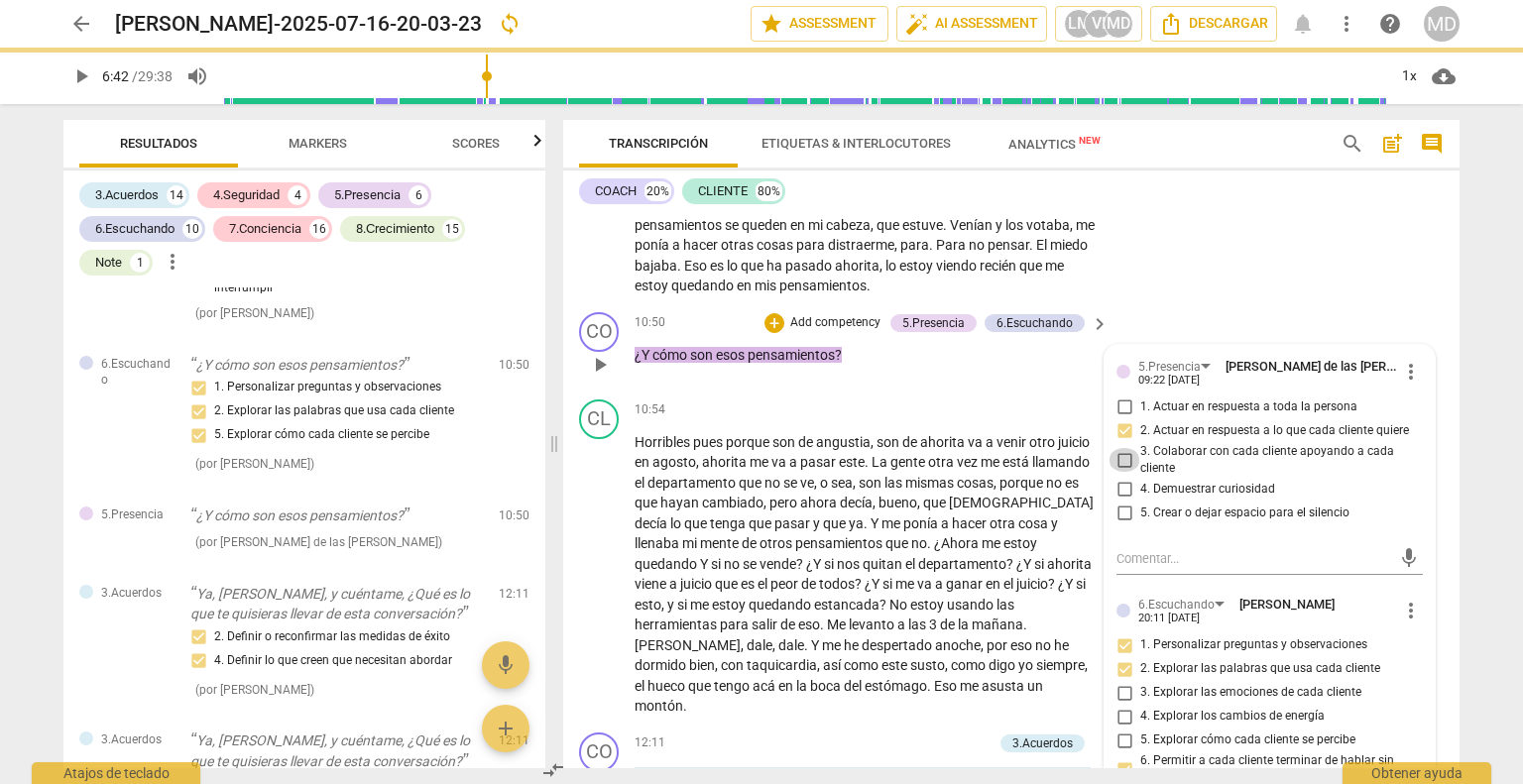 click on "3. Colaborar con cada cliente apoyando a cada cliente" at bounding box center (1124, 460) 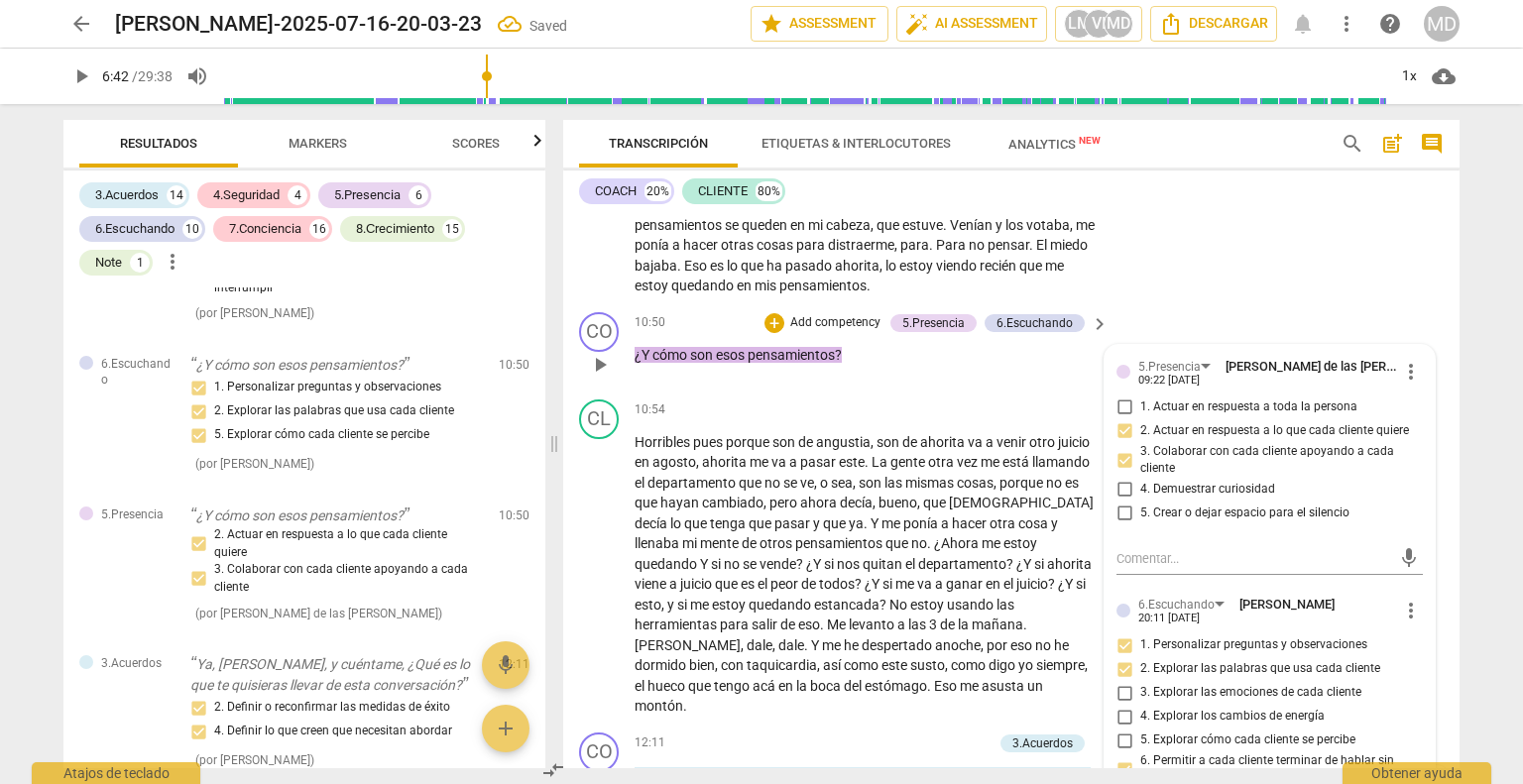 click on "4. Demuestrar curiosidad" at bounding box center [1124, 490] 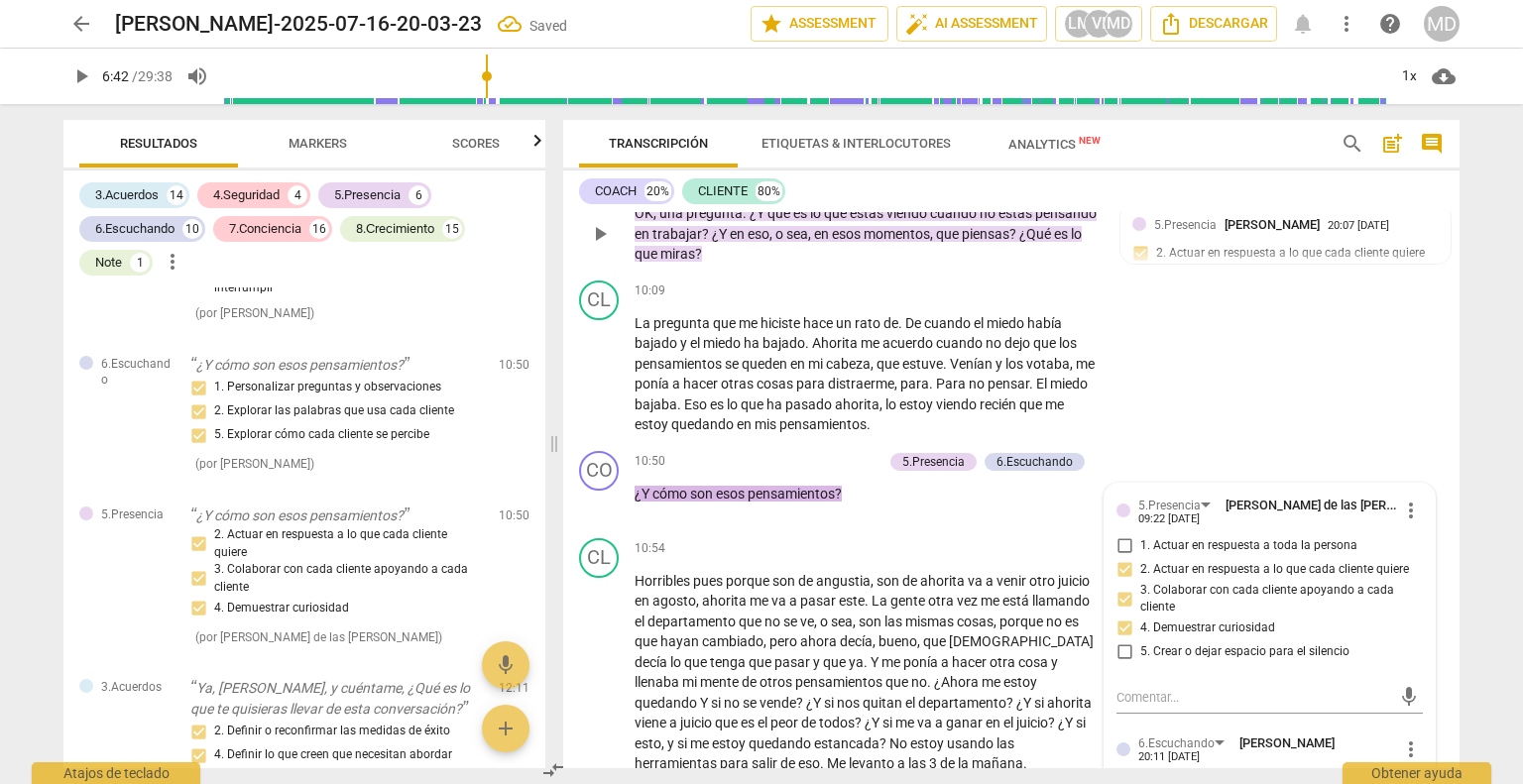 scroll, scrollTop: 2379, scrollLeft: 0, axis: vertical 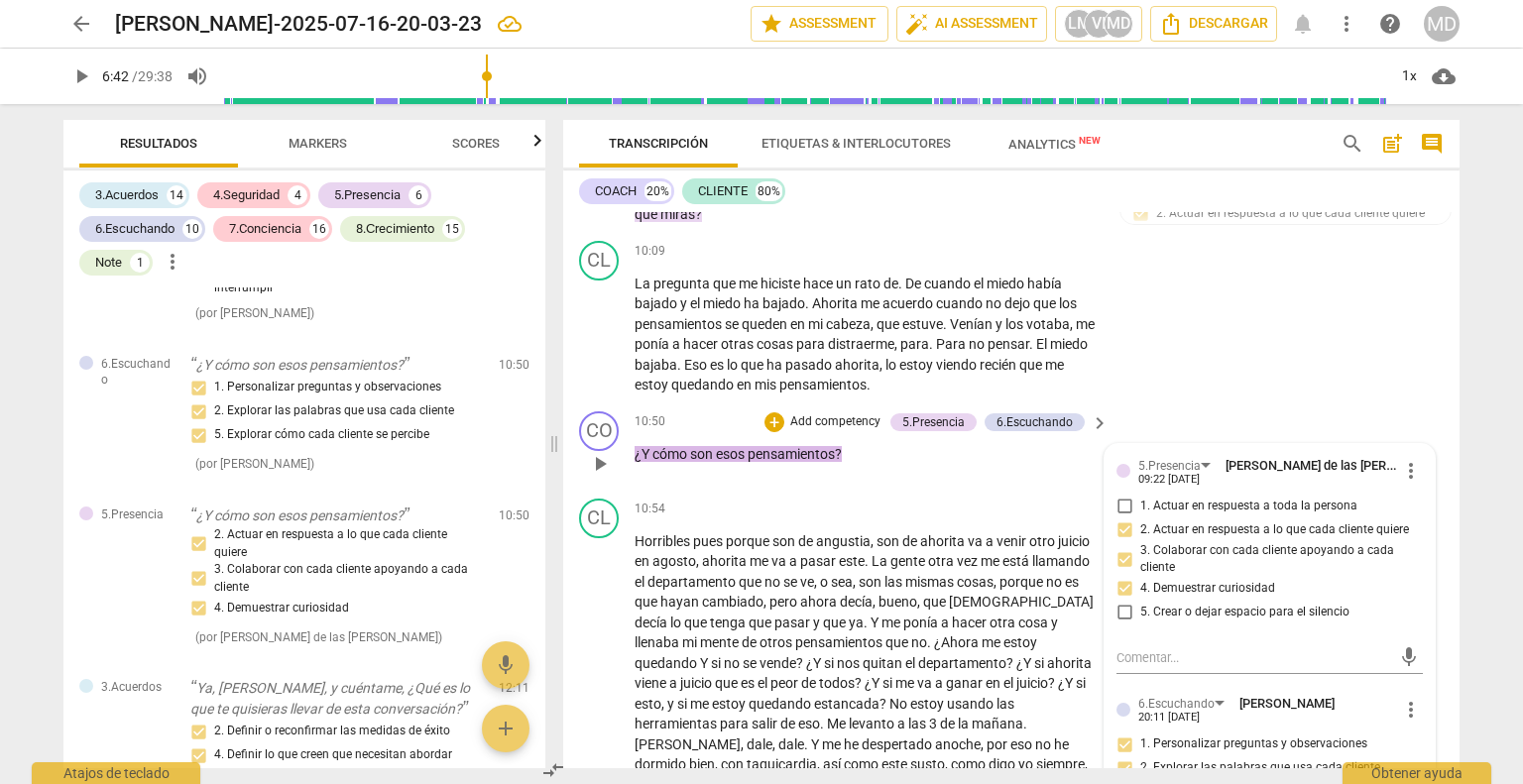 click on "Add competency" at bounding box center [835, 422] 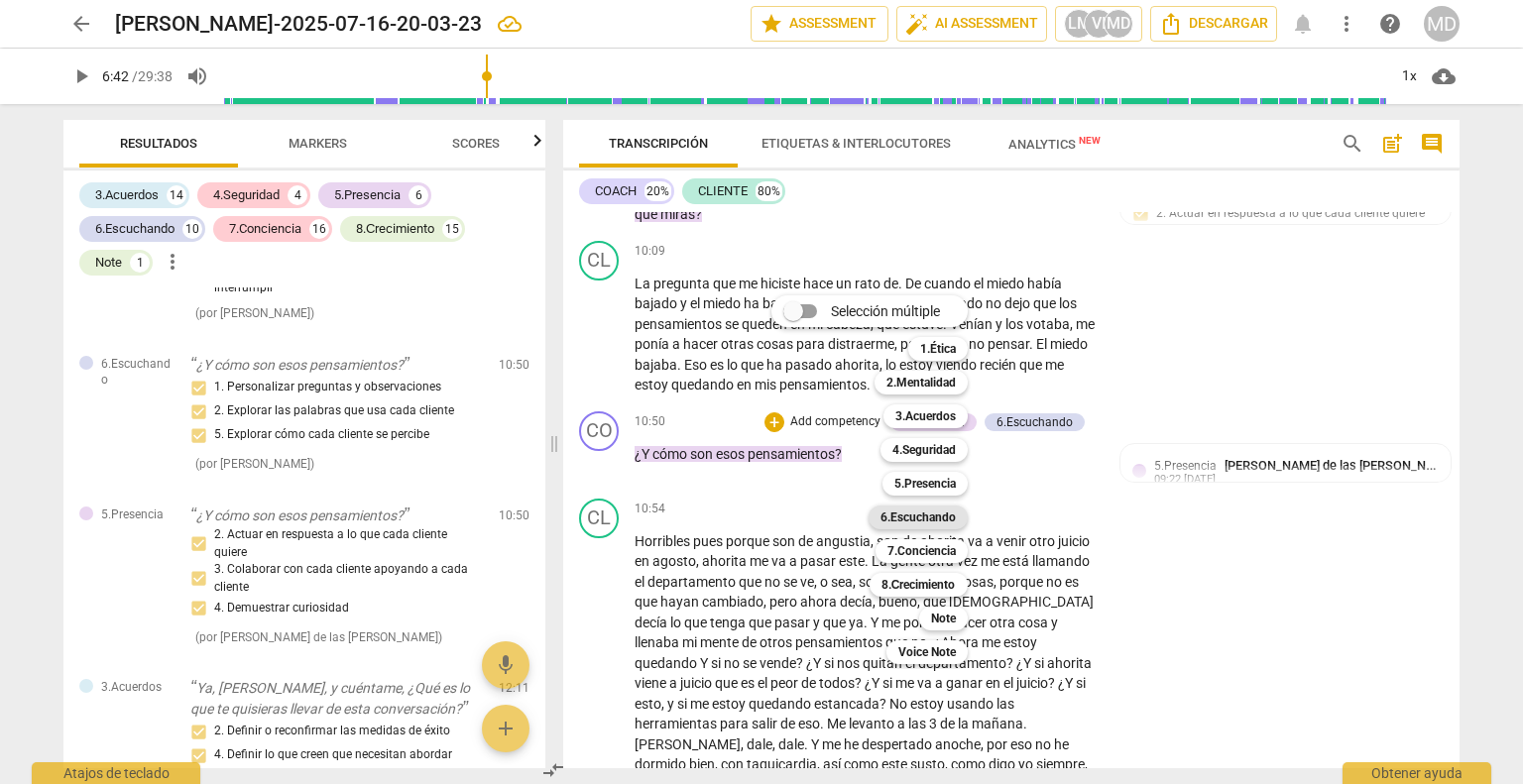 click on "6.Escuchando" at bounding box center (918, 517) 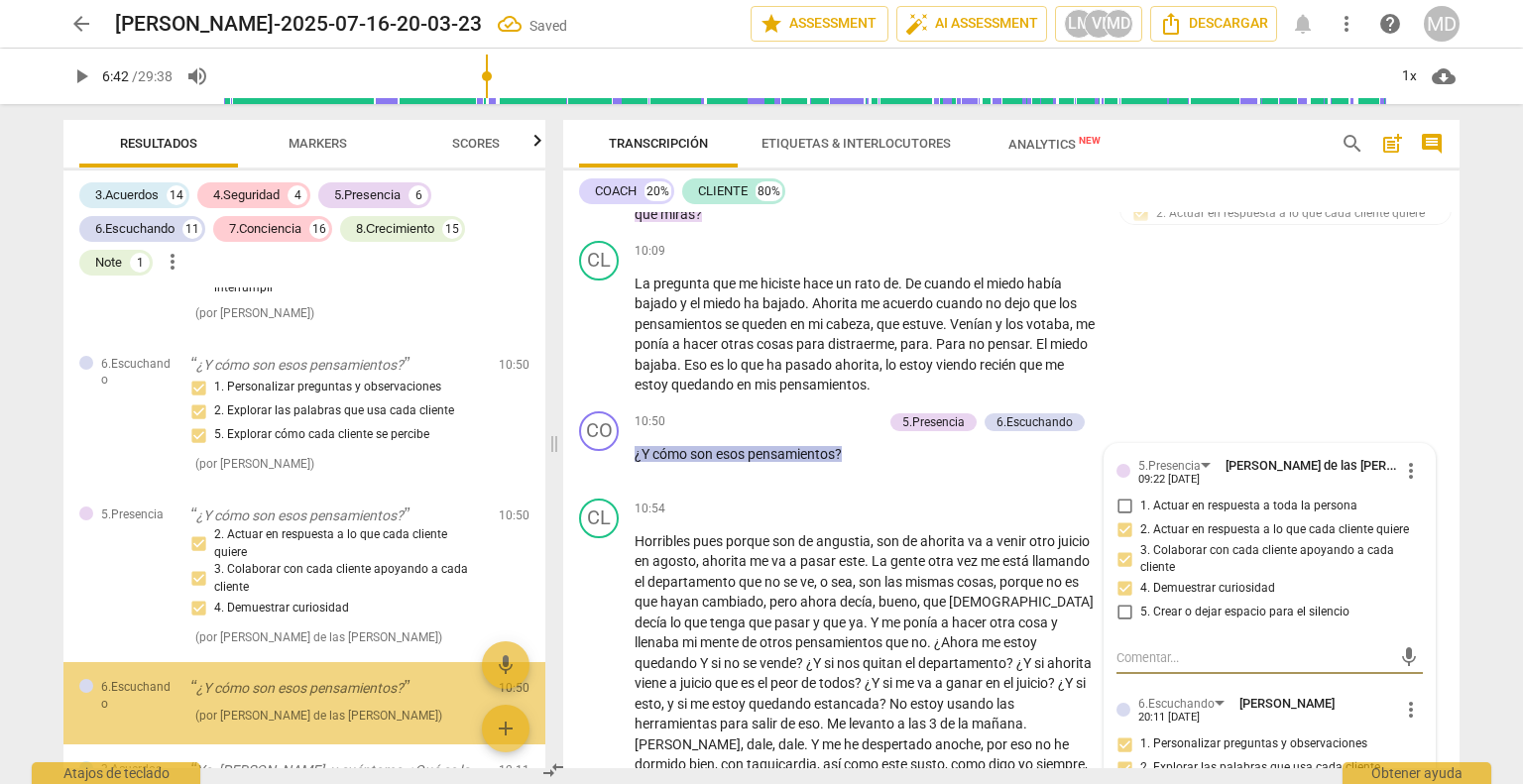 scroll, scrollTop: 4193, scrollLeft: 0, axis: vertical 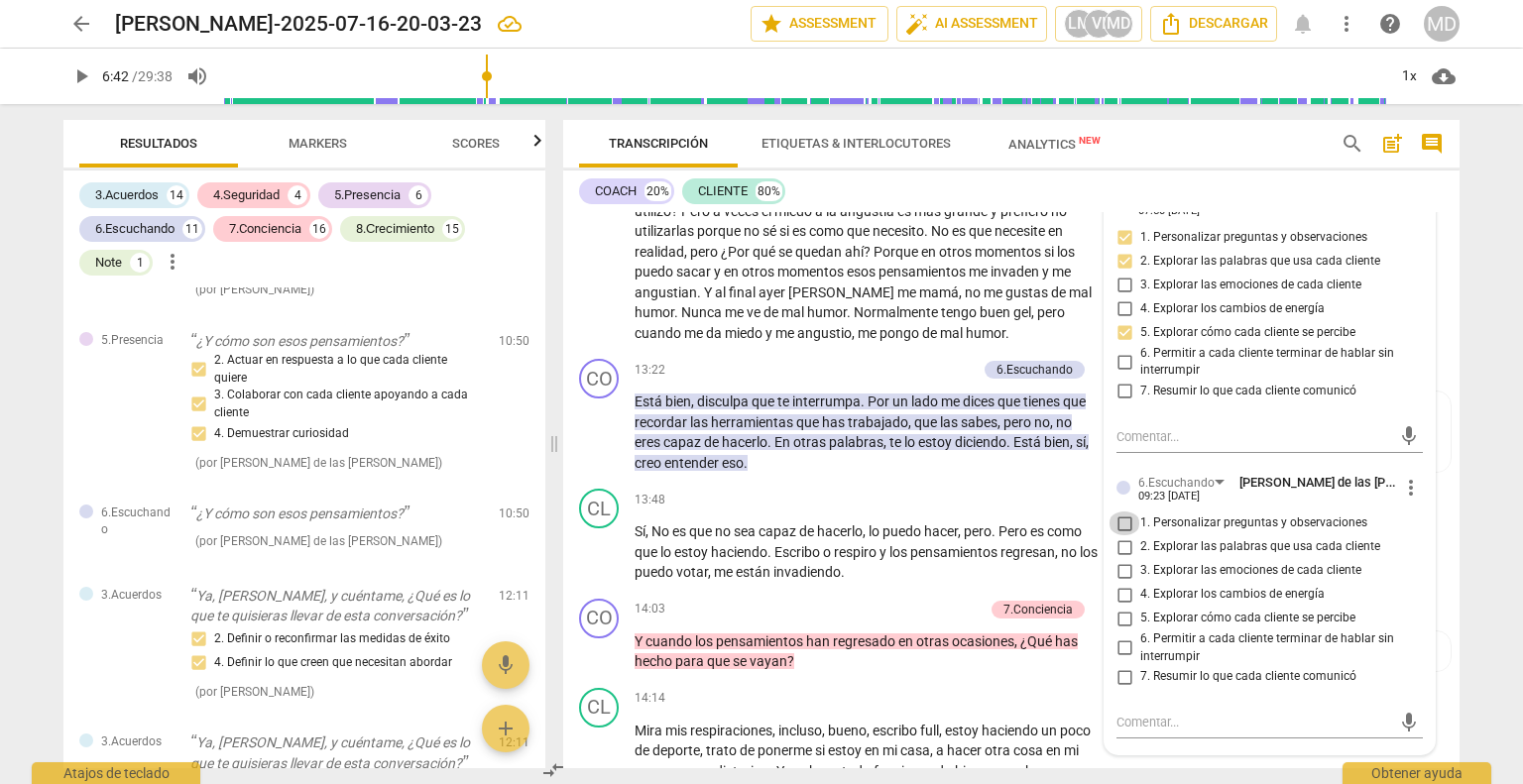 click on "1. Personalizar preguntas y observaciones" at bounding box center [1124, 523] 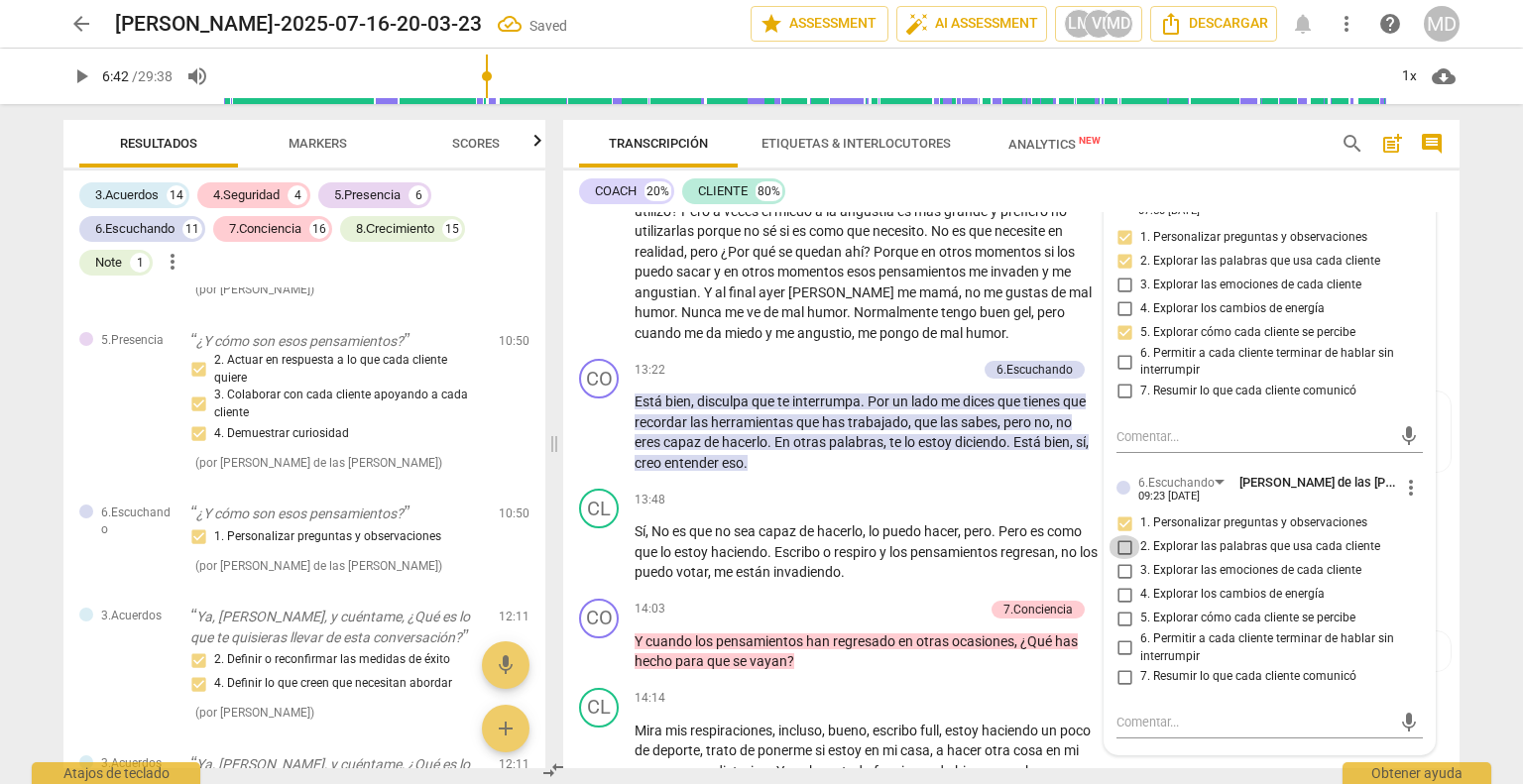 click on "2. Explorar las palabras que usa cada cliente" at bounding box center [1124, 547] 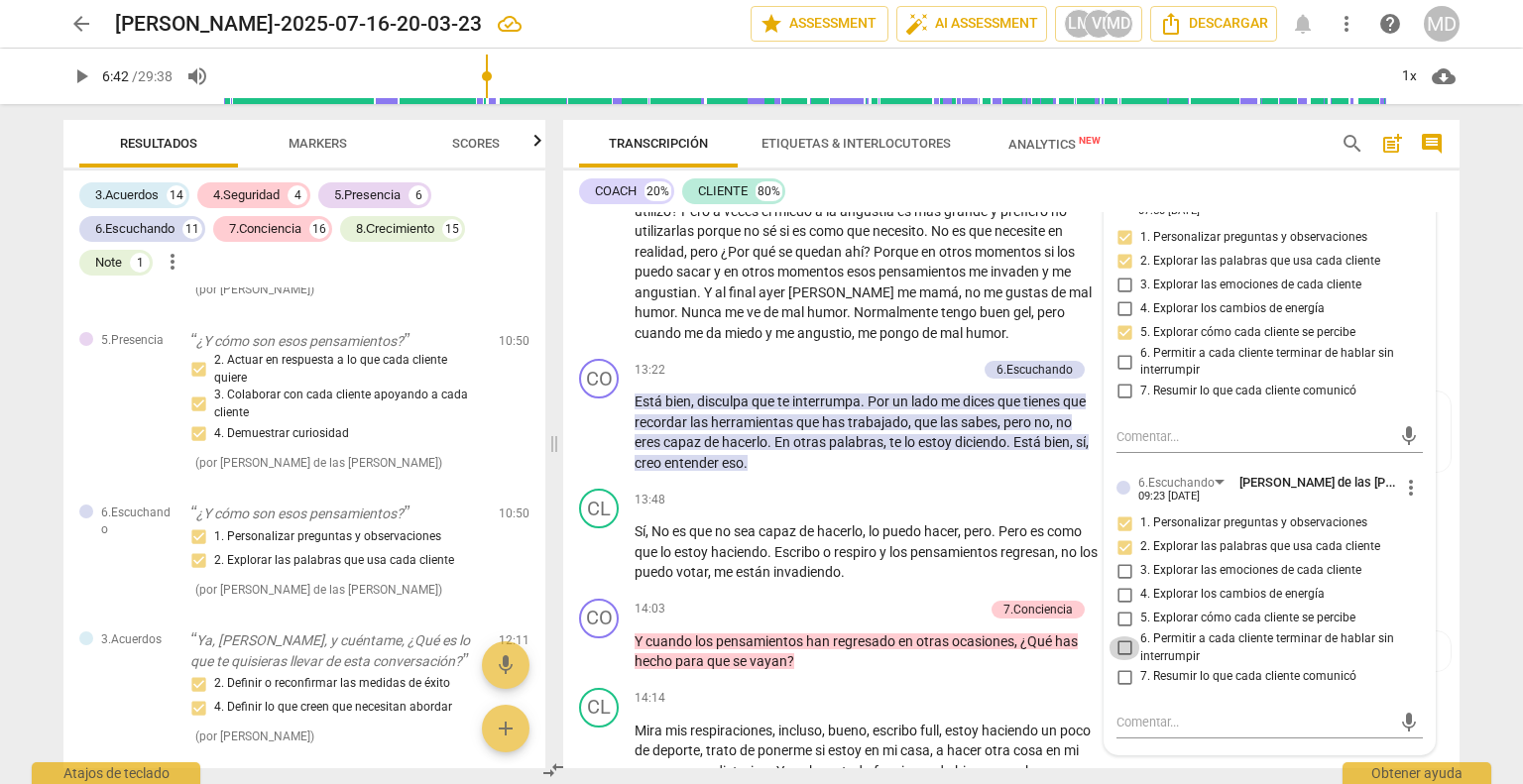 click on "6. Permitir a cada cliente terminar de hablar sin interrumpir" at bounding box center [1124, 648] 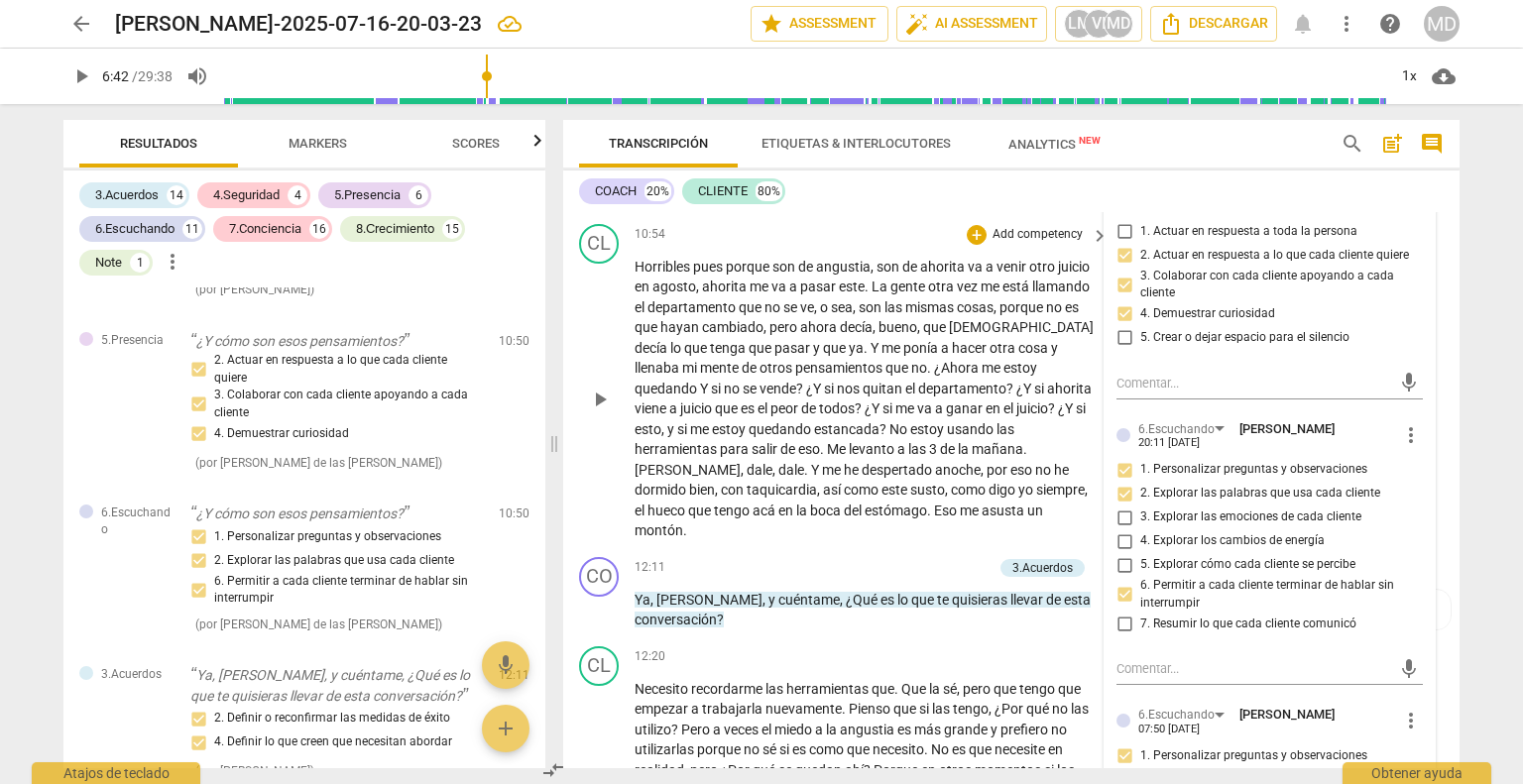 scroll, scrollTop: 2676, scrollLeft: 0, axis: vertical 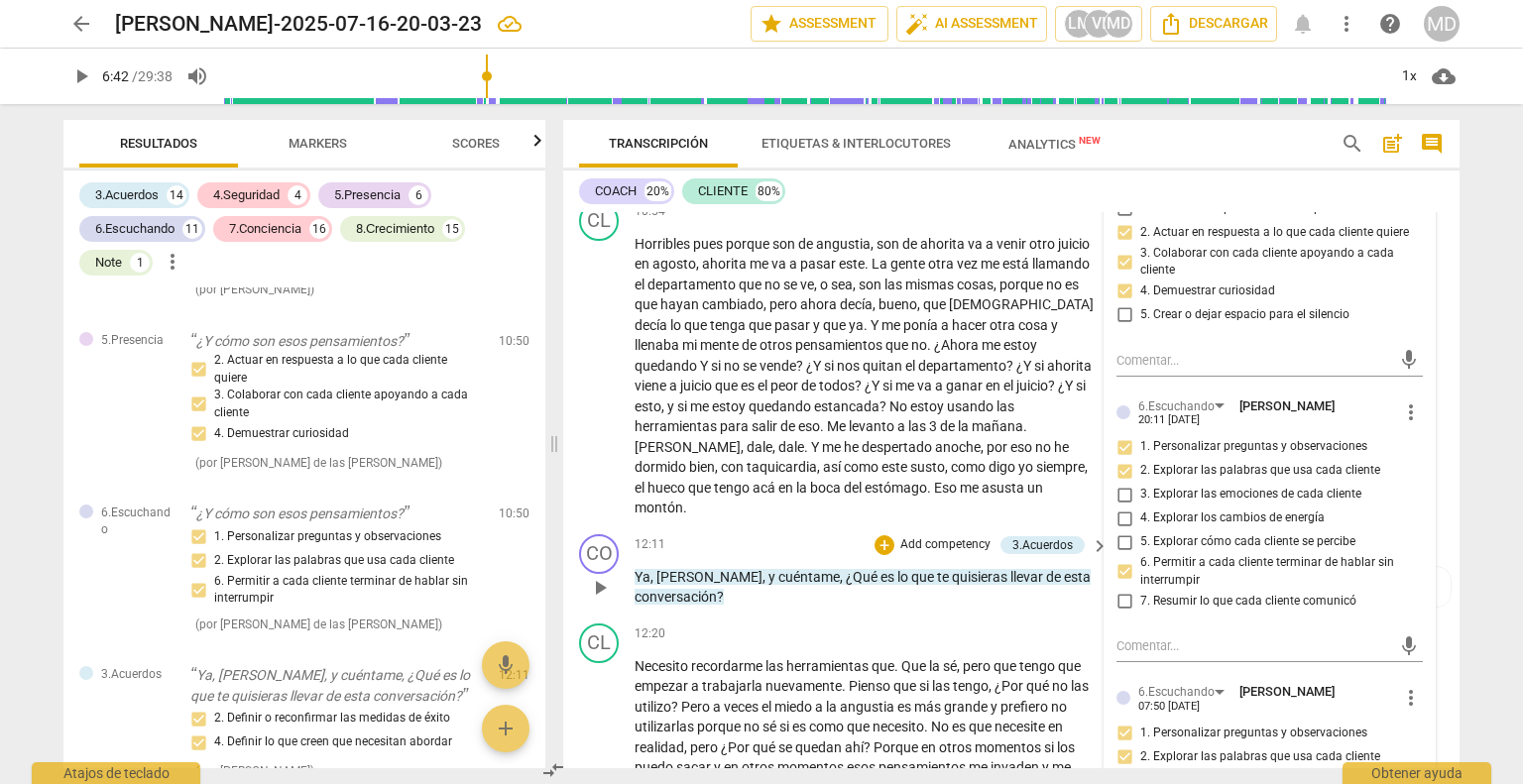 click on "Add competency" at bounding box center (945, 545) 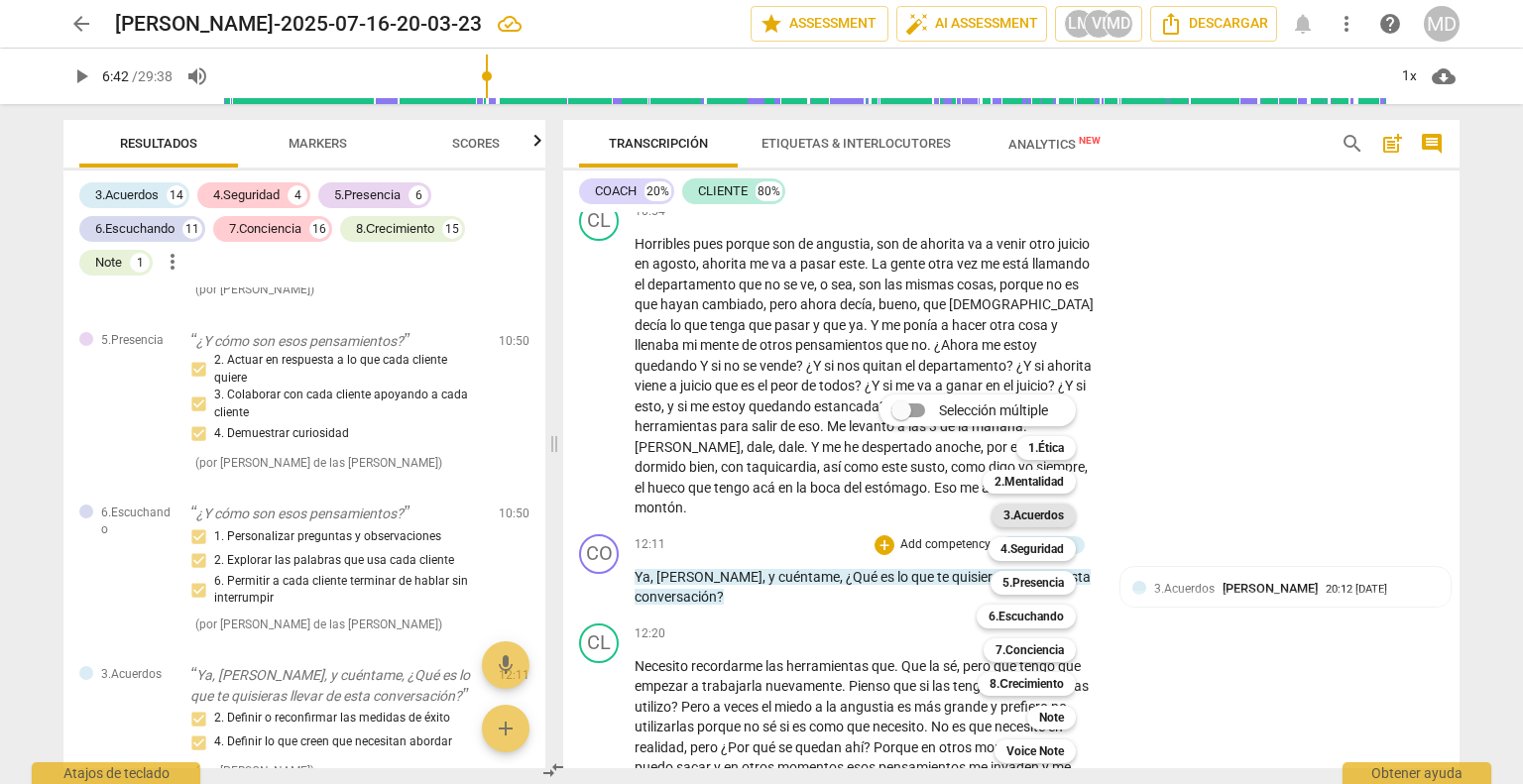 click on "3.Acuerdos" at bounding box center (1033, 515) 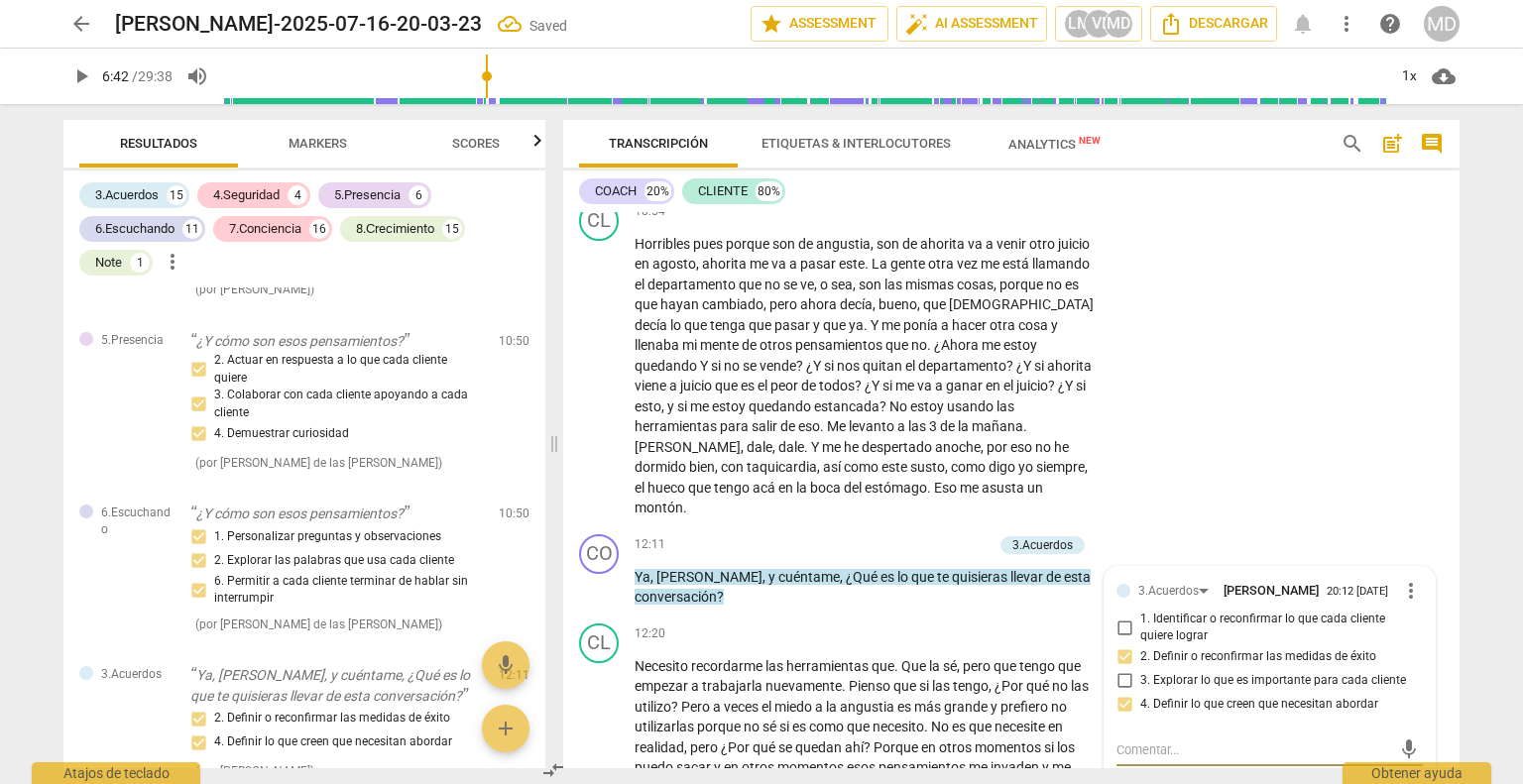 scroll, scrollTop: 2979, scrollLeft: 0, axis: vertical 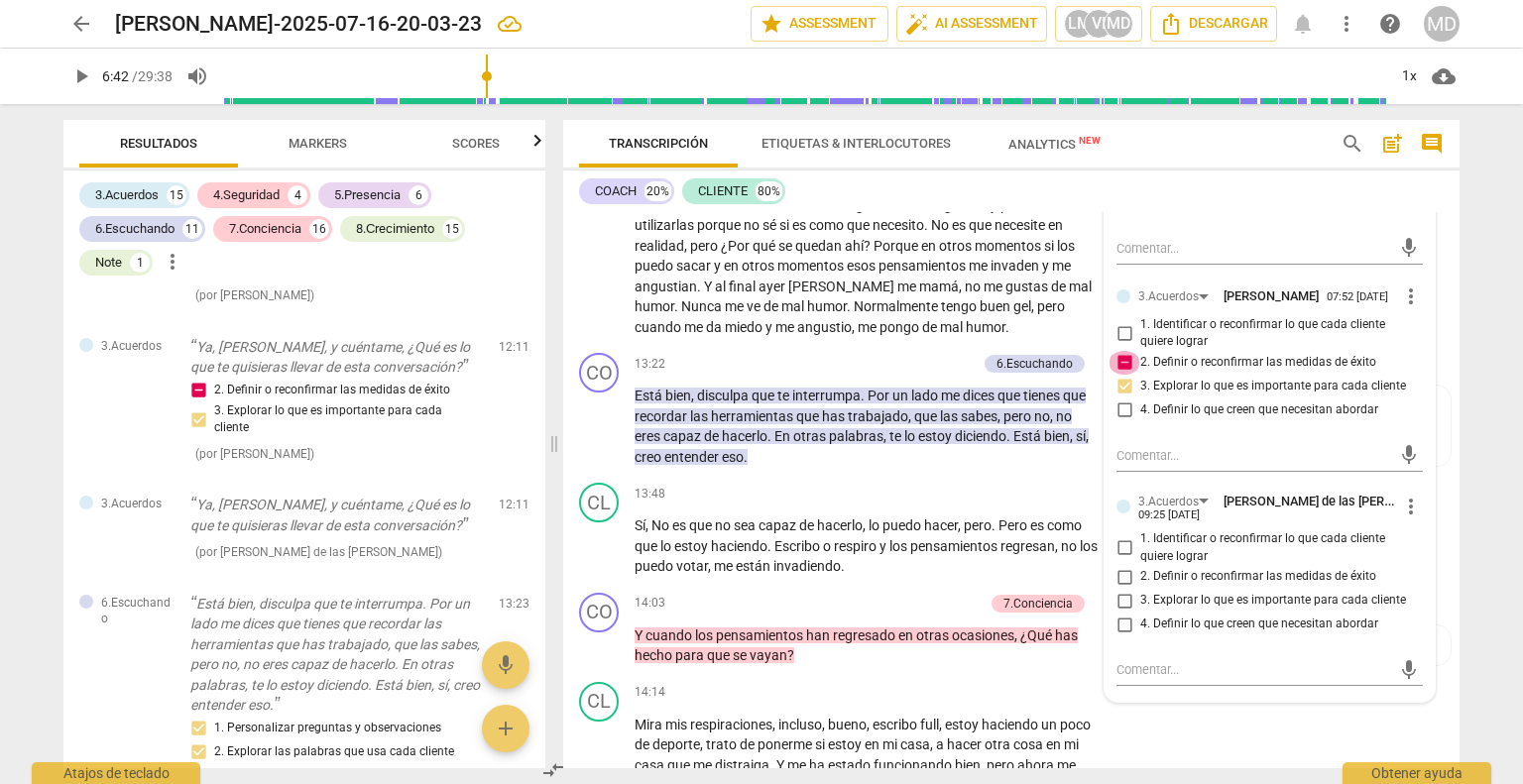 click on "2. Definir o reconfirmar las medidas de éxito" at bounding box center (1124, 363) 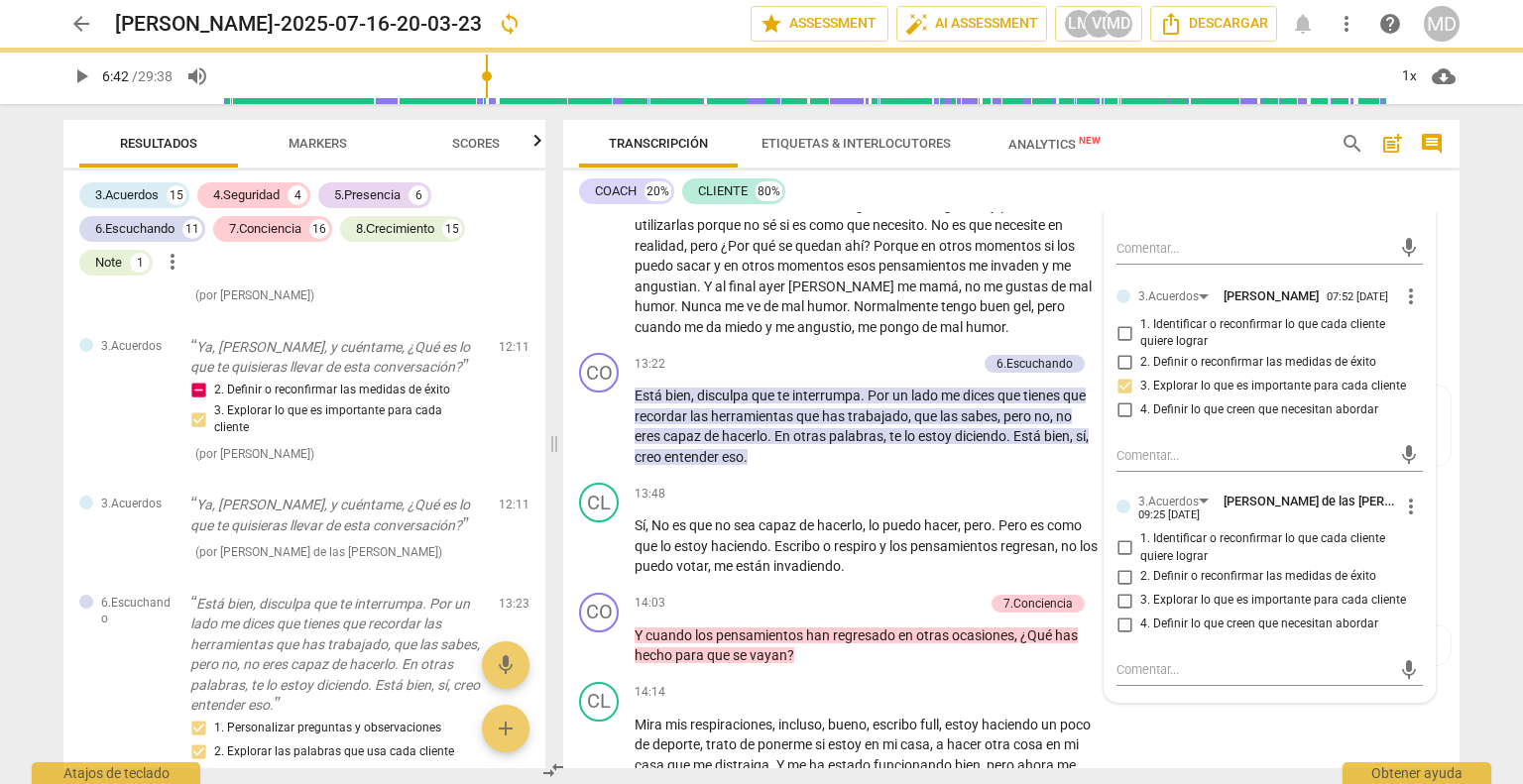 checkbox on "true" 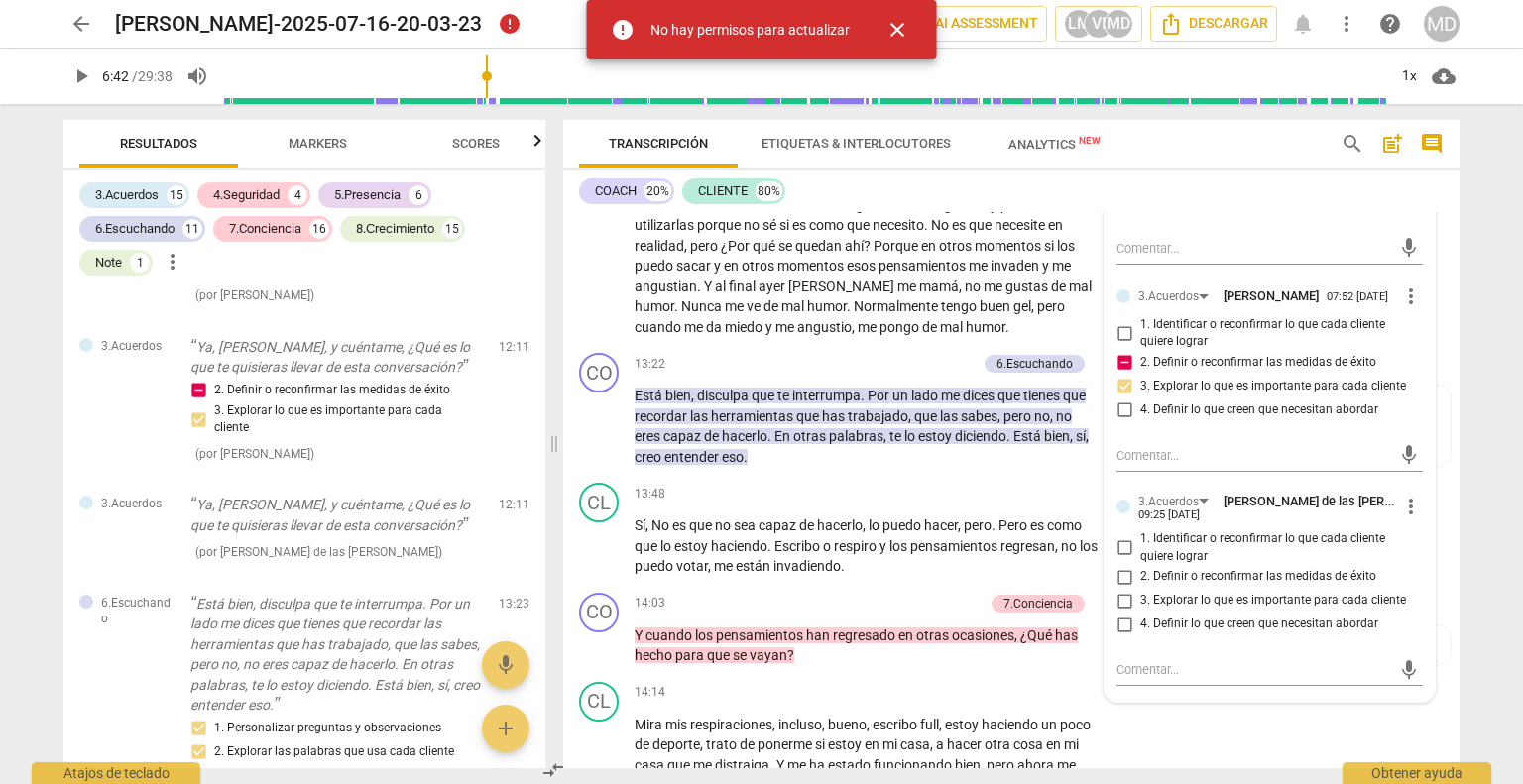 click on "1. Identificar o reconfirmar lo que cada cliente quiere lograr" at bounding box center (1124, 548) 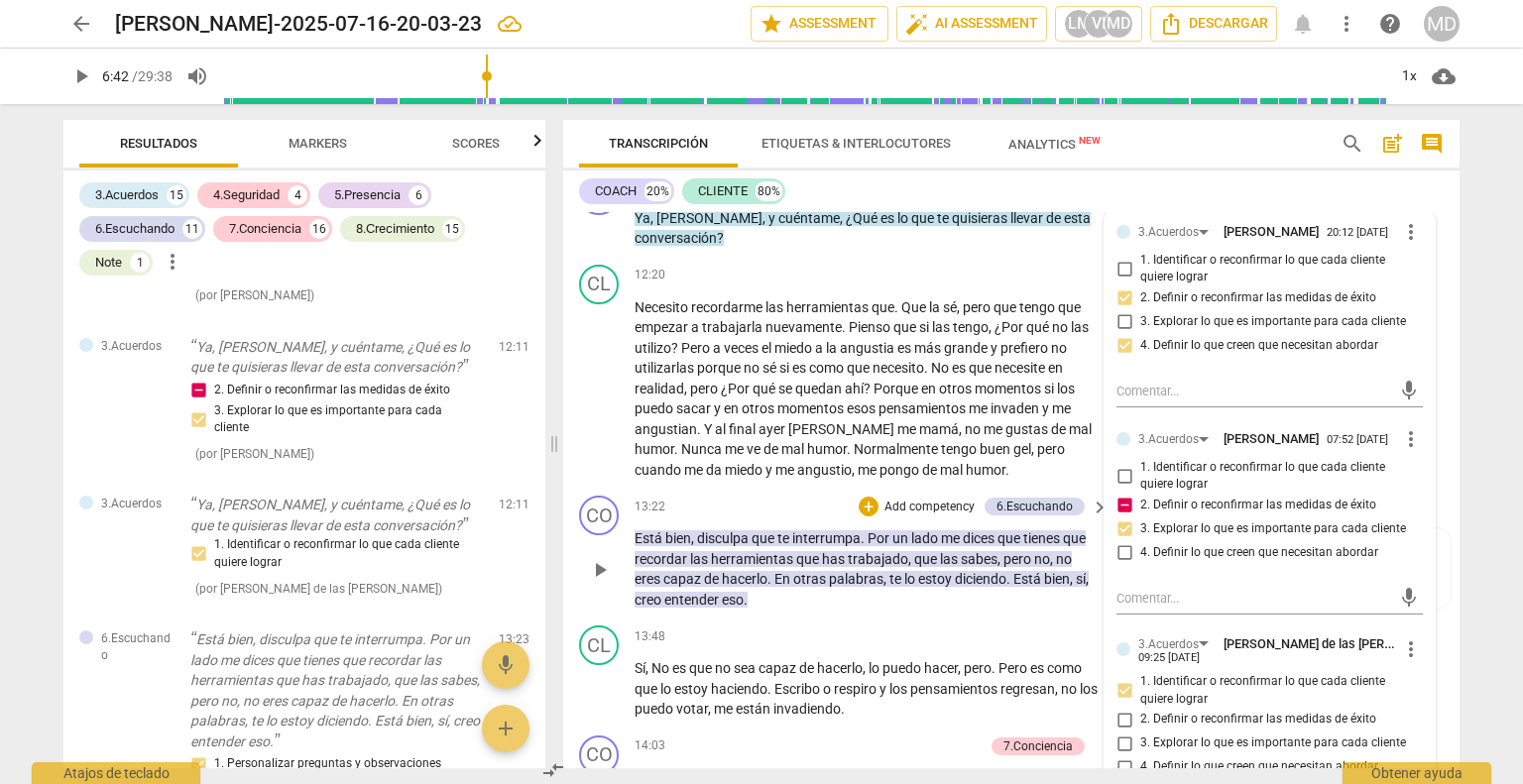 scroll, scrollTop: 3079, scrollLeft: 0, axis: vertical 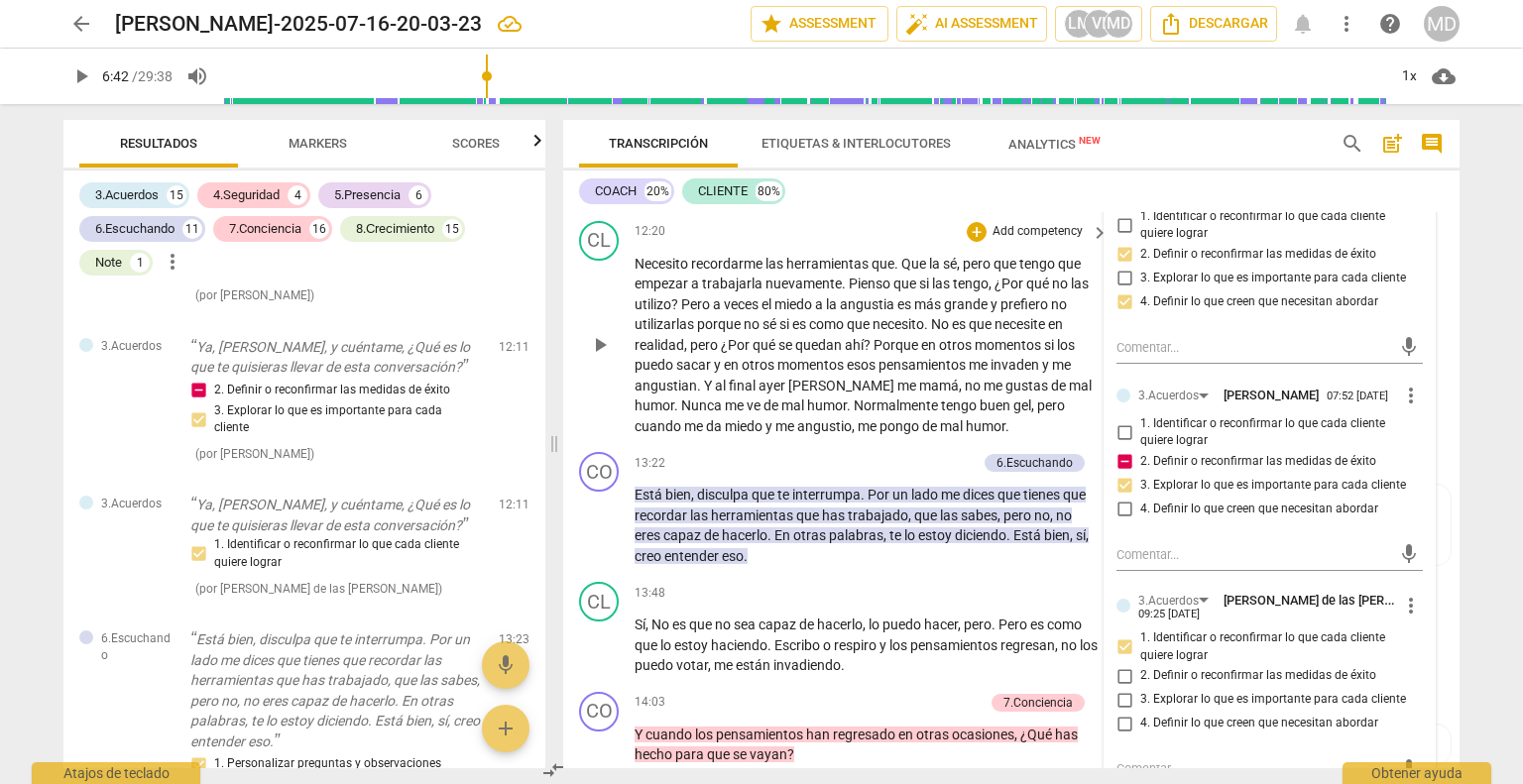 click on "Necesito   recordarme   las   herramientas   que .   Que   la   sé ,   pero   que   tengo   que   empezar   a   trabajarla   nuevamente .   Pienso   que   si   las   tengo ,   ¿Por   qué   no   las   utilizo ?   Pero   a   veces   el   miedo   a   la   angustia   es   más   grande   y   prefiero   no   utilizarlas   porque   no   sé   si   es   como   que   necesito .   No   es   que   necesite   en   realidad ,   pero   ¿Por   qué   se   quedan   ahí ?   Porque   en   otros   momentos   si   los   puedo   sacar   y   en   otros   momentos   esos   pensamientos   me   invaden   y   me   angustian .   Y   al   final   [DATE][PERSON_NAME]   me   mamá ,   no   me   gustas   de   mal   humor .   Nunca   me   ve   de   mal   humor .   Normalmente   tengo   buen   gel ,   pero   cuando   me   da   miedo   y   me   angustio ,   me   pongo   de   mal   humor ." at bounding box center (867, 345) 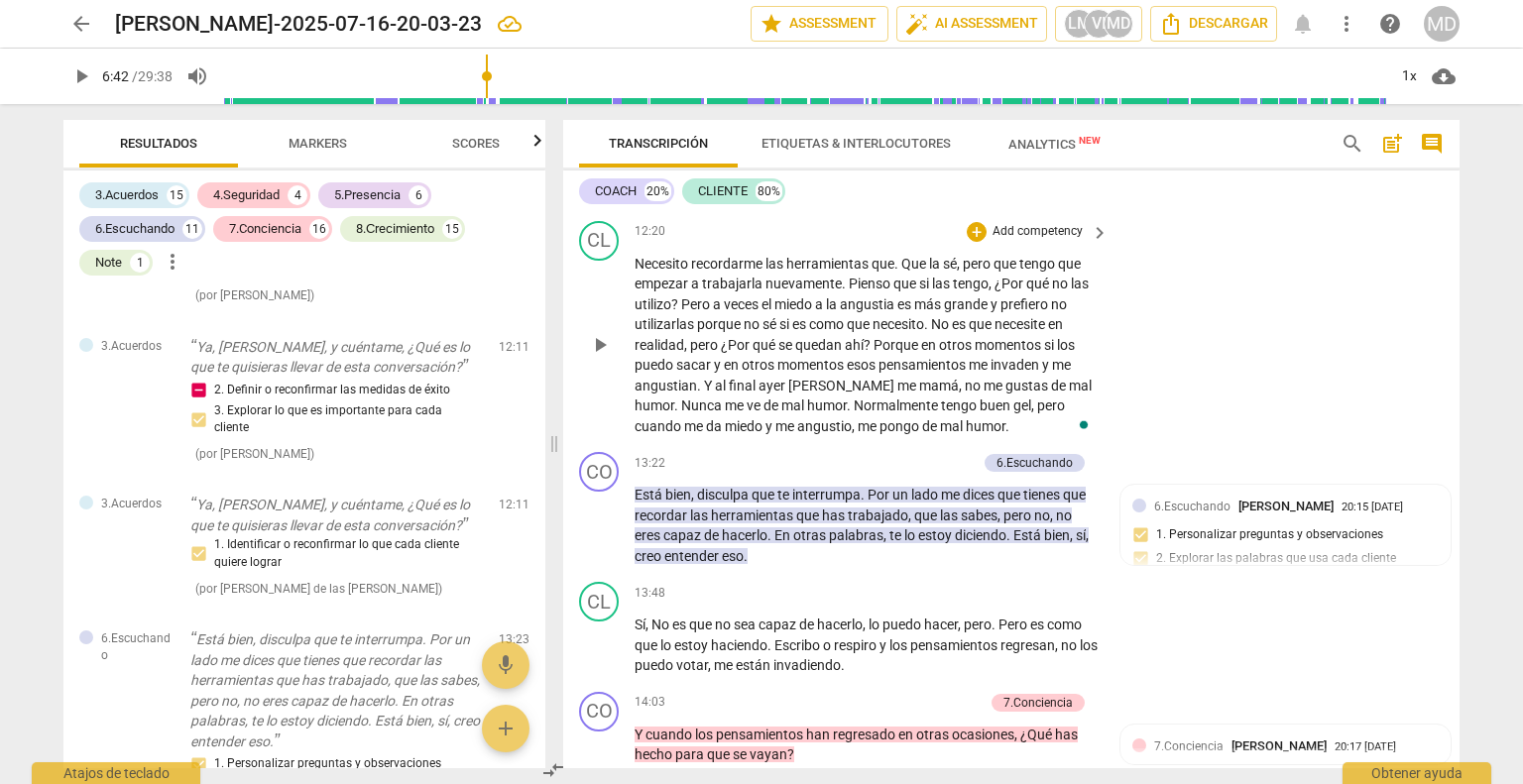 click on "momentos" at bounding box center [812, 365] 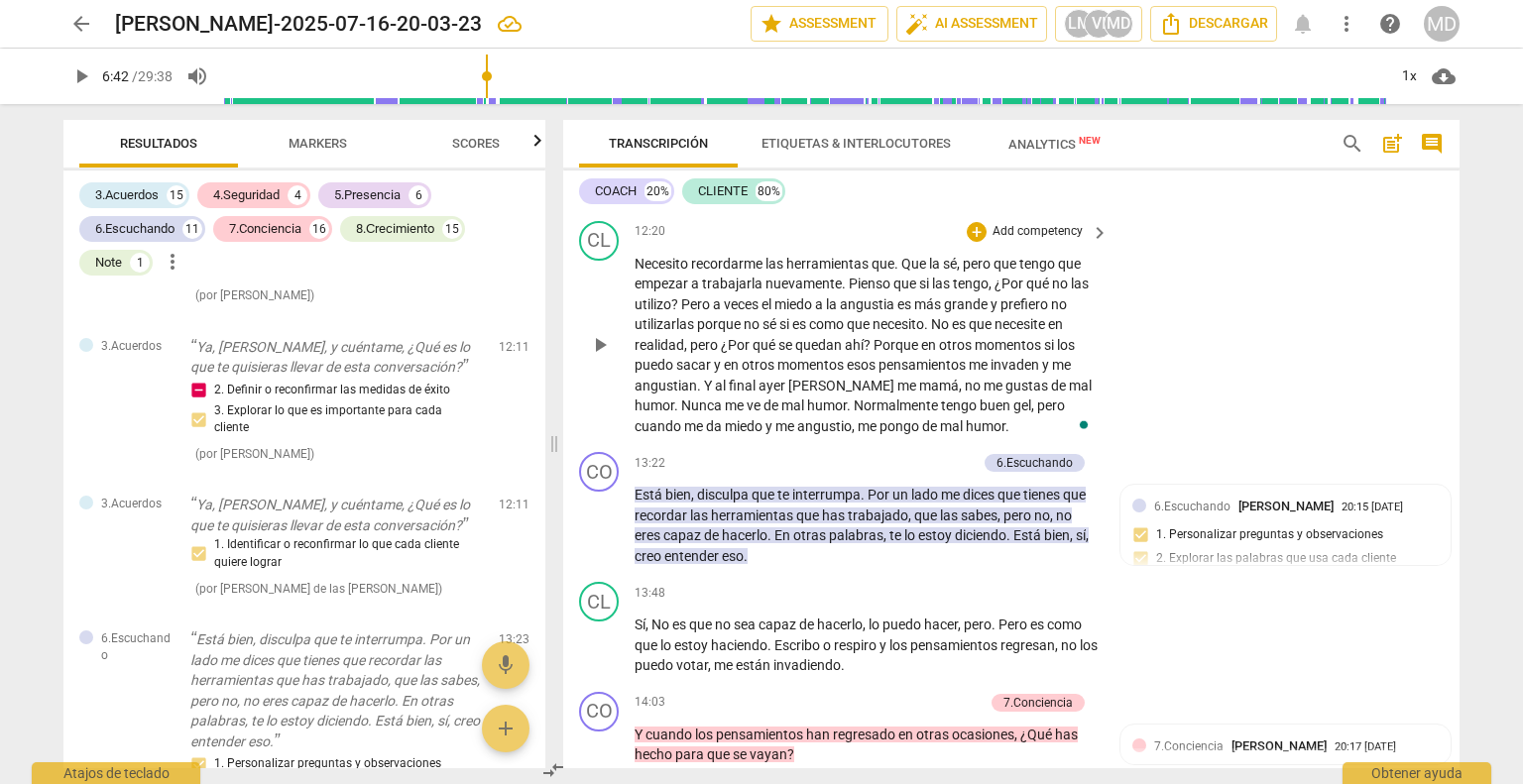 scroll, scrollTop: 3178, scrollLeft: 0, axis: vertical 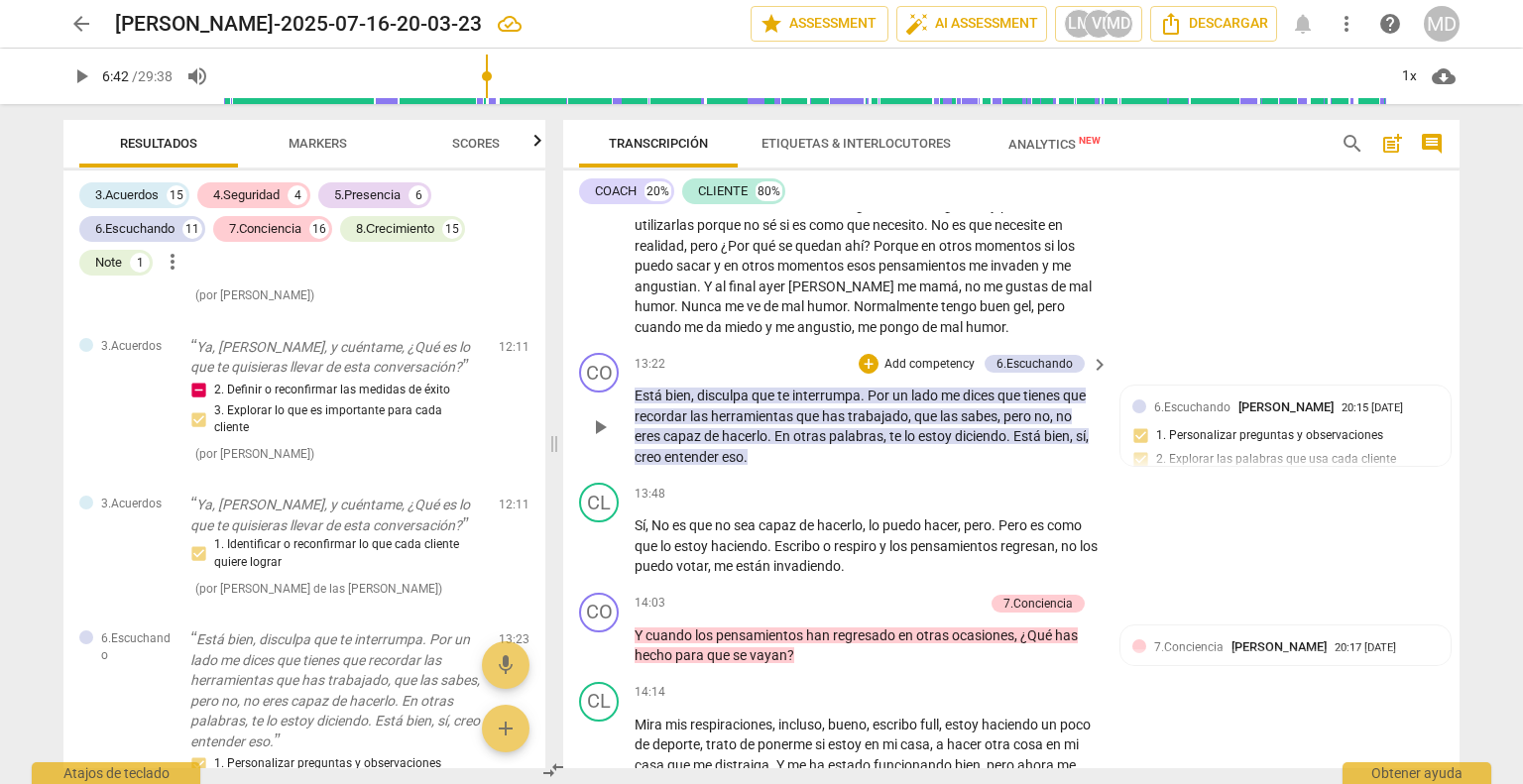 click on "Add competency" at bounding box center (929, 365) 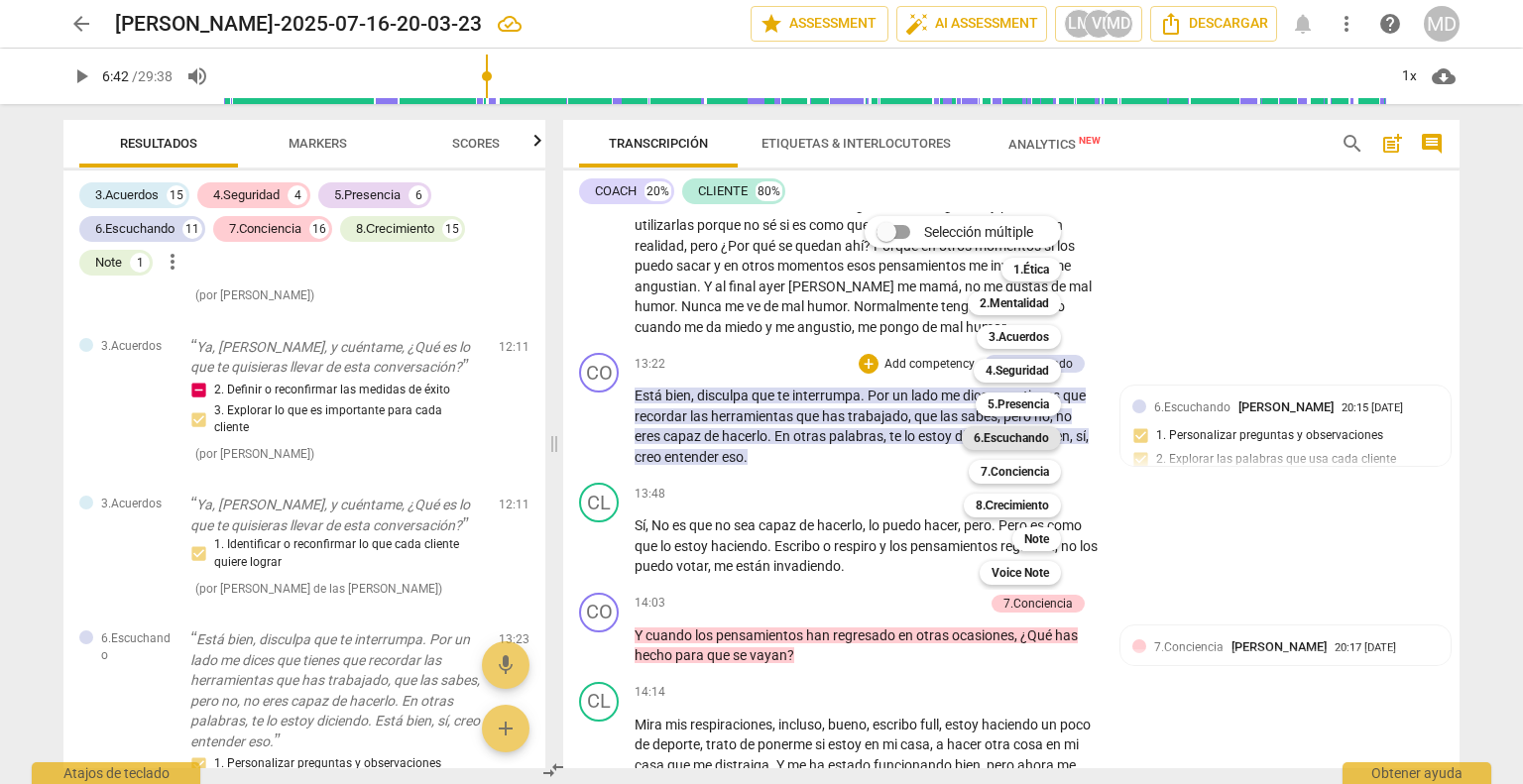 click on "6.Escuchando" at bounding box center (1011, 438) 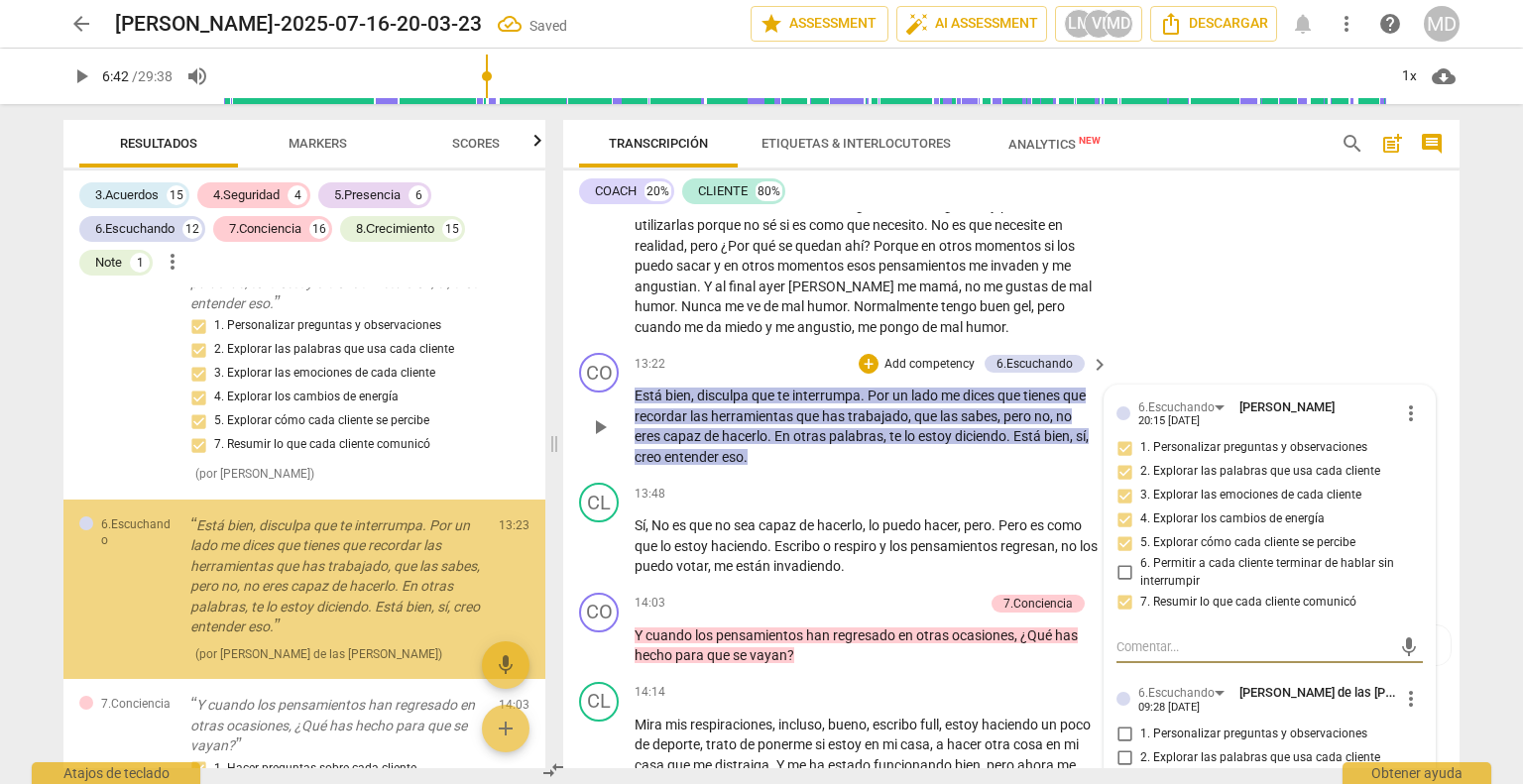 scroll, scrollTop: 5167, scrollLeft: 0, axis: vertical 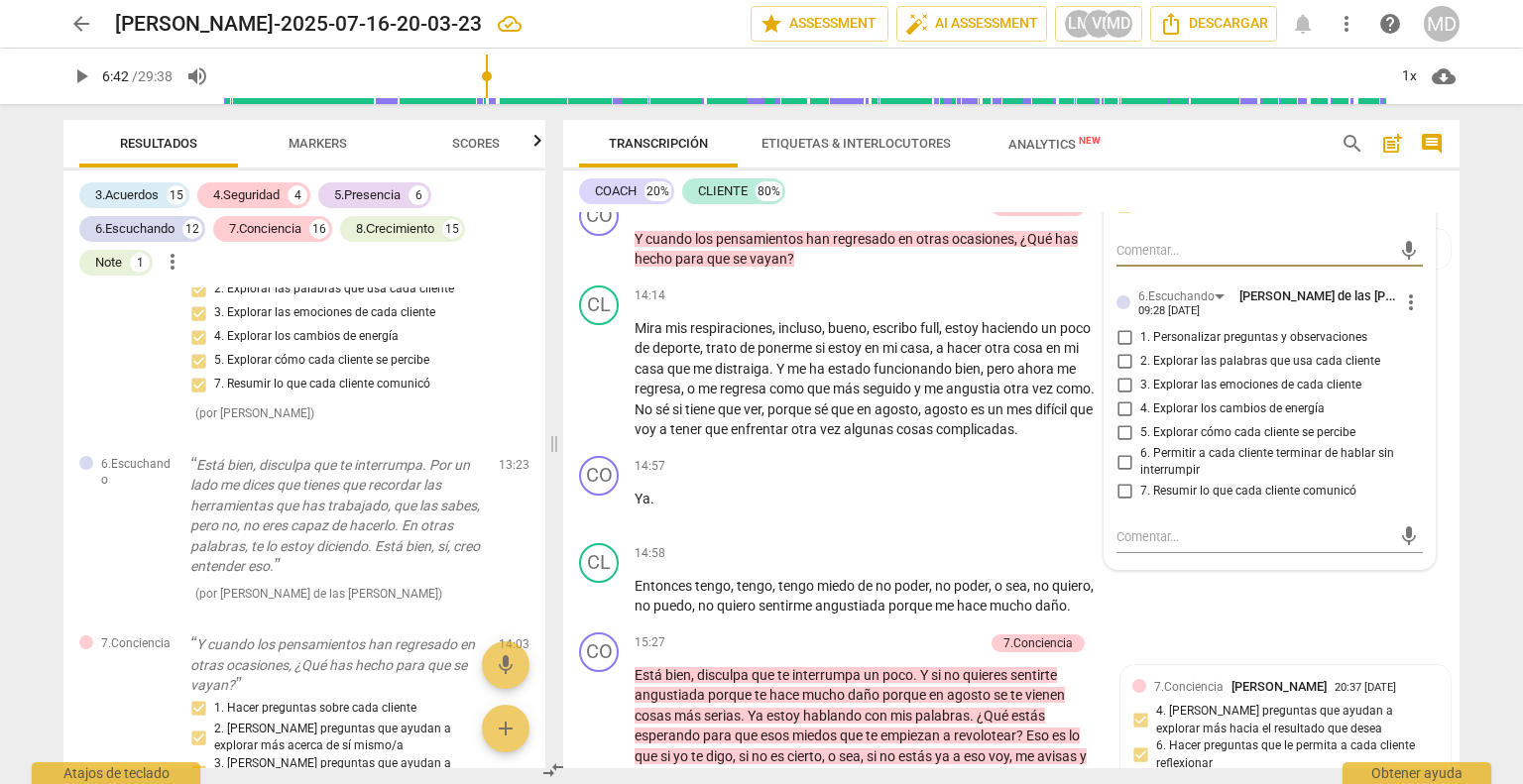 click on "2. Explorar las palabras que usa cada cliente" at bounding box center [1124, 362] 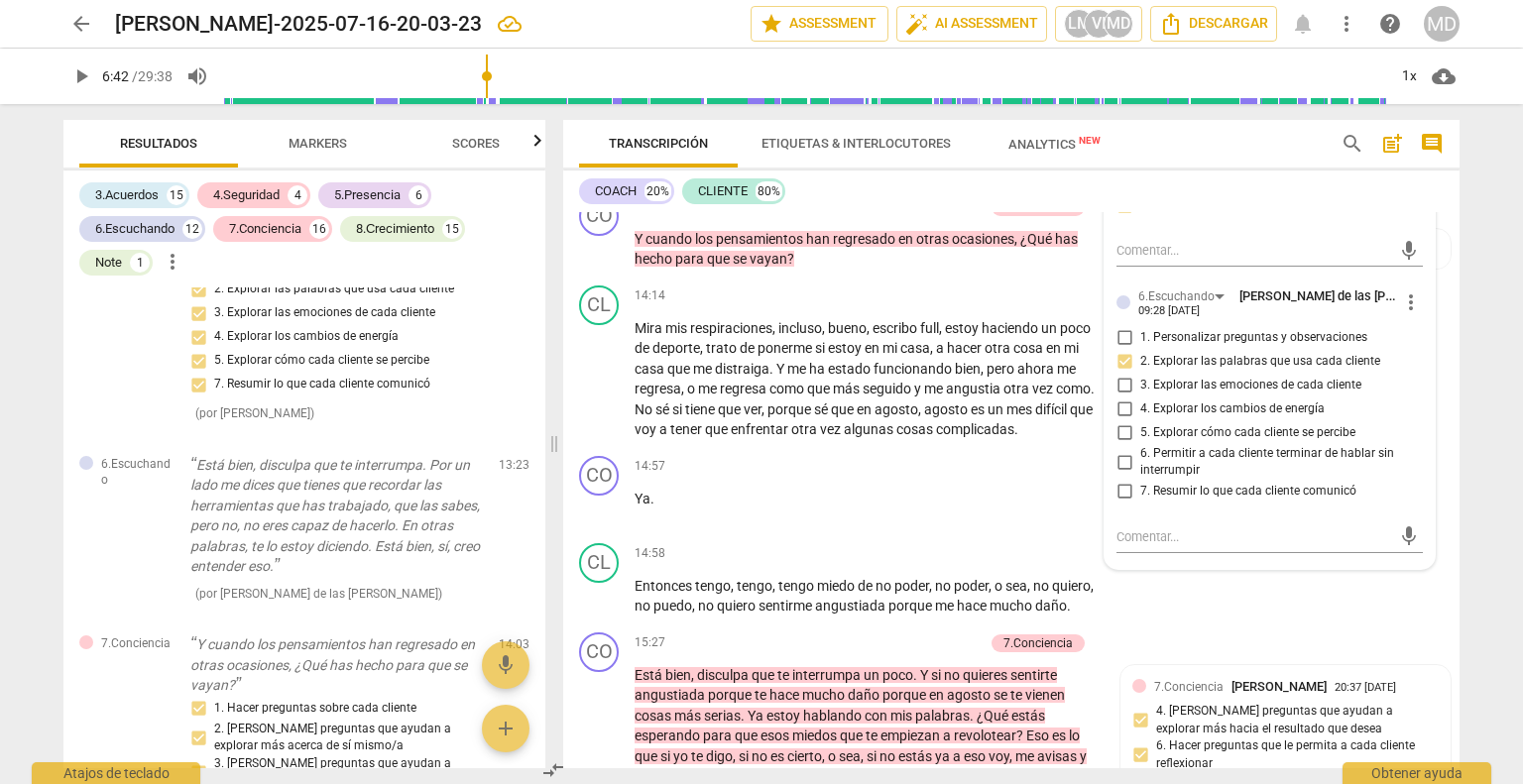 click on "2. Explorar las palabras que usa cada cliente" at bounding box center [1124, 362] 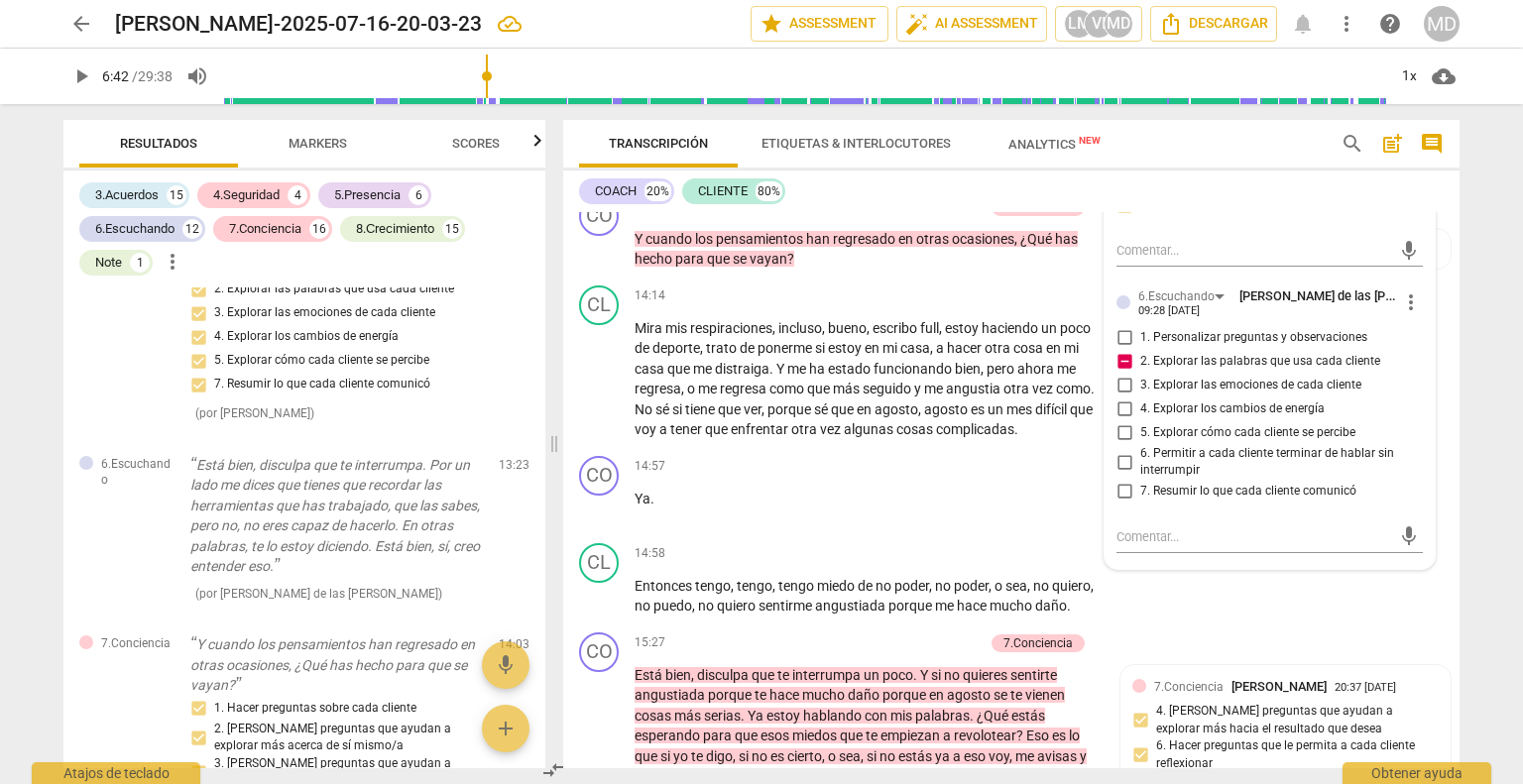 click on "2. Explorar las palabras que usa cada cliente" at bounding box center (1124, 362) 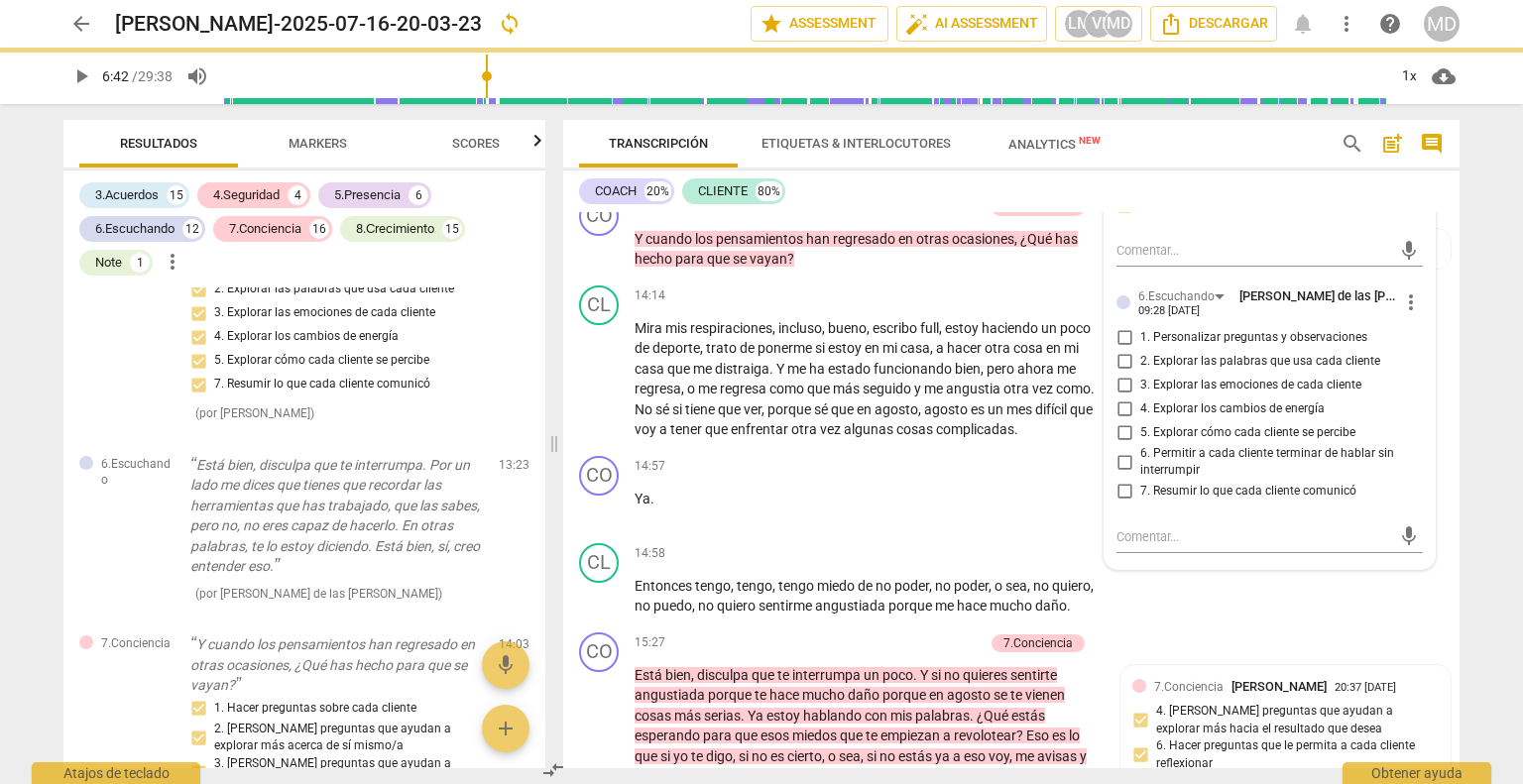 click on "5. Explorar cómo cada cliente se percibe" at bounding box center (1124, 433) 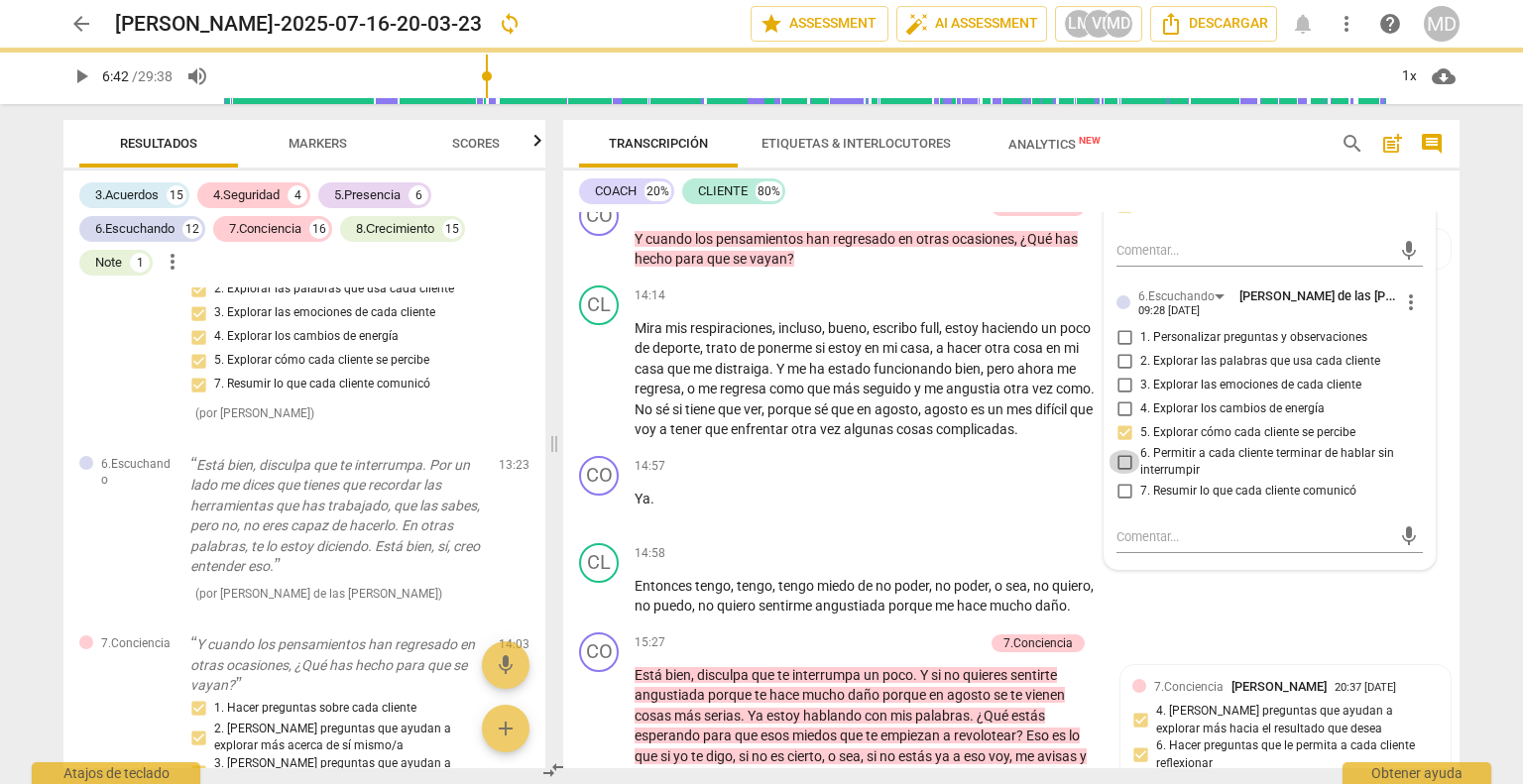 click on "6. Permitir a cada cliente terminar de hablar sin interrumpir" at bounding box center [1124, 462] 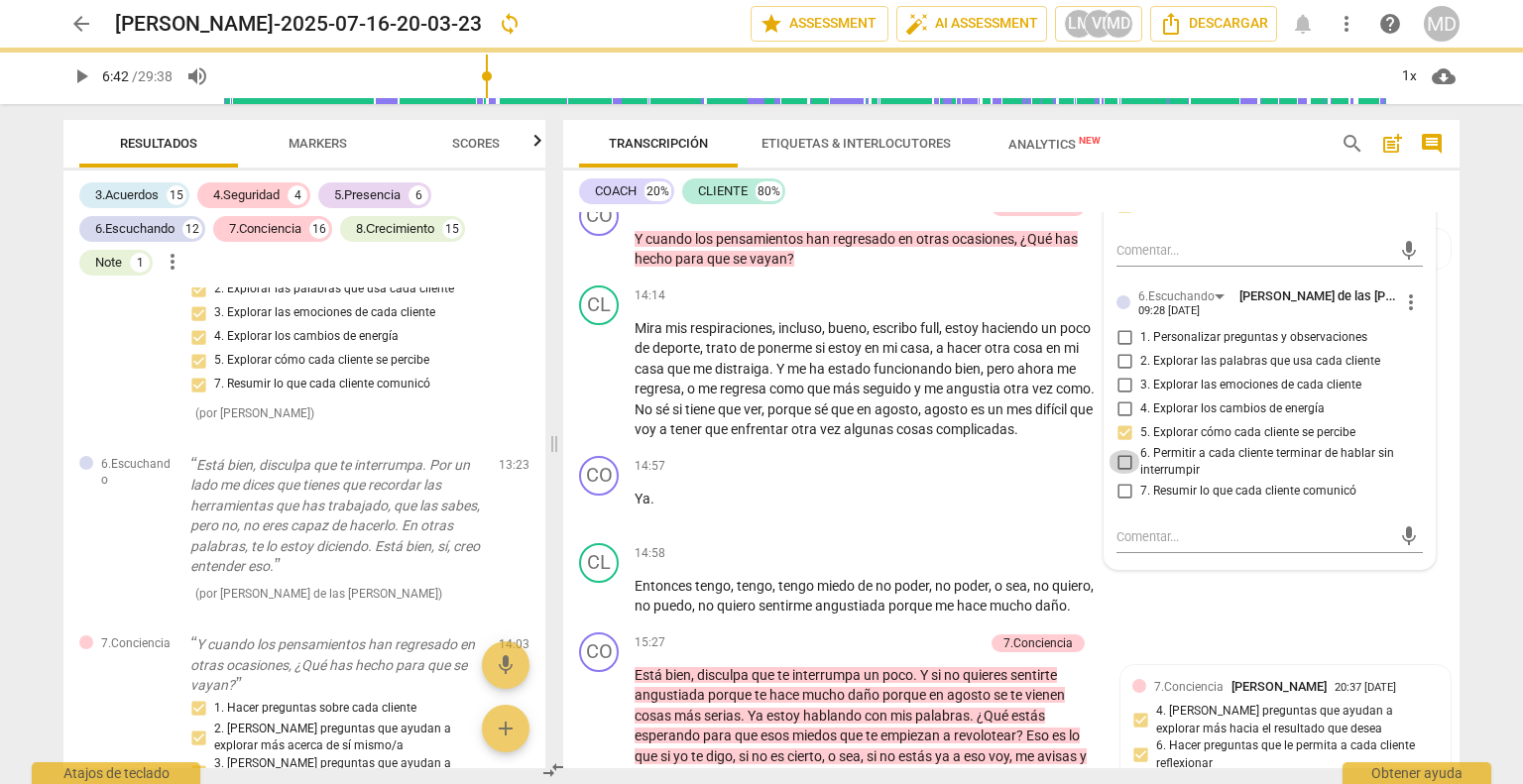 checkbox on "true" 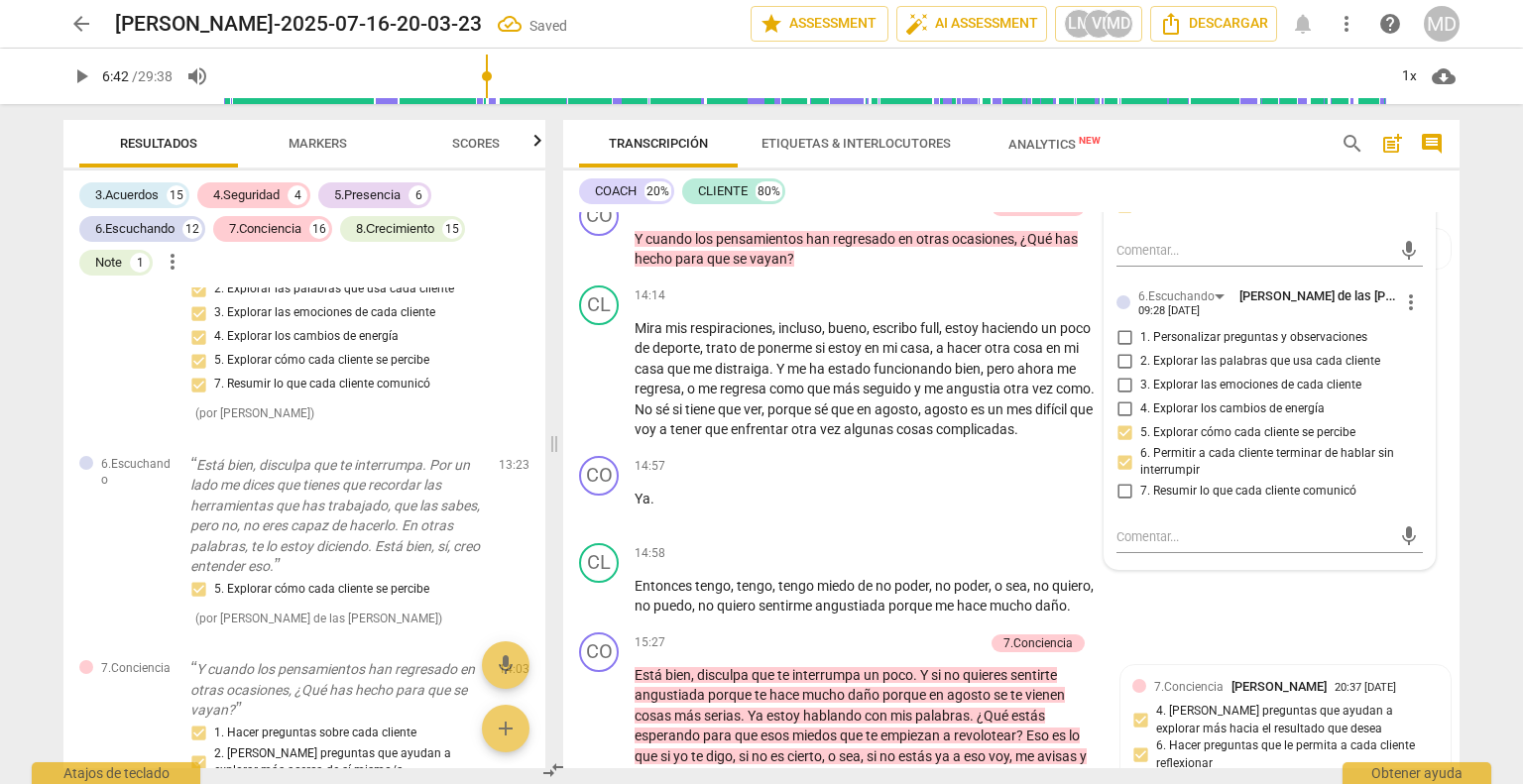 click on "7. Resumir lo que cada cliente comunicó" at bounding box center (1124, 492) 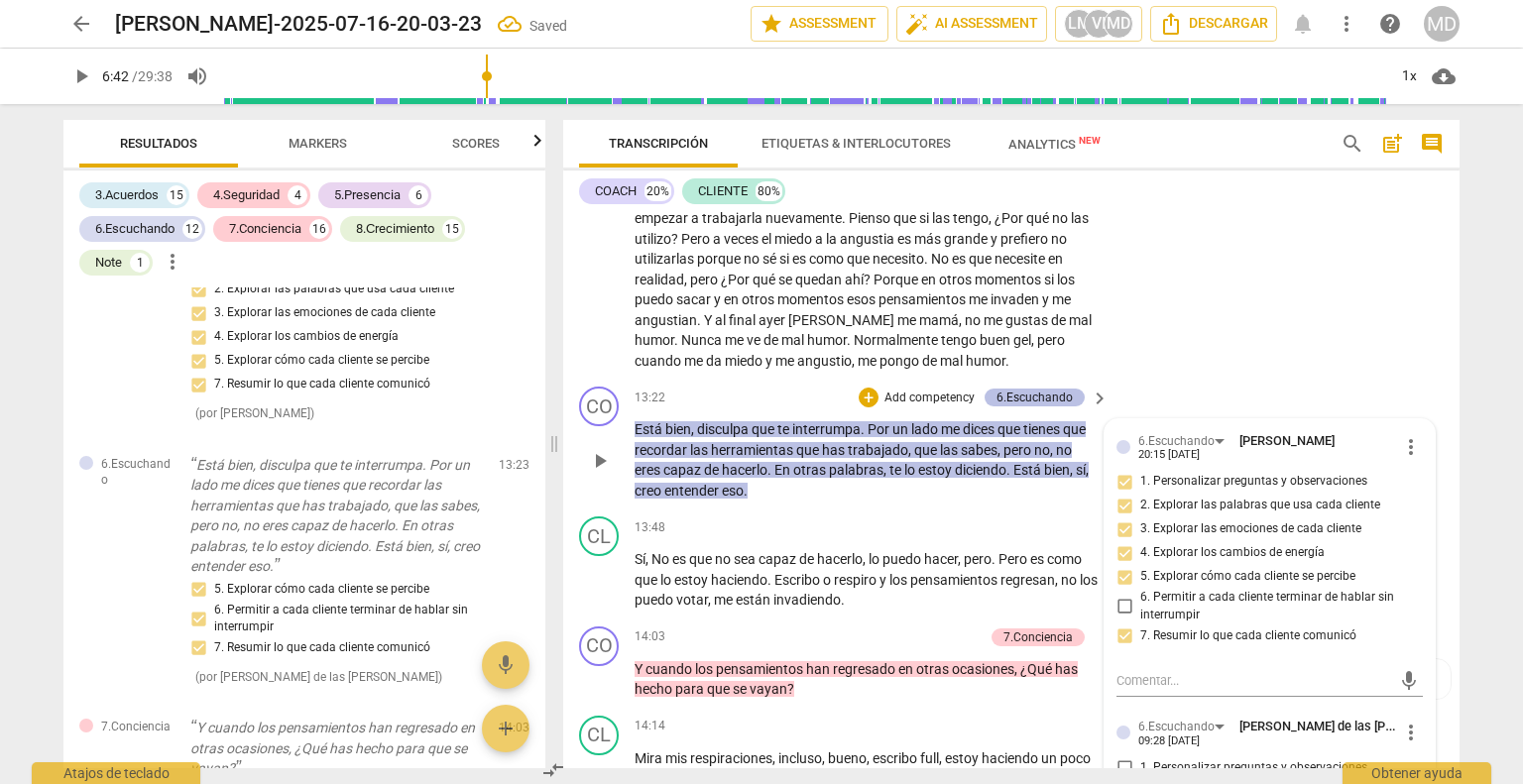 scroll, scrollTop: 3079, scrollLeft: 0, axis: vertical 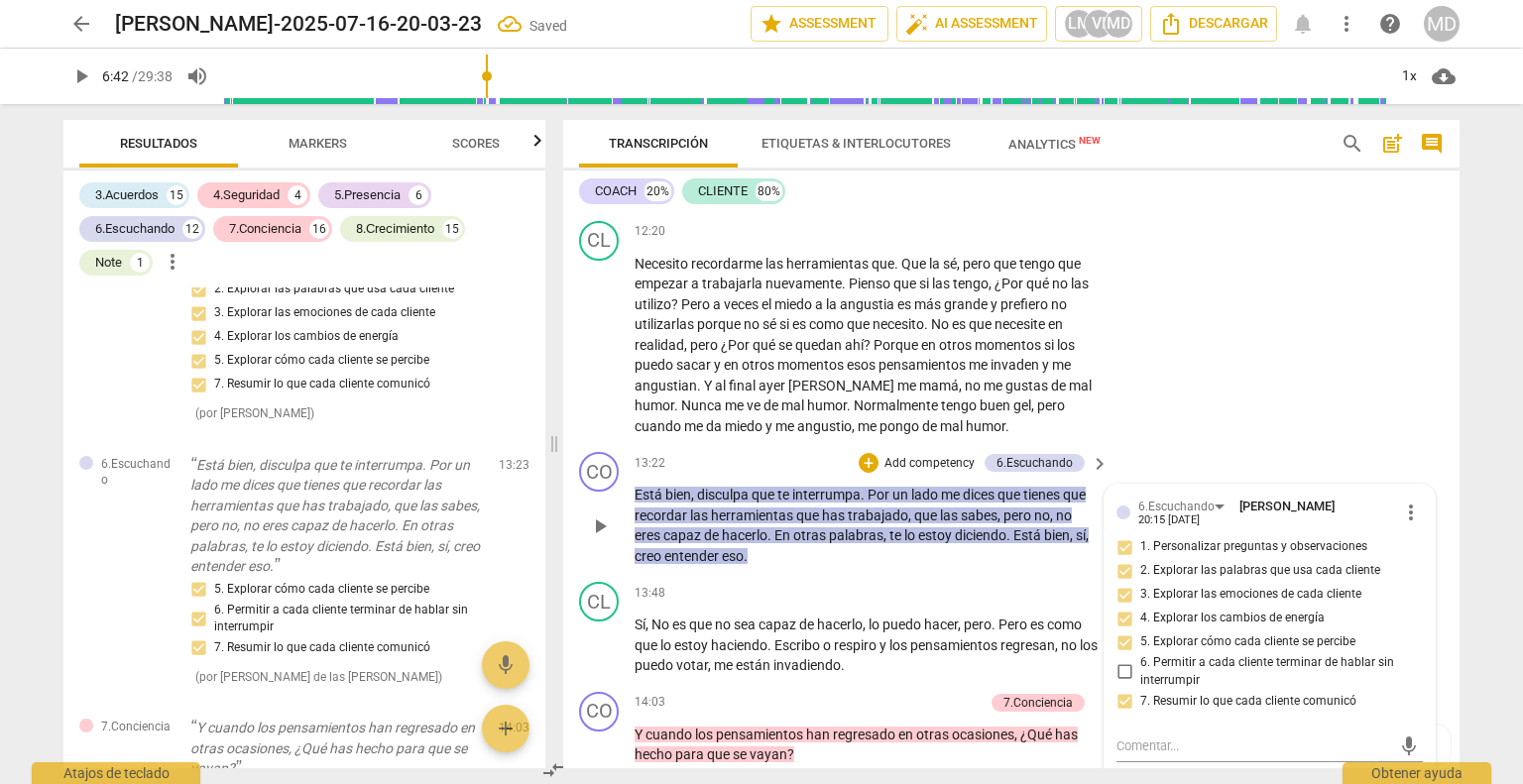click on "Add competency" at bounding box center (929, 464) 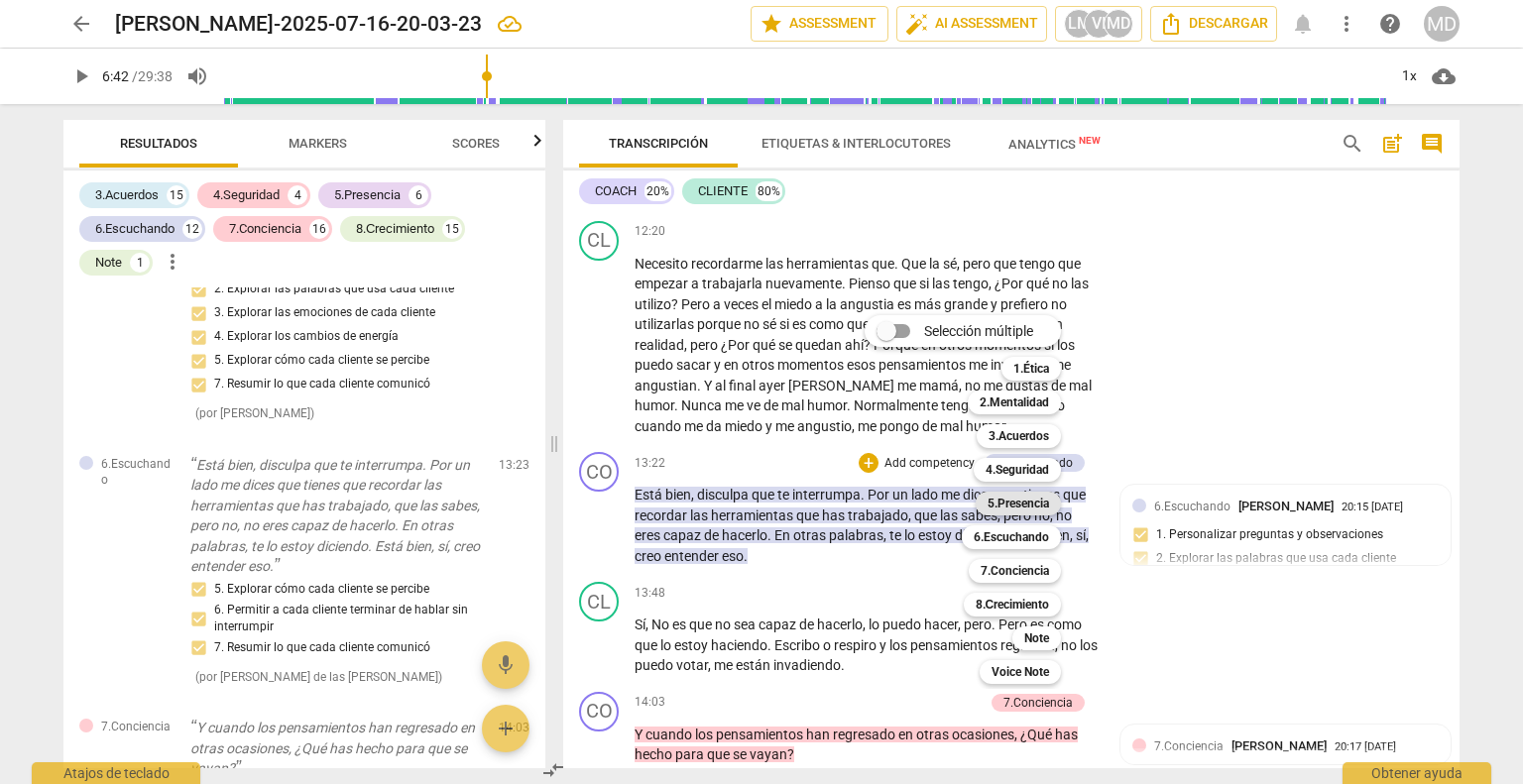 click on "5.Presencia" at bounding box center [1018, 504] 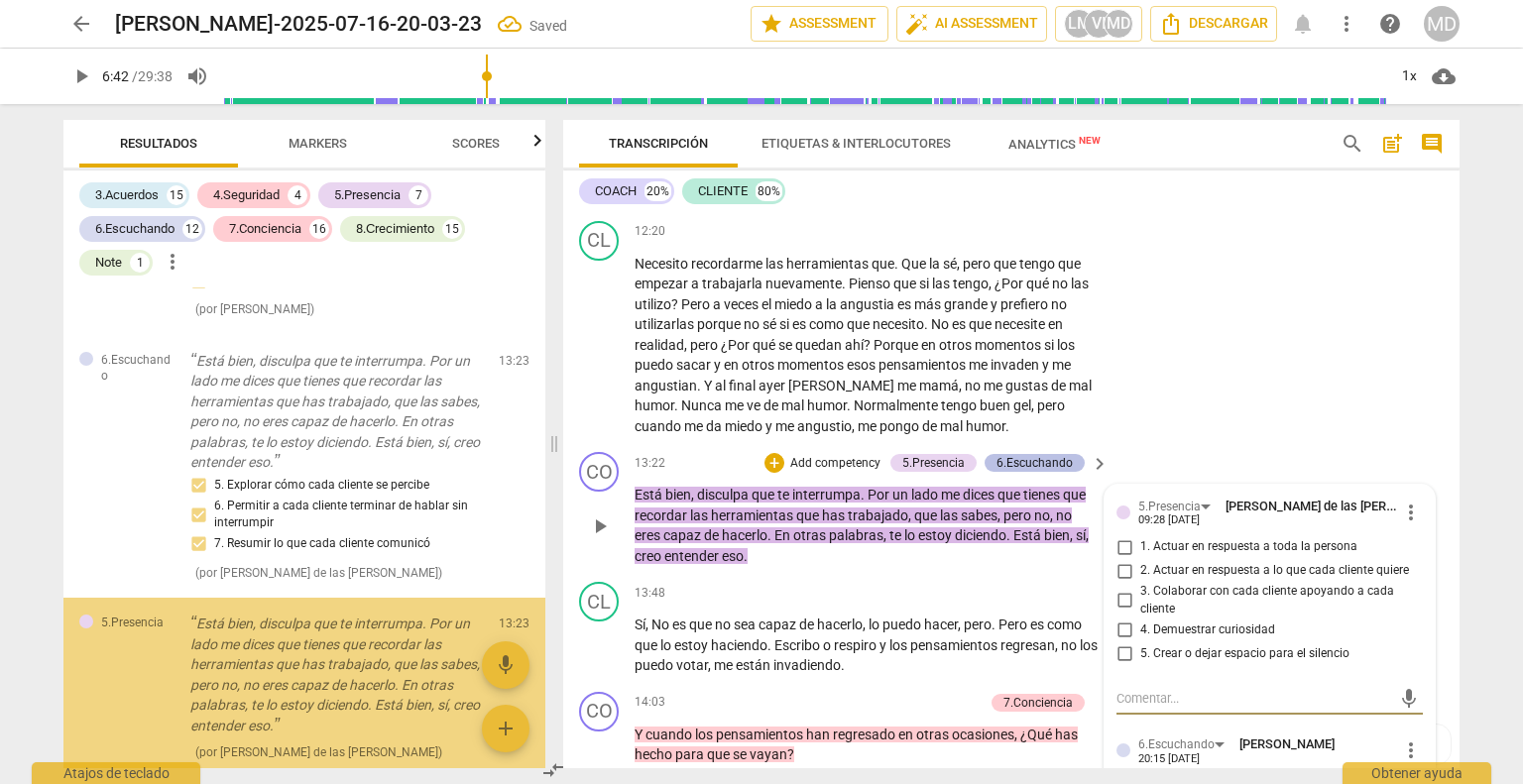 scroll, scrollTop: 5431, scrollLeft: 0, axis: vertical 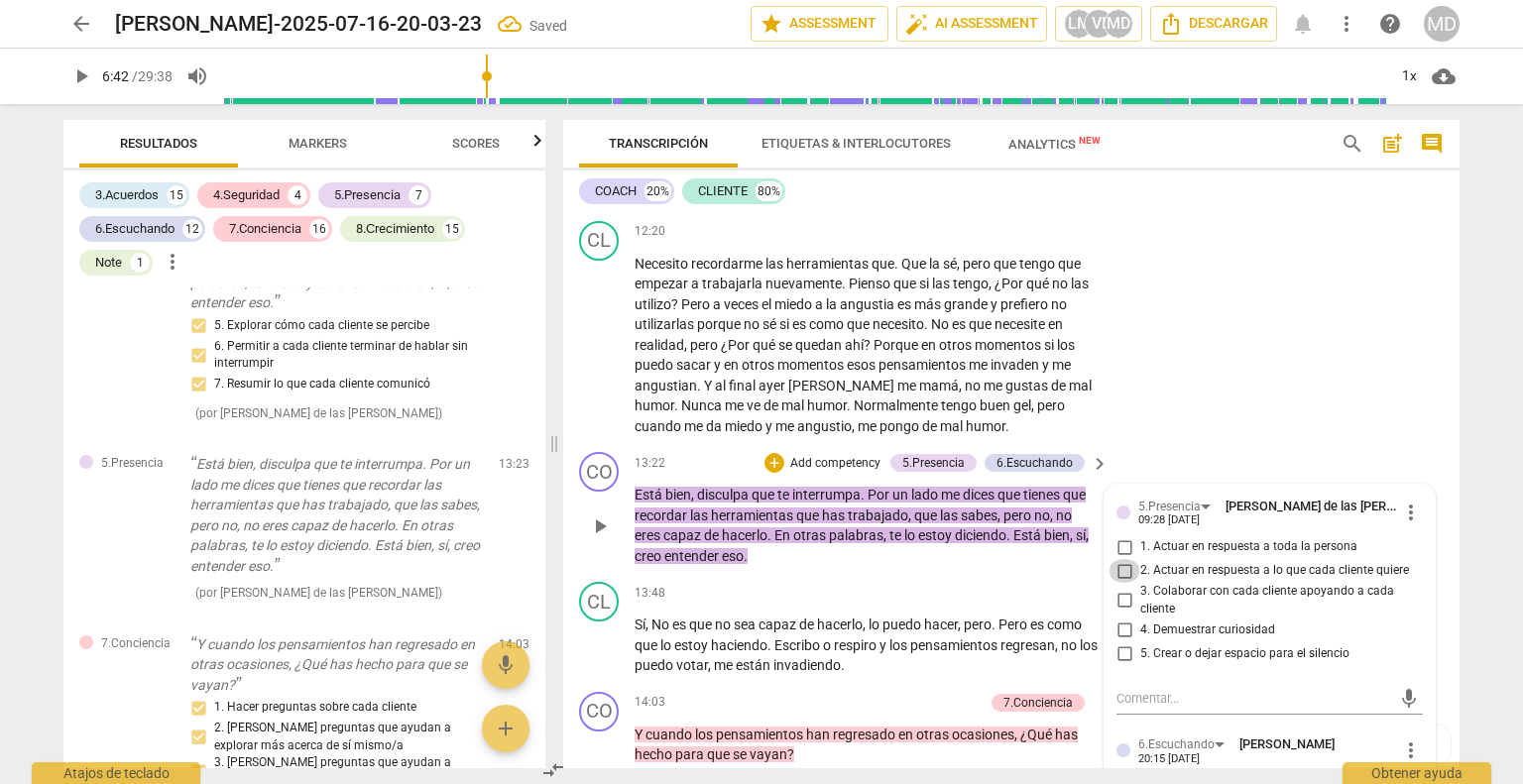 click on "2. Actuar en respuesta a lo que cada cliente quiere" at bounding box center [1124, 571] 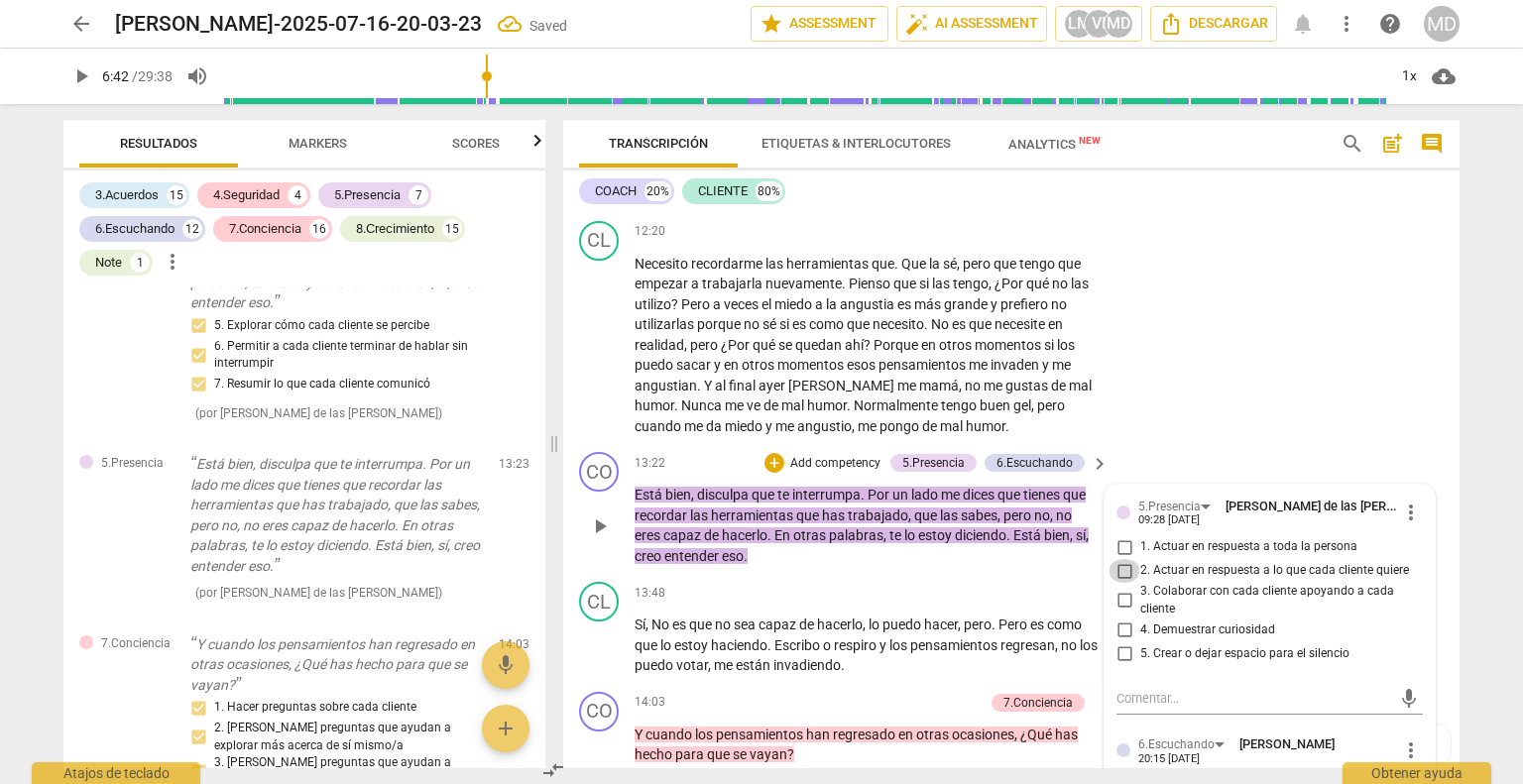checkbox on "true" 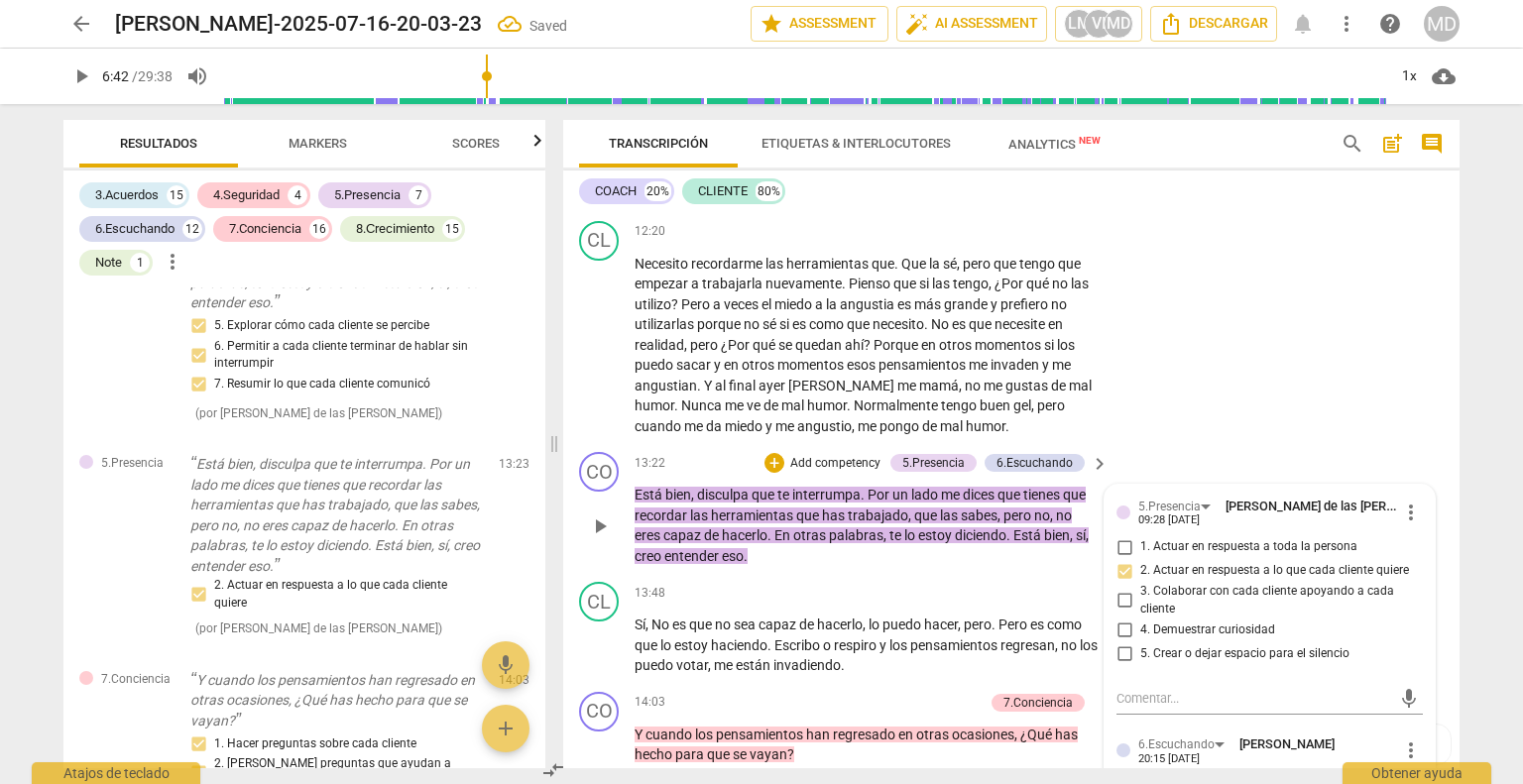 click on "3. Colaborar con cada cliente apoyando a cada cliente" at bounding box center (1124, 601) 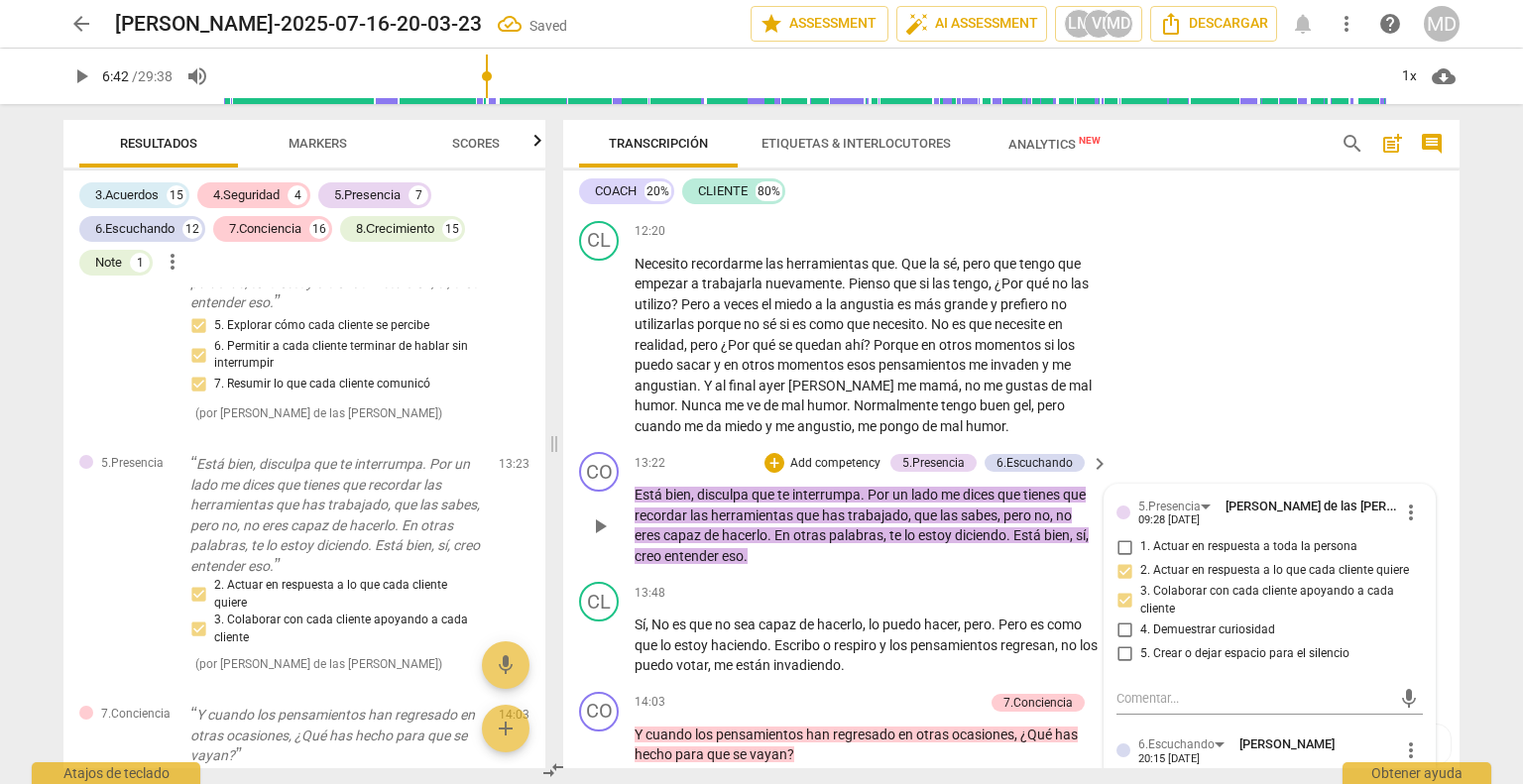 click on "4. Demuestrar curiosidad" at bounding box center (1124, 629) 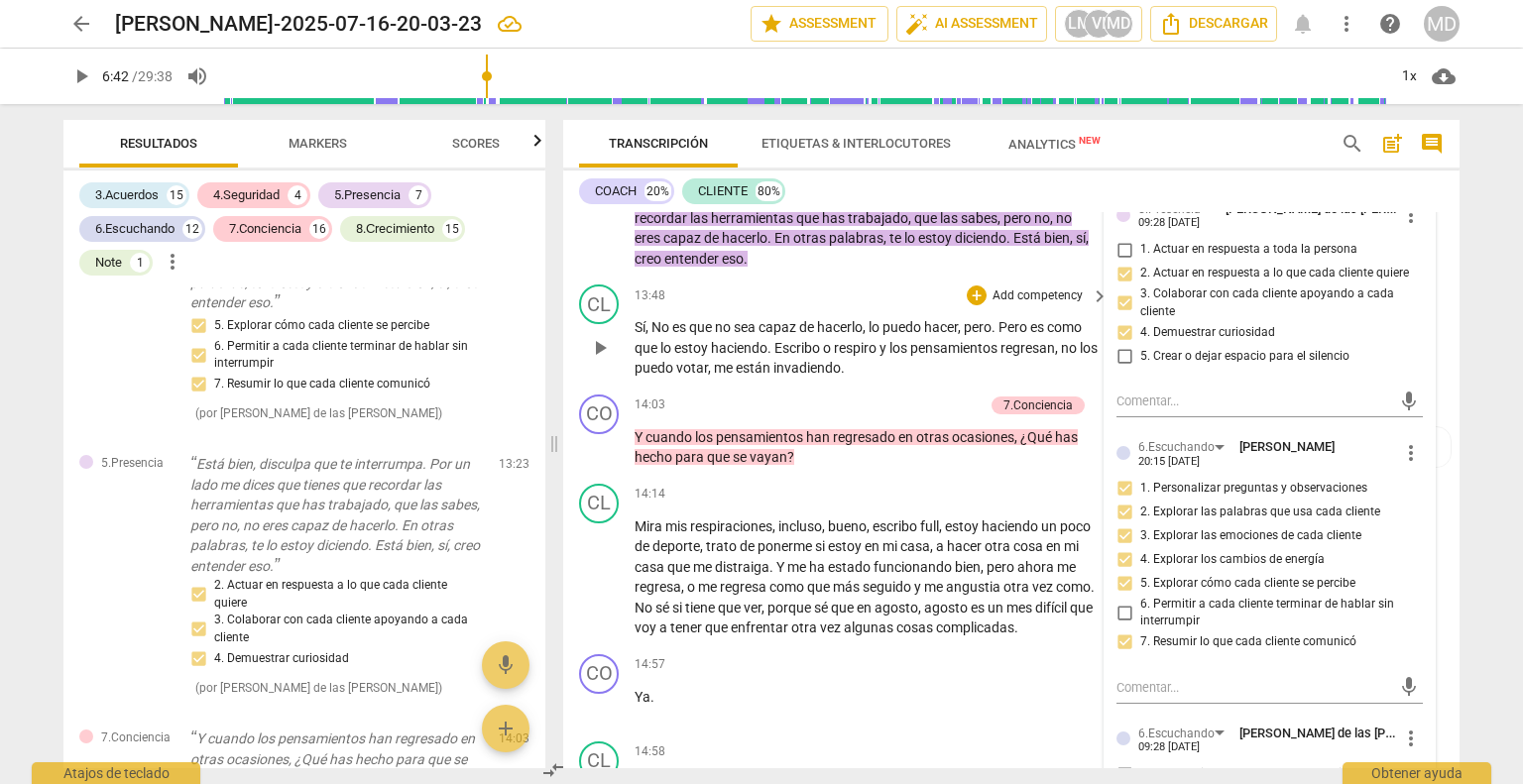 scroll, scrollTop: 3475, scrollLeft: 0, axis: vertical 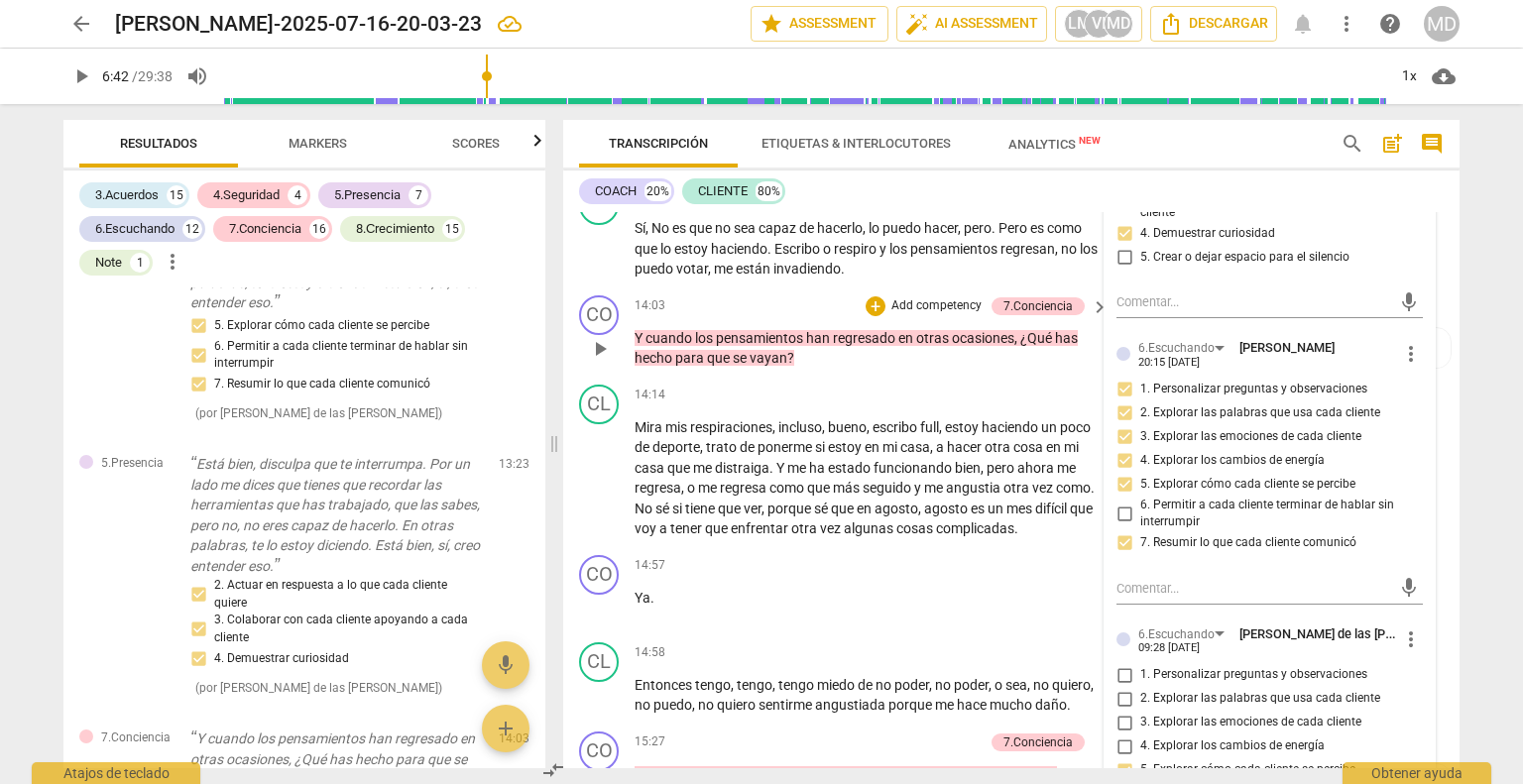 click on "Add competency" at bounding box center (936, 306) 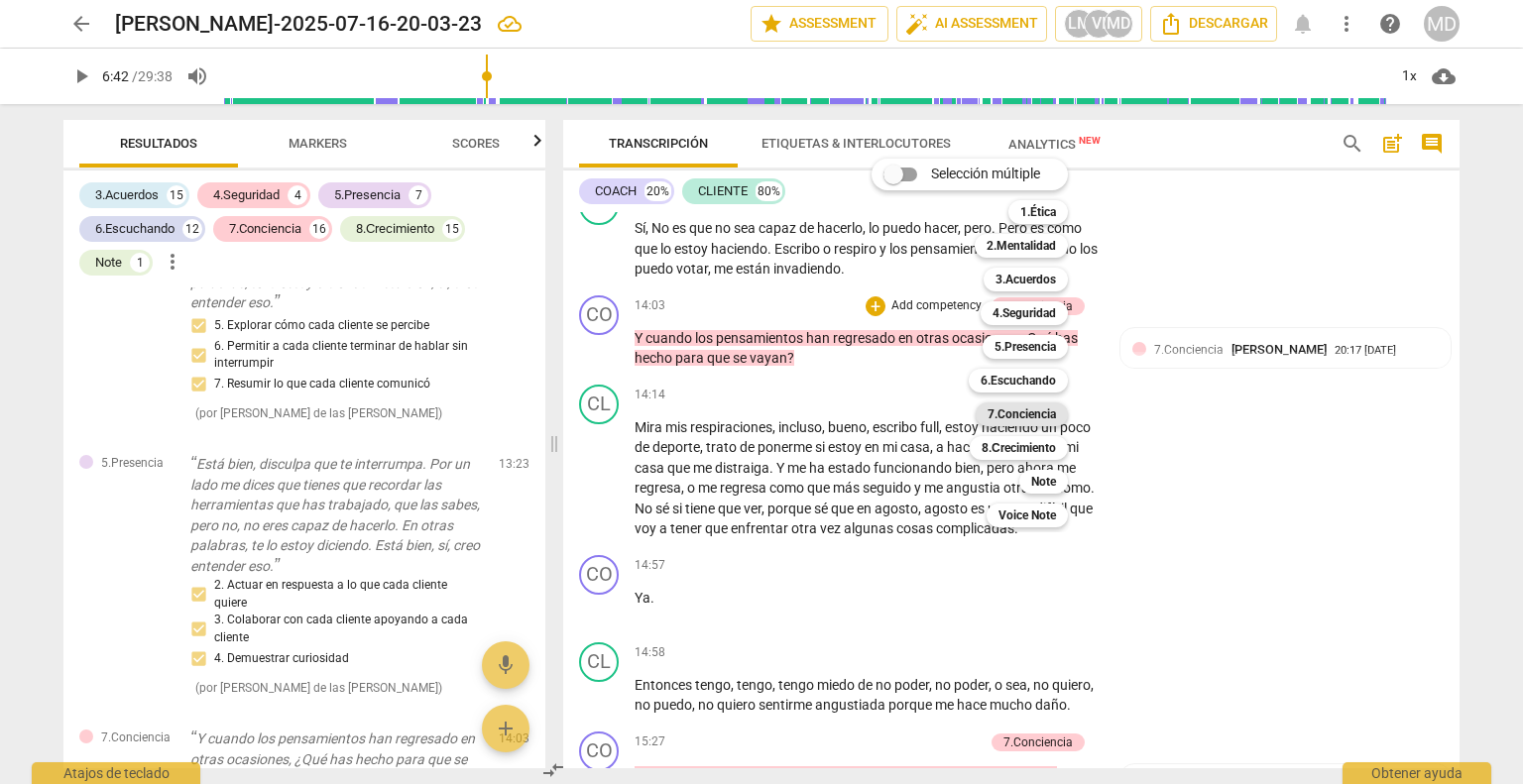 click on "7.Conciencia" at bounding box center [1021, 414] 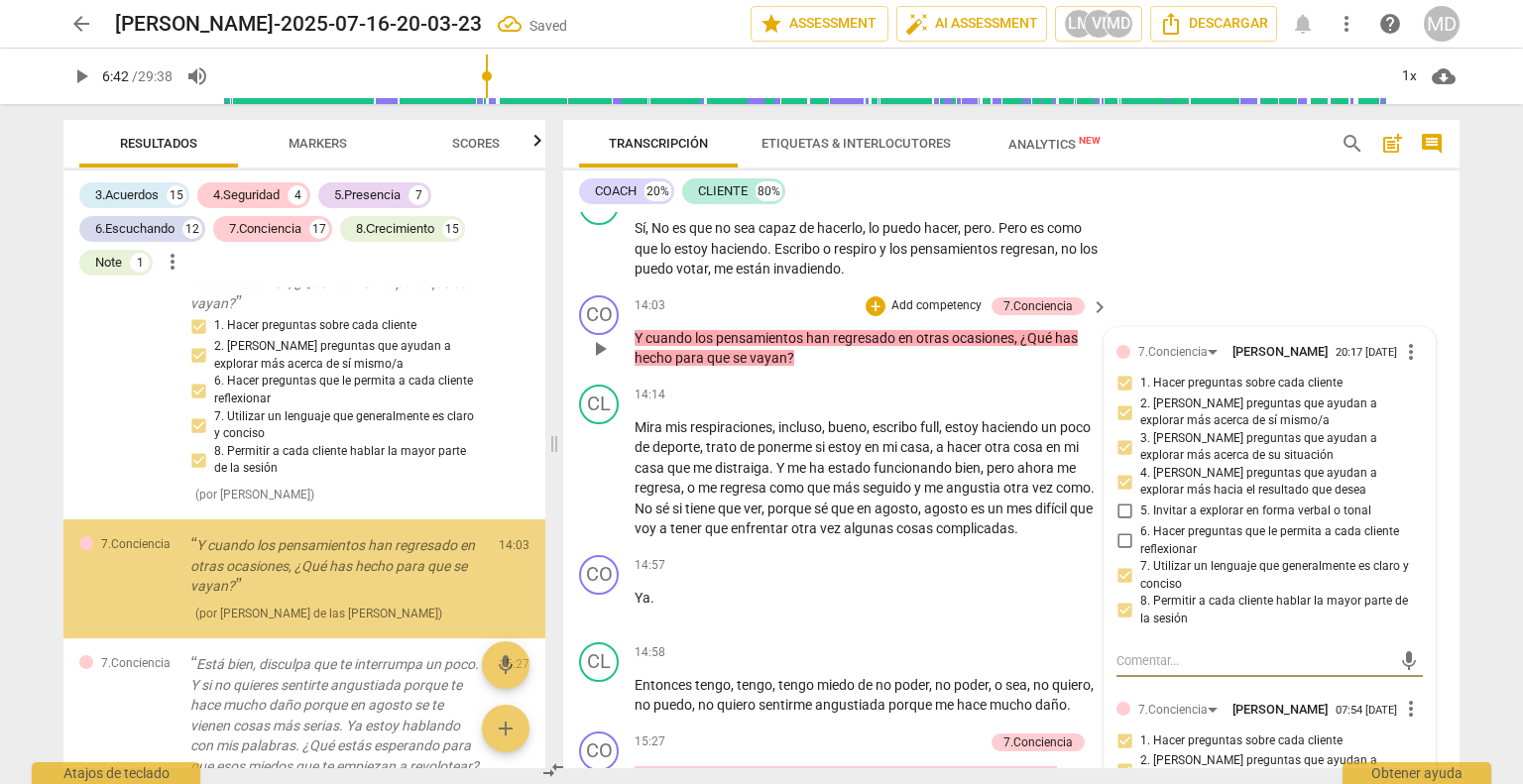 scroll, scrollTop: 6276, scrollLeft: 0, axis: vertical 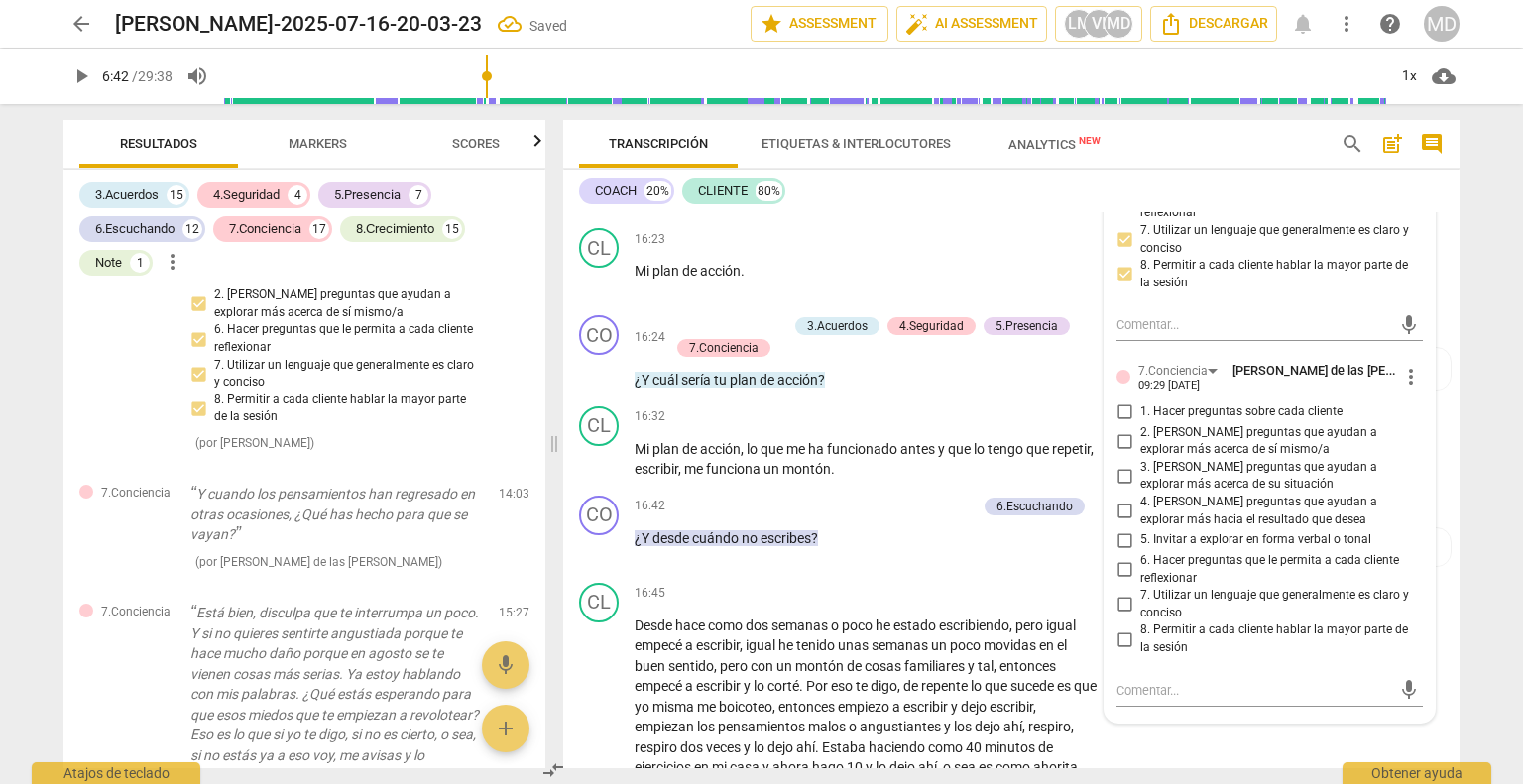 click on "1. Hacer preguntas sobre cada cliente" at bounding box center [1124, 412] 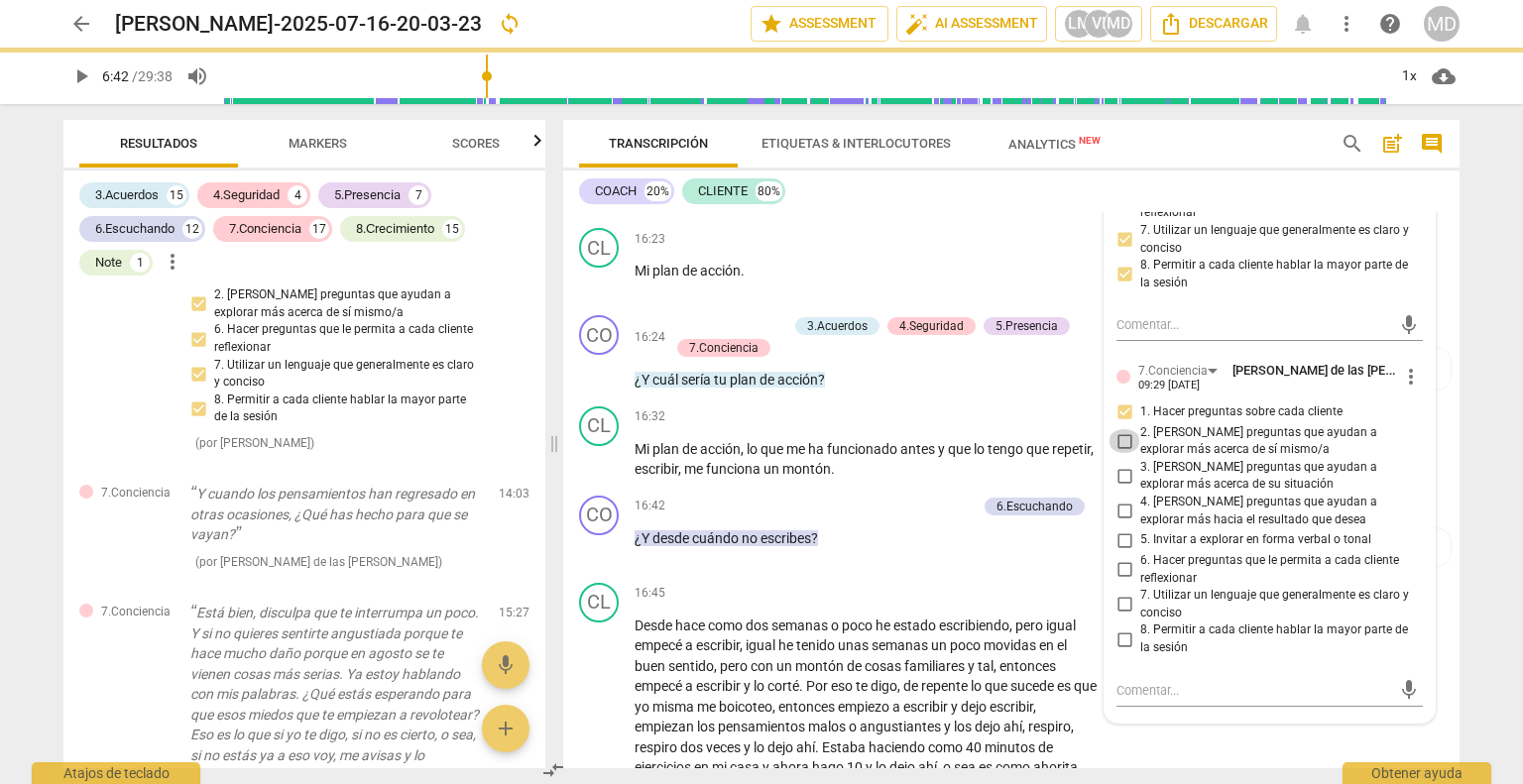 click on "2. [PERSON_NAME] preguntas que ayudan a explorar más acerca de sí mismo/a" at bounding box center (1124, 441) 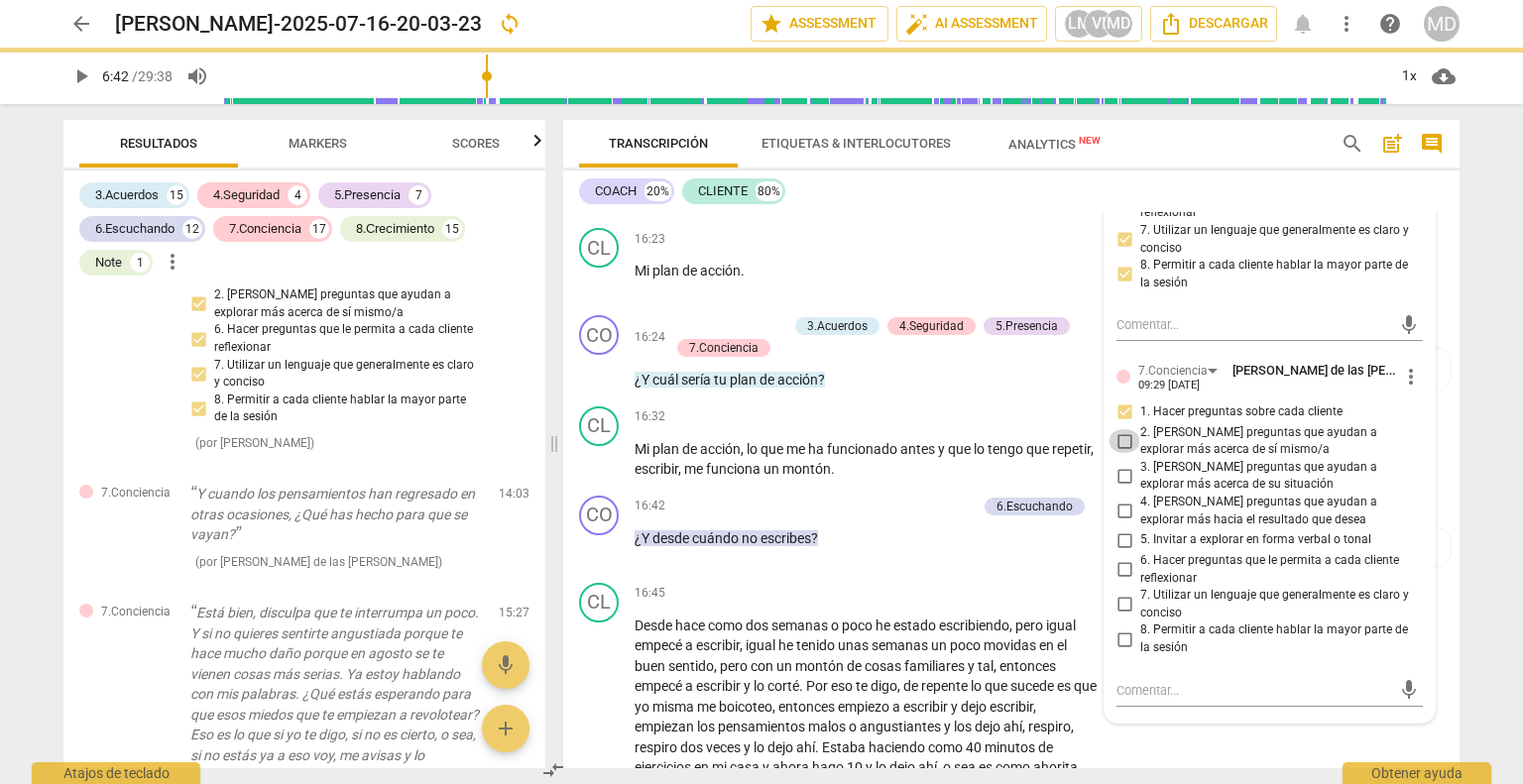checkbox on "true" 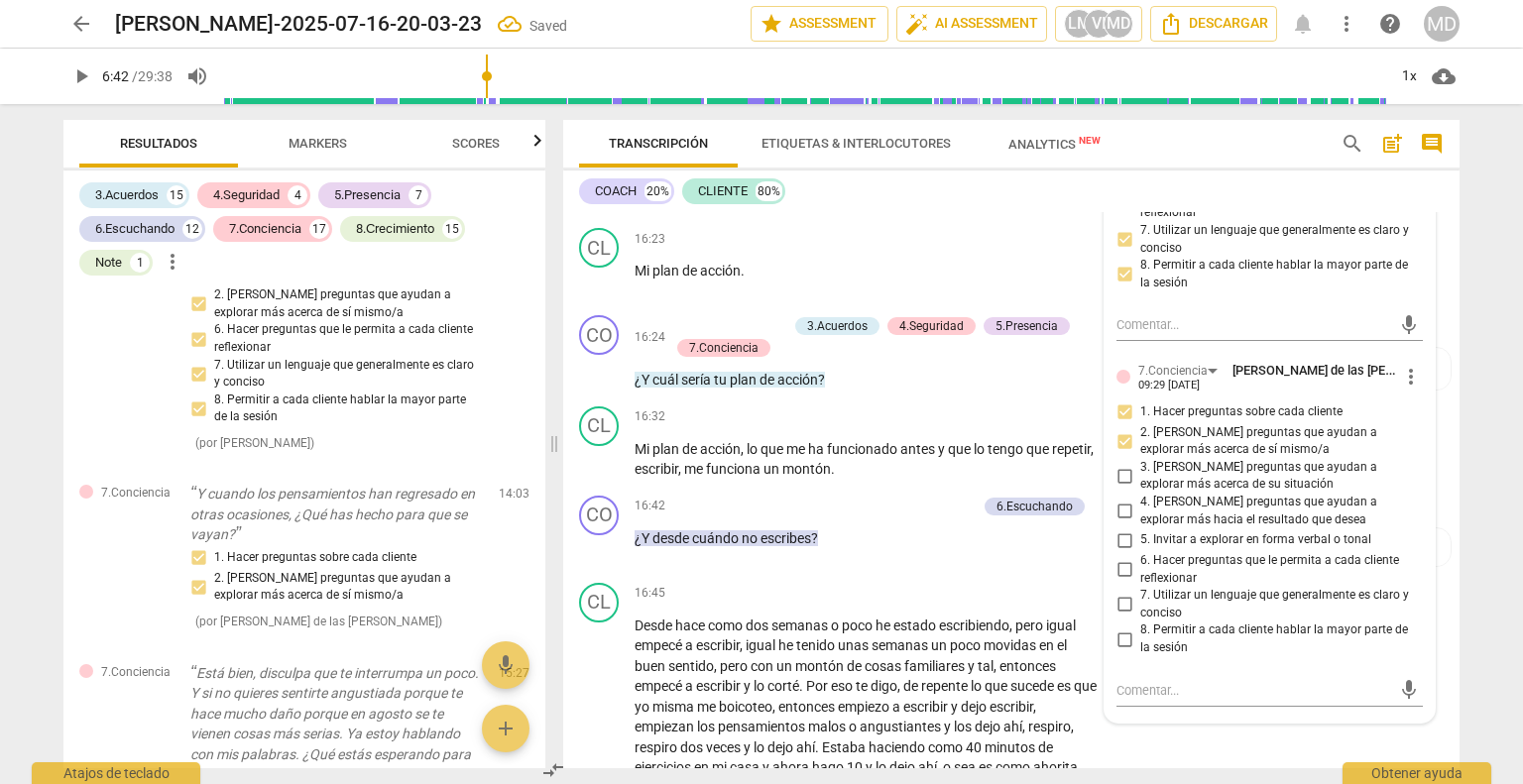 click on "3. [PERSON_NAME] preguntas que ayudan a explorar más acerca de su situación" at bounding box center [1124, 476] 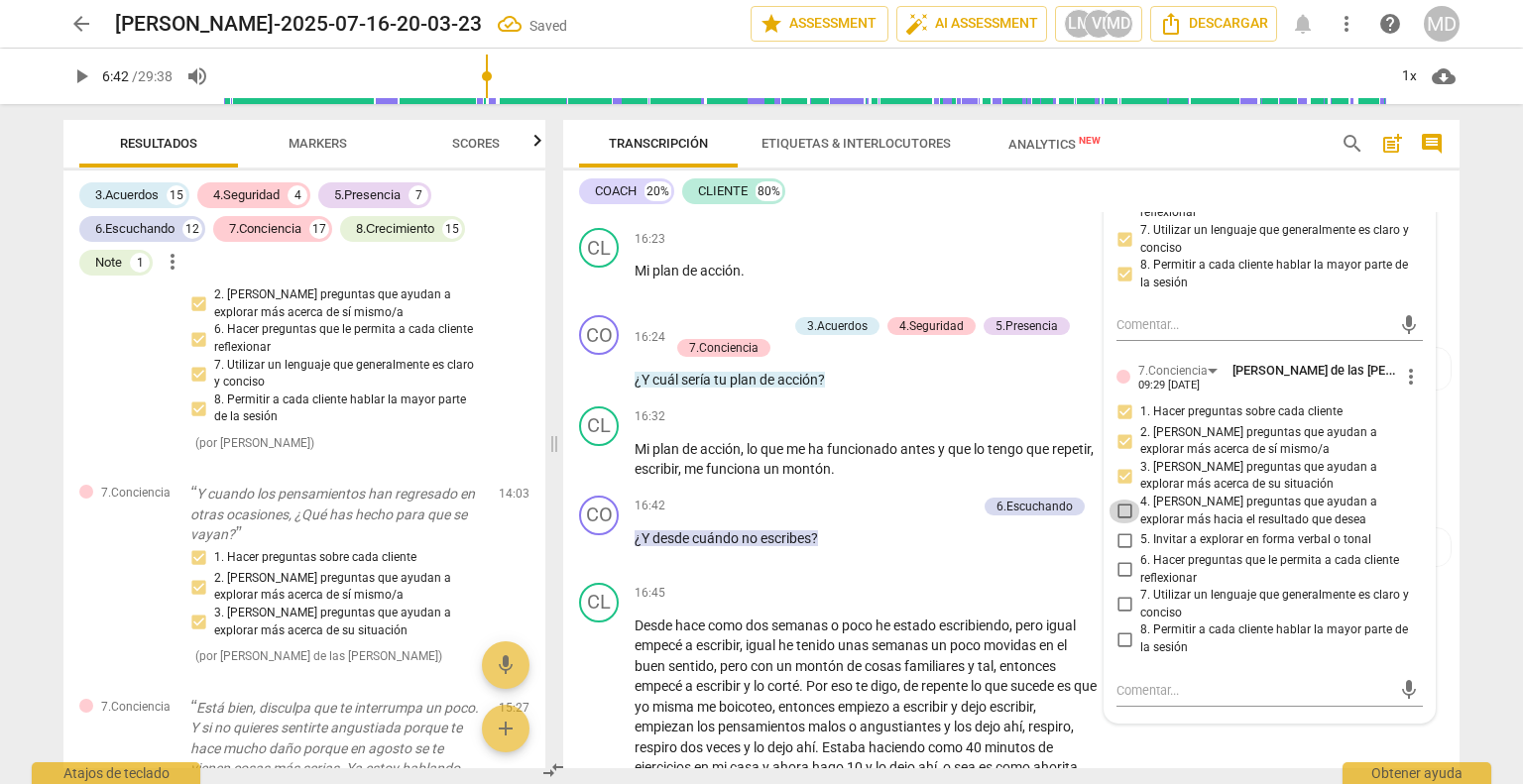 click on "4. [PERSON_NAME] preguntas que ayudan a explorar más hacia el resultado que desea" at bounding box center (1124, 511) 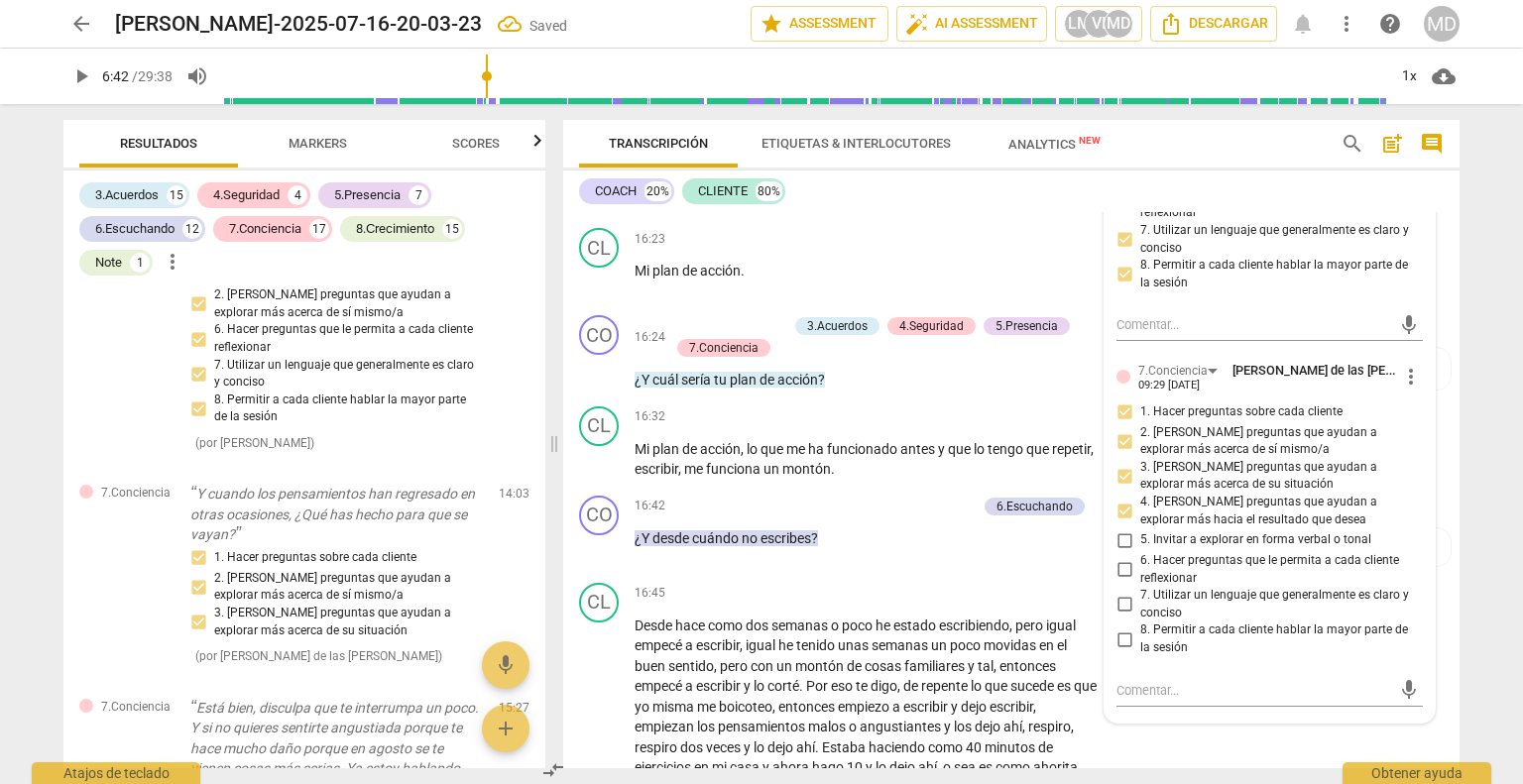 click on "4. [PERSON_NAME] preguntas que ayudan a explorar más hacia el resultado que desea" at bounding box center (1124, 511) 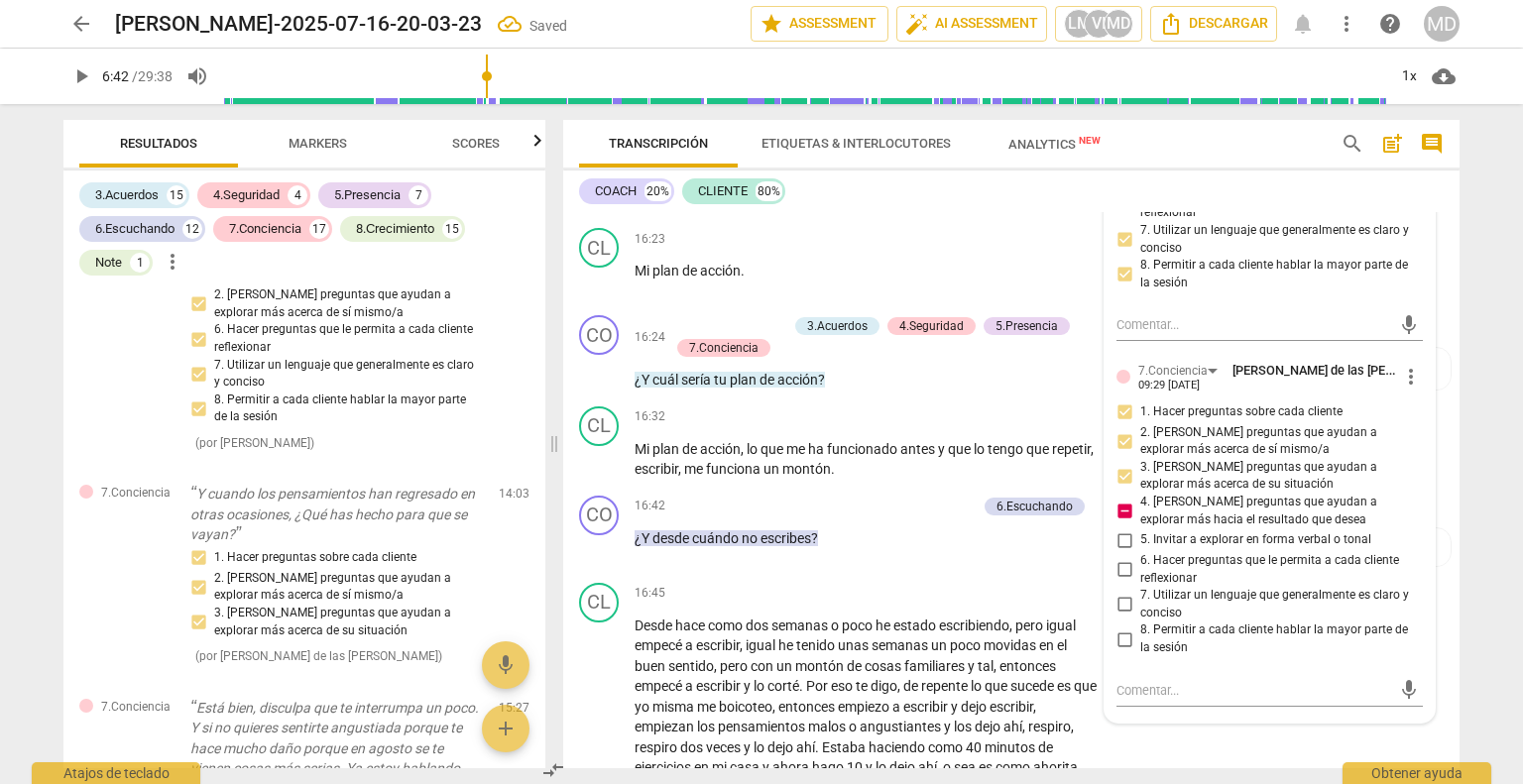 click on "4. [PERSON_NAME] preguntas que ayudan a explorar más hacia el resultado que desea" at bounding box center [1124, 511] 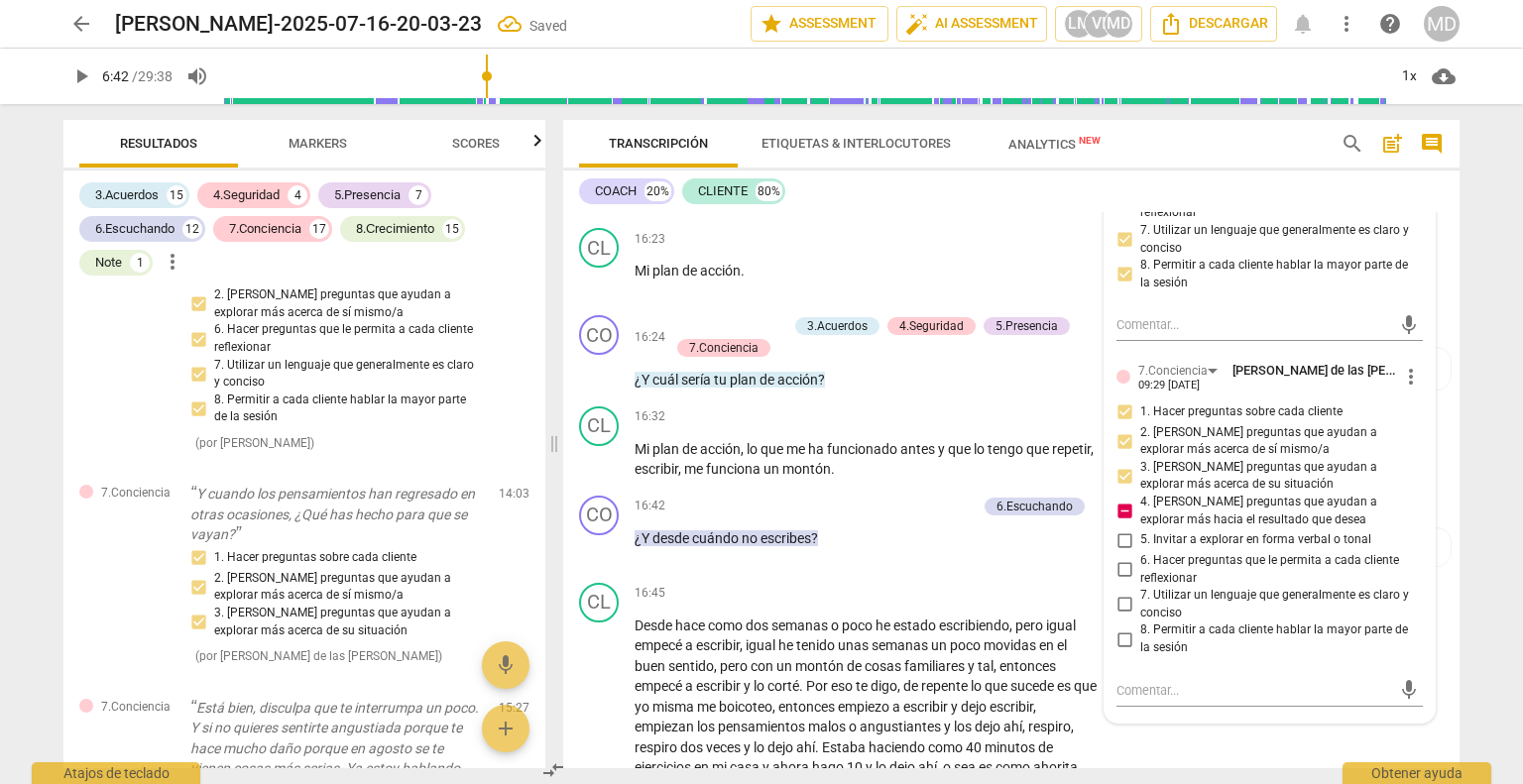 checkbox on "false" 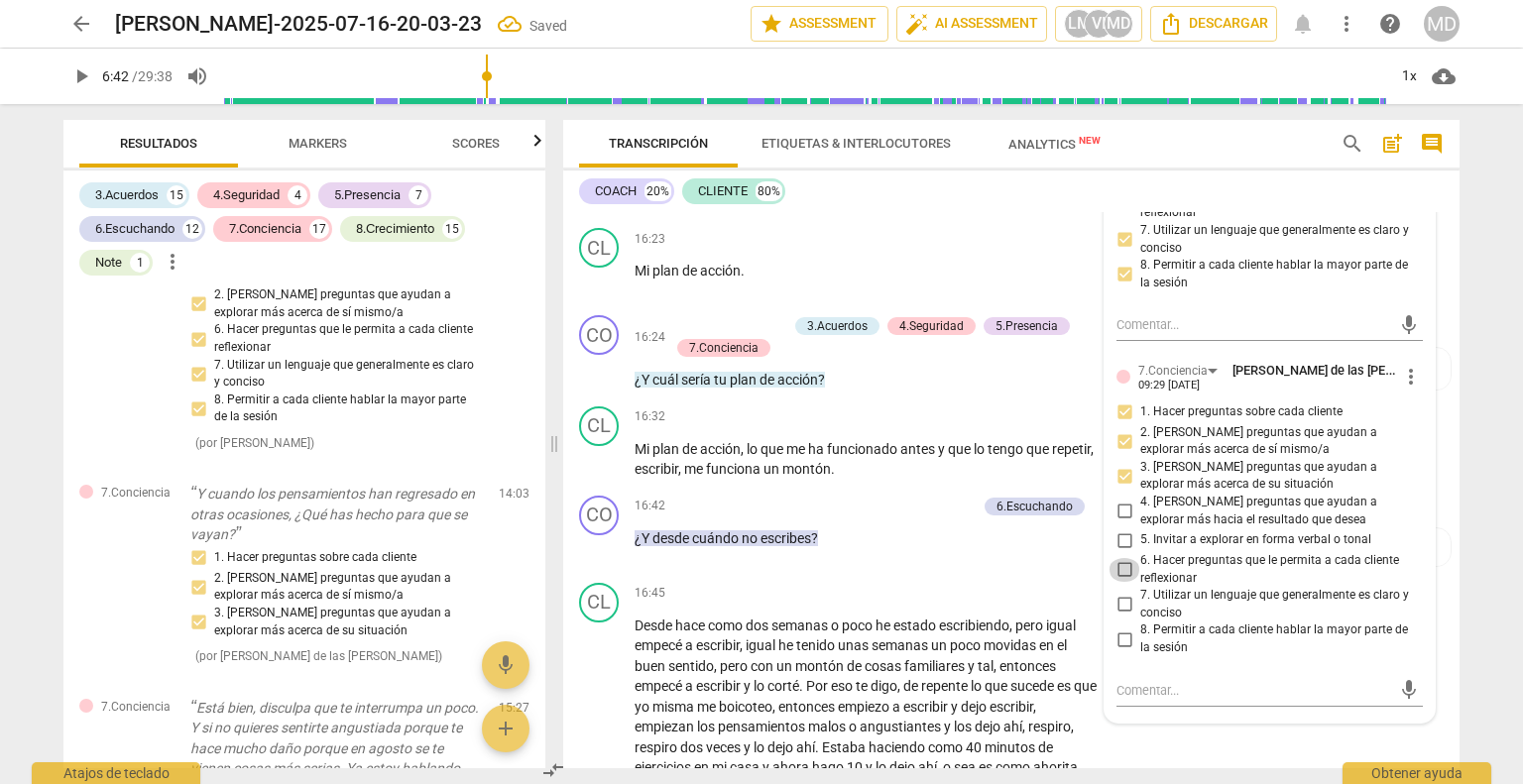 click on "6. Hacer preguntas que le permita a cada cliente reflexionar" at bounding box center (1124, 570) 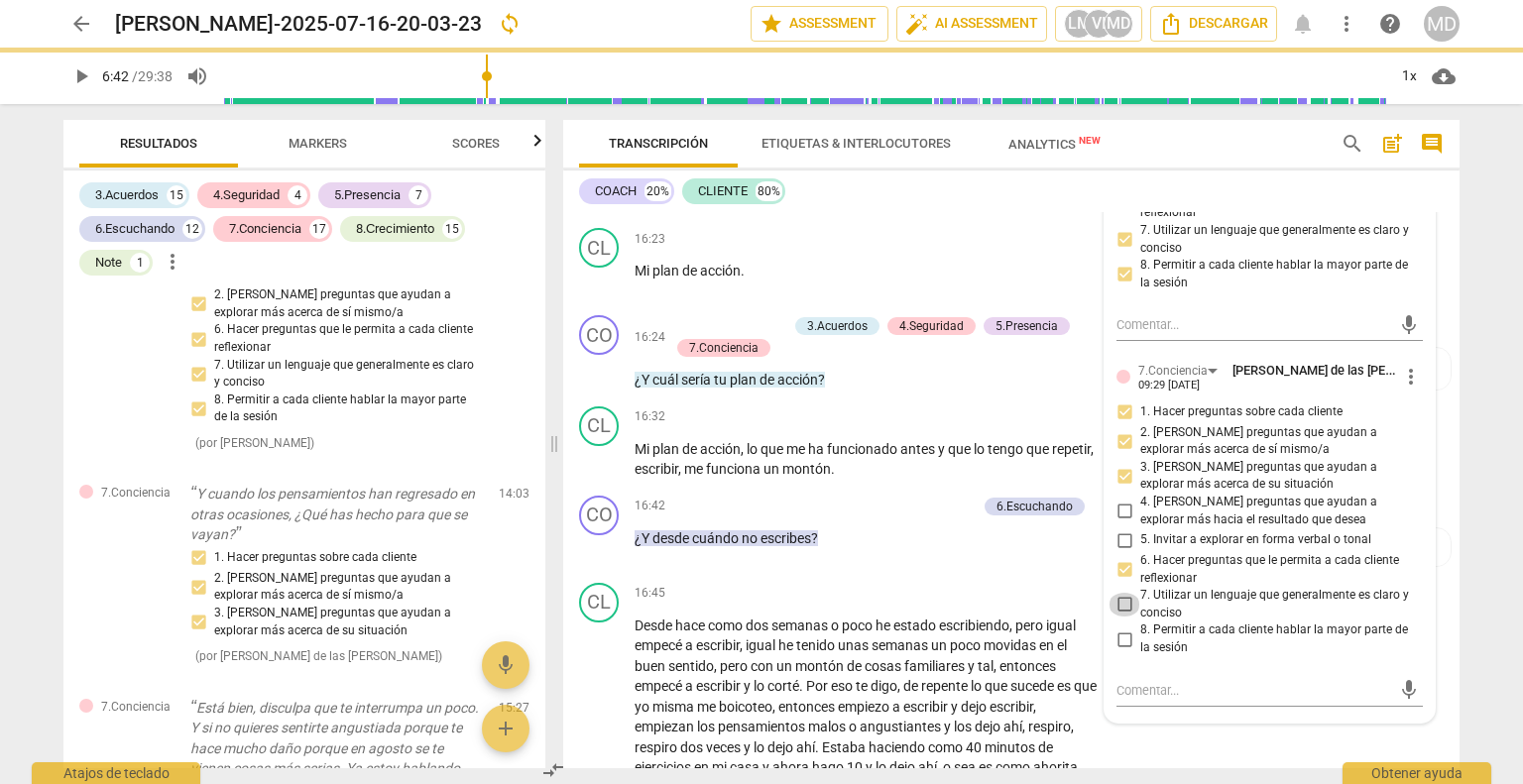 click on "7. Utilizar un lenguaje que generalmente es claro y conciso" at bounding box center (1124, 605) 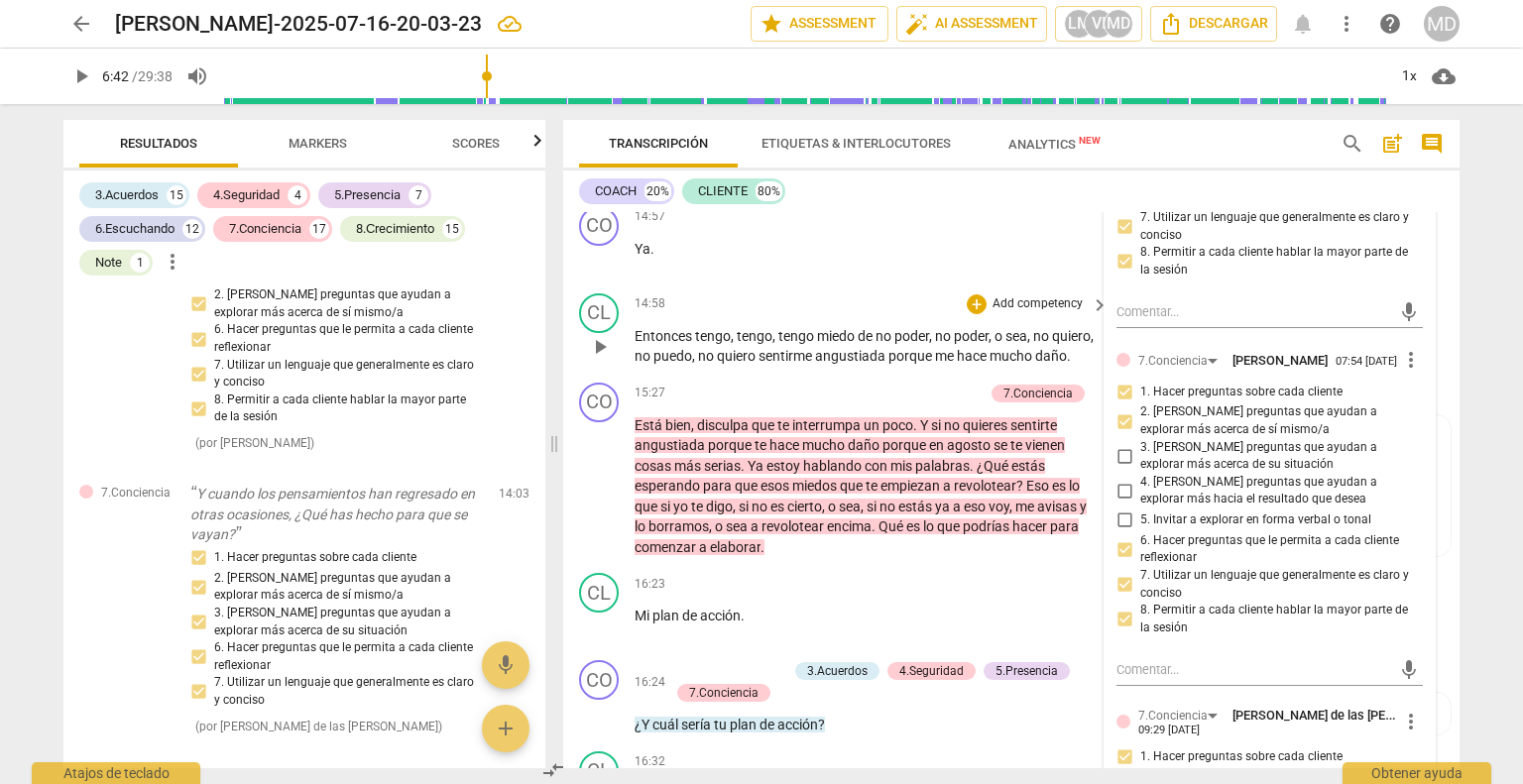 scroll, scrollTop: 3871, scrollLeft: 0, axis: vertical 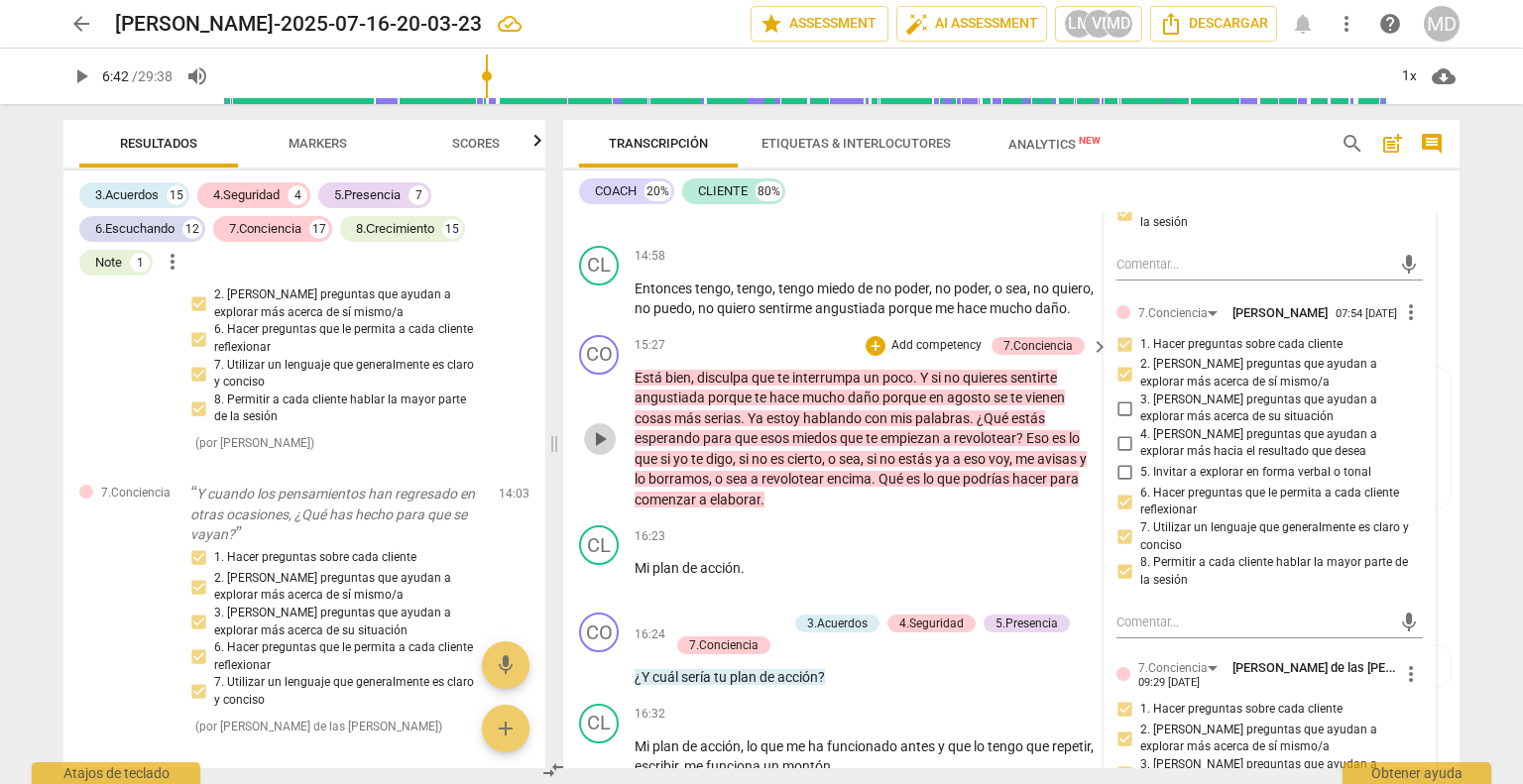 click on "play_arrow" at bounding box center [600, 439] 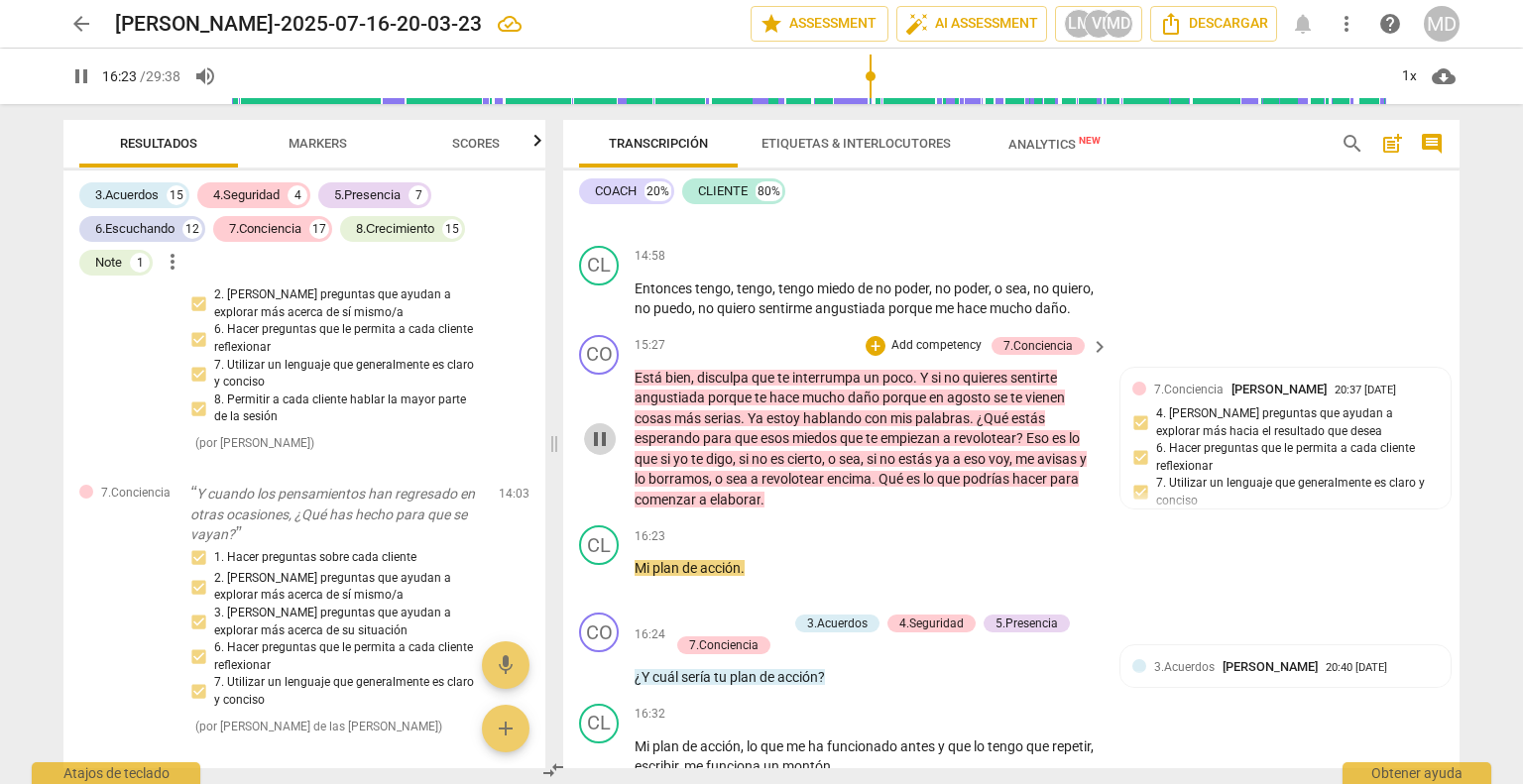 click on "pause" at bounding box center (600, 439) 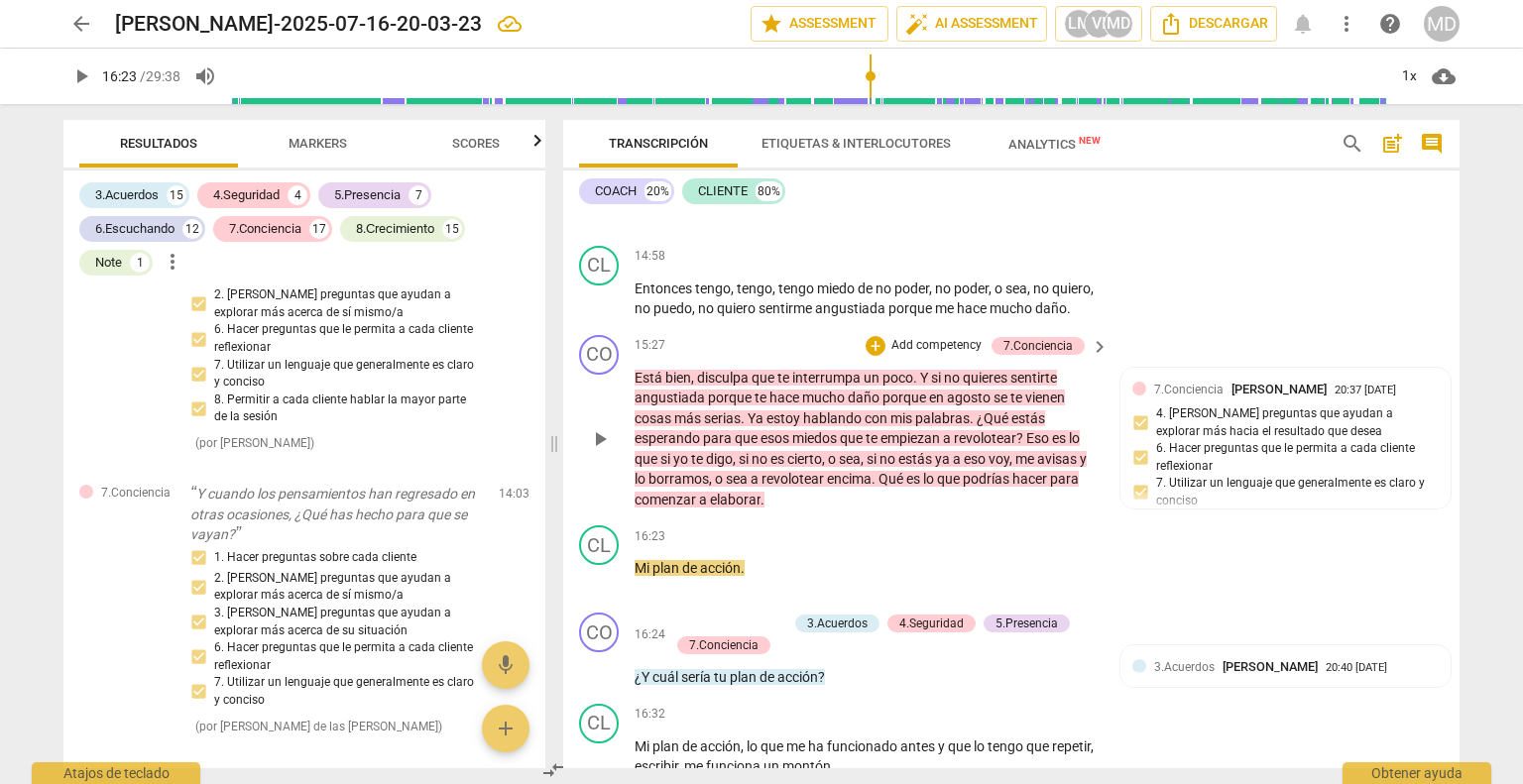 click on "Add competency" at bounding box center [936, 346] 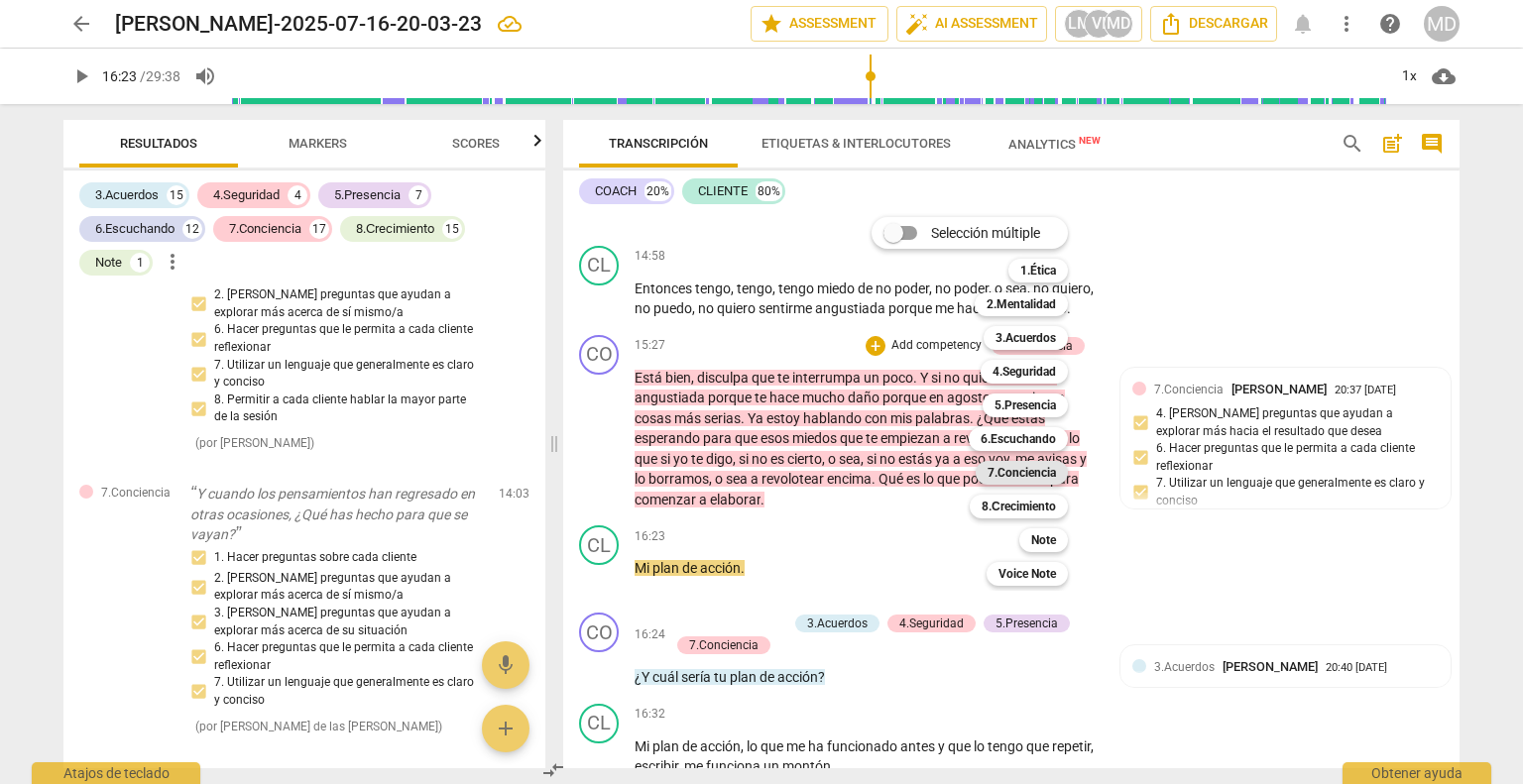 click on "7.Conciencia" at bounding box center [1021, 473] 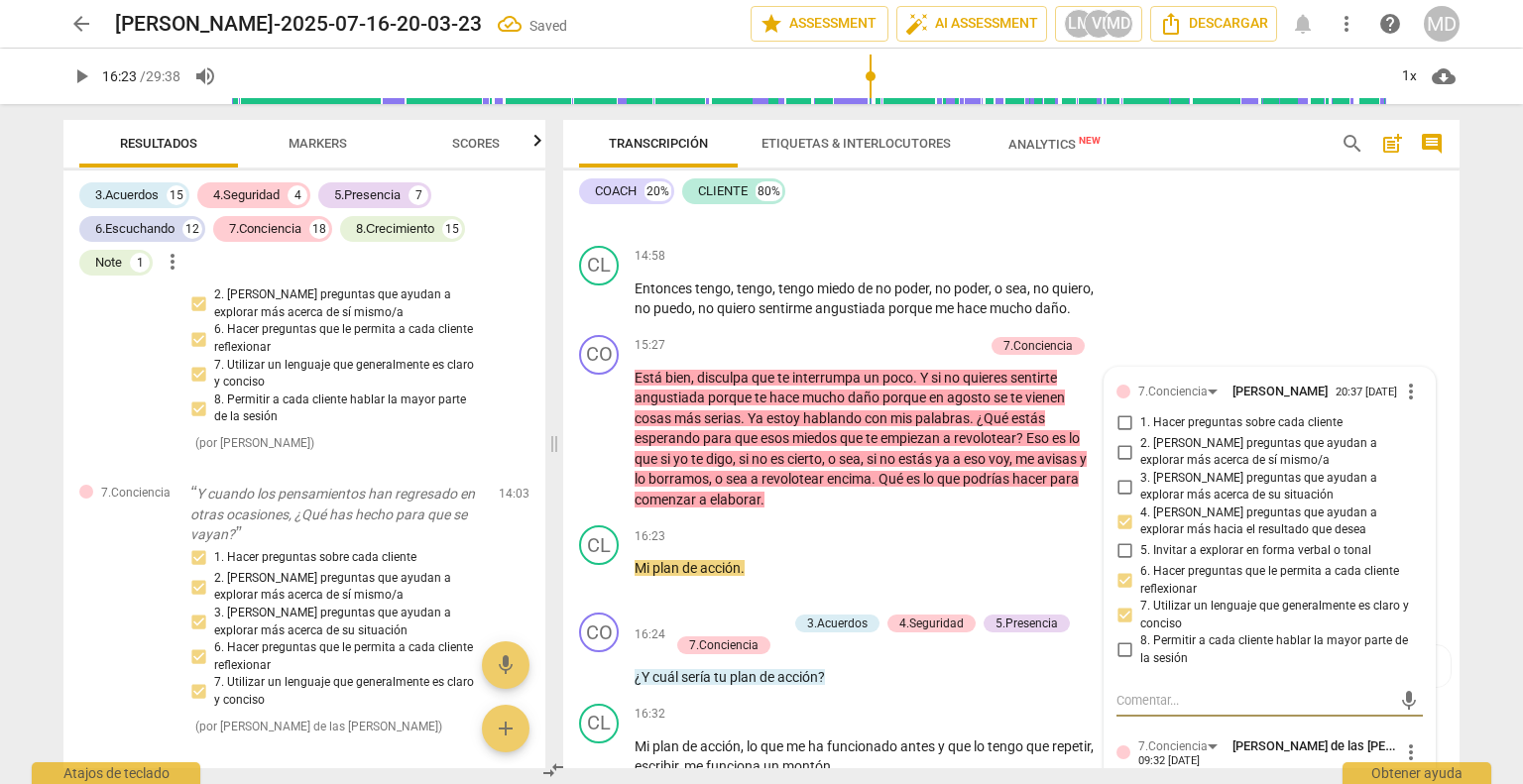 scroll, scrollTop: 3875, scrollLeft: 0, axis: vertical 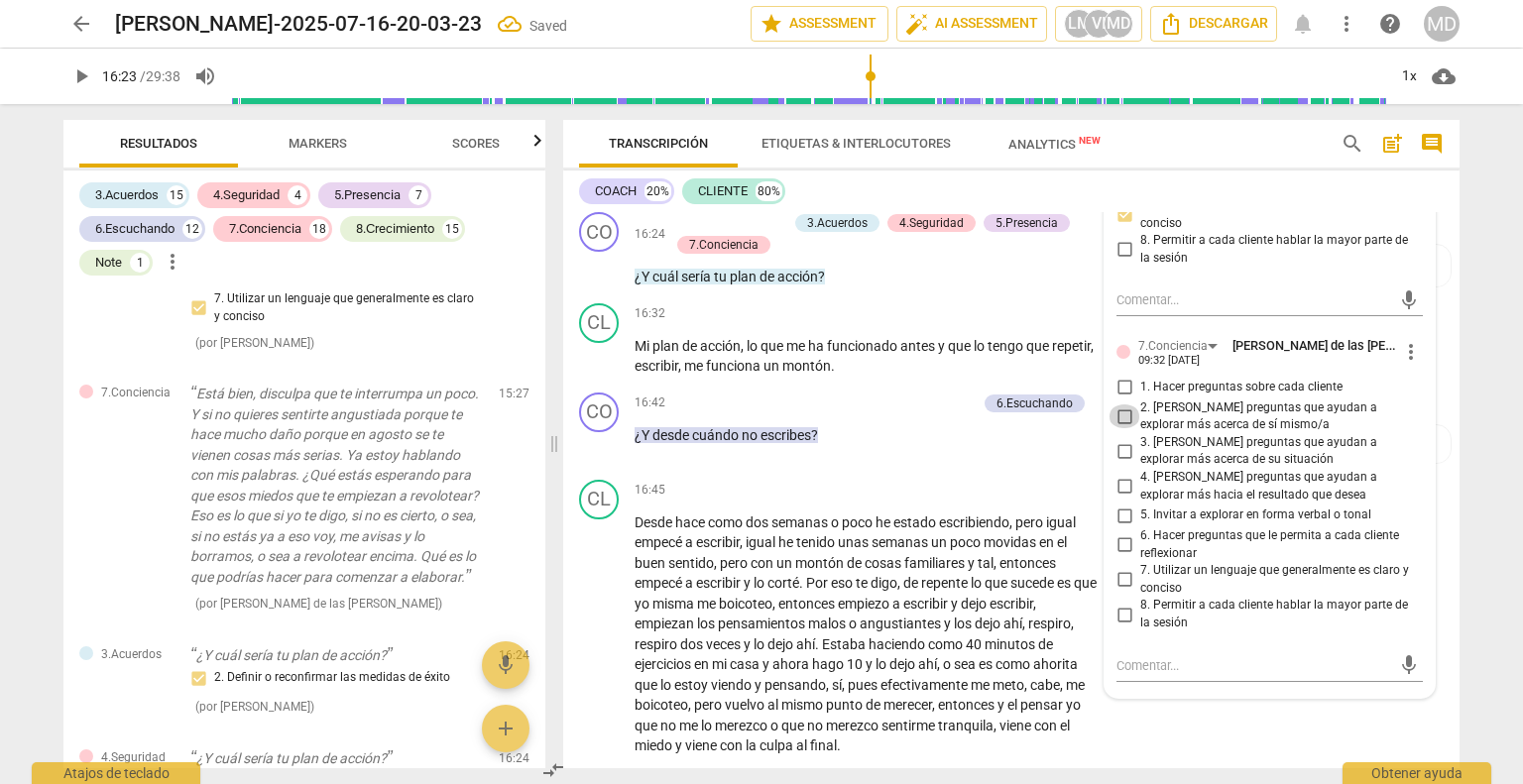 click on "2. [PERSON_NAME] preguntas que ayudan a explorar más acerca de sí mismo/a" at bounding box center [1124, 416] 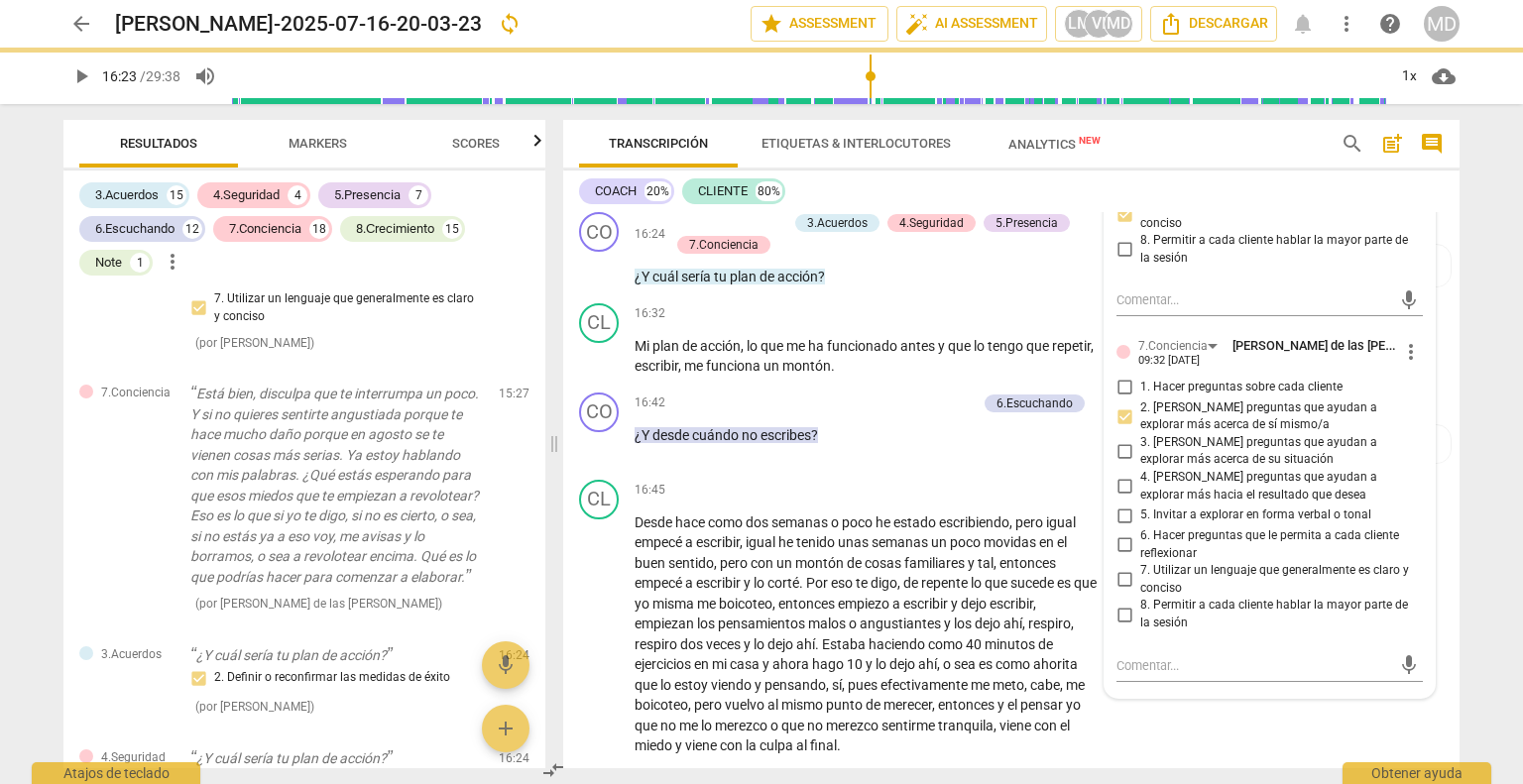 click on "3. [PERSON_NAME] preguntas que ayudan a explorar más acerca de su situación" at bounding box center (1124, 451) 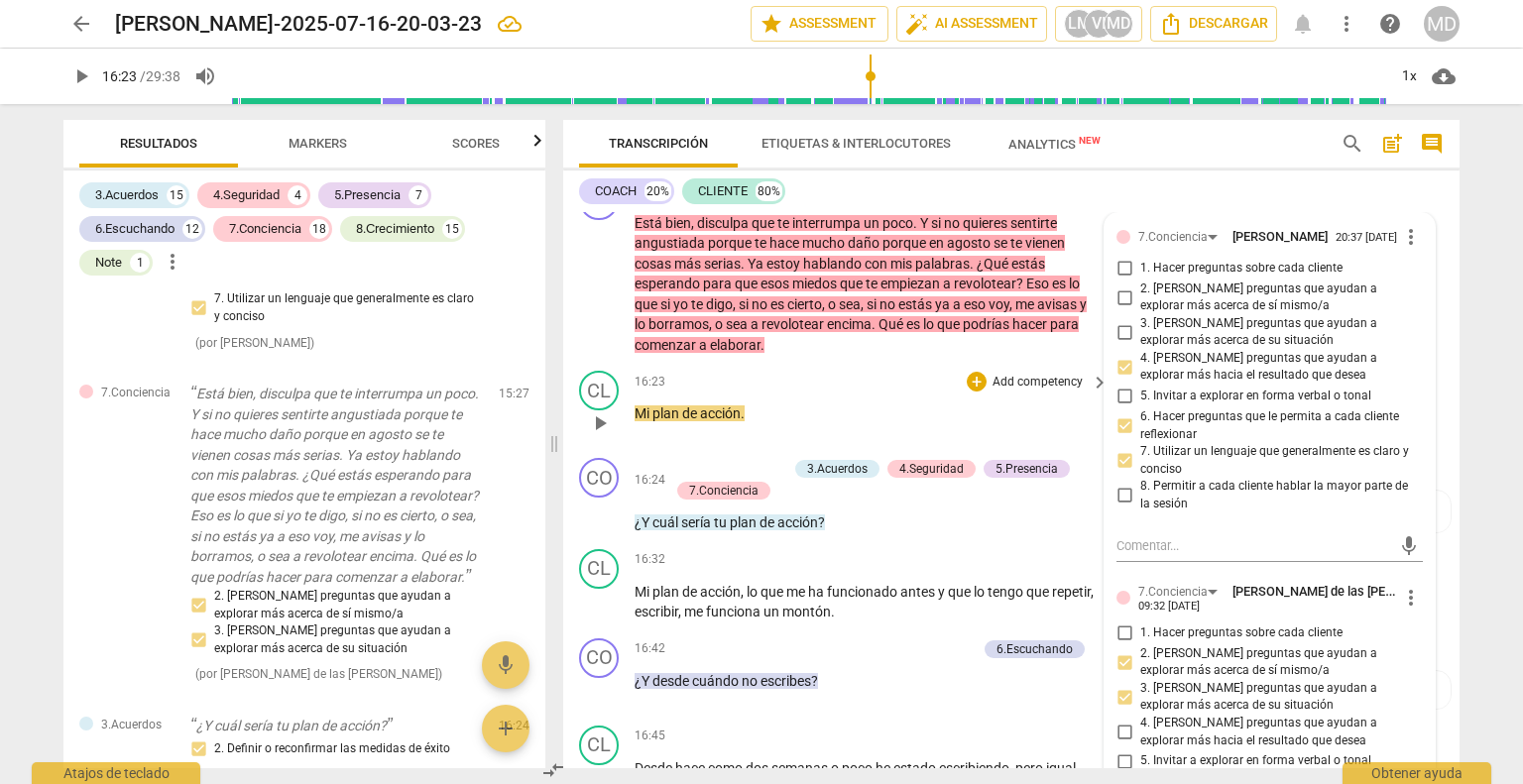 scroll, scrollTop: 4074, scrollLeft: 0, axis: vertical 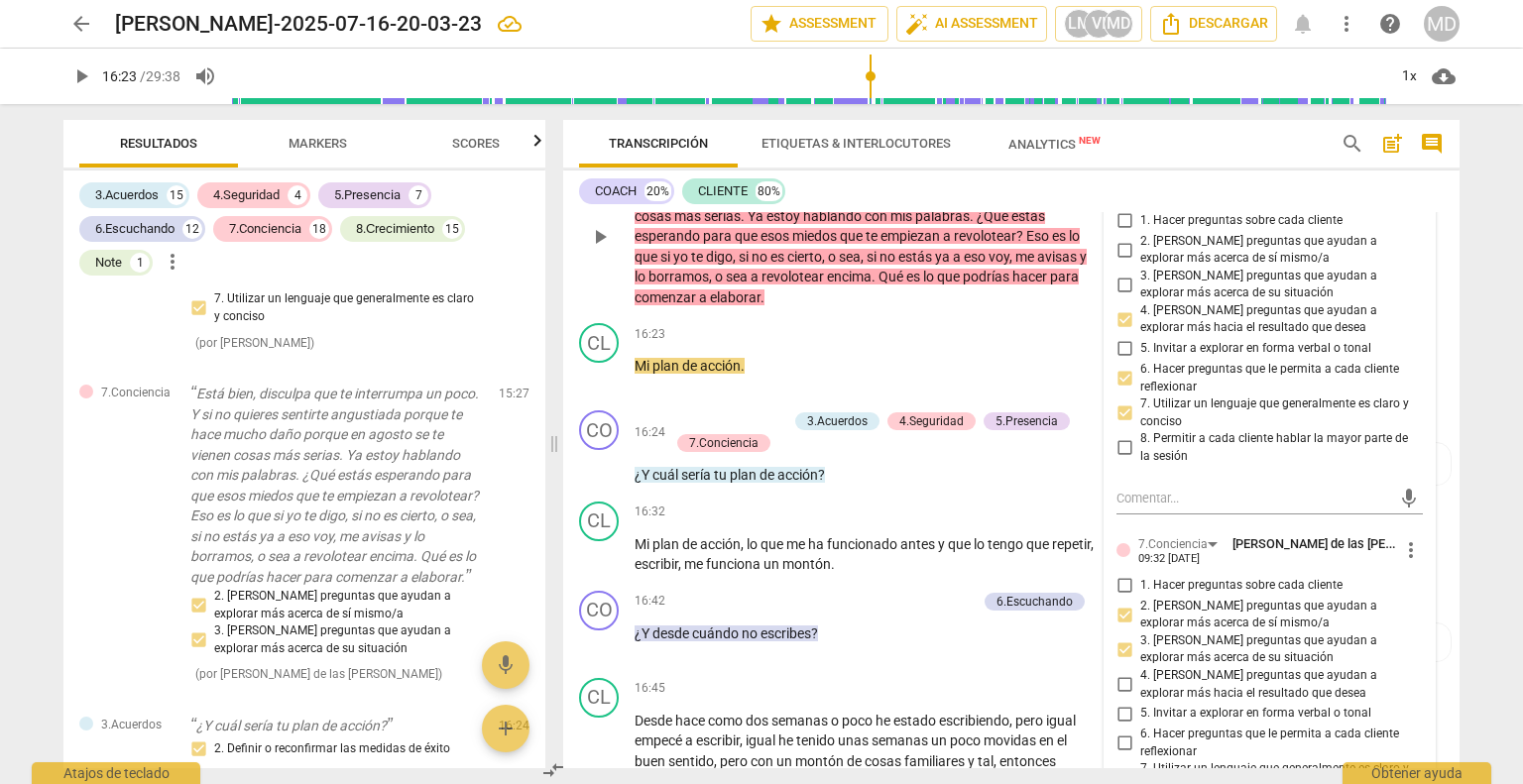 click on "Está   bien ,   disculpa   que   te   interrumpa   un   poco .   Y   si   no   quieres   sentirte   angustiada   porque   te   hace   mucho   daño   porque   en   agosto   se   te   vienen   cosas   más   serias .   Ya   estoy   hablando   con   mis   palabras .   ¿Qué   estás   esperando   para   que   esos   miedos   que   te   empiezan   a   revolotear ?   Eso   es   lo   que   si   yo   te   digo ,   si   no   es   cierto ,   o   sea ,   si   no   estás   ya   a   eso   voy ,   me   avisas   y   lo   borramos ,   o   sea   a   revolotear   encima .   Qué   es   lo   que   podrías   hacer   para   comenzar   a   elaborar ." at bounding box center [867, 237] 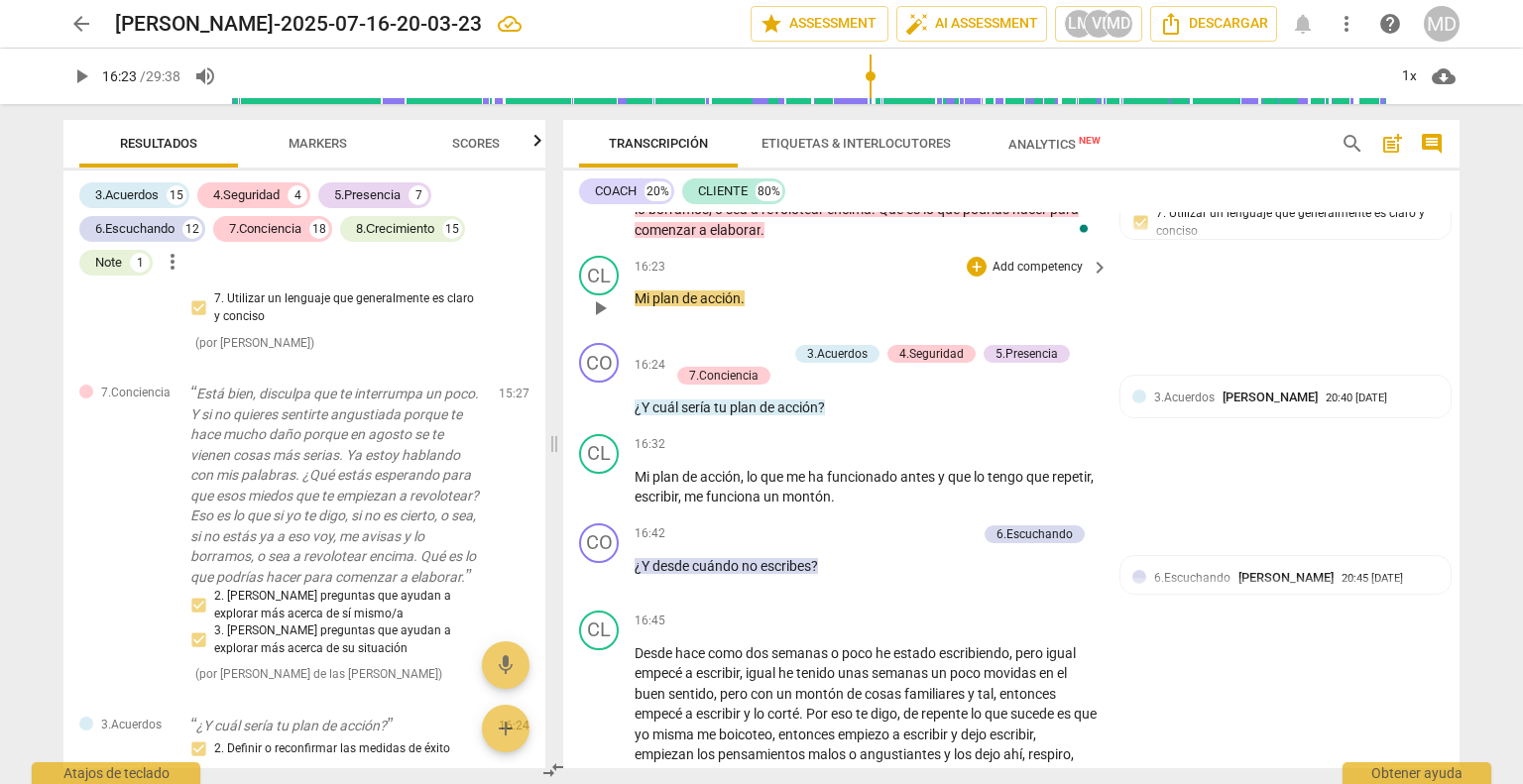 scroll, scrollTop: 4173, scrollLeft: 0, axis: vertical 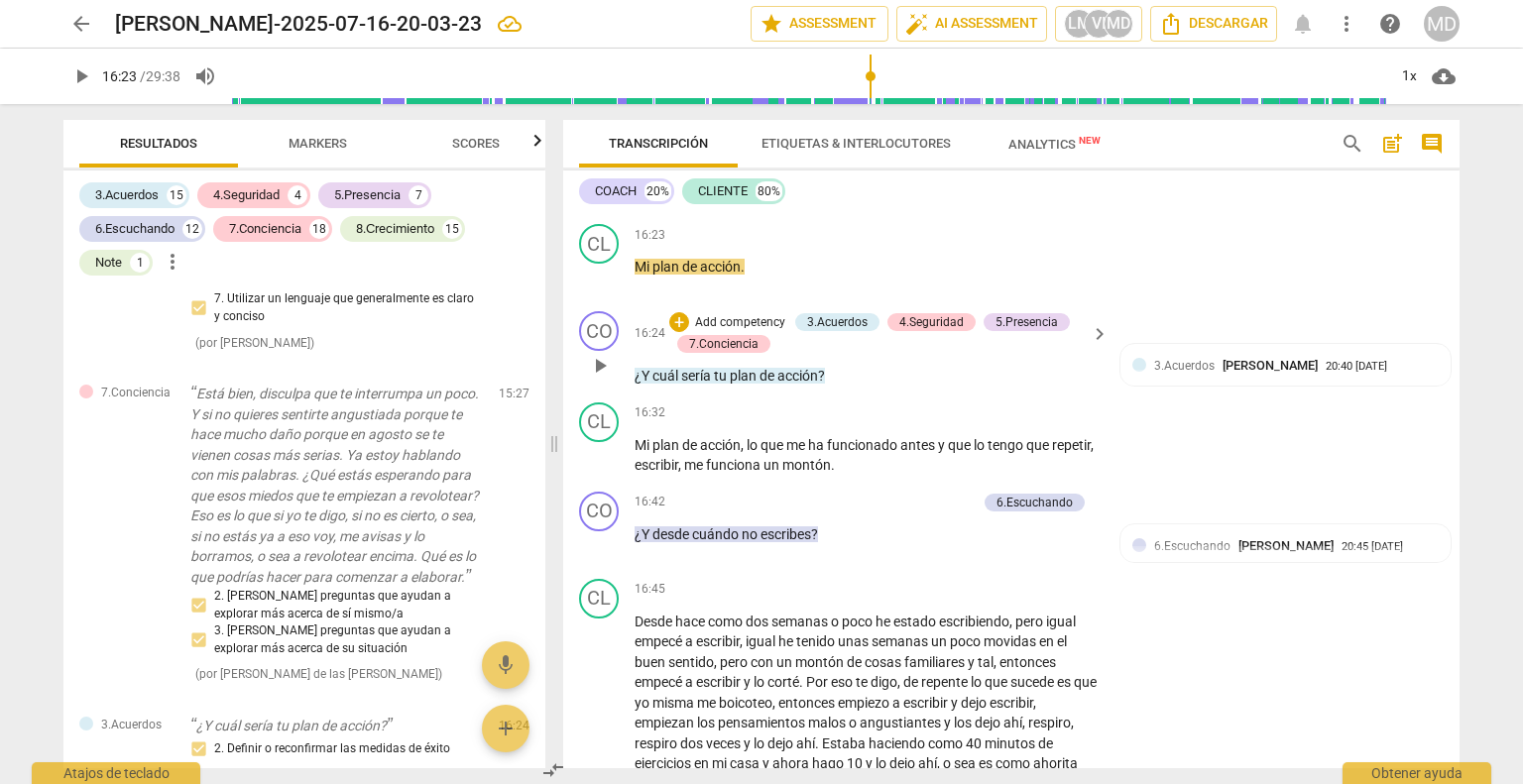 click on "Add competency" at bounding box center (740, 323) 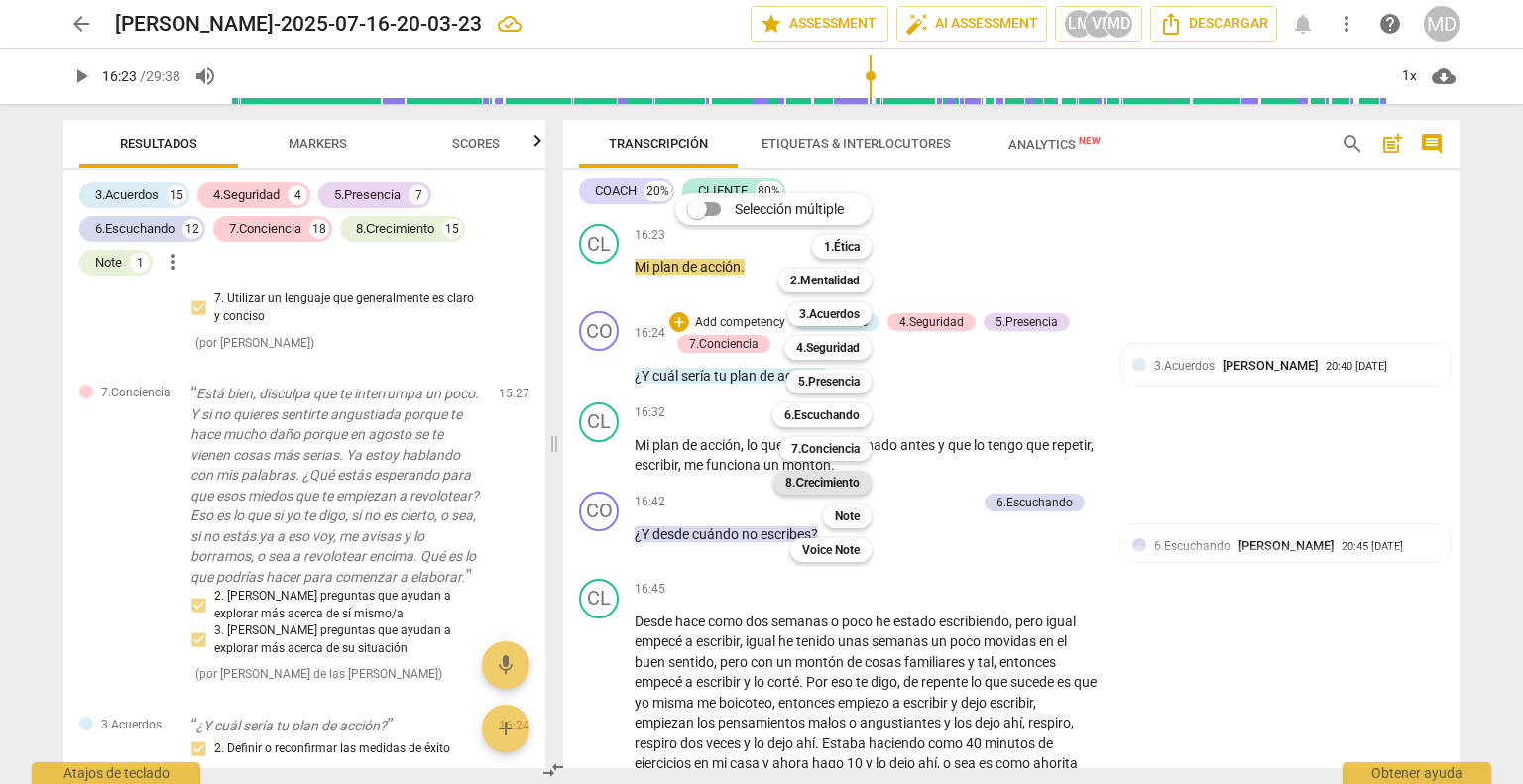 click on "8.Сrecimiento" at bounding box center (822, 483) 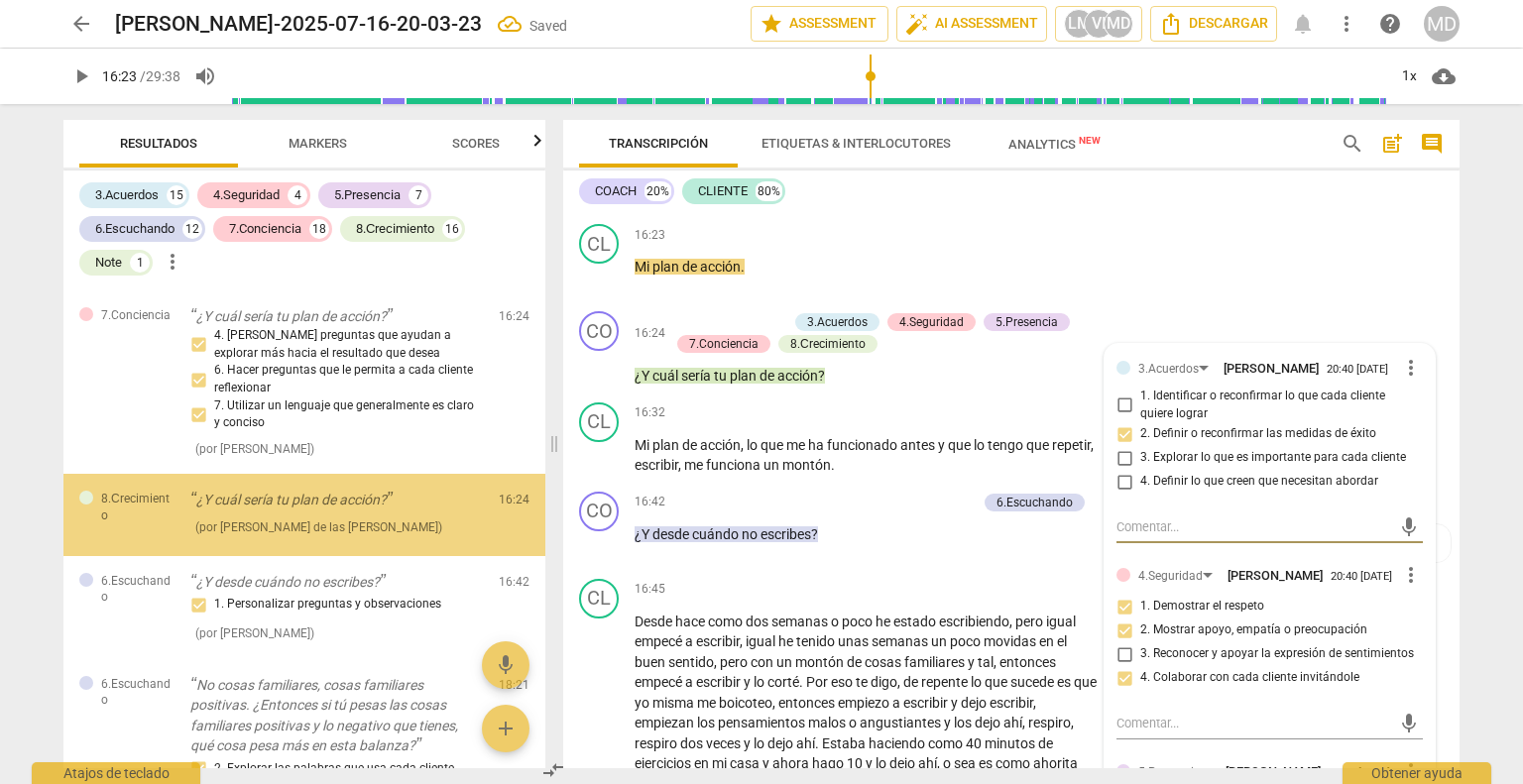 scroll, scrollTop: 7794, scrollLeft: 0, axis: vertical 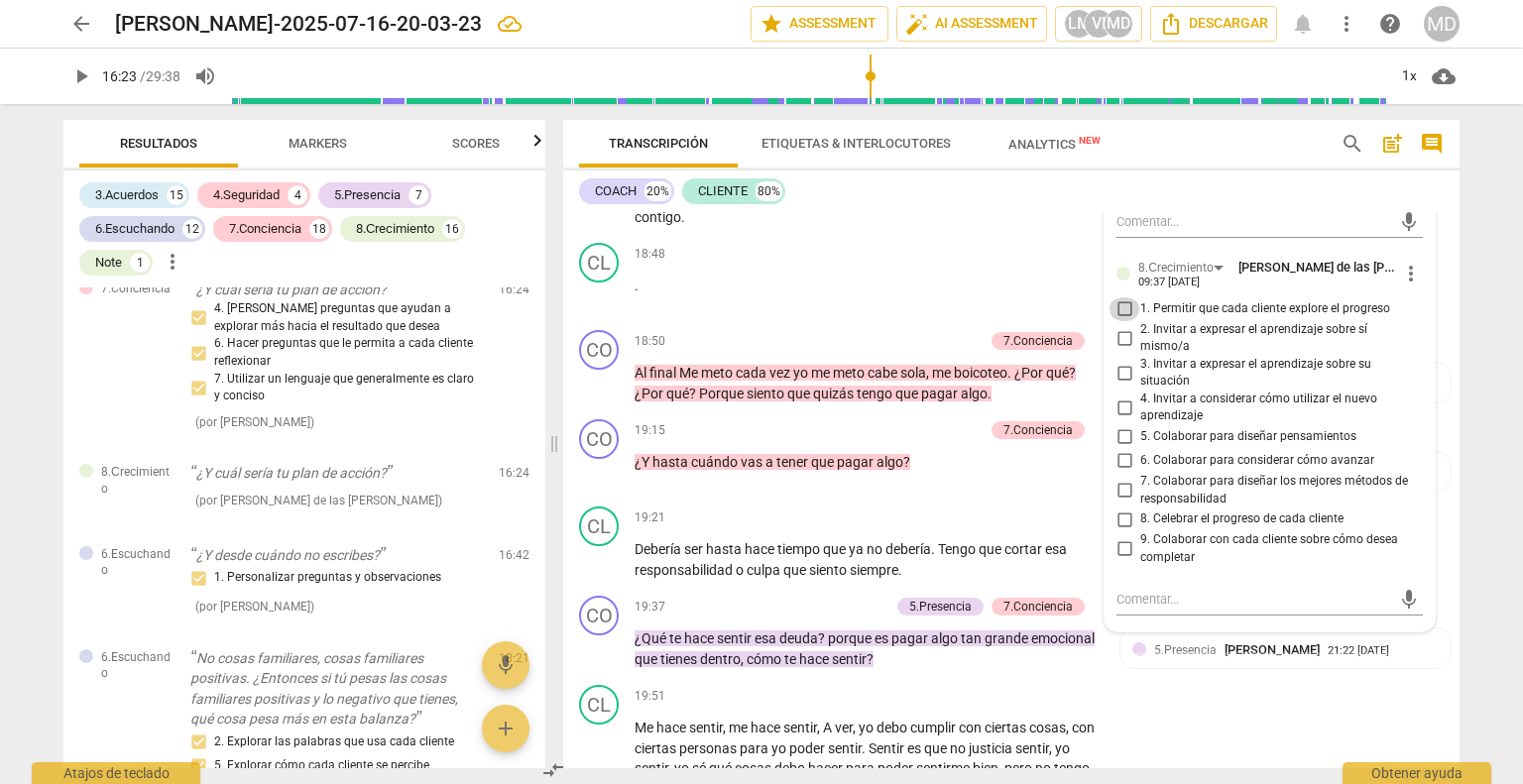 click on "1. Permitir que cada cliente explore el progreso" at bounding box center [1124, 309] 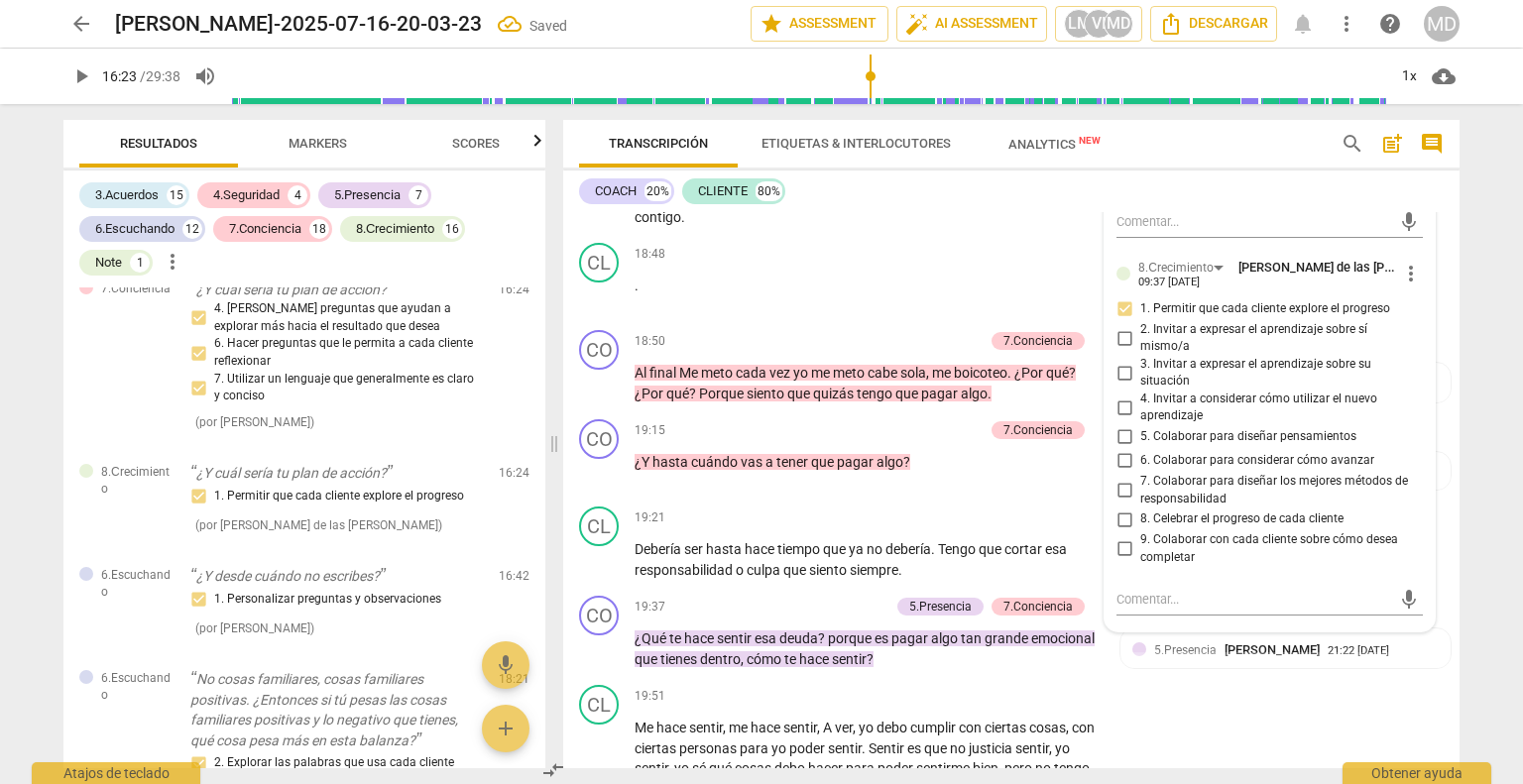 click on "5. Colaborar para diseñar pensamientos" at bounding box center [1124, 437] 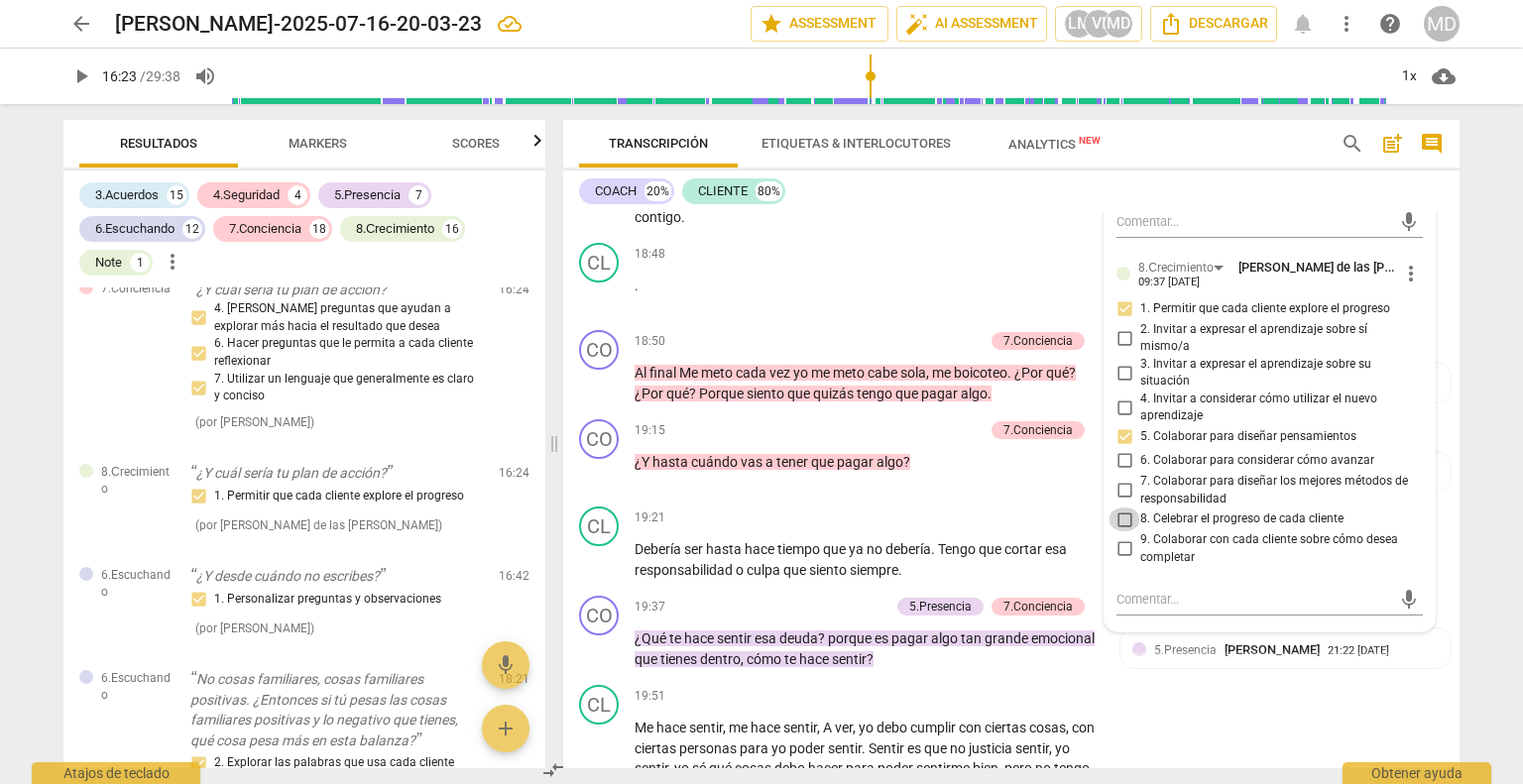 click on "8. Celebrar el progreso de cada cliente" at bounding box center (1124, 519) 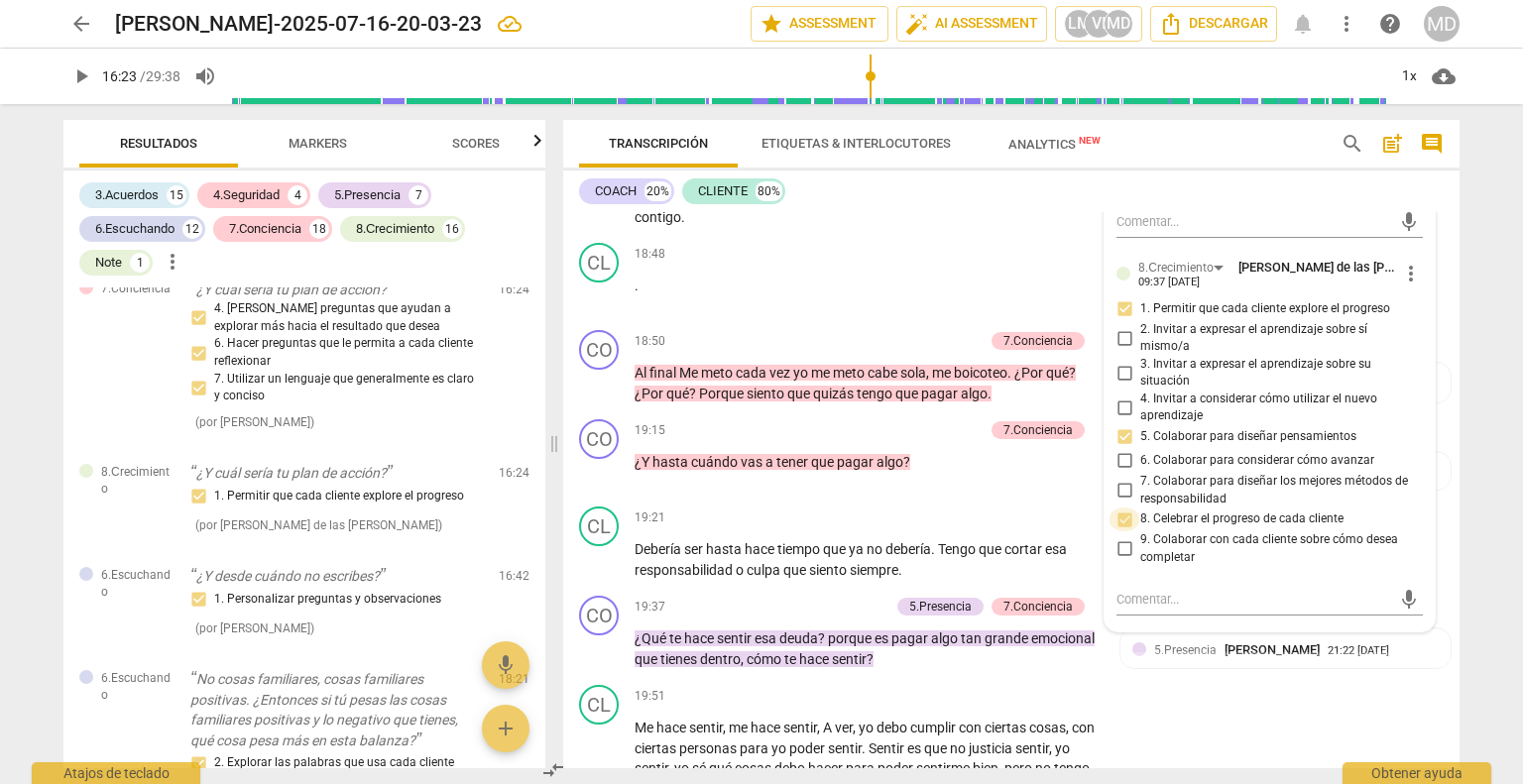 click on "8. Celebrar el progreso de cada cliente" at bounding box center [1124, 519] 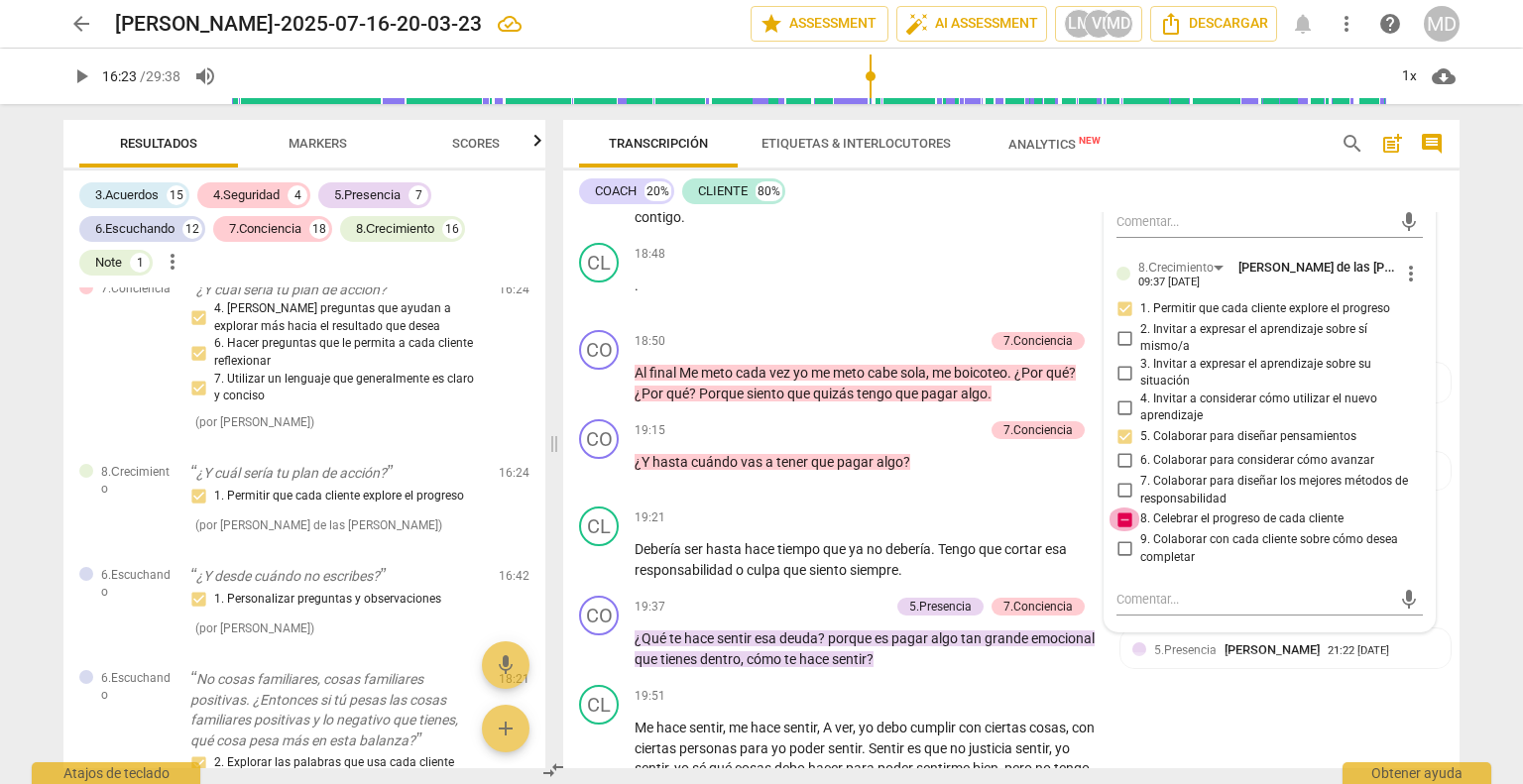 click on "8. Celebrar el progreso de cada cliente" at bounding box center [1124, 519] 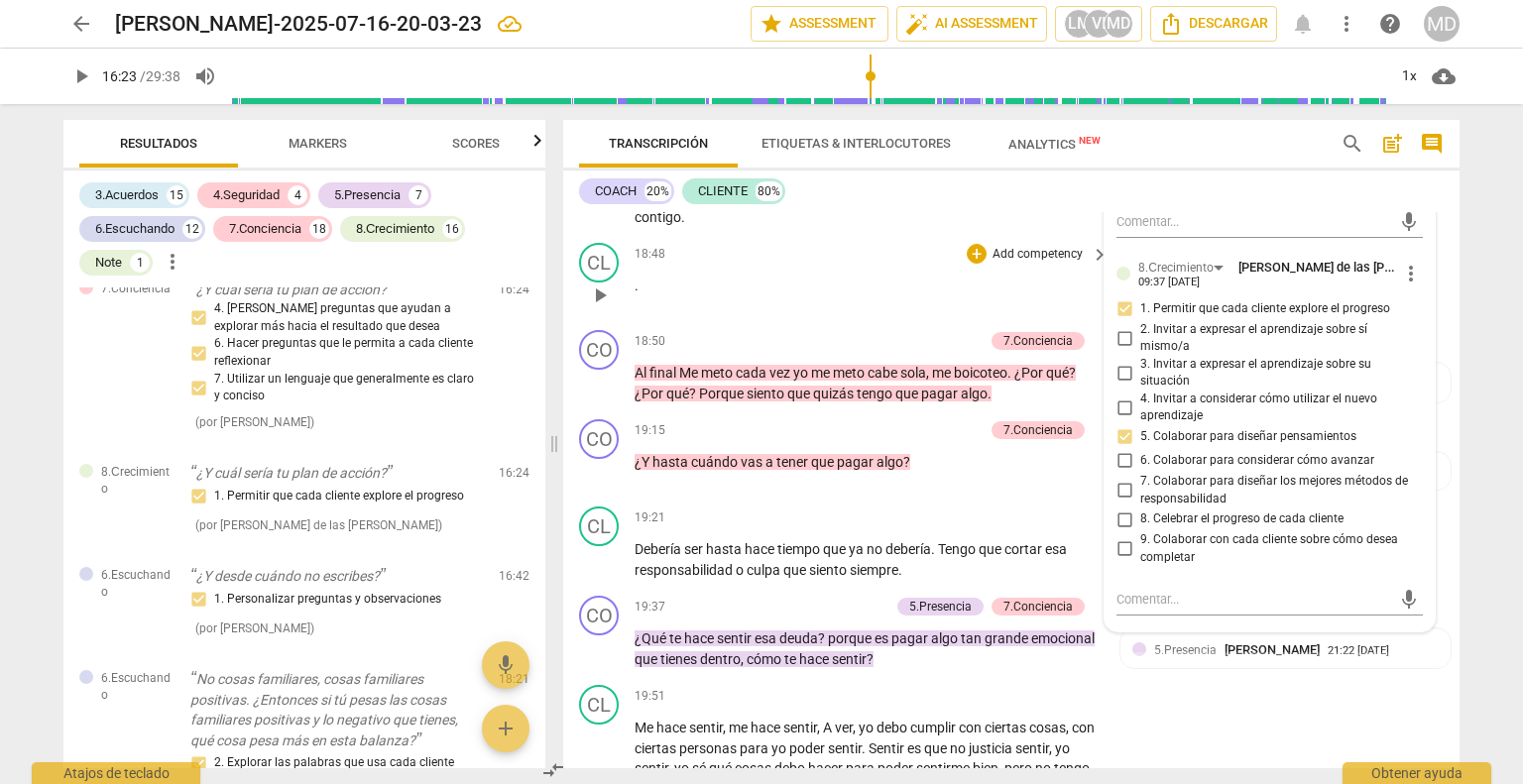 click on "18:48 + Add competency keyboard_arrow_right ." at bounding box center (873, 279) 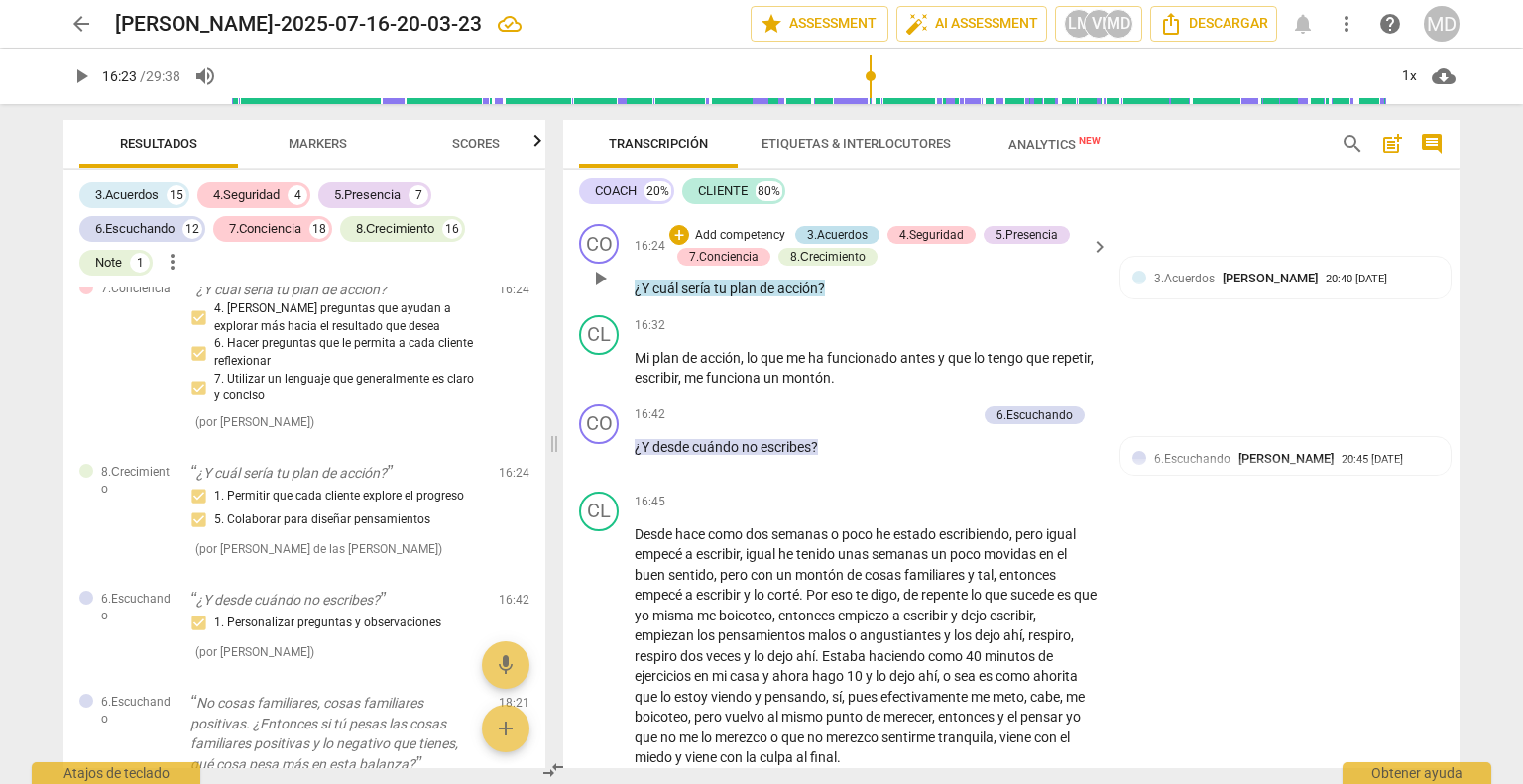 scroll, scrollTop: 4272, scrollLeft: 0, axis: vertical 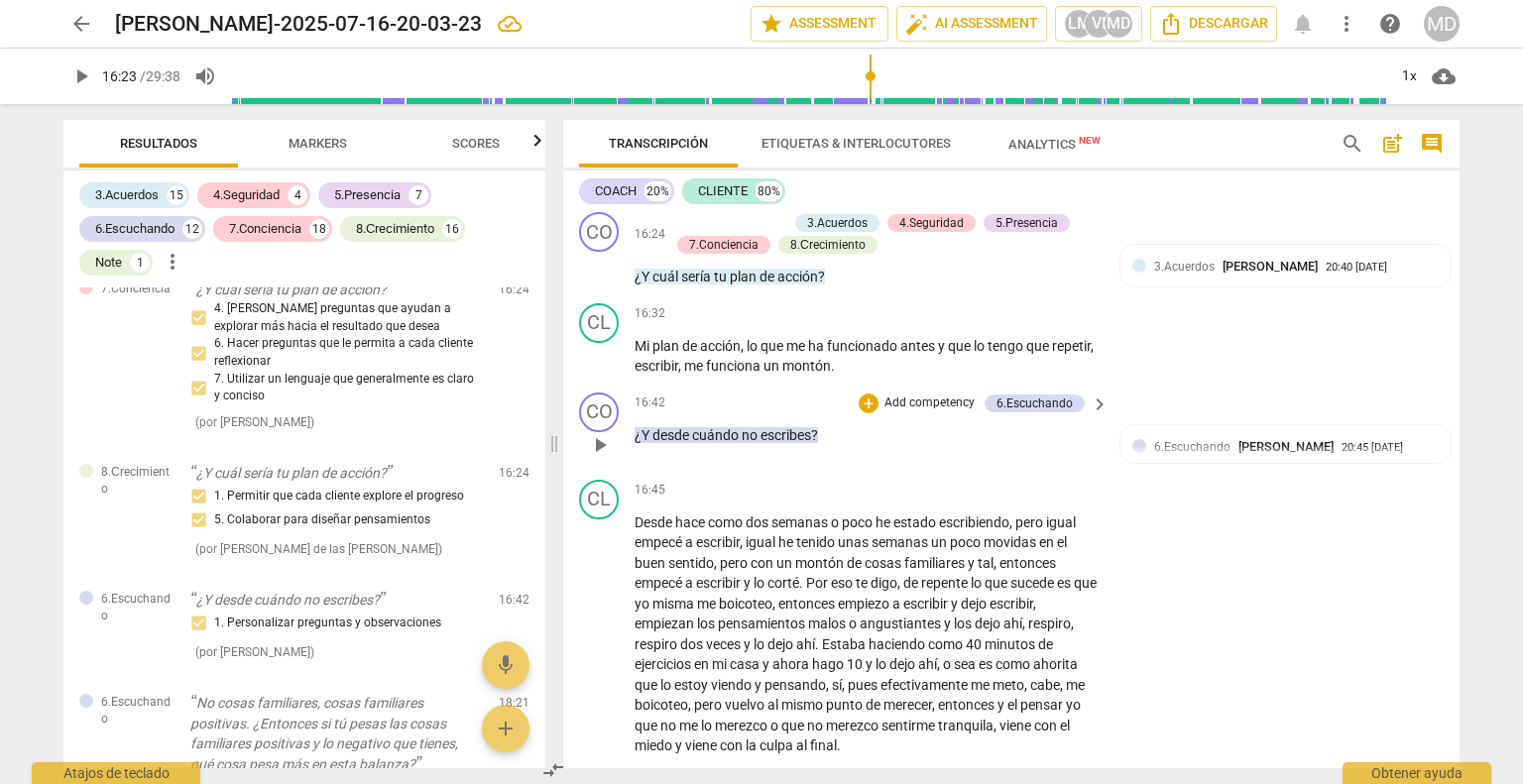 click on "Add competency" at bounding box center (929, 403) 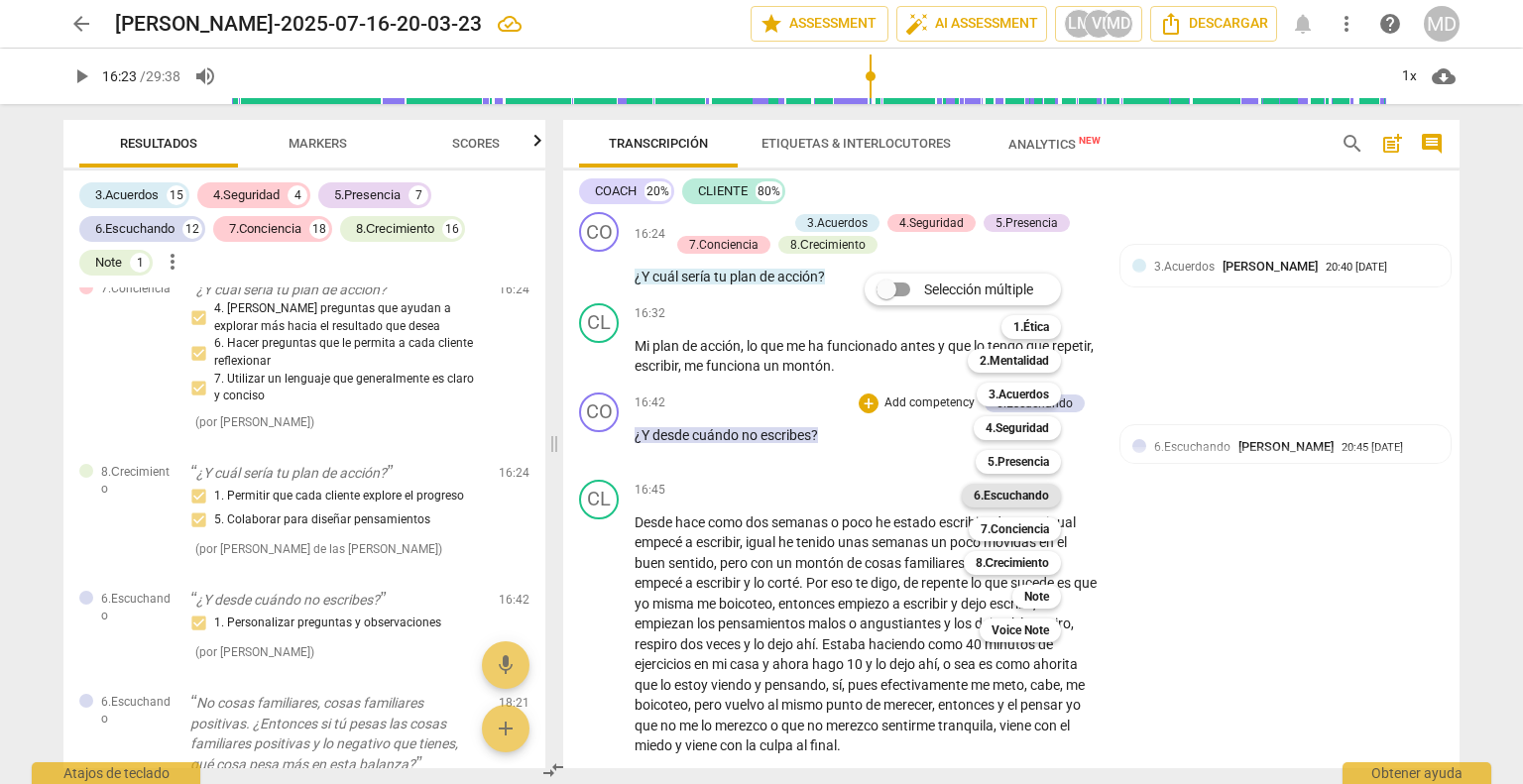 click on "6.Escuchando" at bounding box center (1011, 496) 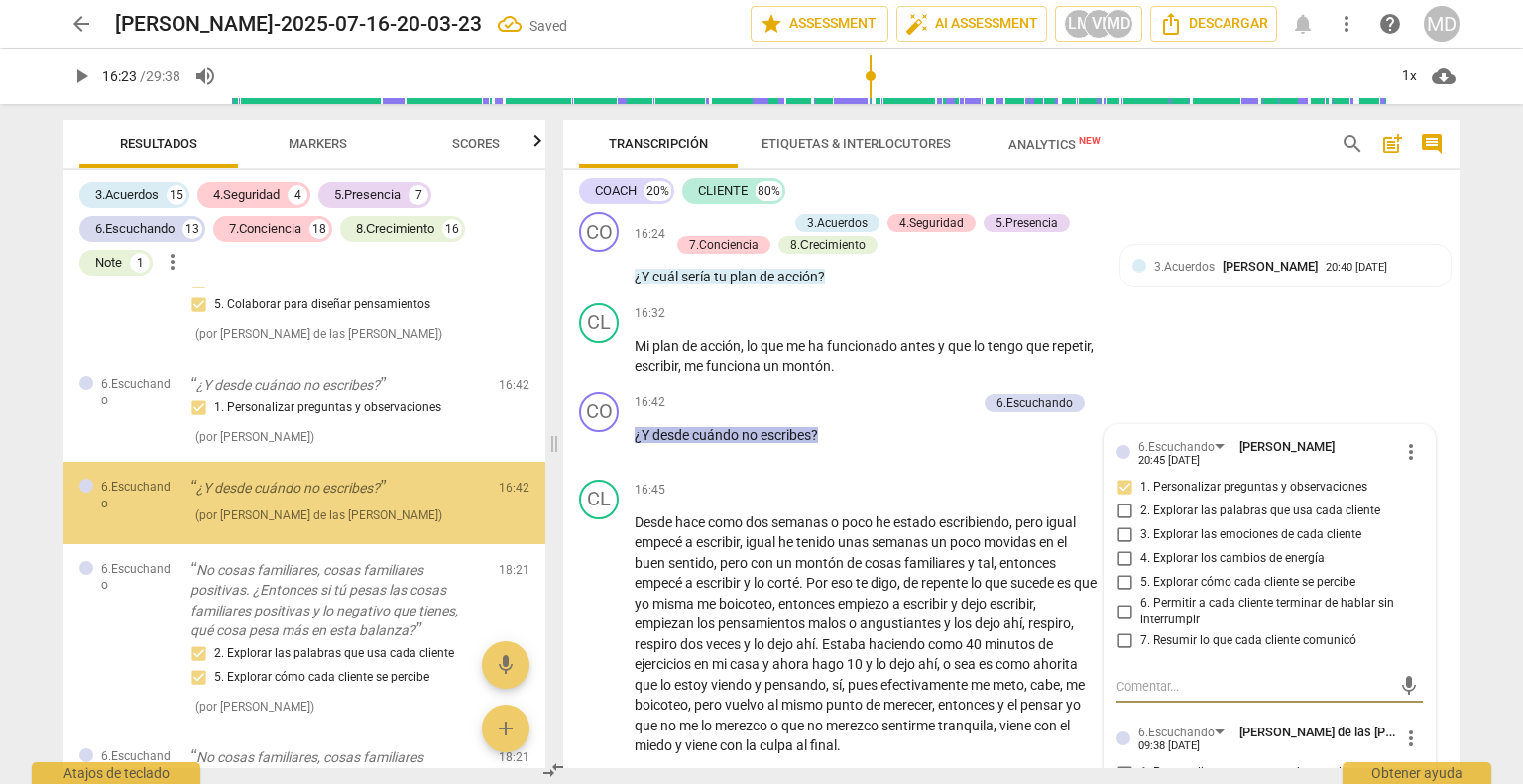 scroll, scrollTop: 8024, scrollLeft: 0, axis: vertical 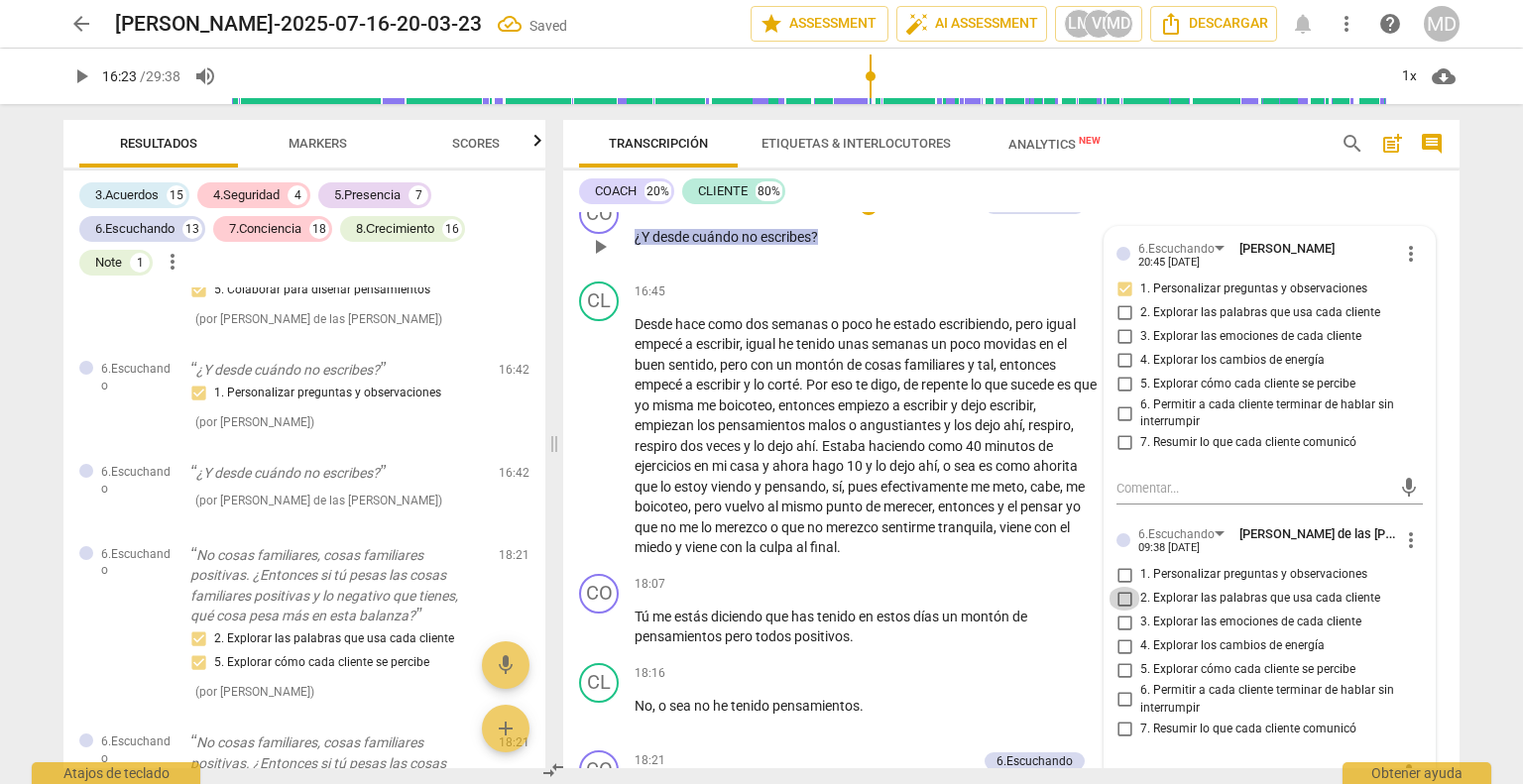 click on "2. Explorar las palabras que usa cada cliente" at bounding box center (1124, 599) 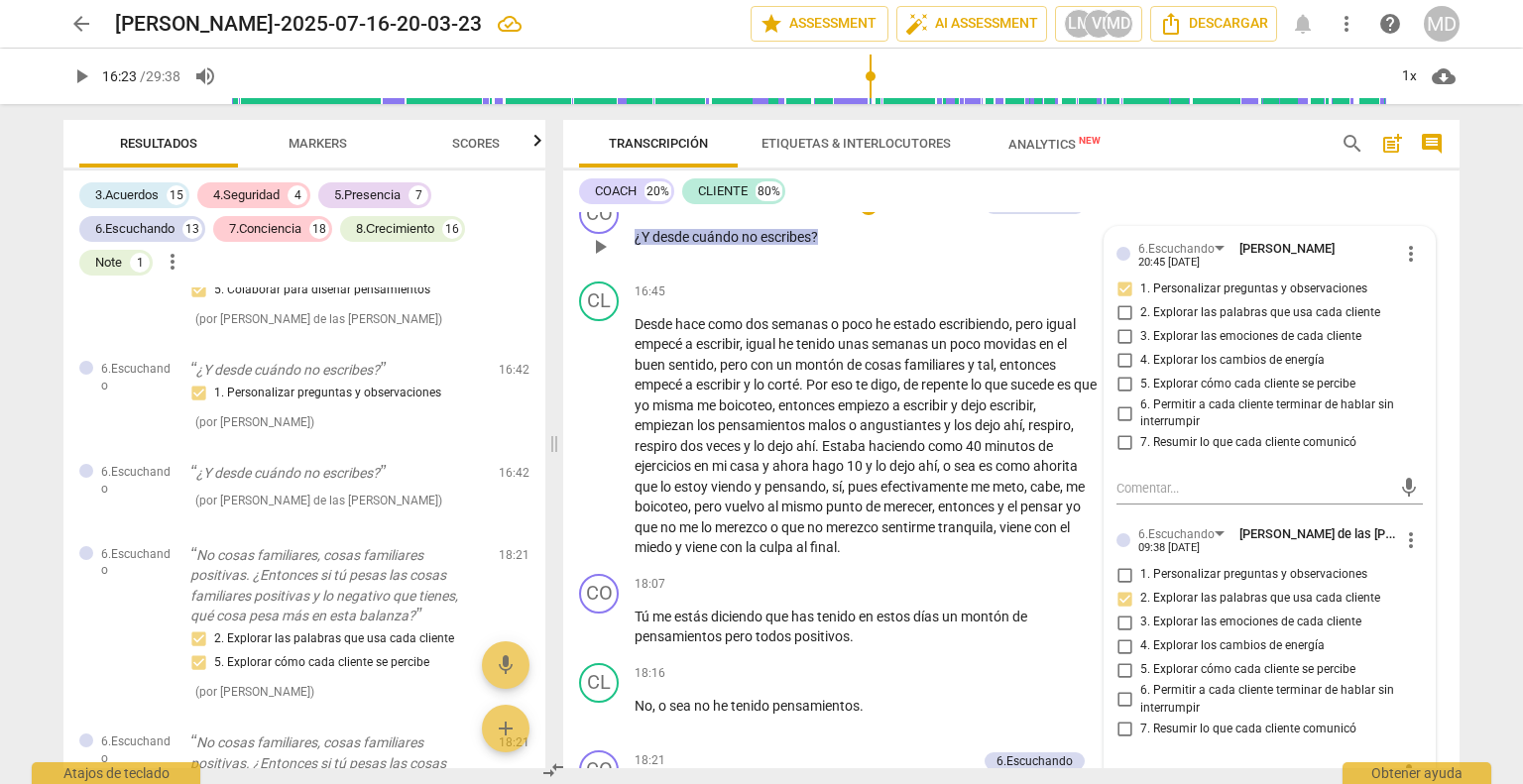 click on "16:42 + Add competency 6.Escuchando keyboard_arrow_right ¿Y   desde   cuándo   no   escribes ?" at bounding box center [873, 230] 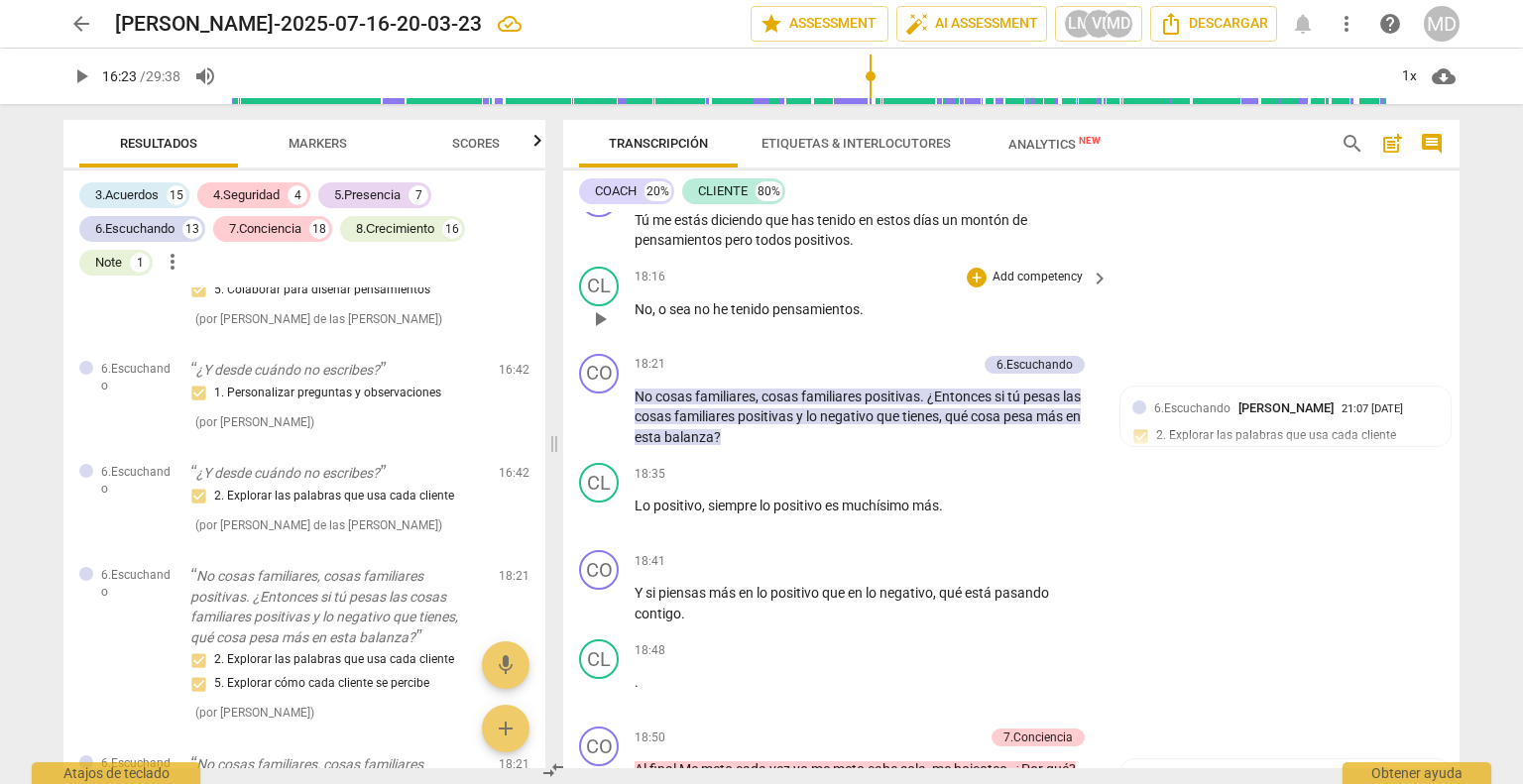 scroll, scrollTop: 4966, scrollLeft: 0, axis: vertical 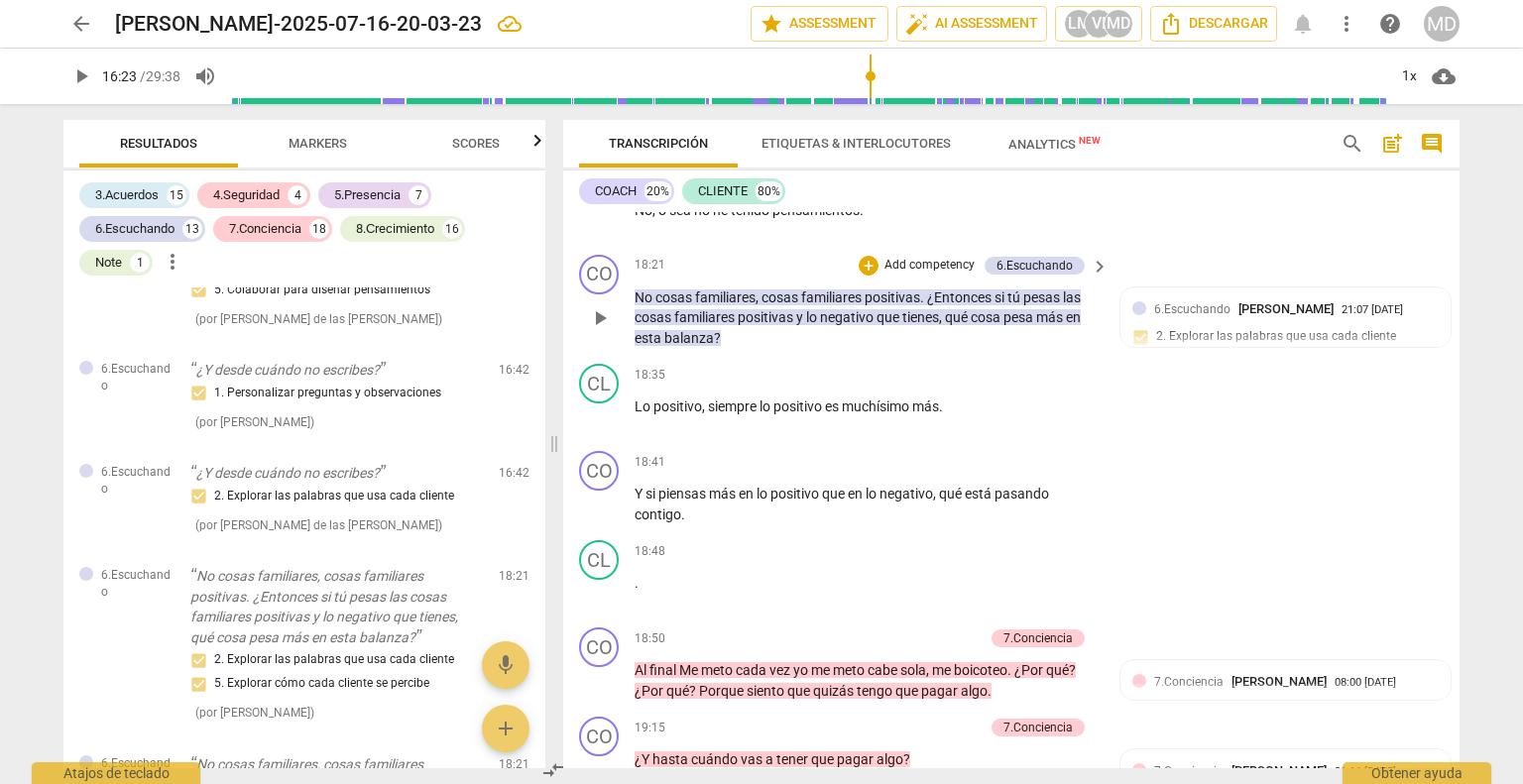 click on "Add competency" at bounding box center [929, 266] 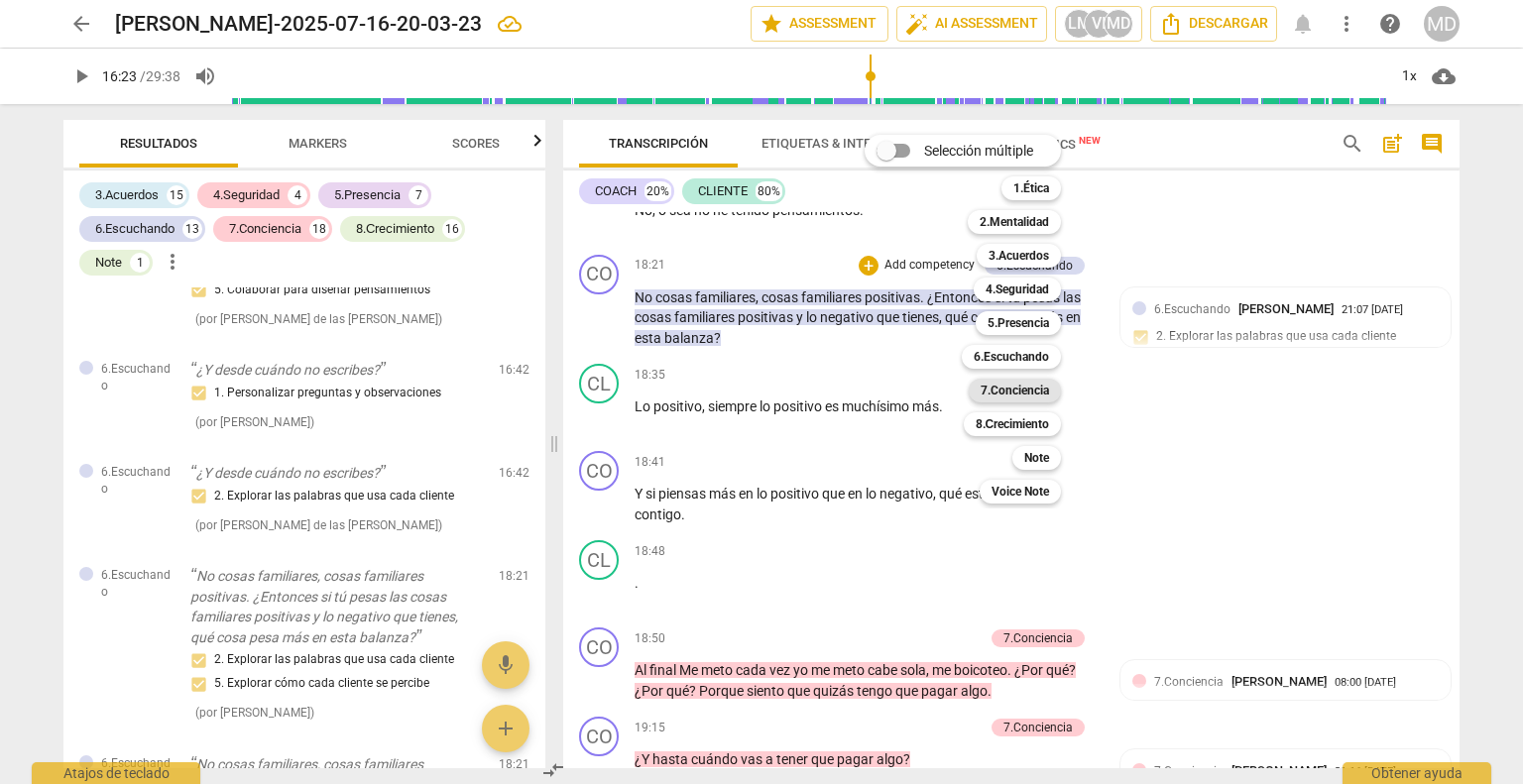 click on "7.Conciencia" at bounding box center [1014, 391] 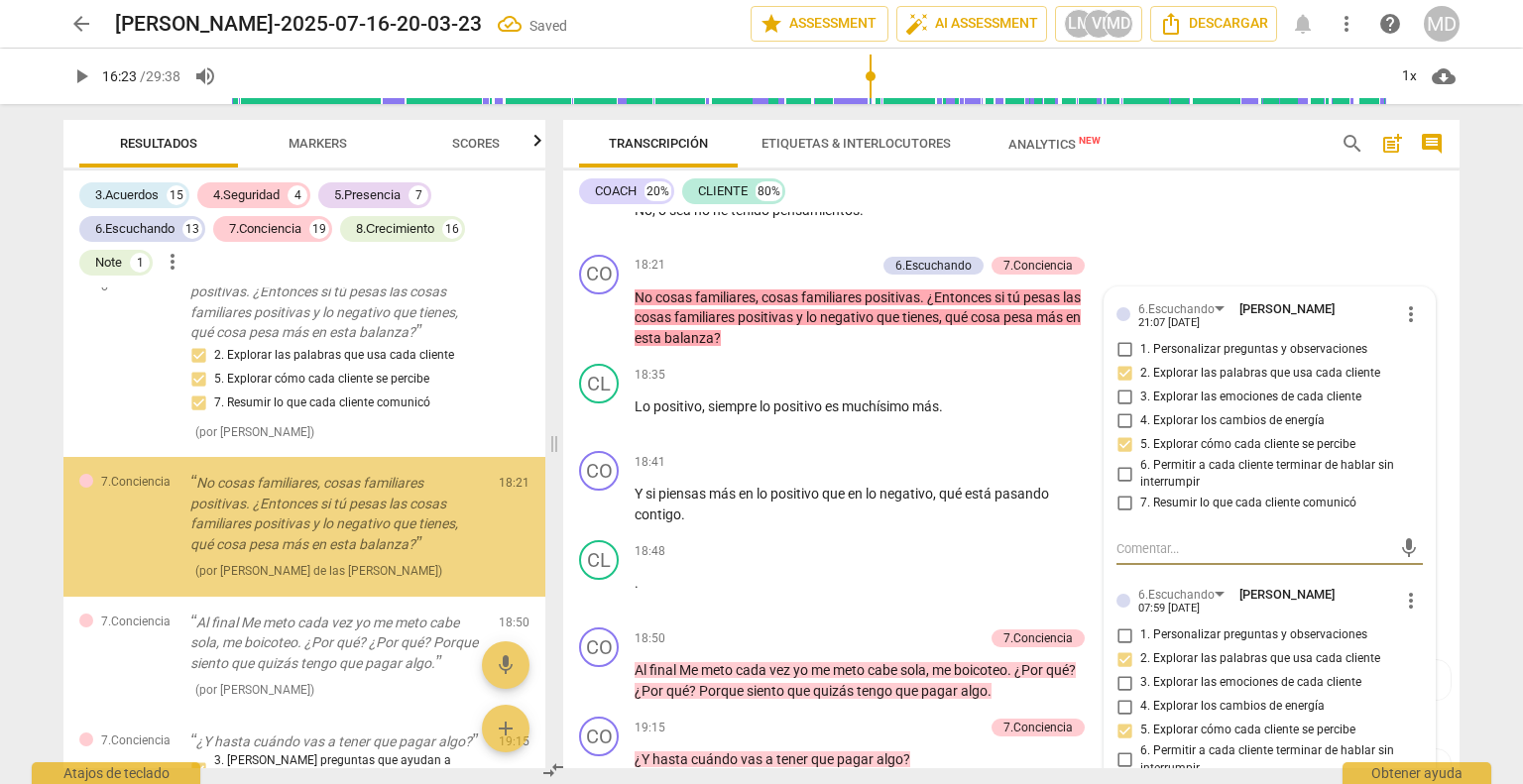 scroll, scrollTop: 8556, scrollLeft: 0, axis: vertical 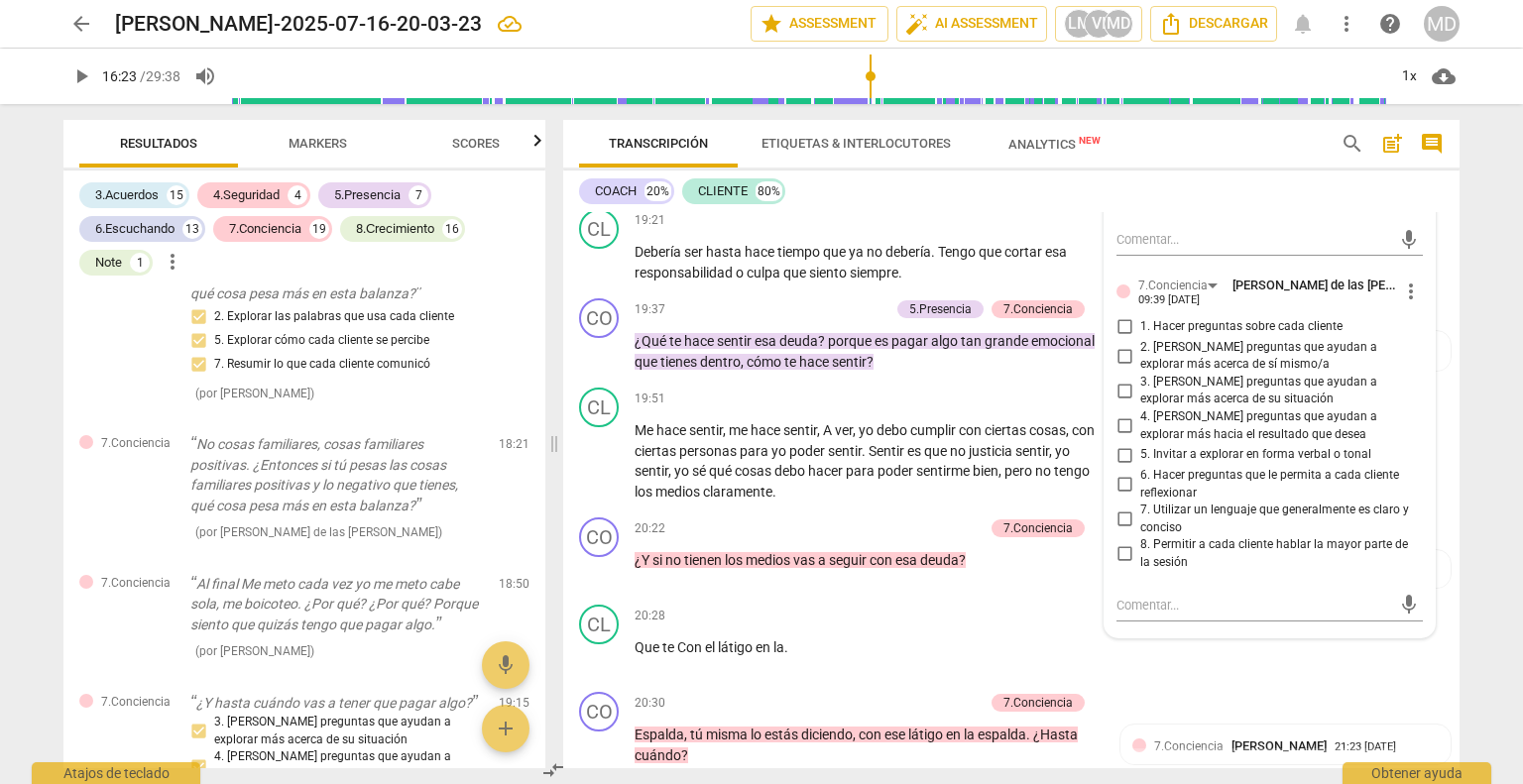 click on "2. [PERSON_NAME] preguntas que ayudan a explorar más acerca de sí mismo/a" at bounding box center [1124, 356] 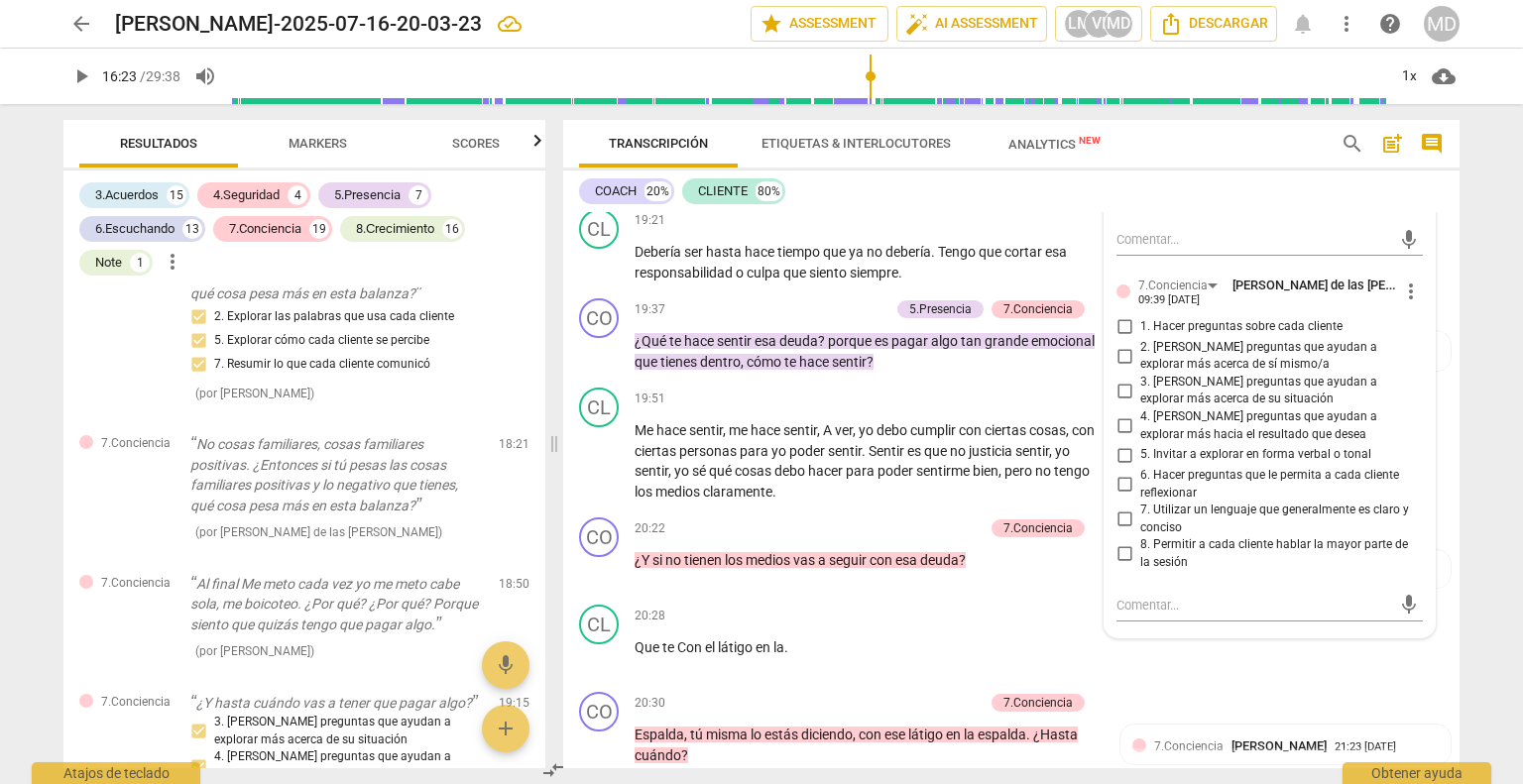 checkbox on "true" 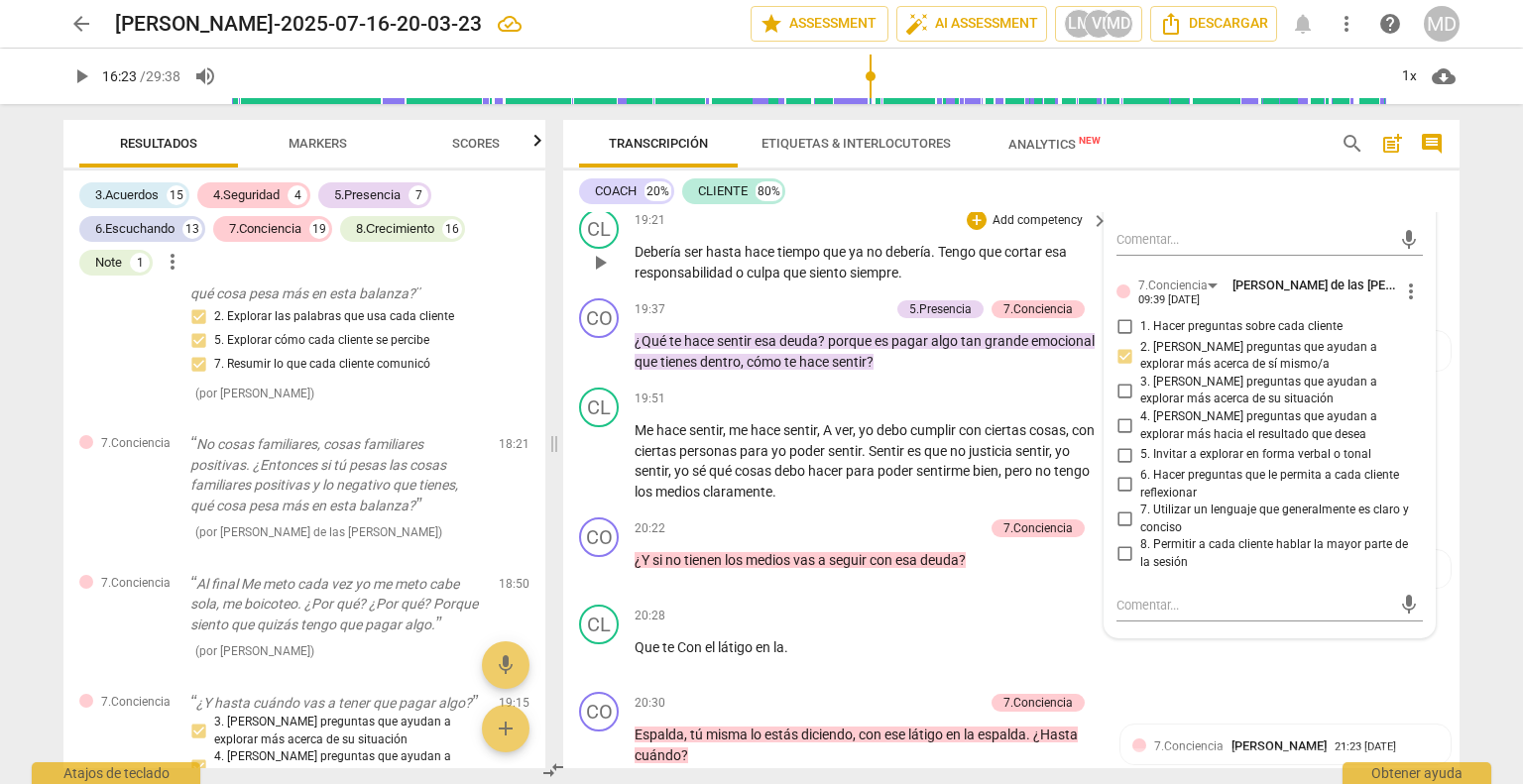 click on "19:21 + Add competency keyboard_arrow_right" at bounding box center (873, 220) 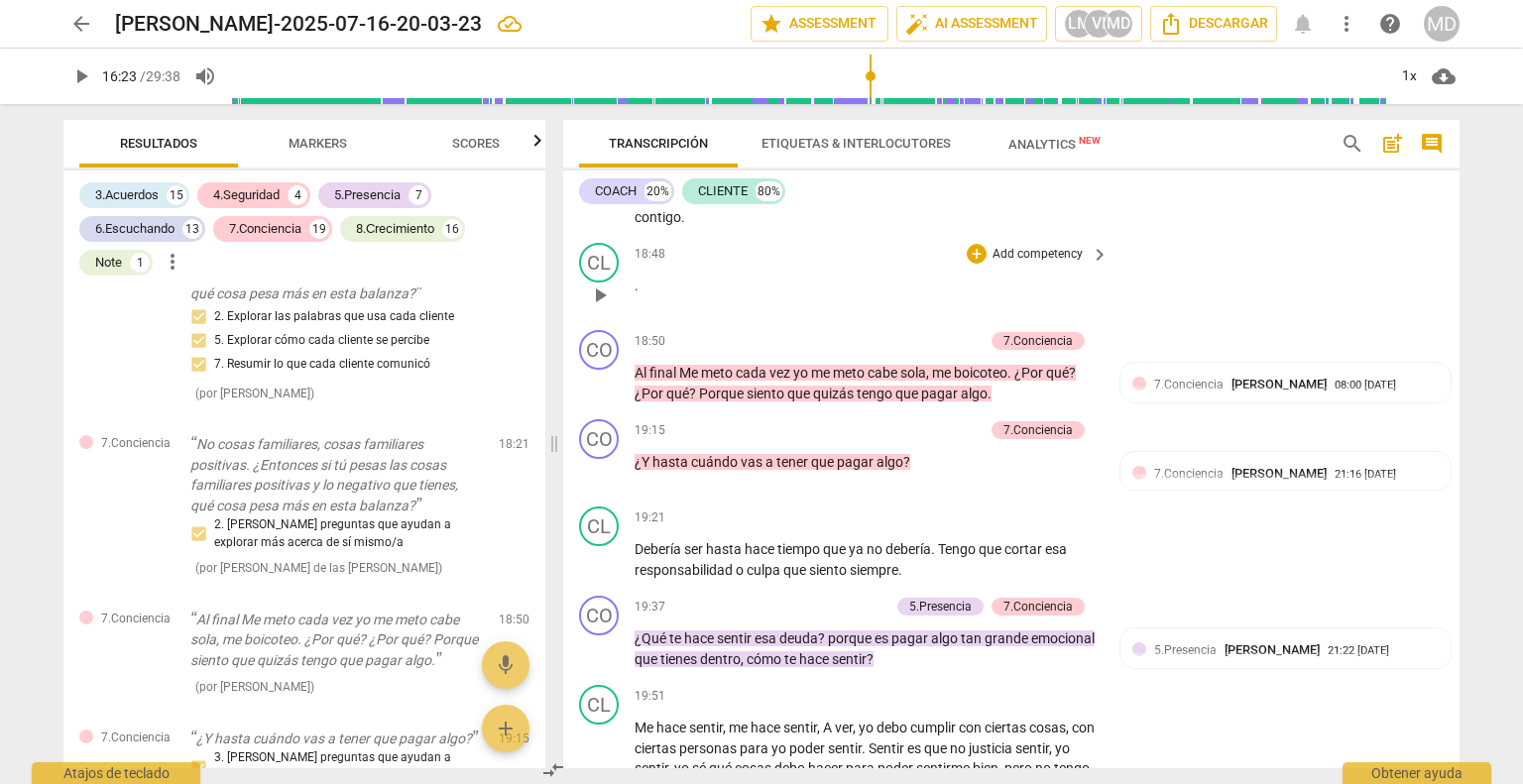 scroll, scrollTop: 5164, scrollLeft: 0, axis: vertical 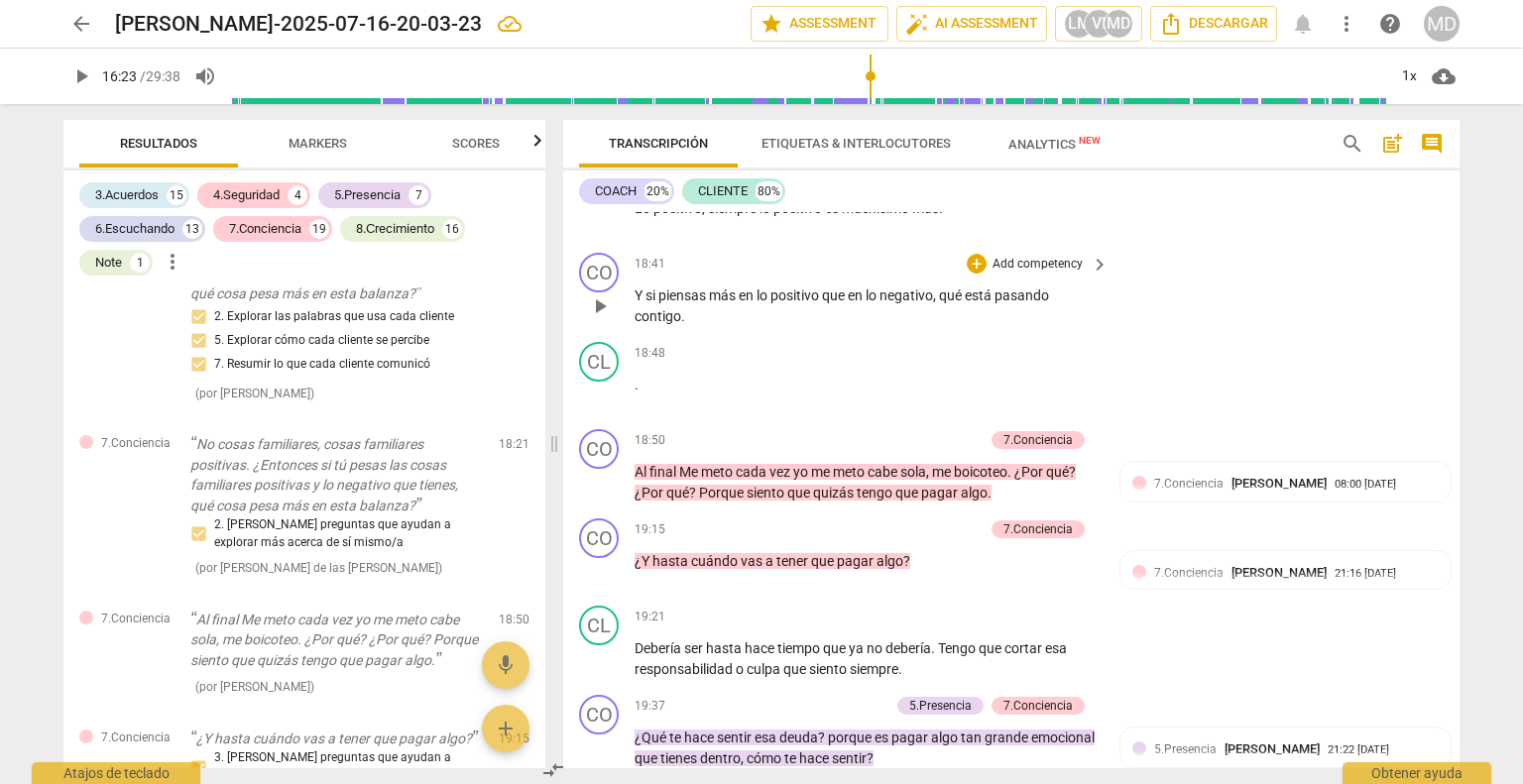 click on "Add competency" at bounding box center [1037, 265] 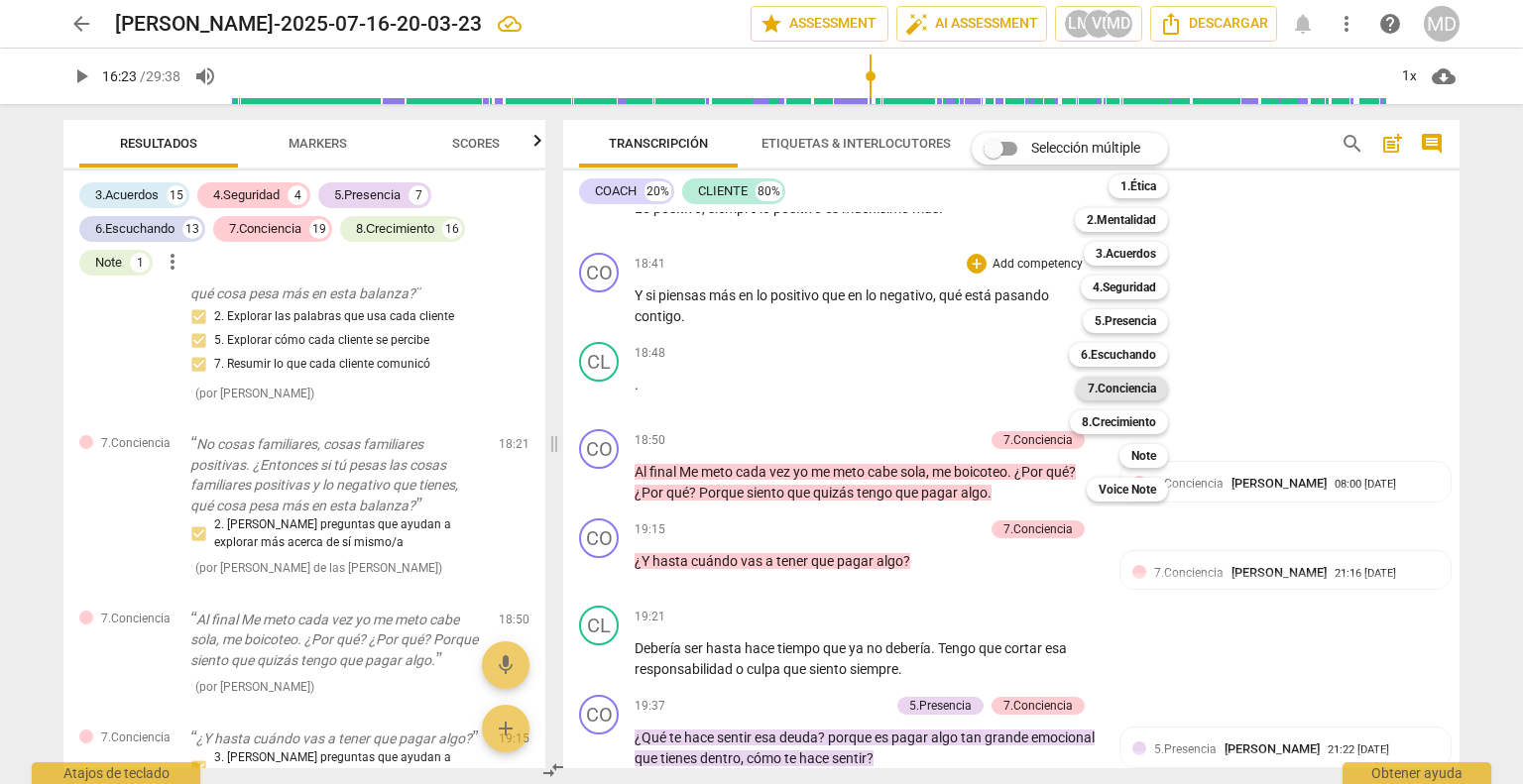 click on "7.Conciencia" at bounding box center (1121, 389) 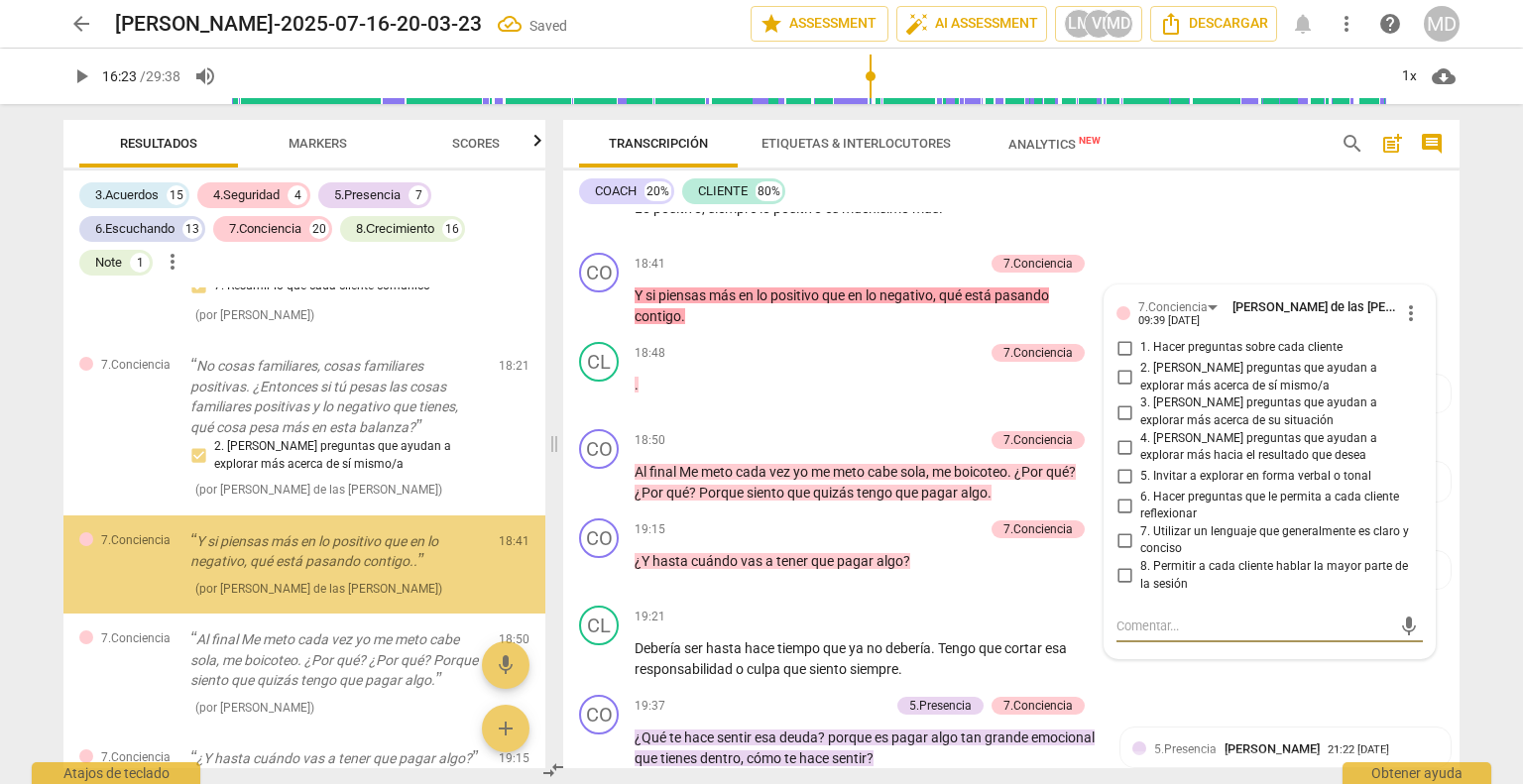 scroll, scrollTop: 8710, scrollLeft: 0, axis: vertical 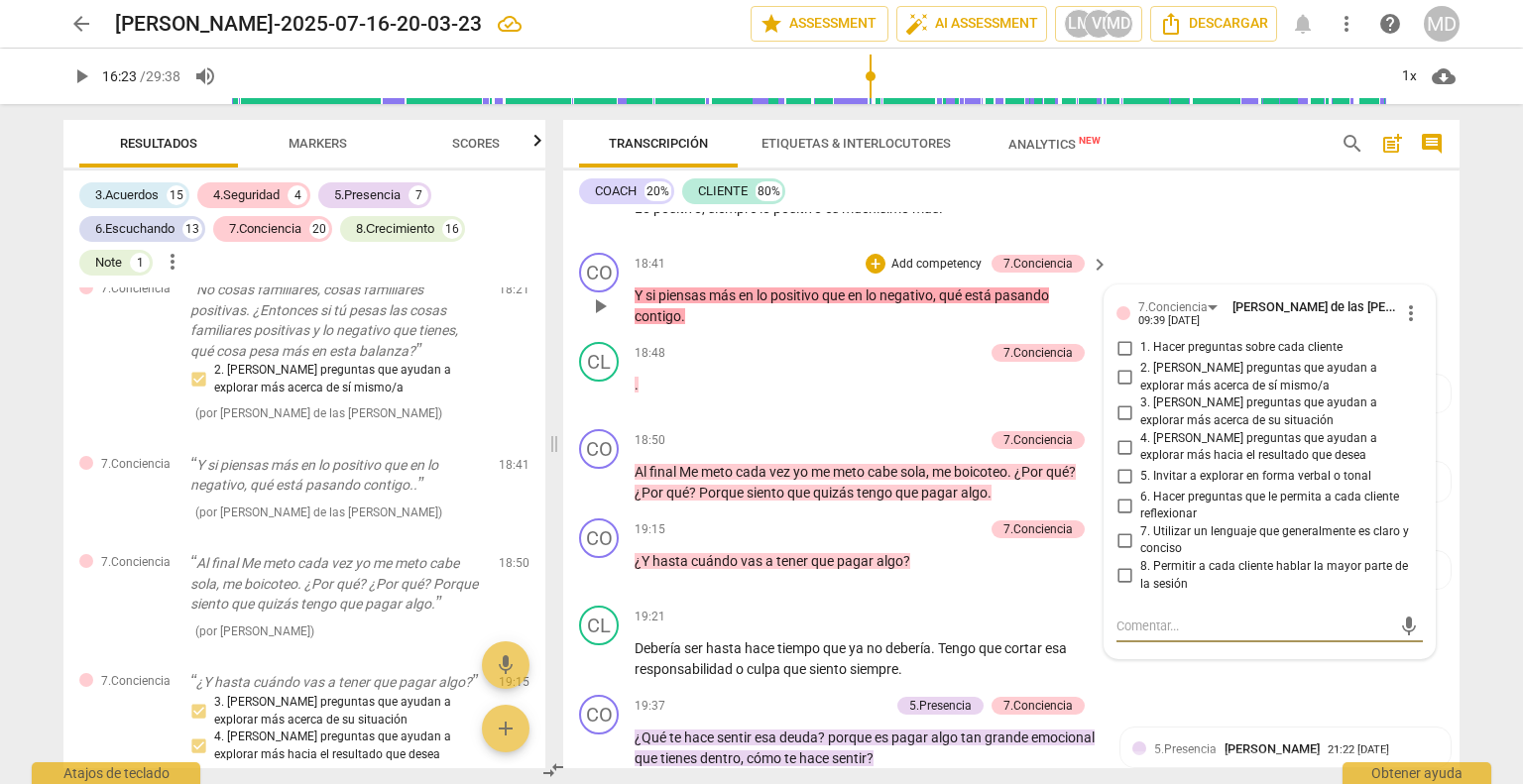 click on "2. [PERSON_NAME] preguntas que ayudan a explorar más acerca de sí mismo/a" at bounding box center [1124, 378] 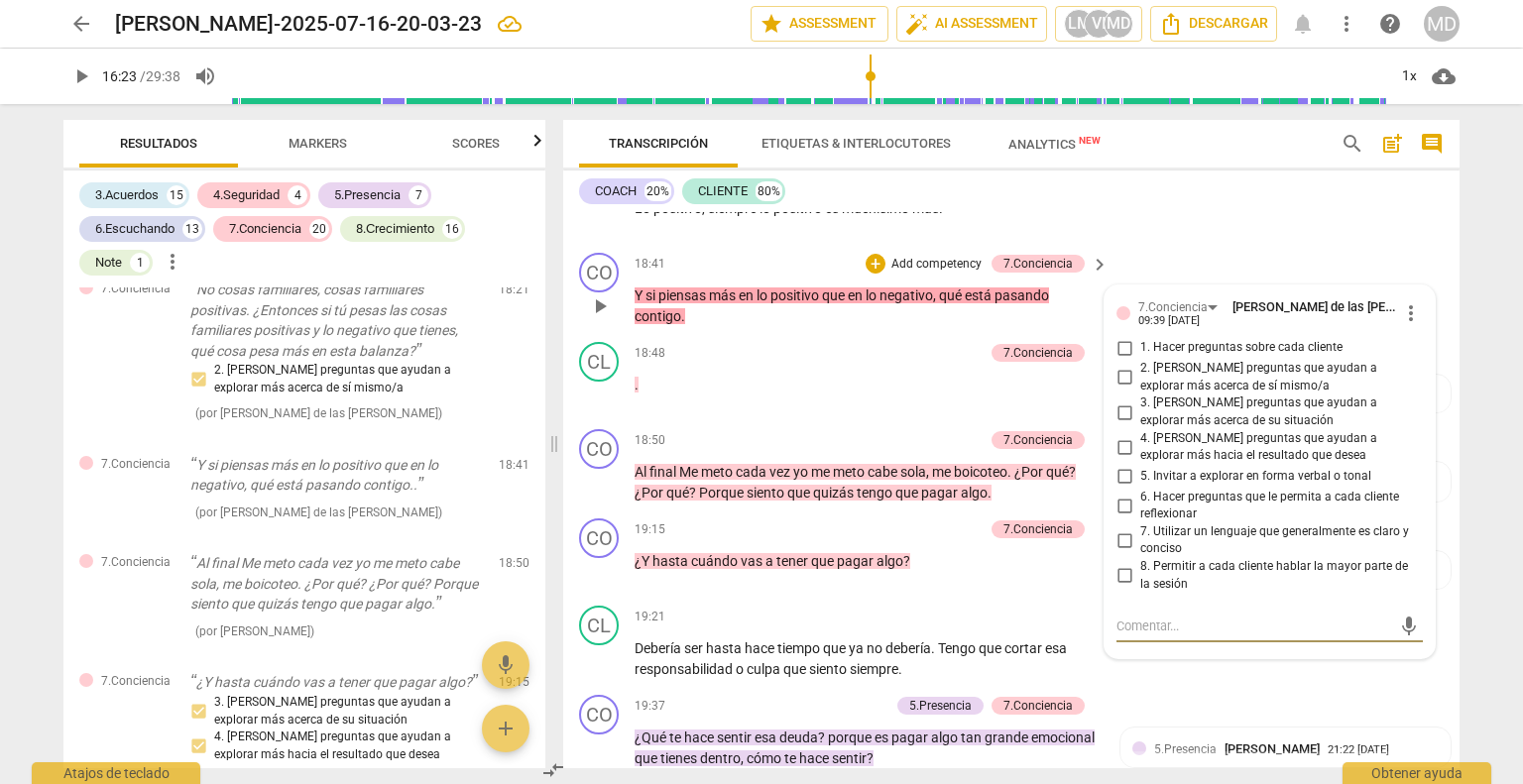 checkbox on "true" 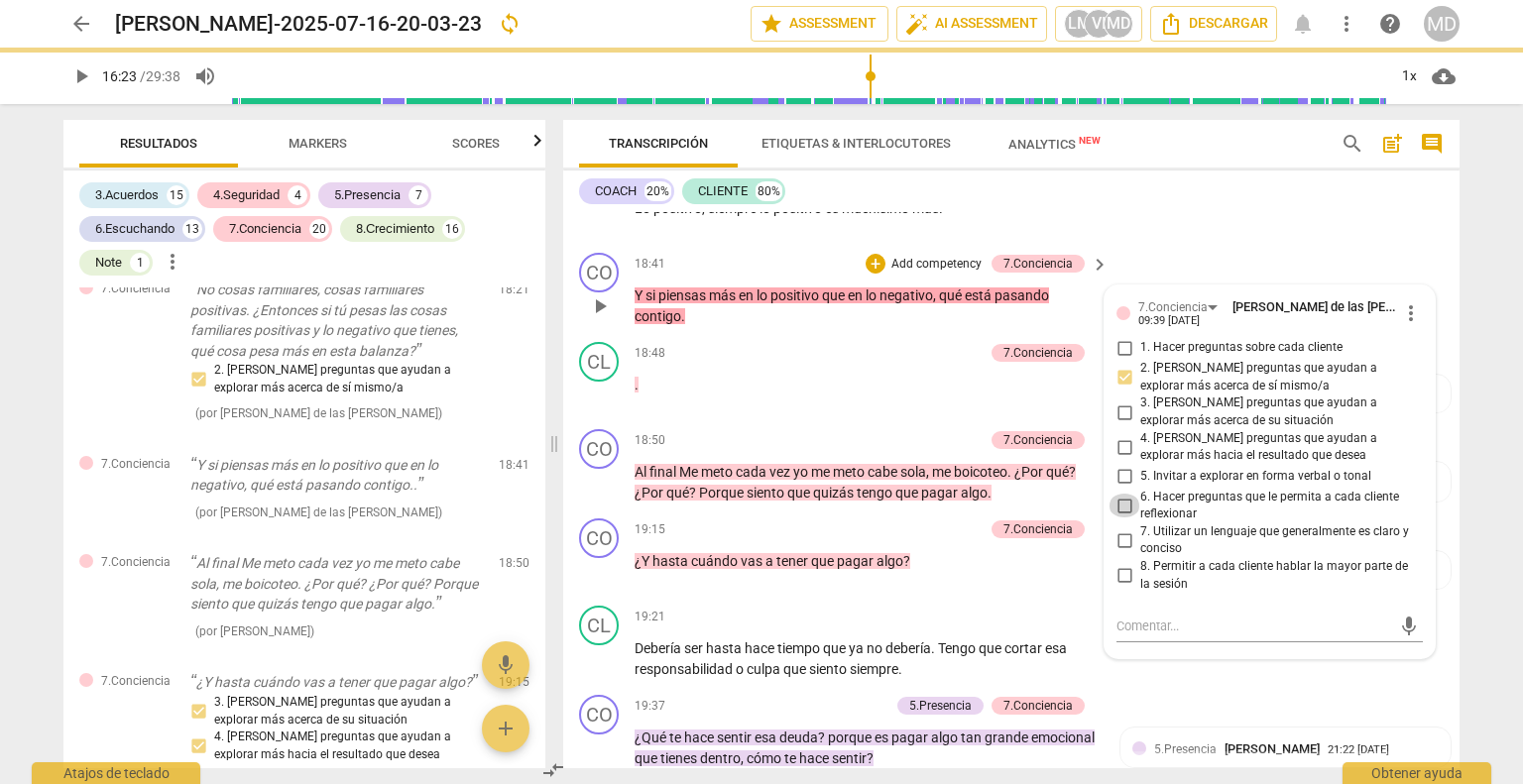 click on "6. Hacer preguntas que le permita a cada cliente reflexionar" at bounding box center (1124, 505) 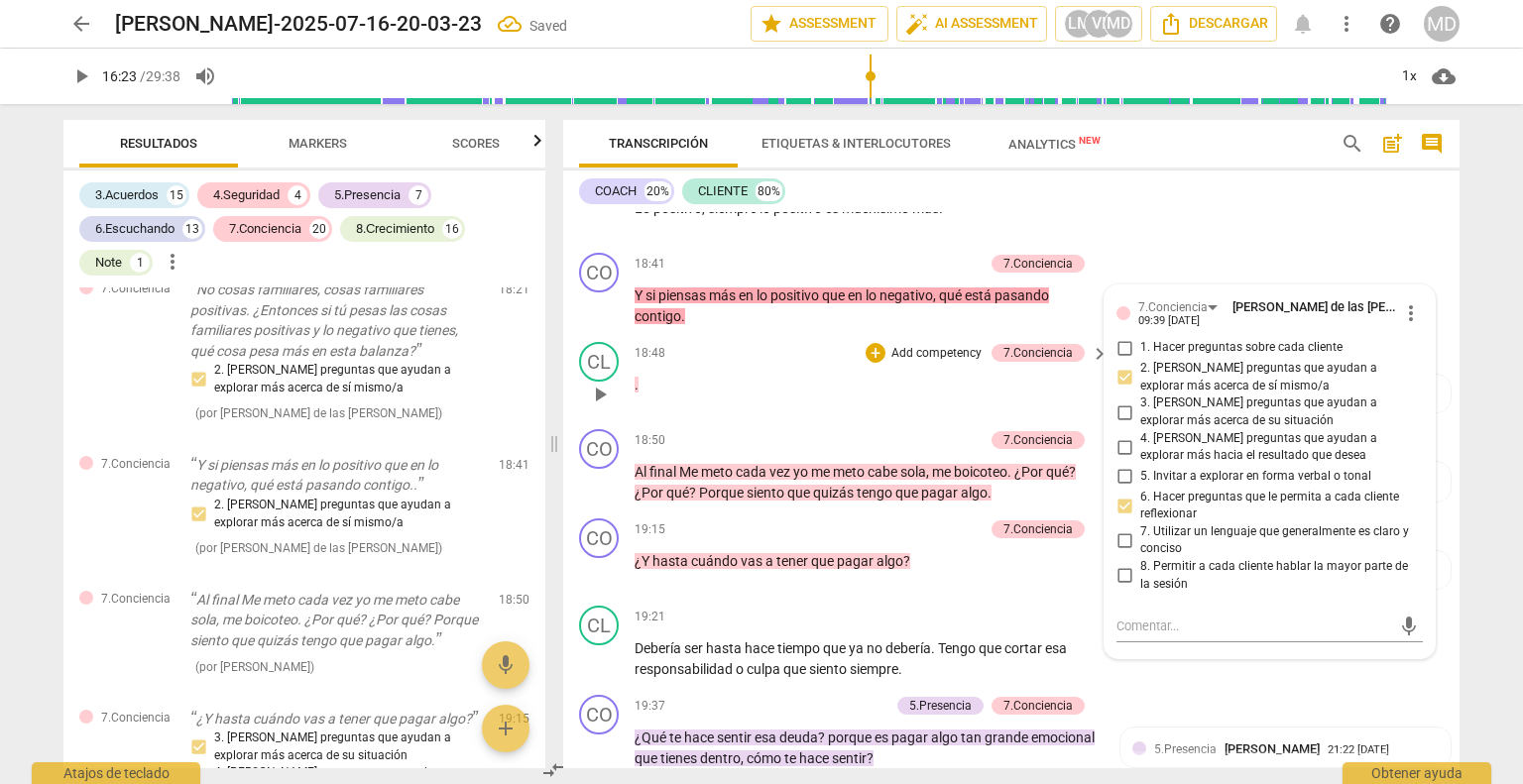 click on "18:48 + Add competency 7.Conciencia keyboard_arrow_right ." at bounding box center [873, 378] 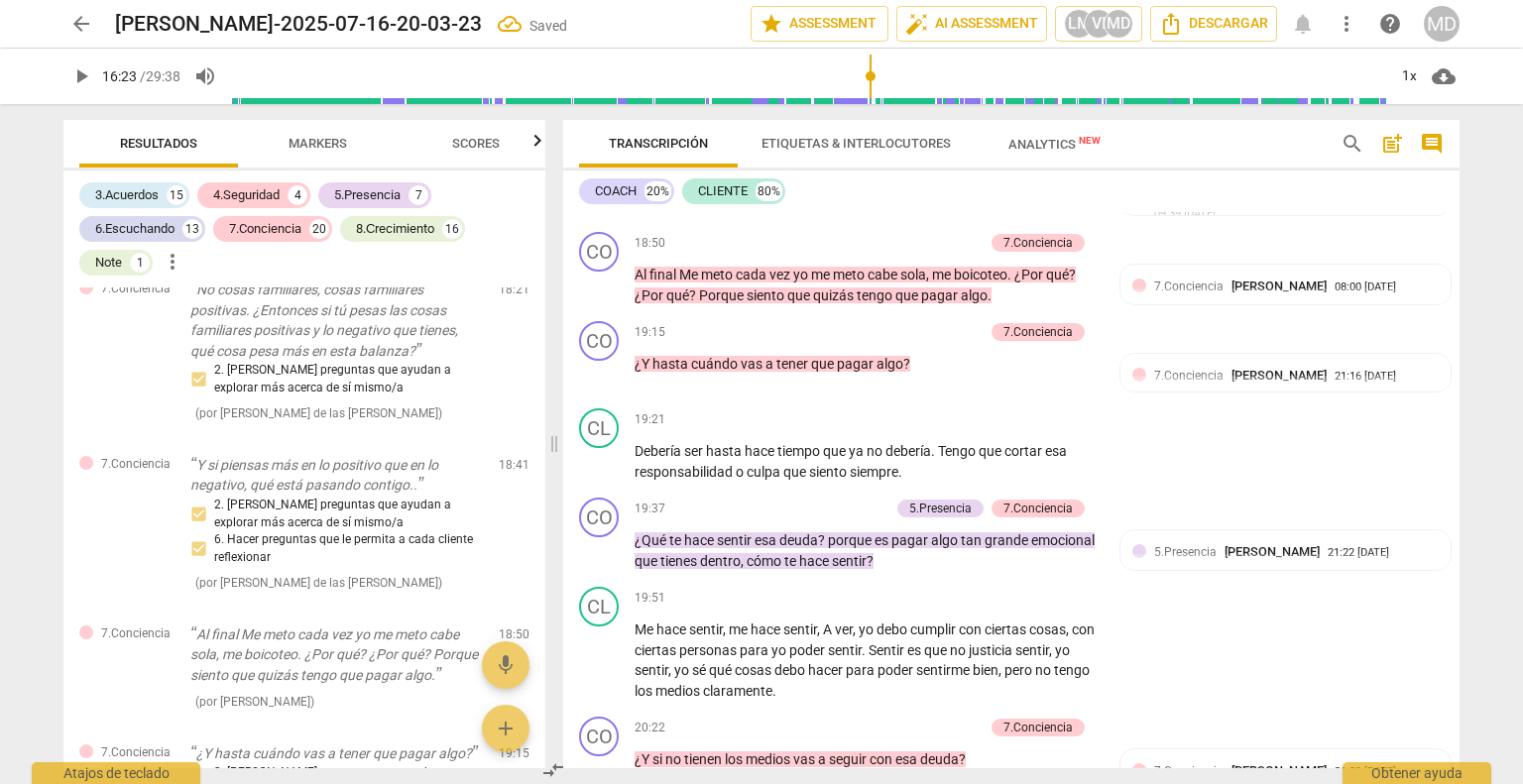 scroll, scrollTop: 5362, scrollLeft: 0, axis: vertical 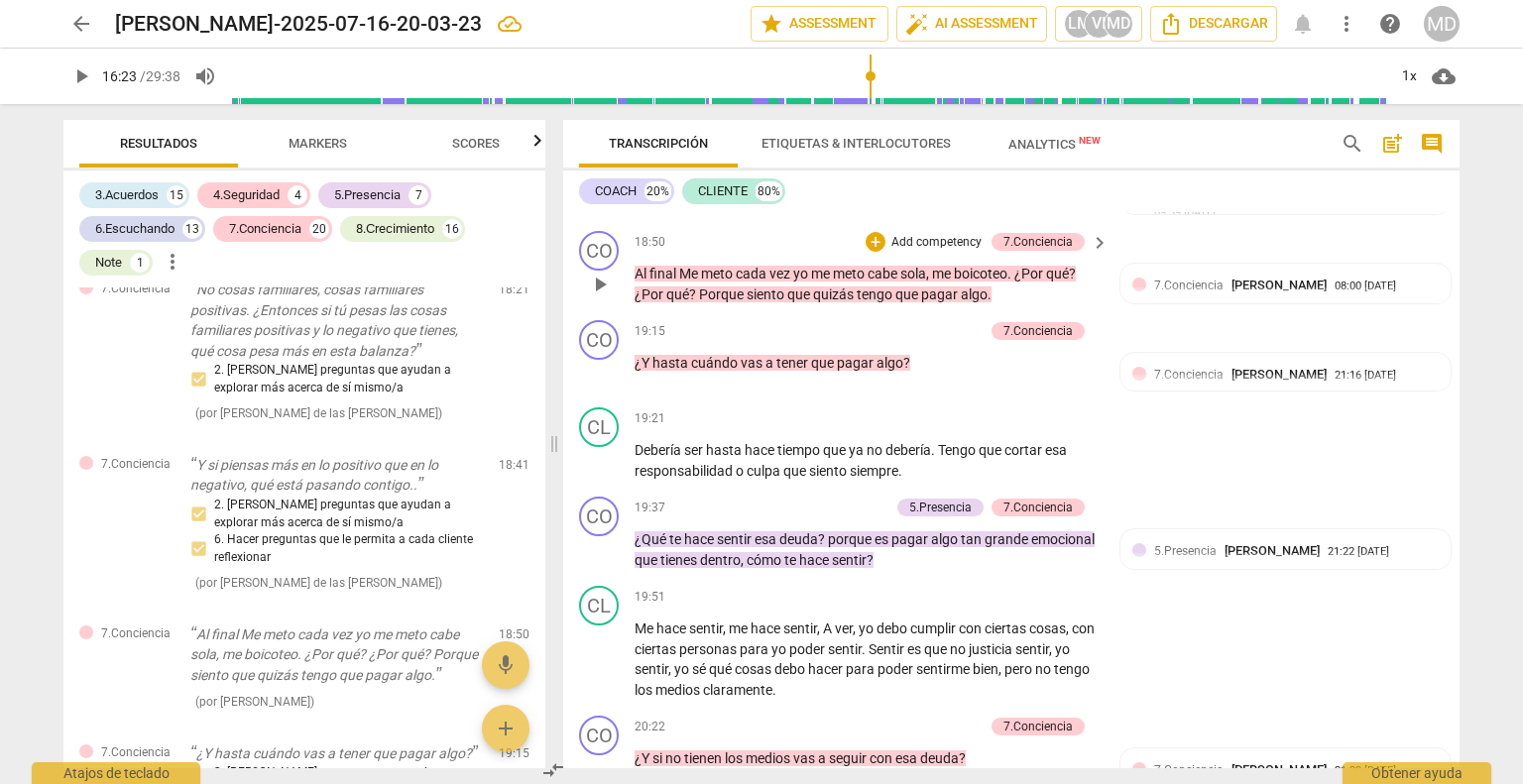 click on "play_arrow" at bounding box center [600, 284] 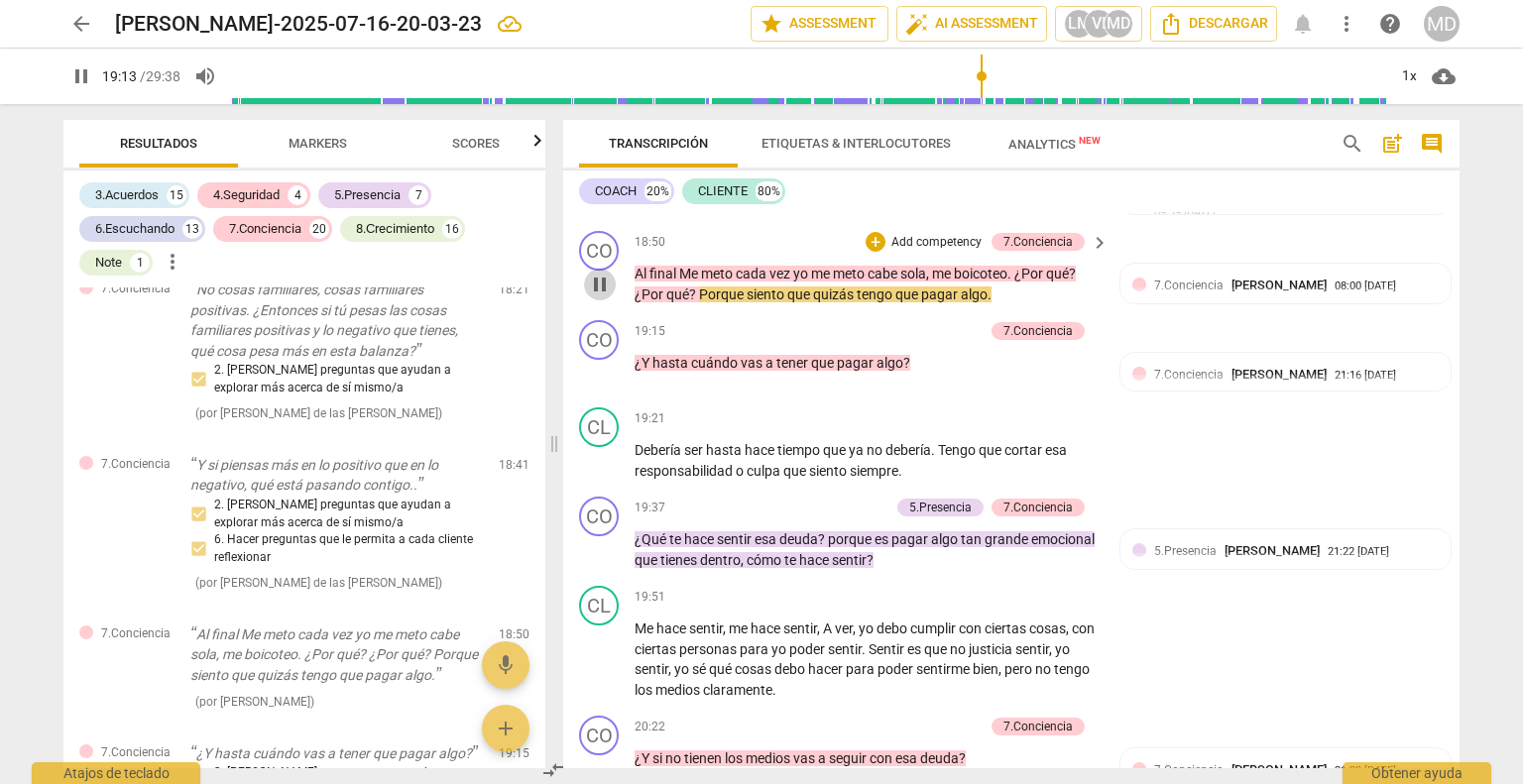 click on "pause" at bounding box center (600, 284) 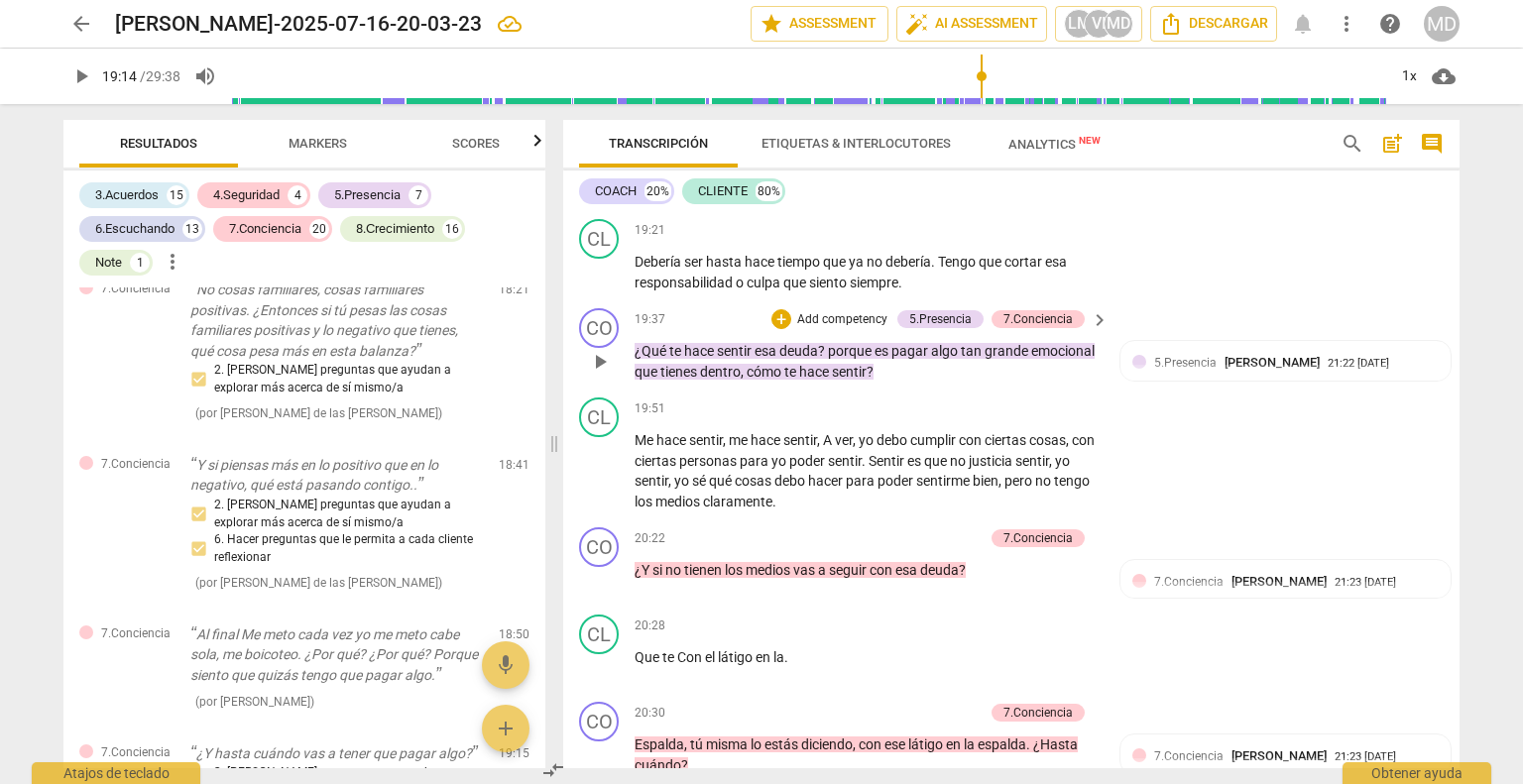 scroll, scrollTop: 5560, scrollLeft: 0, axis: vertical 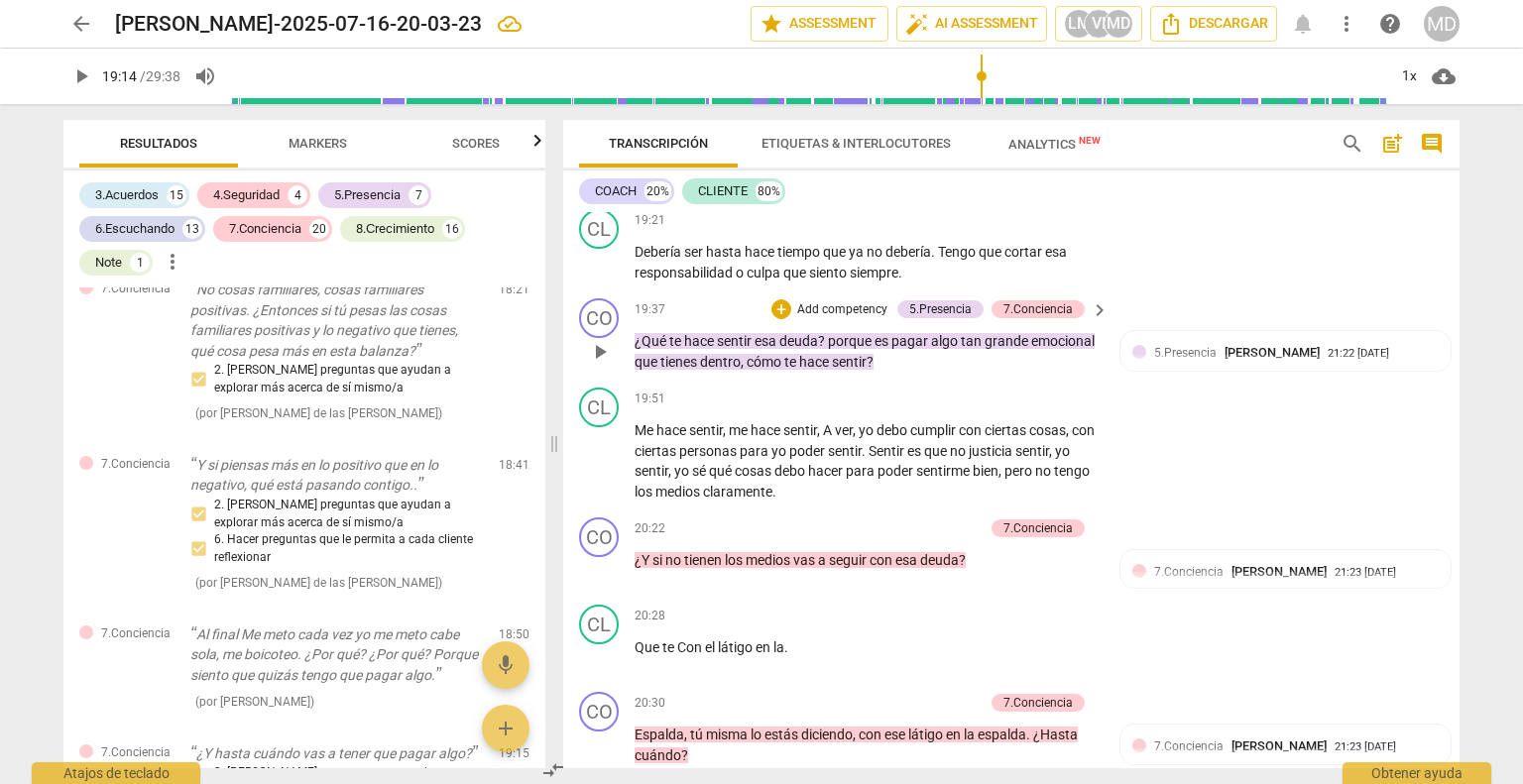 click on "Add competency" at bounding box center [842, 310] 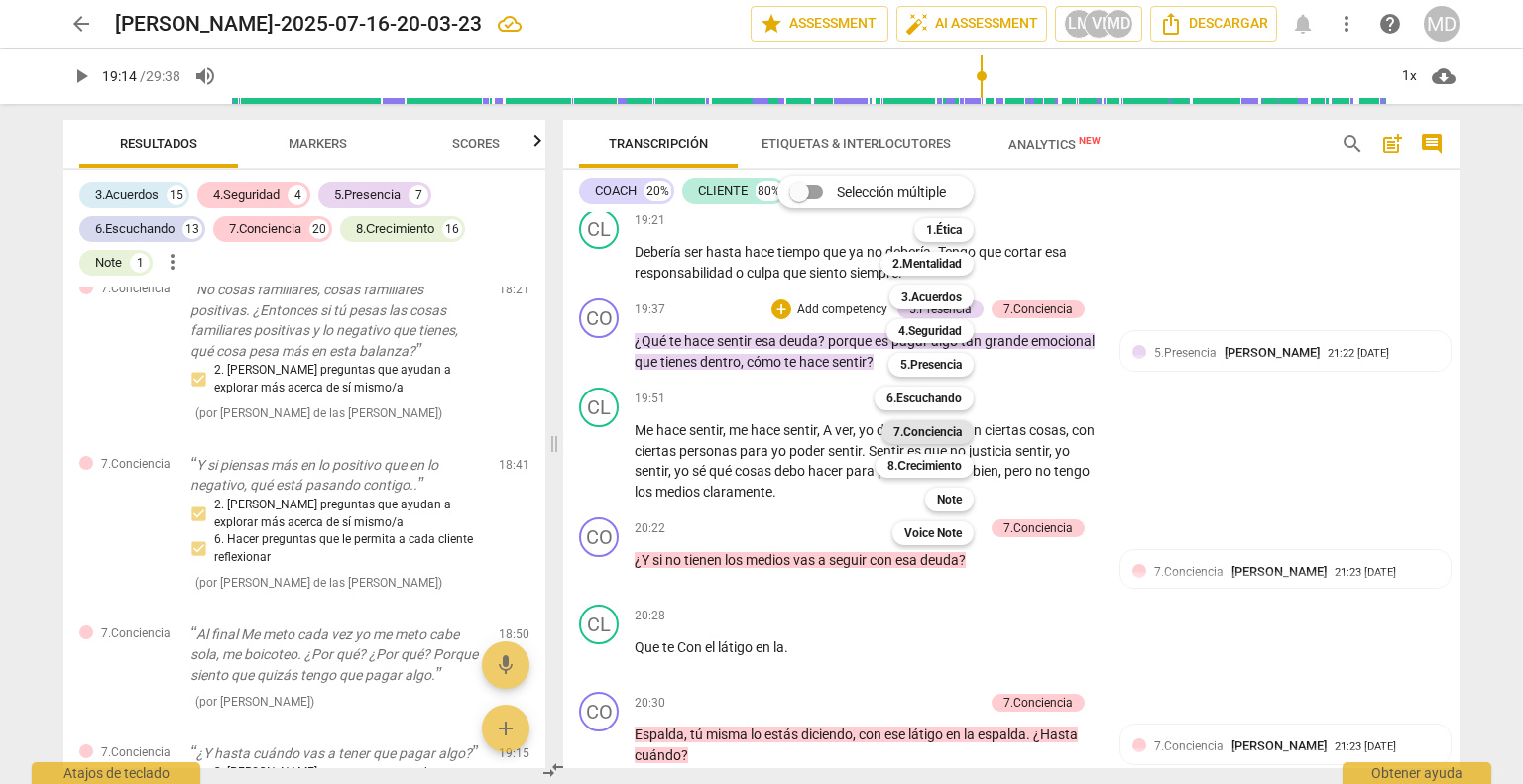 click on "7.Conciencia" at bounding box center (927, 432) 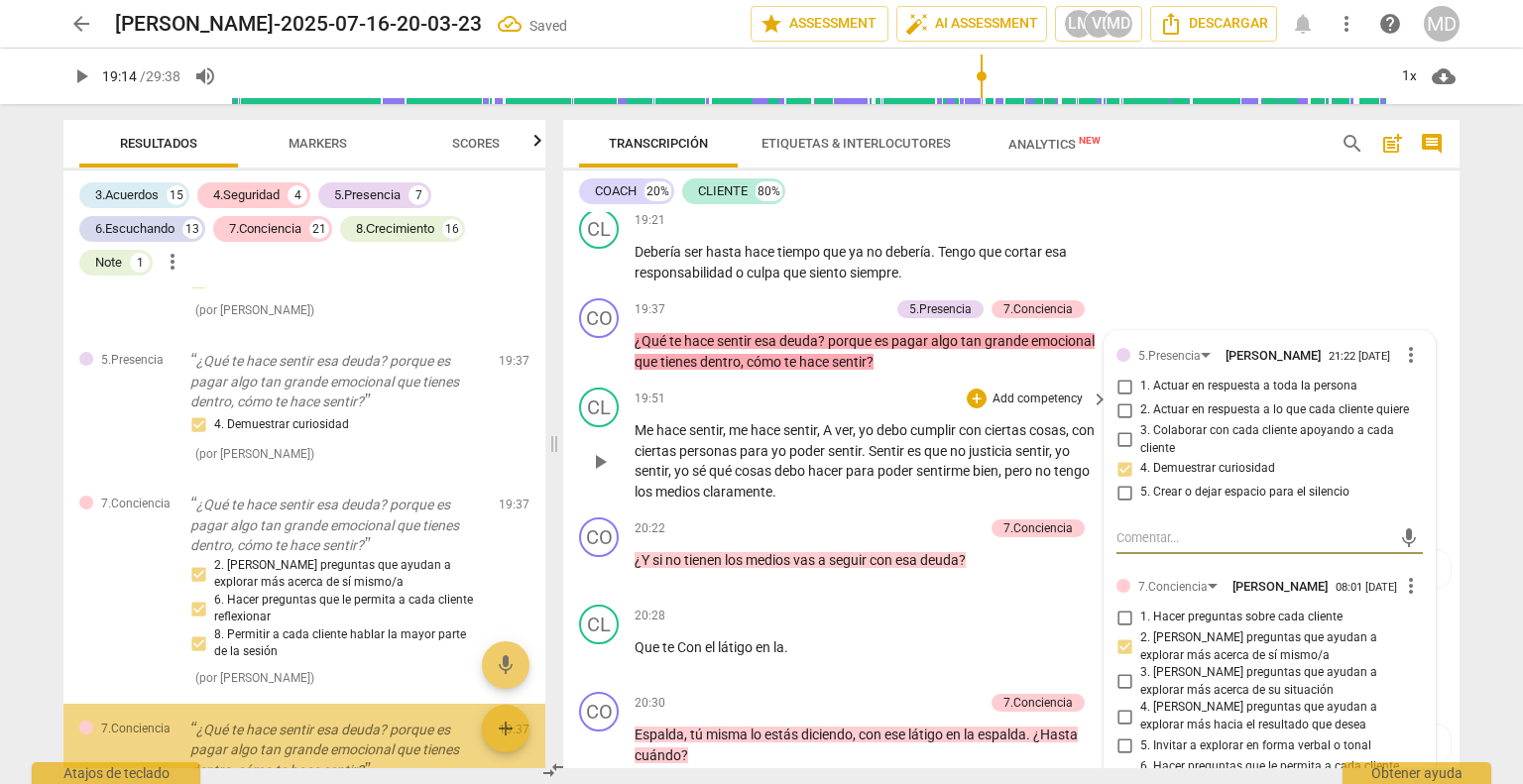 scroll, scrollTop: 9650, scrollLeft: 0, axis: vertical 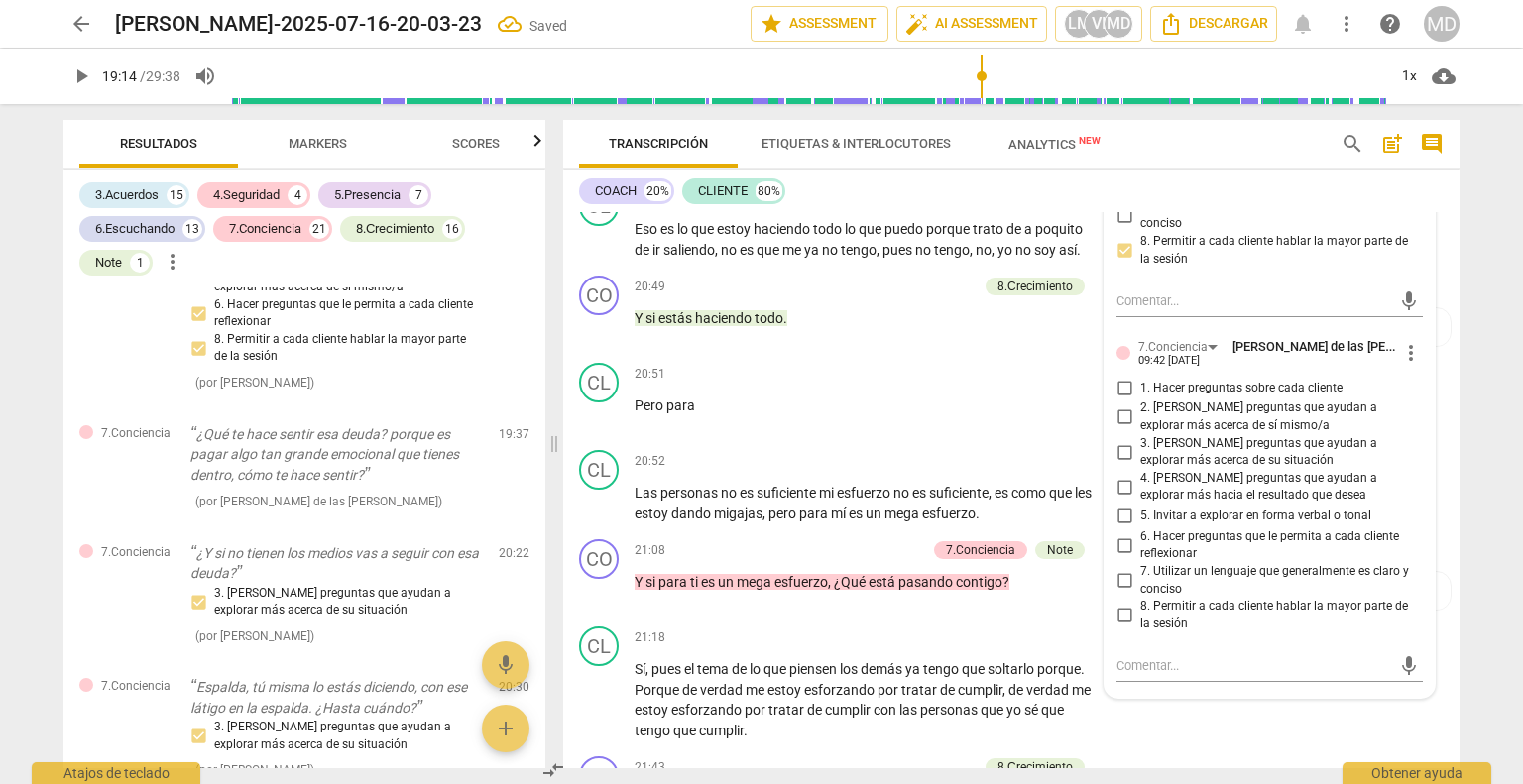 click on "2. [PERSON_NAME] preguntas que ayudan a explorar más acerca de sí mismo/a" at bounding box center (1124, 417) 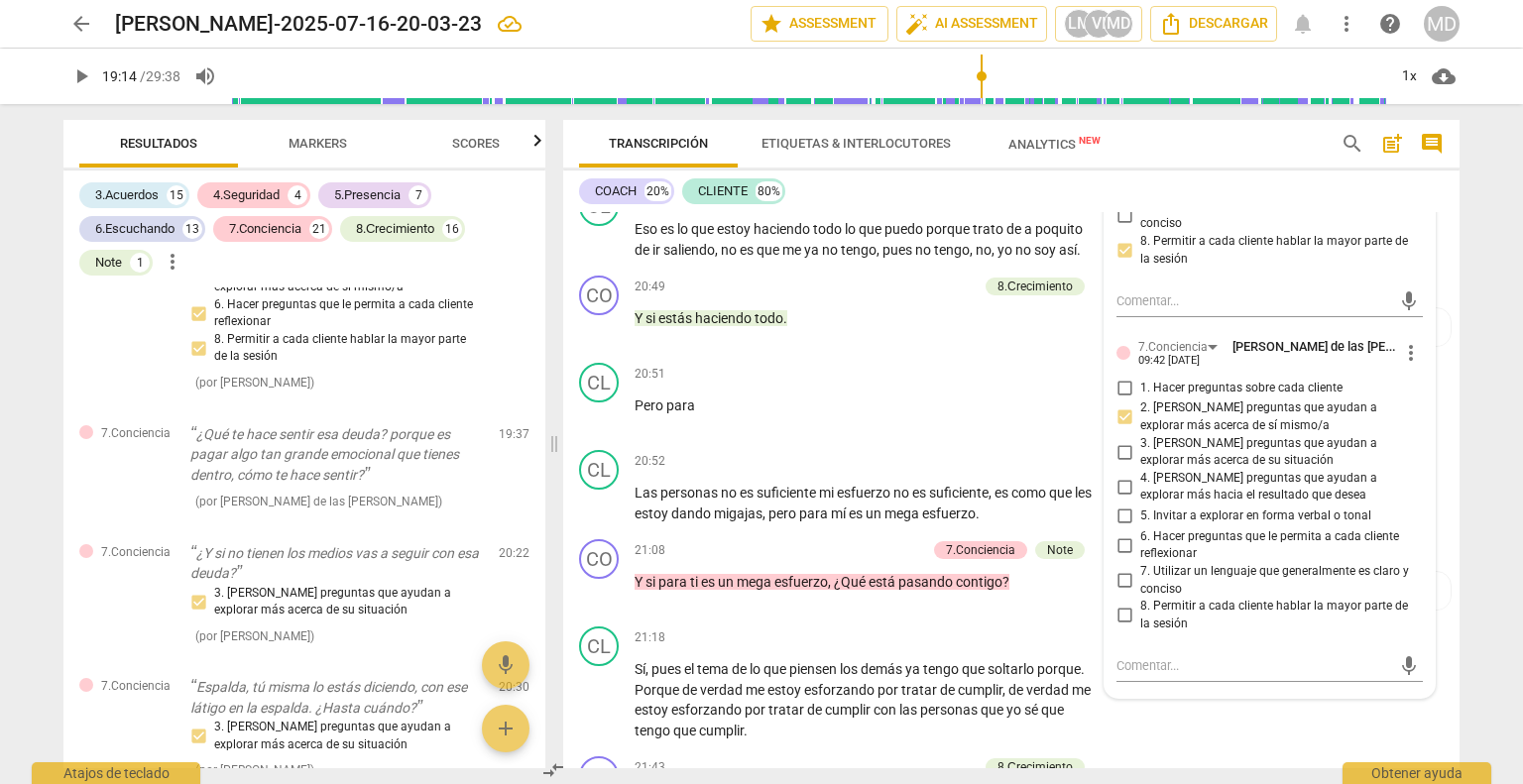 click on "6. Hacer preguntas que le permita a cada cliente reflexionar" at bounding box center [1124, 545] 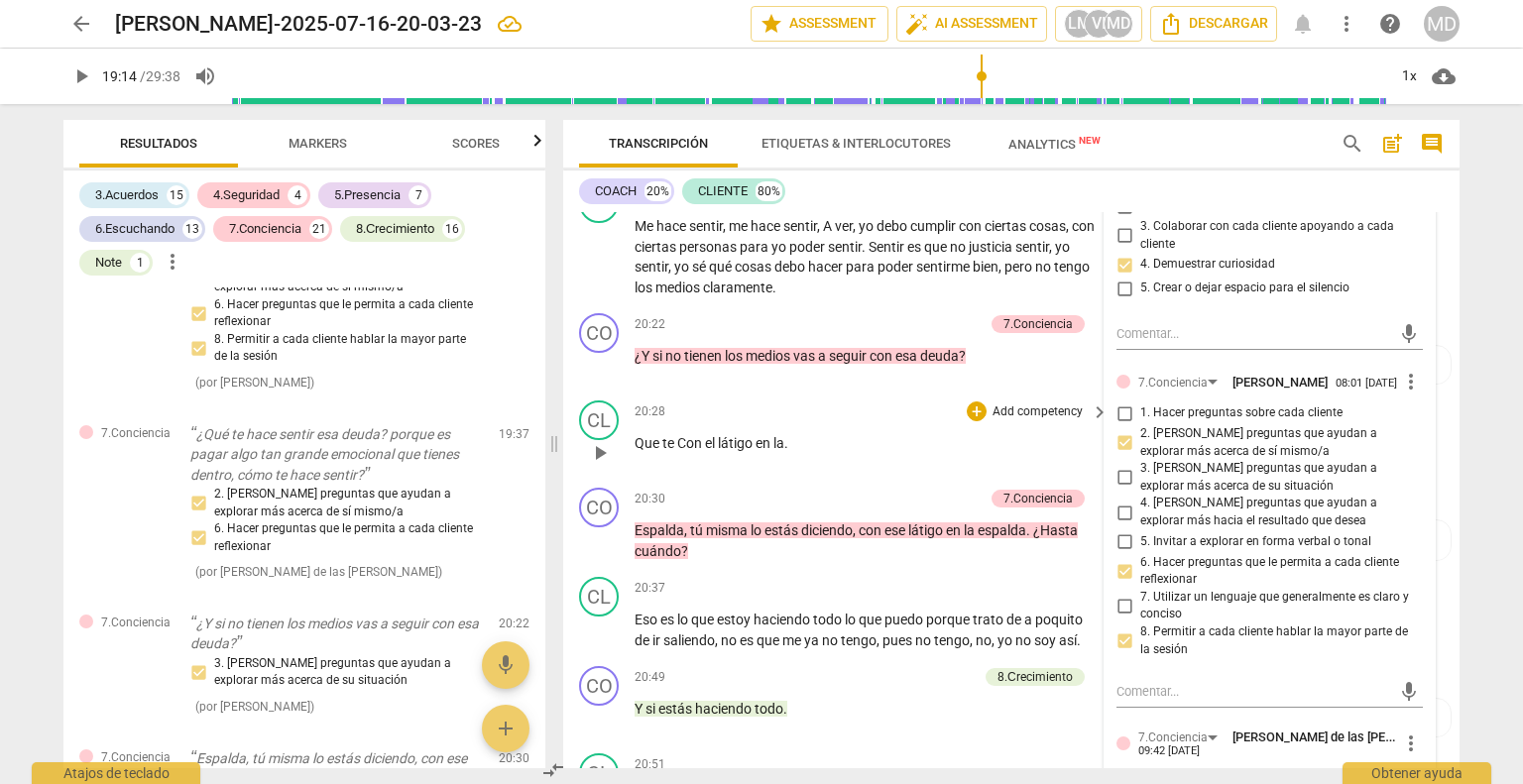 scroll, scrollTop: 5858, scrollLeft: 0, axis: vertical 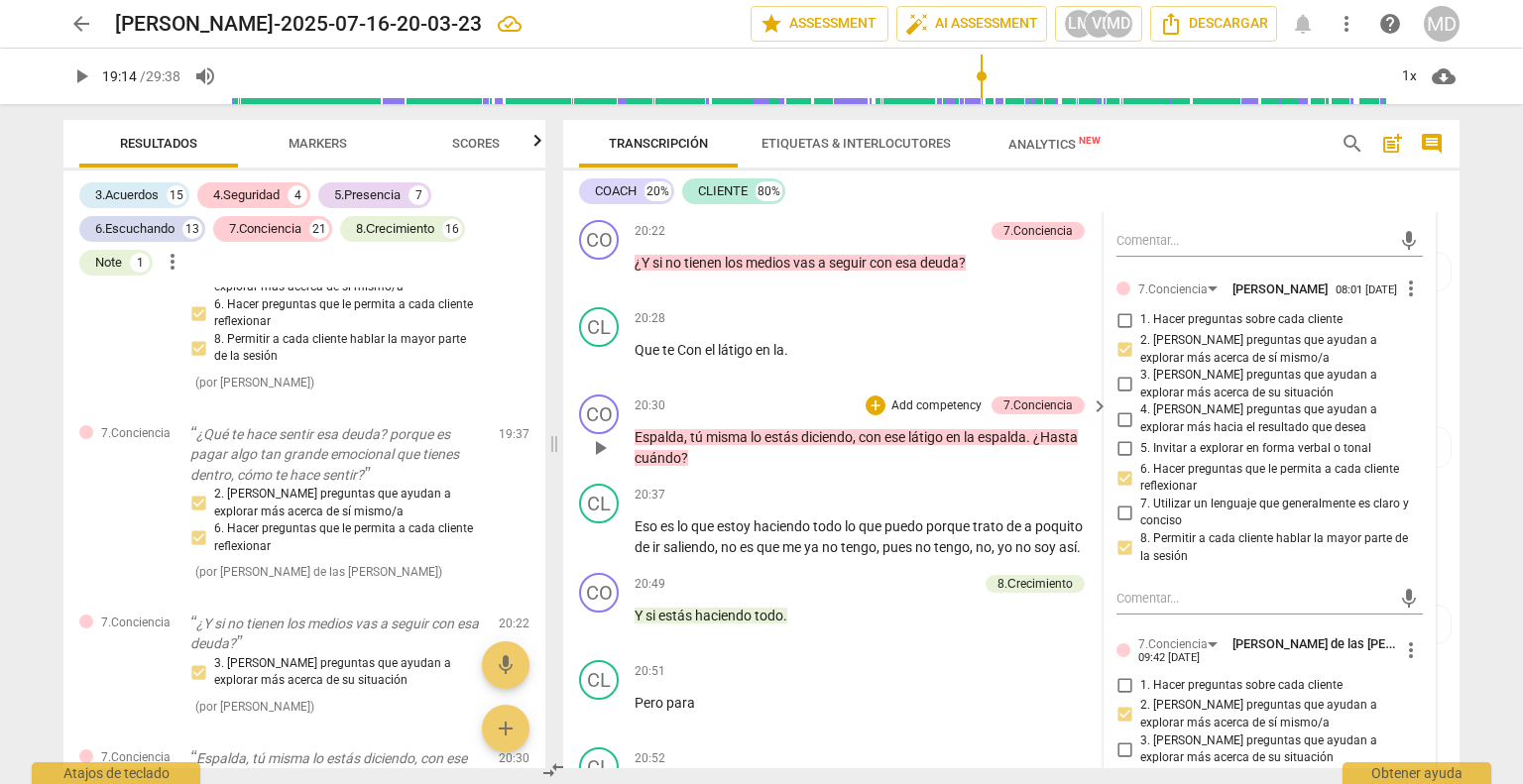 click on "Add competency" at bounding box center [936, 406] 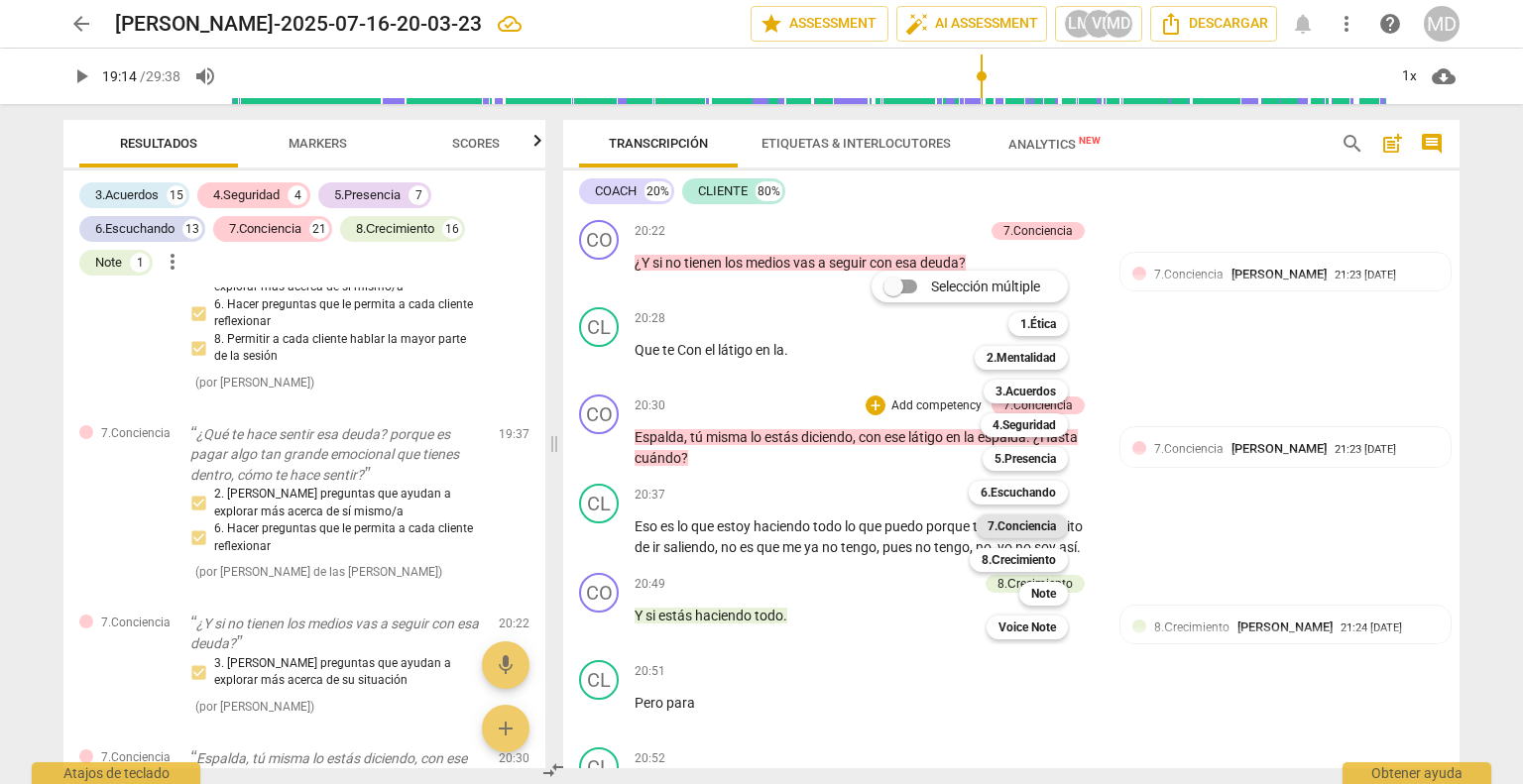 click on "7.Conciencia" at bounding box center [1021, 526] 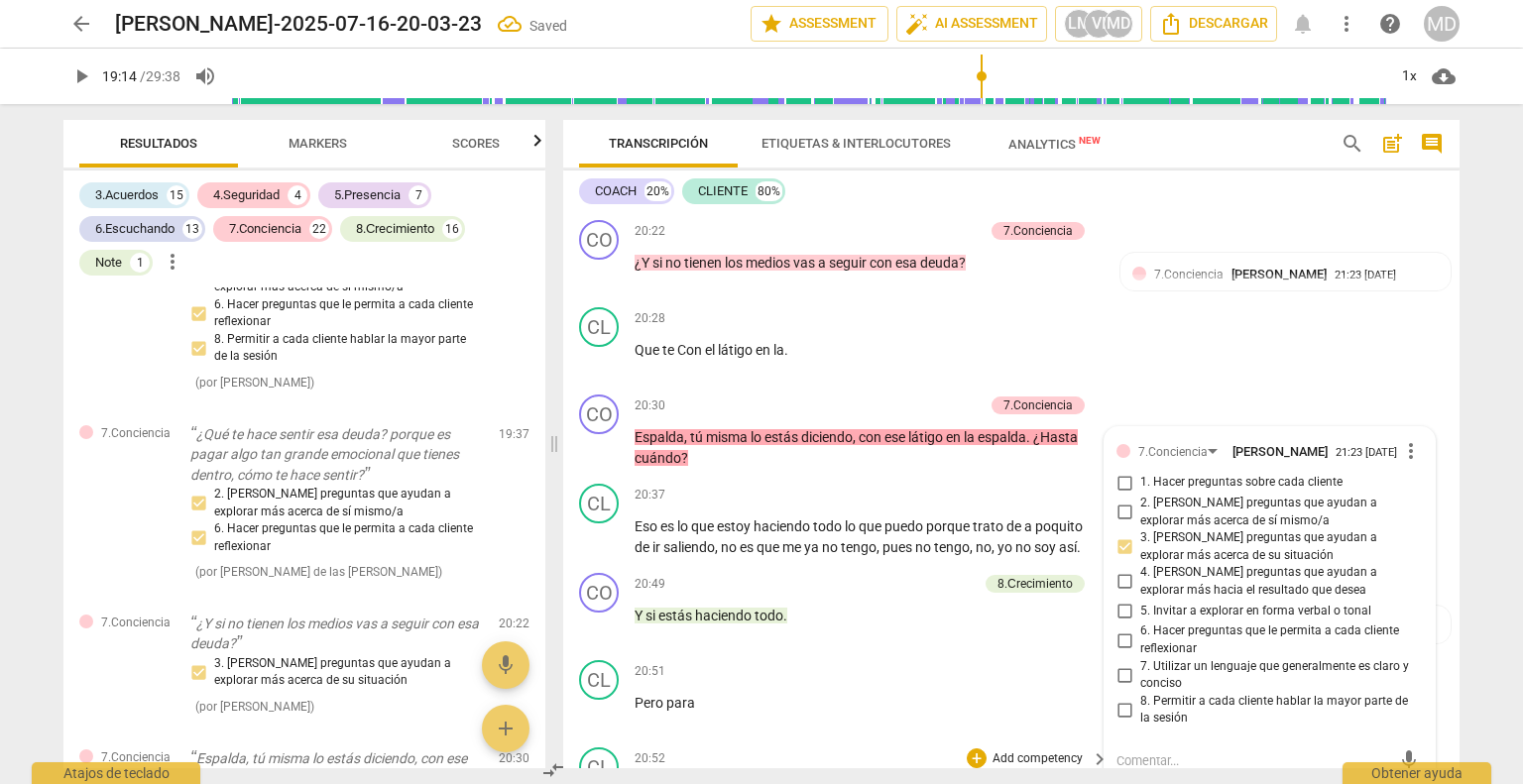 scroll, scrollTop: 6185, scrollLeft: 0, axis: vertical 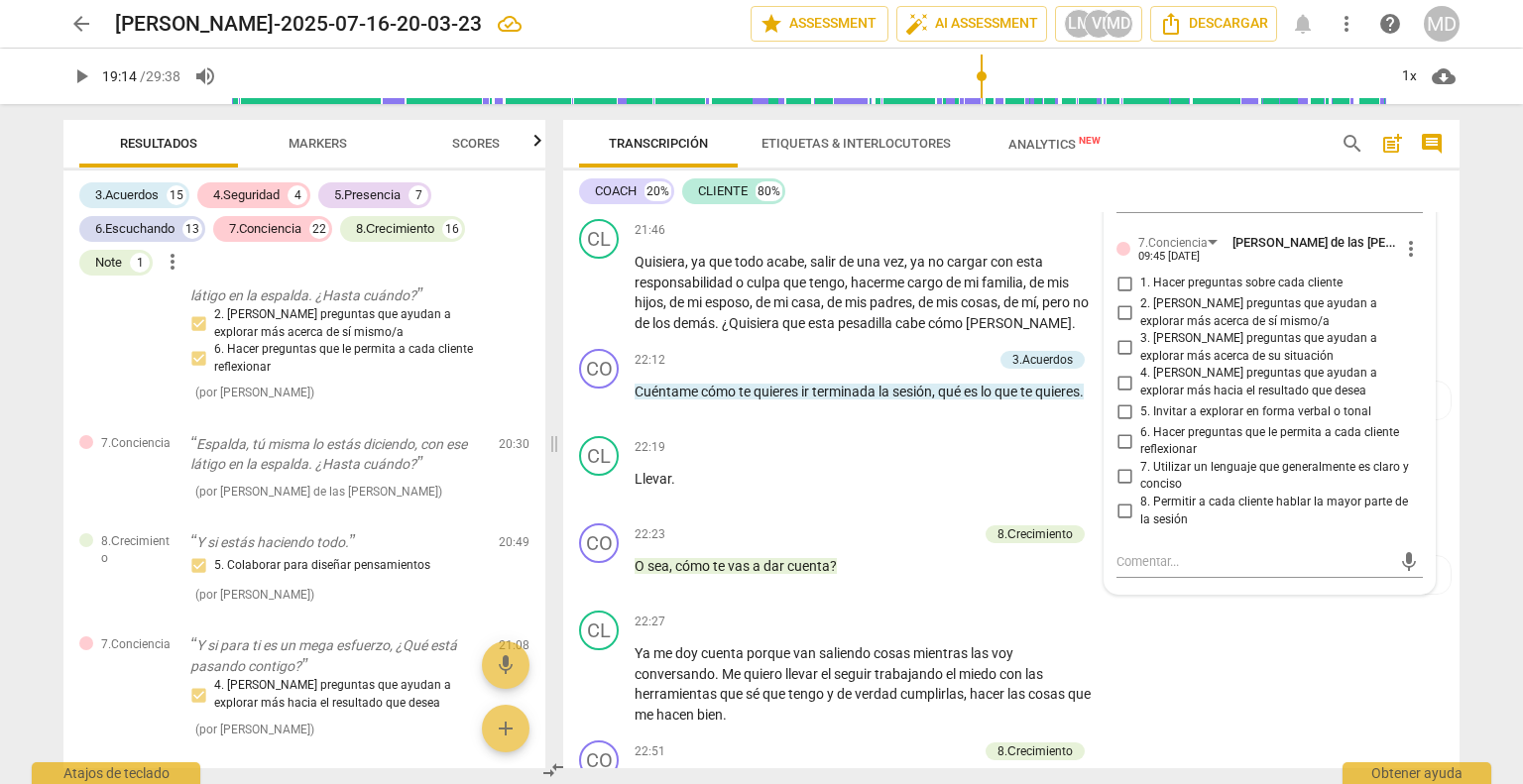 click on "6. Hacer preguntas que le permita a cada cliente reflexionar" at bounding box center (1124, 441) 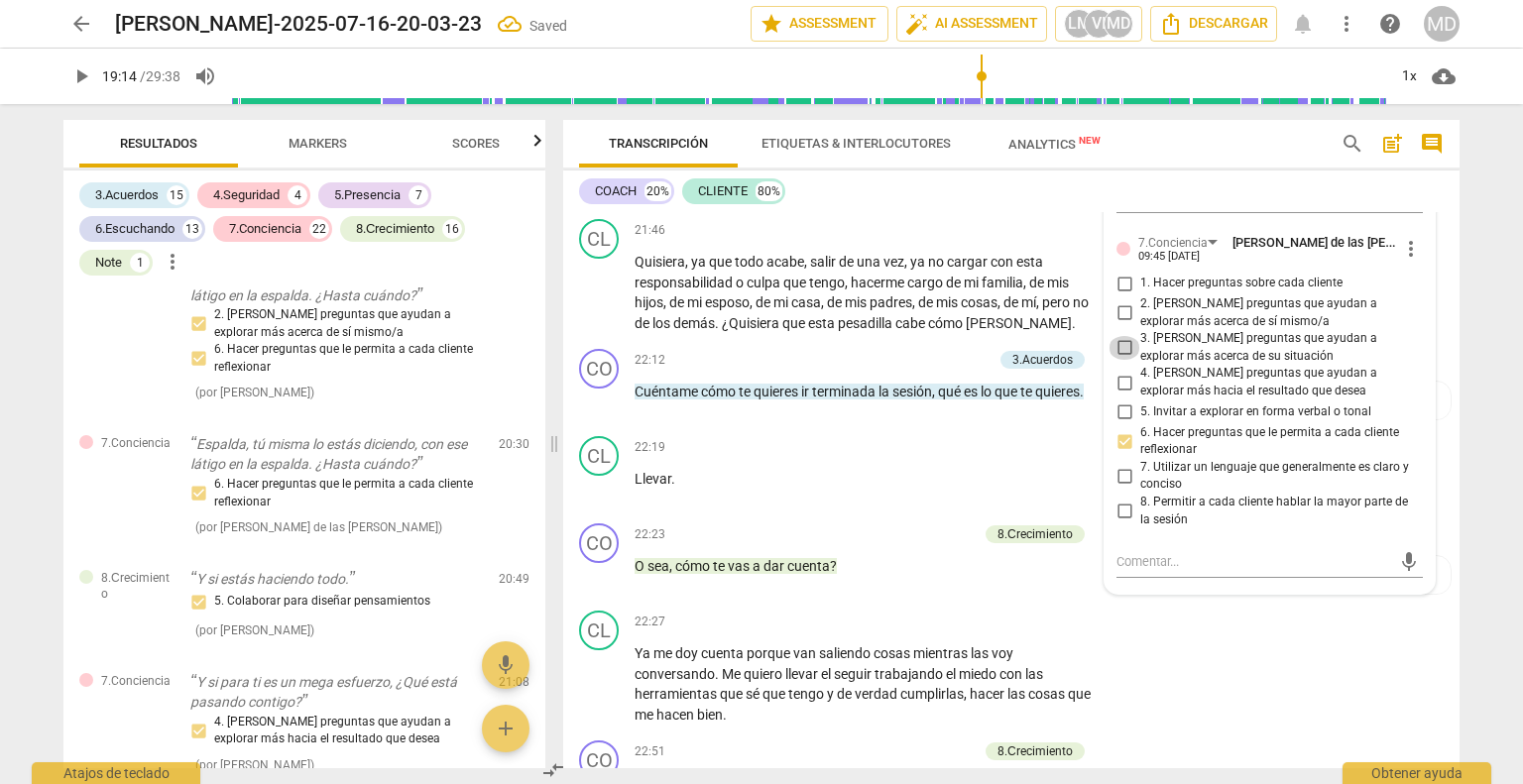 click on "3. [PERSON_NAME] preguntas que ayudan a explorar más acerca de su situación" at bounding box center (1124, 348) 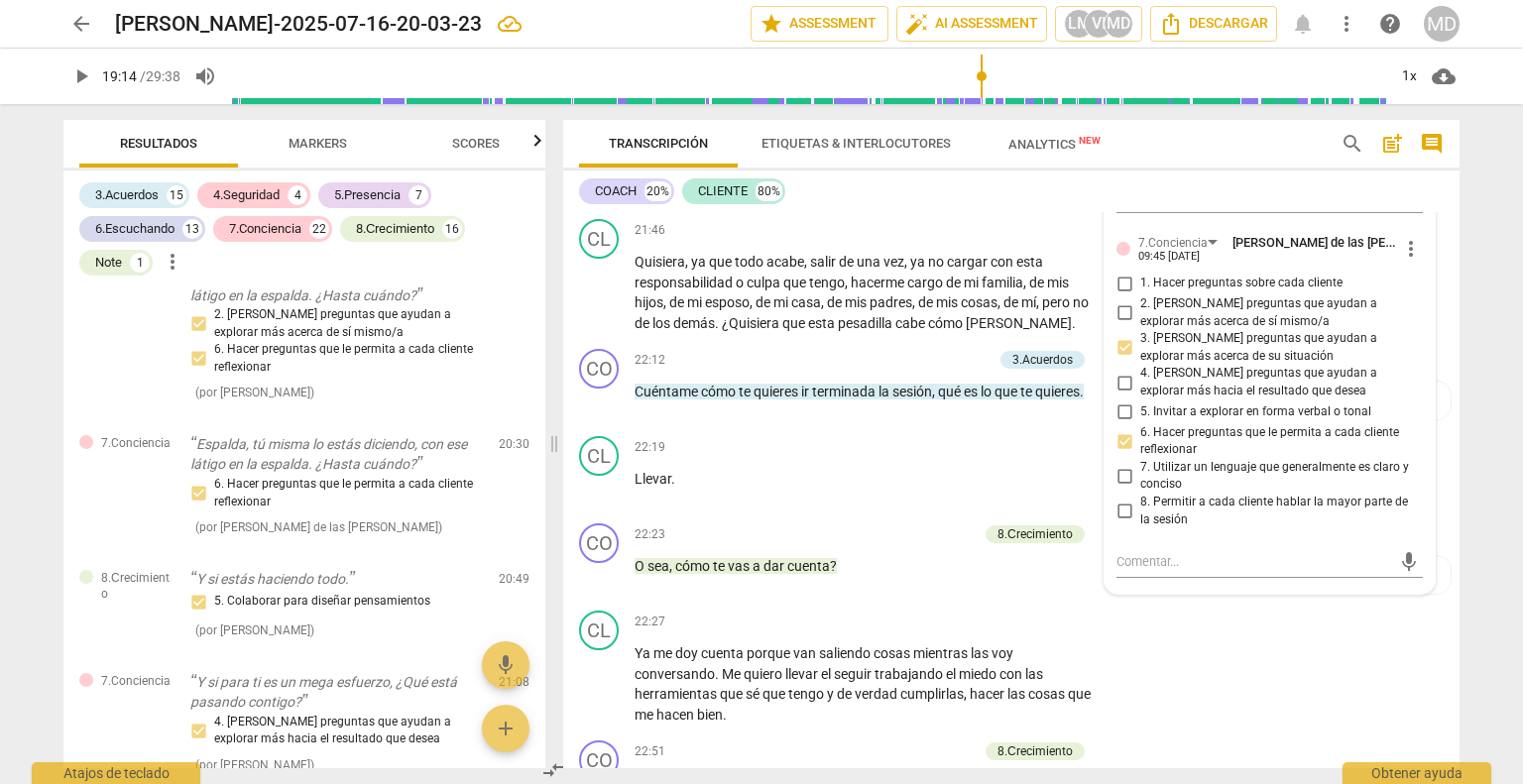 click on "21:43 + Add competency 8.Сrecimiento keyboard_arrow_right Entonces ." at bounding box center [873, 168] 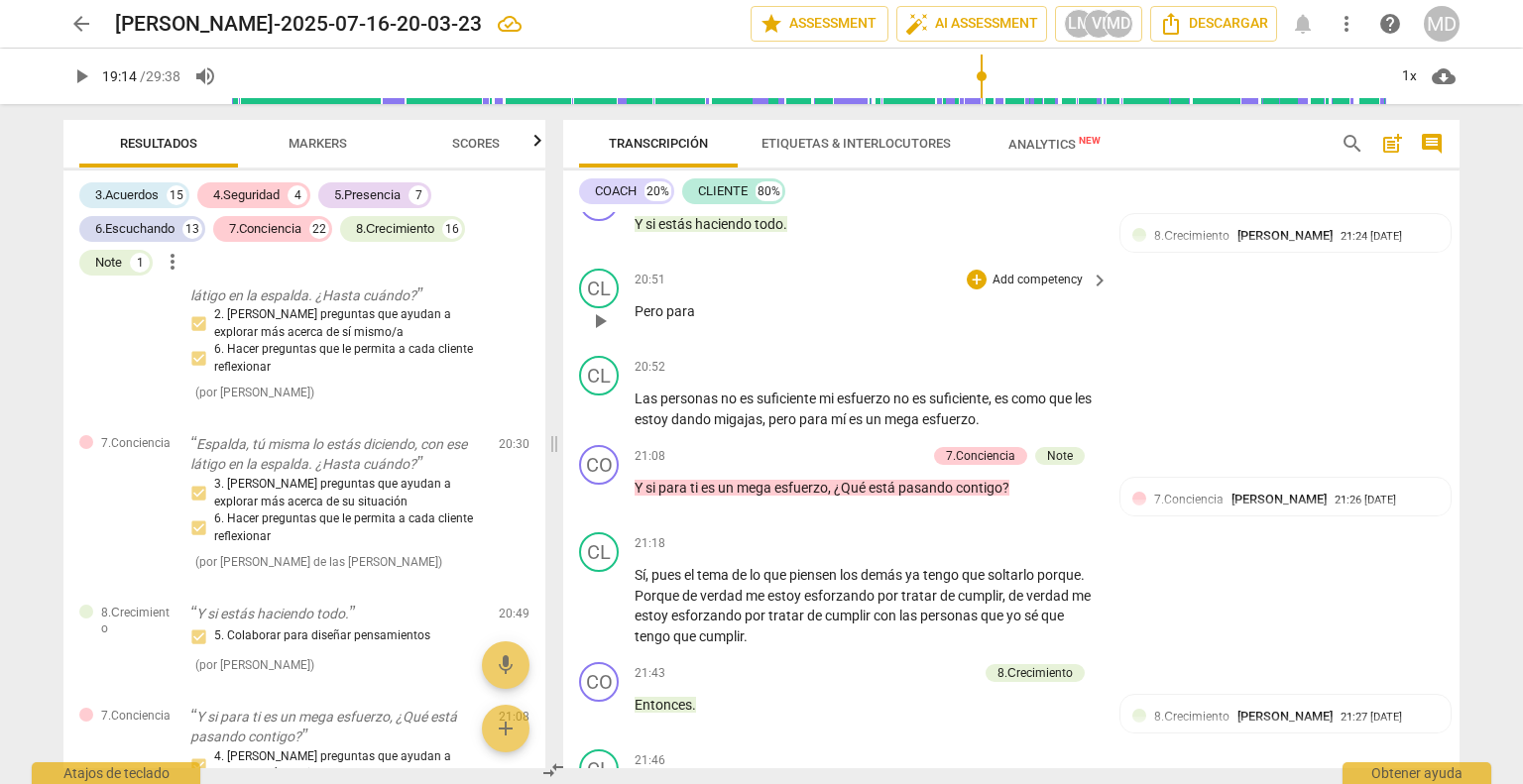 scroll, scrollTop: 6284, scrollLeft: 0, axis: vertical 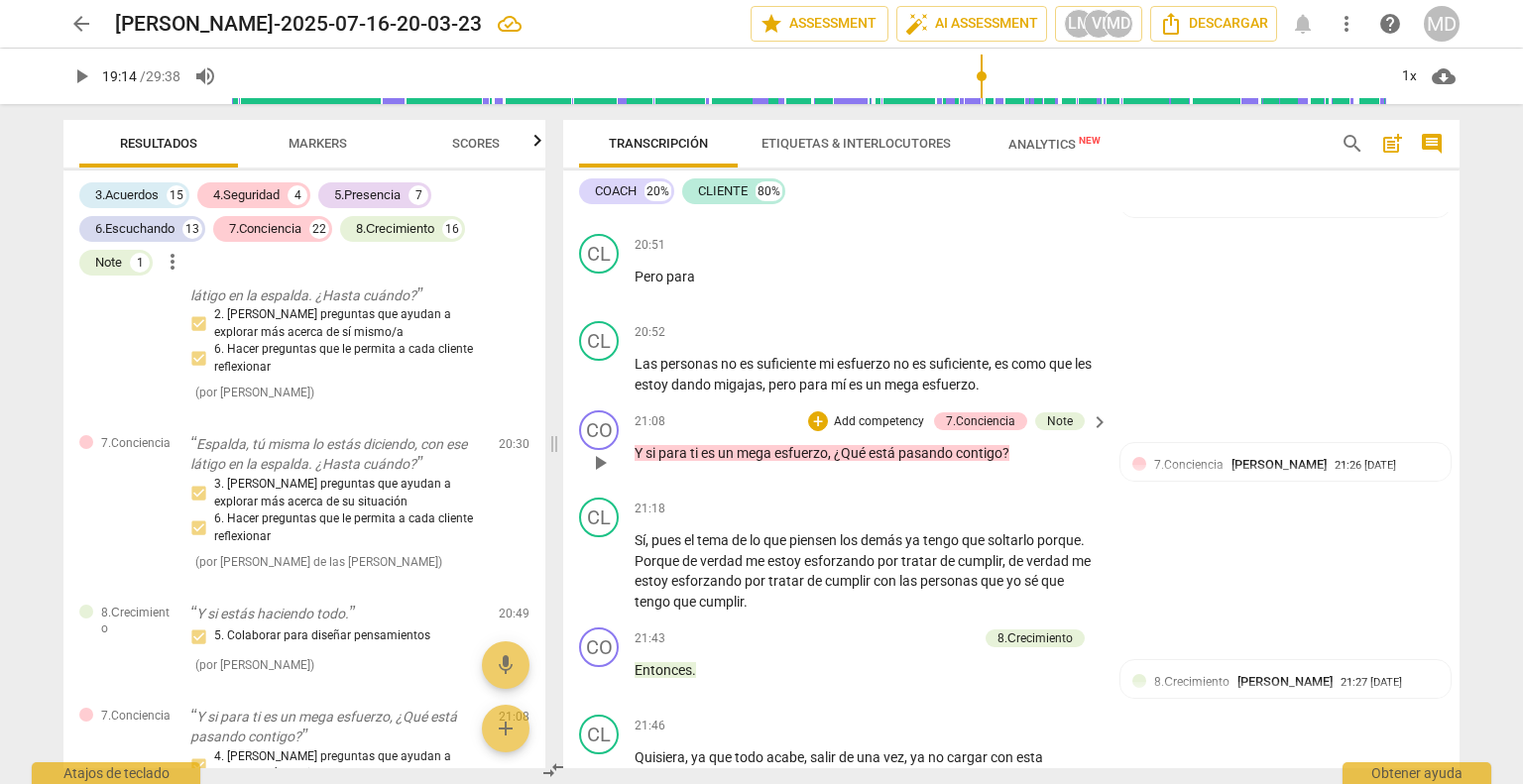 click on "Add competency" at bounding box center [879, 422] 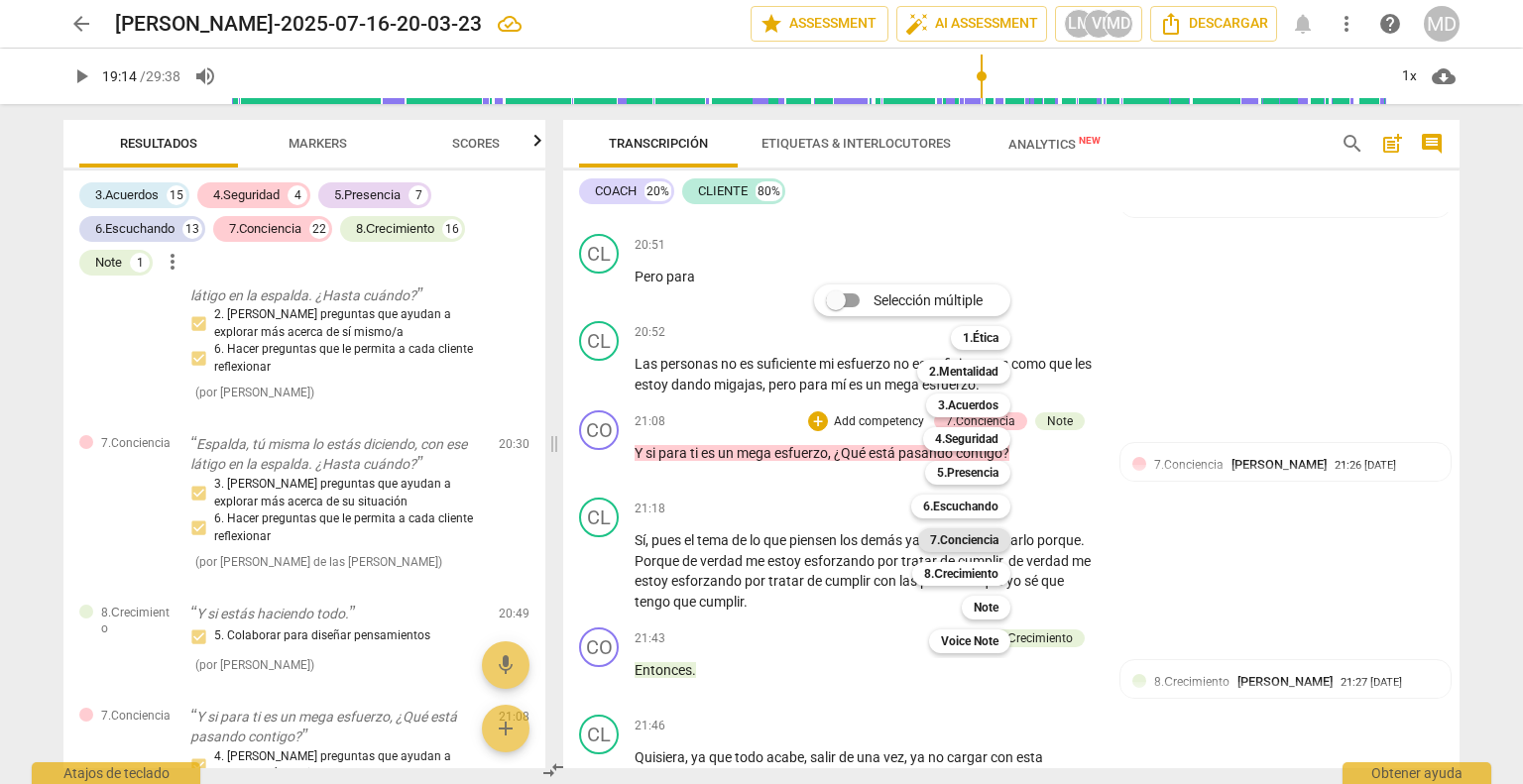 click on "7.Conciencia" at bounding box center (964, 540) 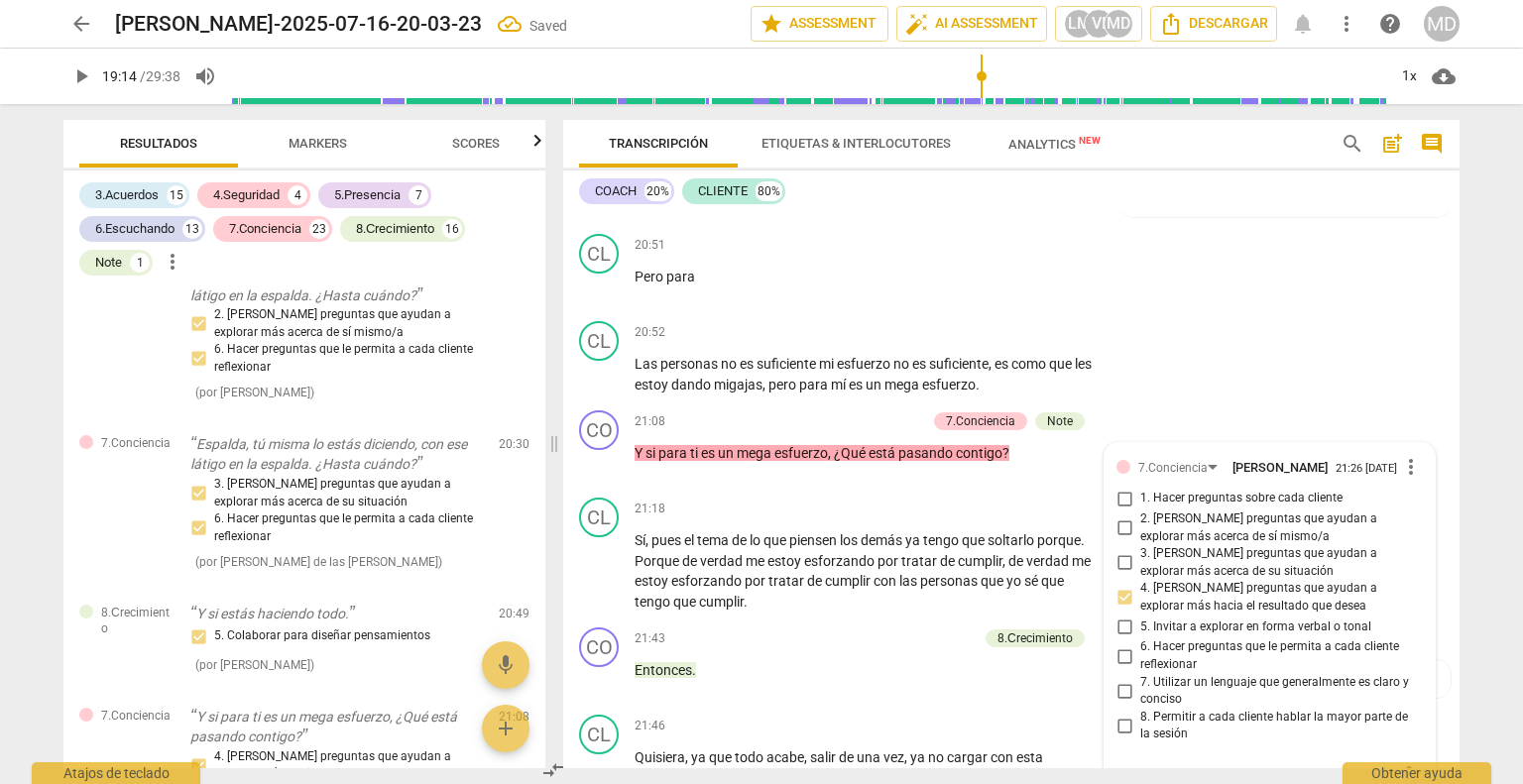 scroll, scrollTop: 6626, scrollLeft: 0, axis: vertical 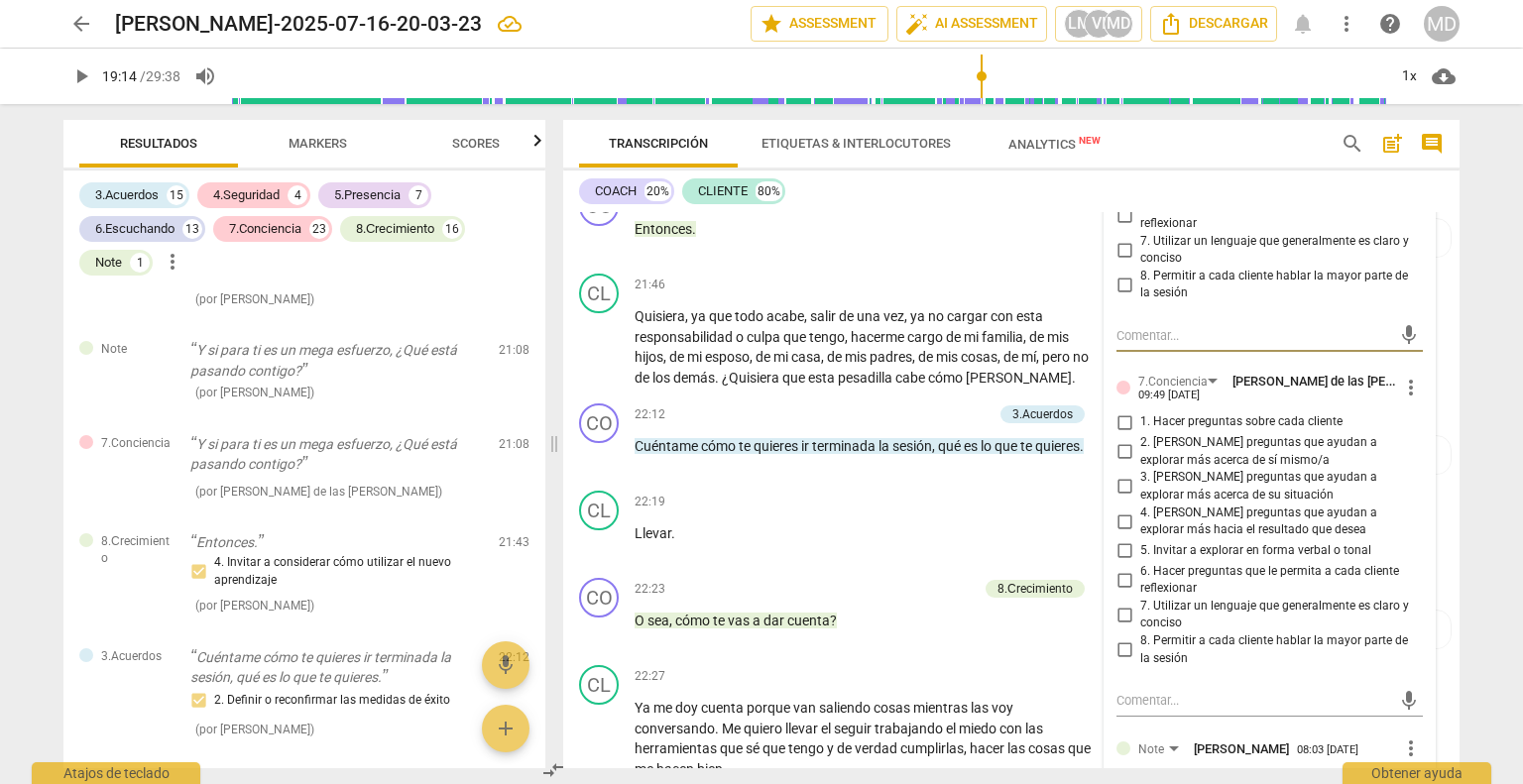 click on "3. [PERSON_NAME] preguntas que ayudan a explorar más acerca de su situación" at bounding box center (1124, 487) 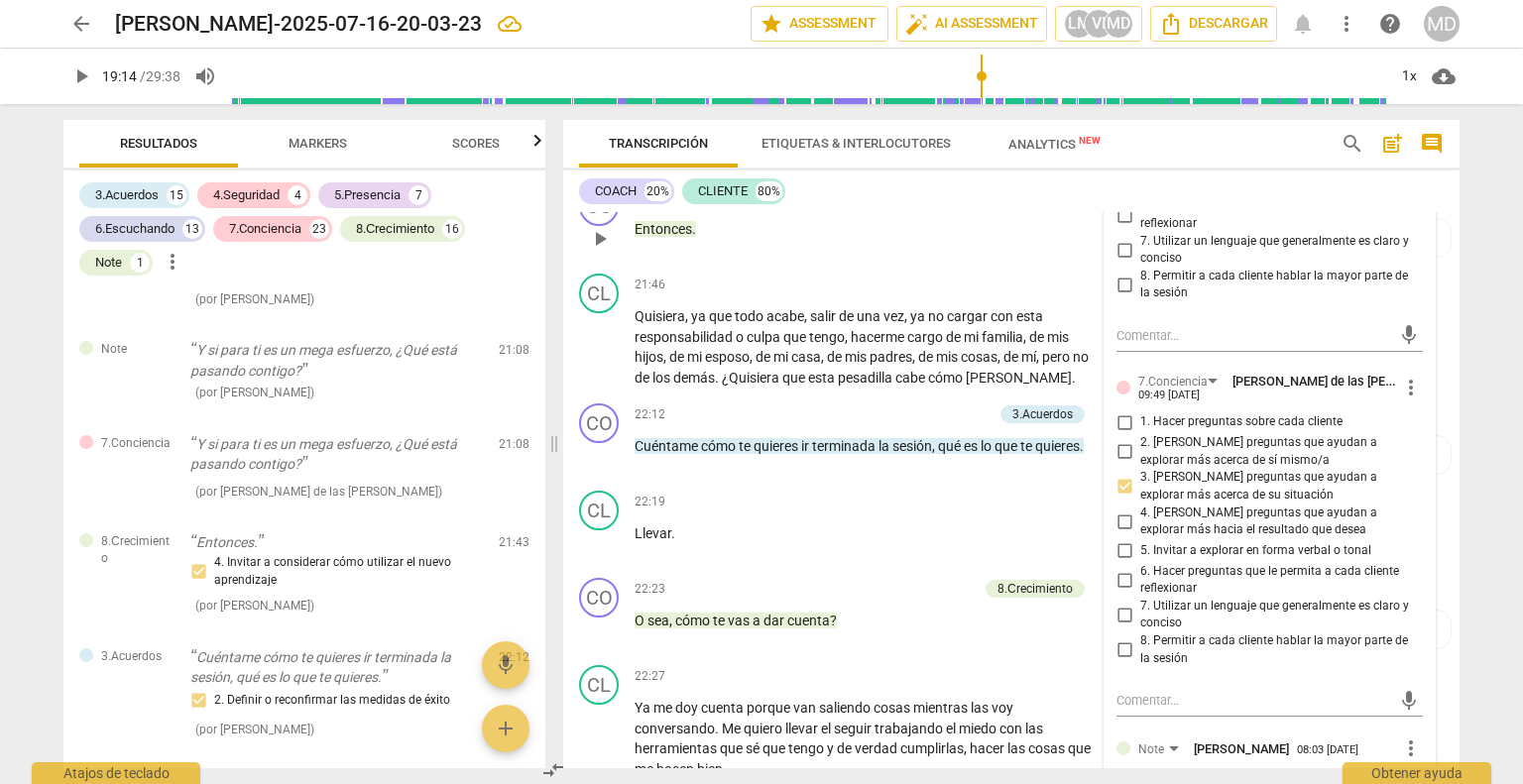 click on "21:43 + Add competency 8.Сrecimiento keyboard_arrow_right Entonces ." at bounding box center (873, 222) 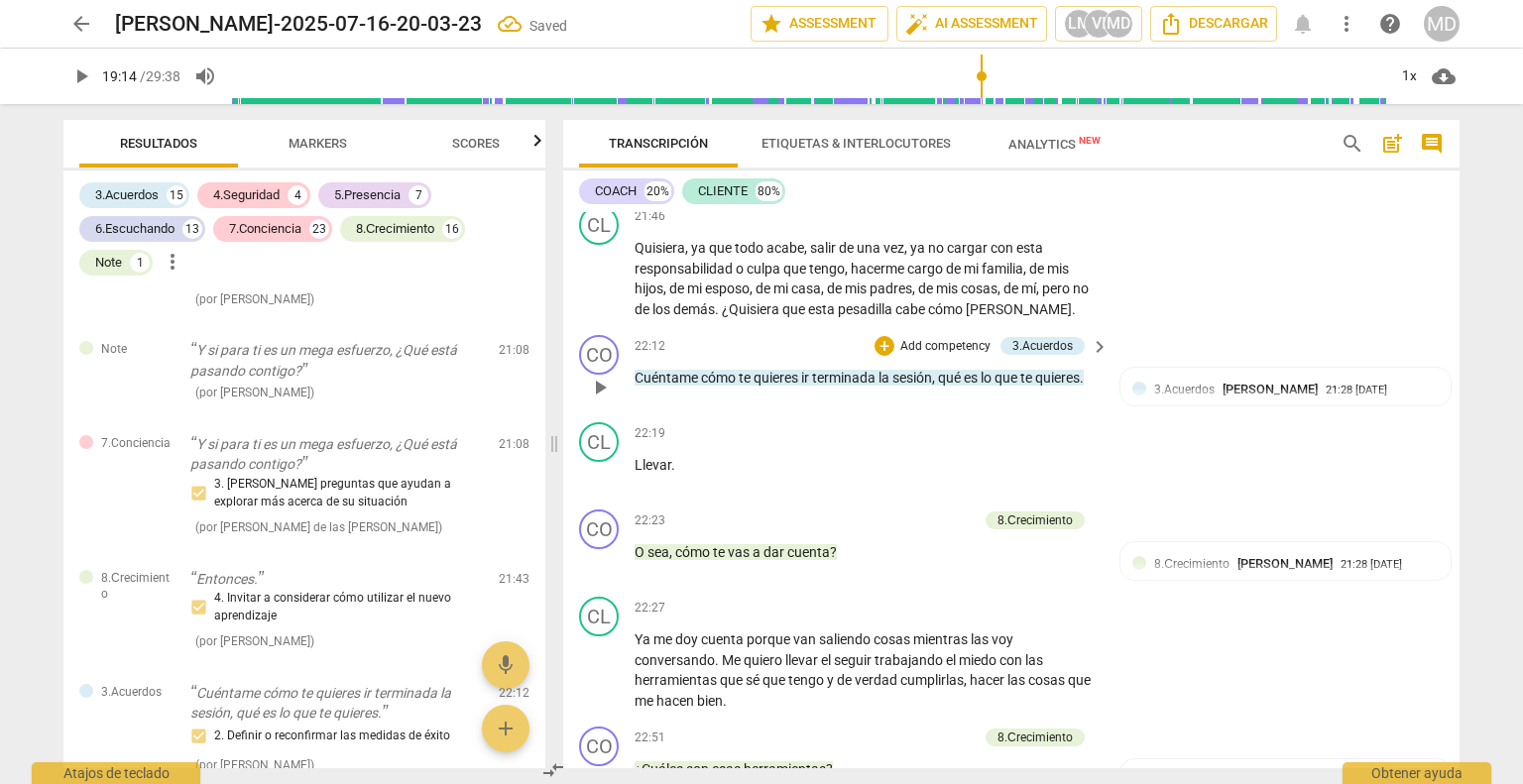 scroll, scrollTop: 6824, scrollLeft: 0, axis: vertical 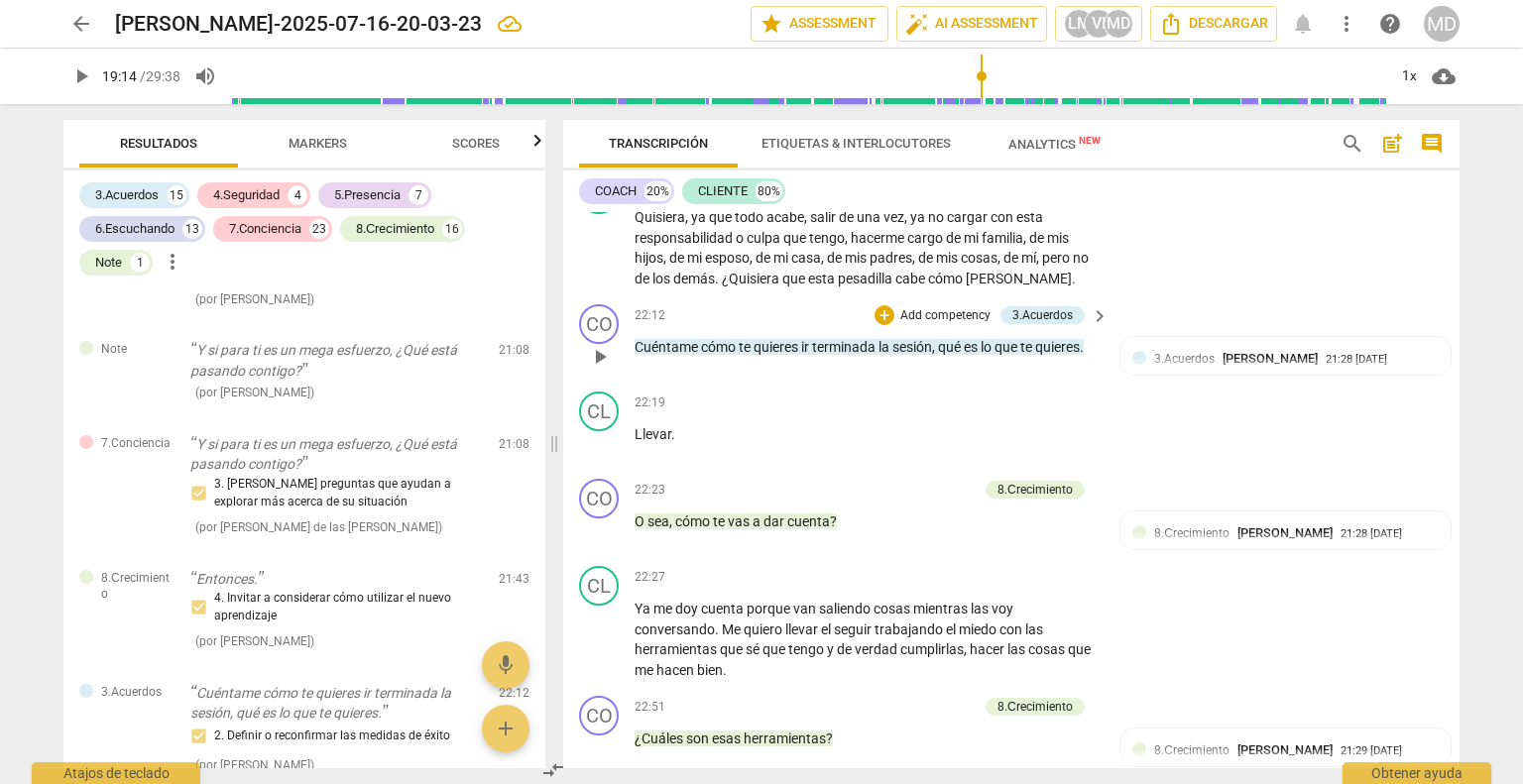 click on "Add competency" at bounding box center [945, 316] 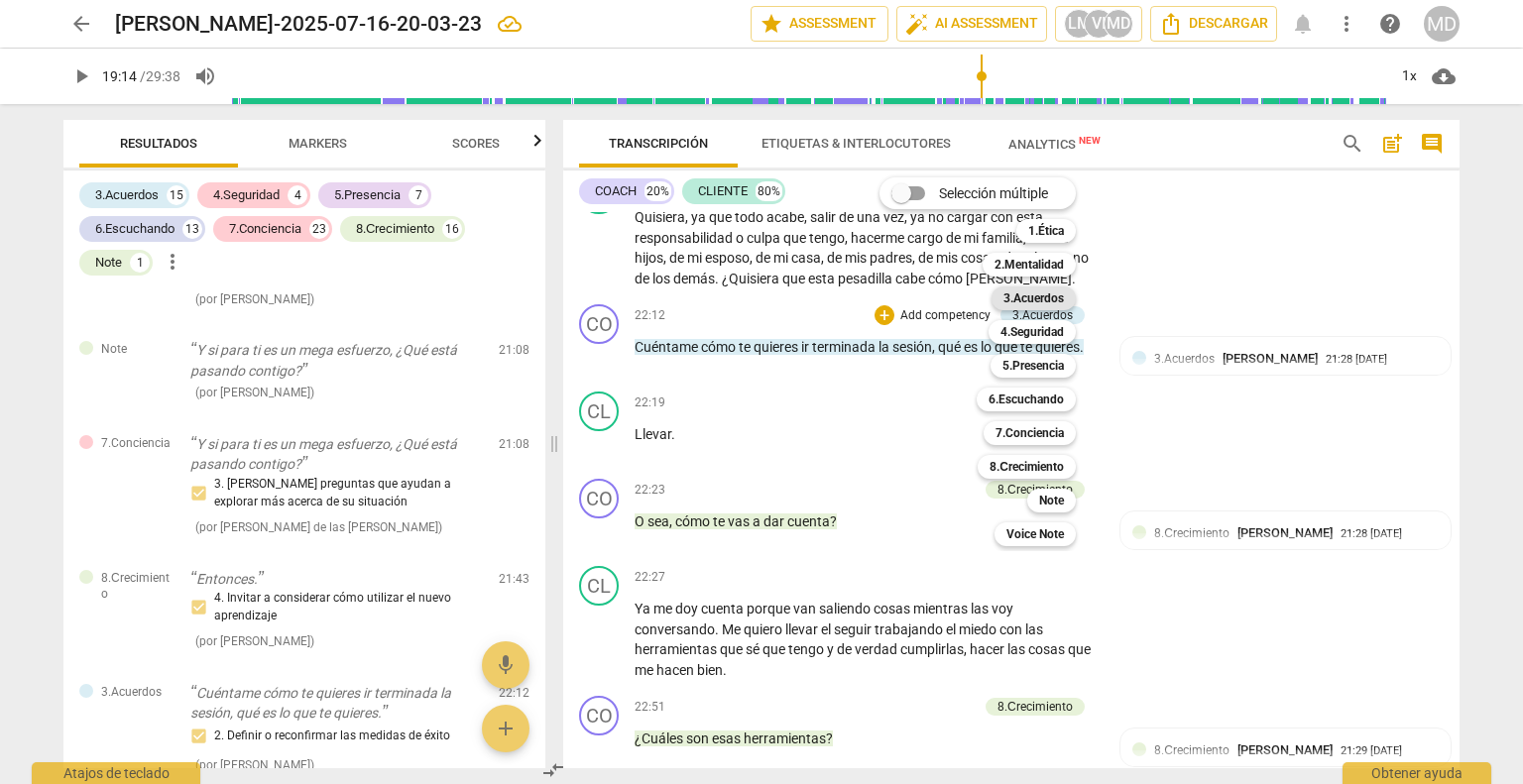 click on "3.Acuerdos" at bounding box center (1033, 298) 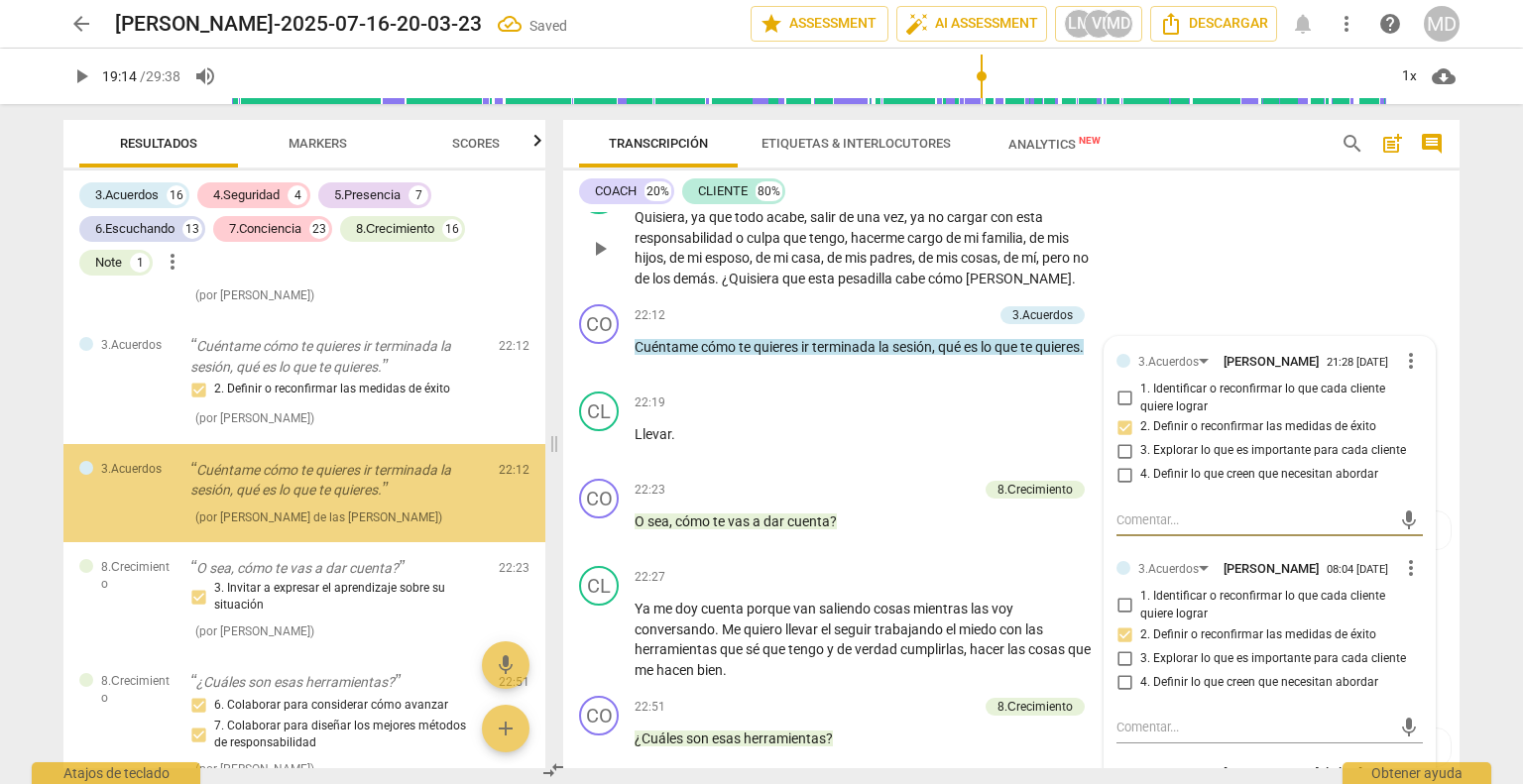 scroll, scrollTop: 11263, scrollLeft: 0, axis: vertical 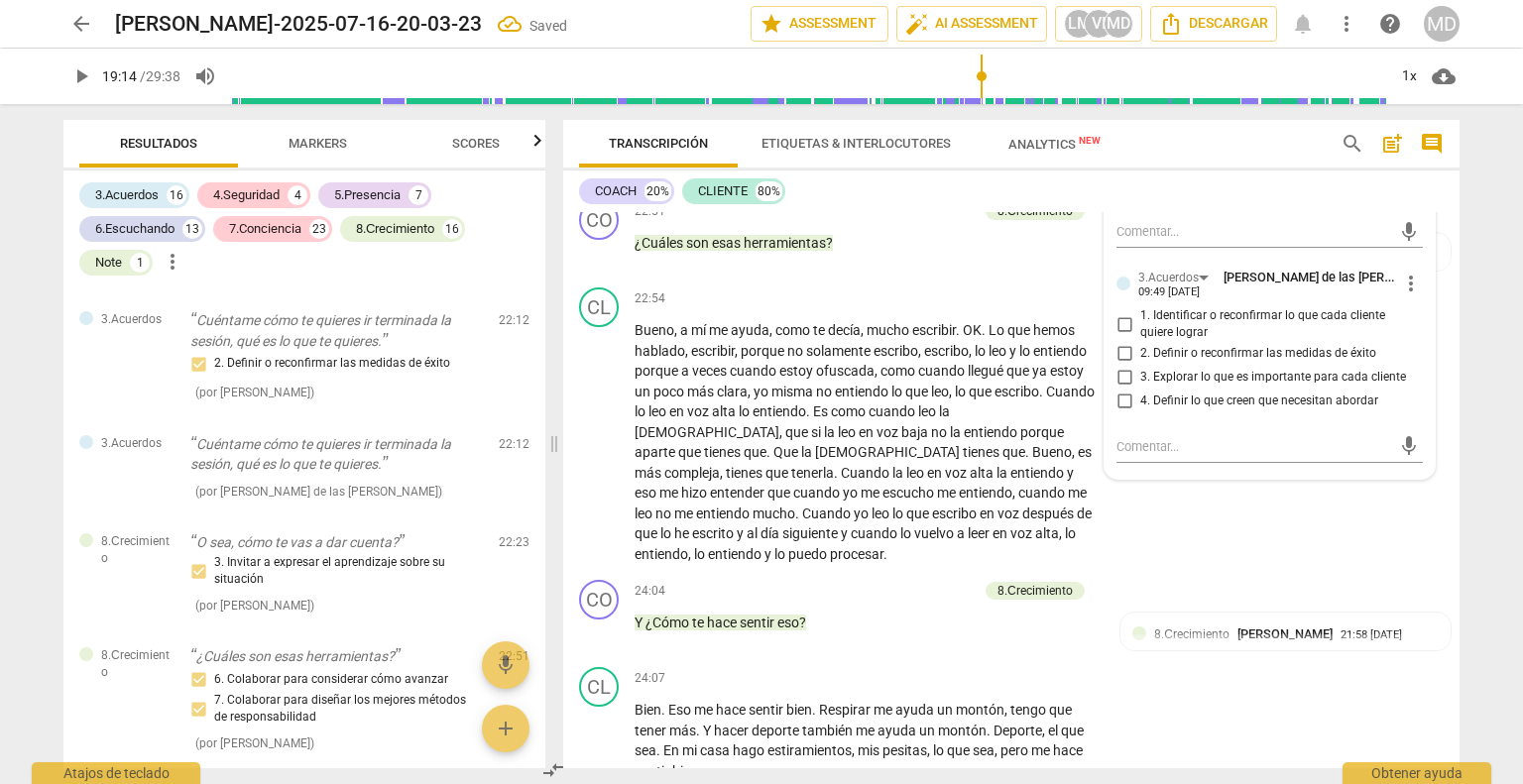 click on "2. Definir o reconfirmar las medidas de éxito" at bounding box center (1124, 354) 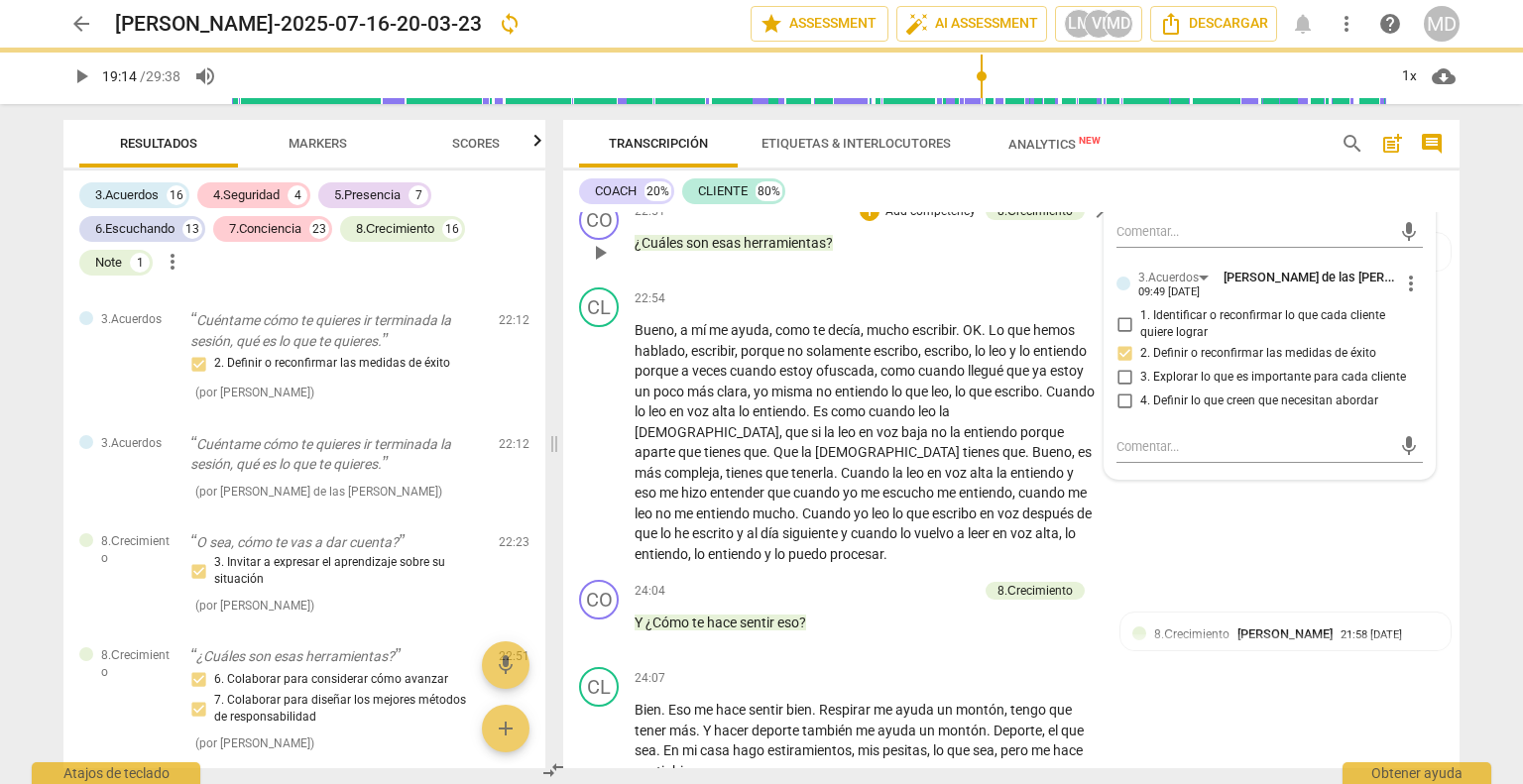 click on "22:51 + Add competency 8.Сrecimiento keyboard_arrow_right" at bounding box center (873, 211) 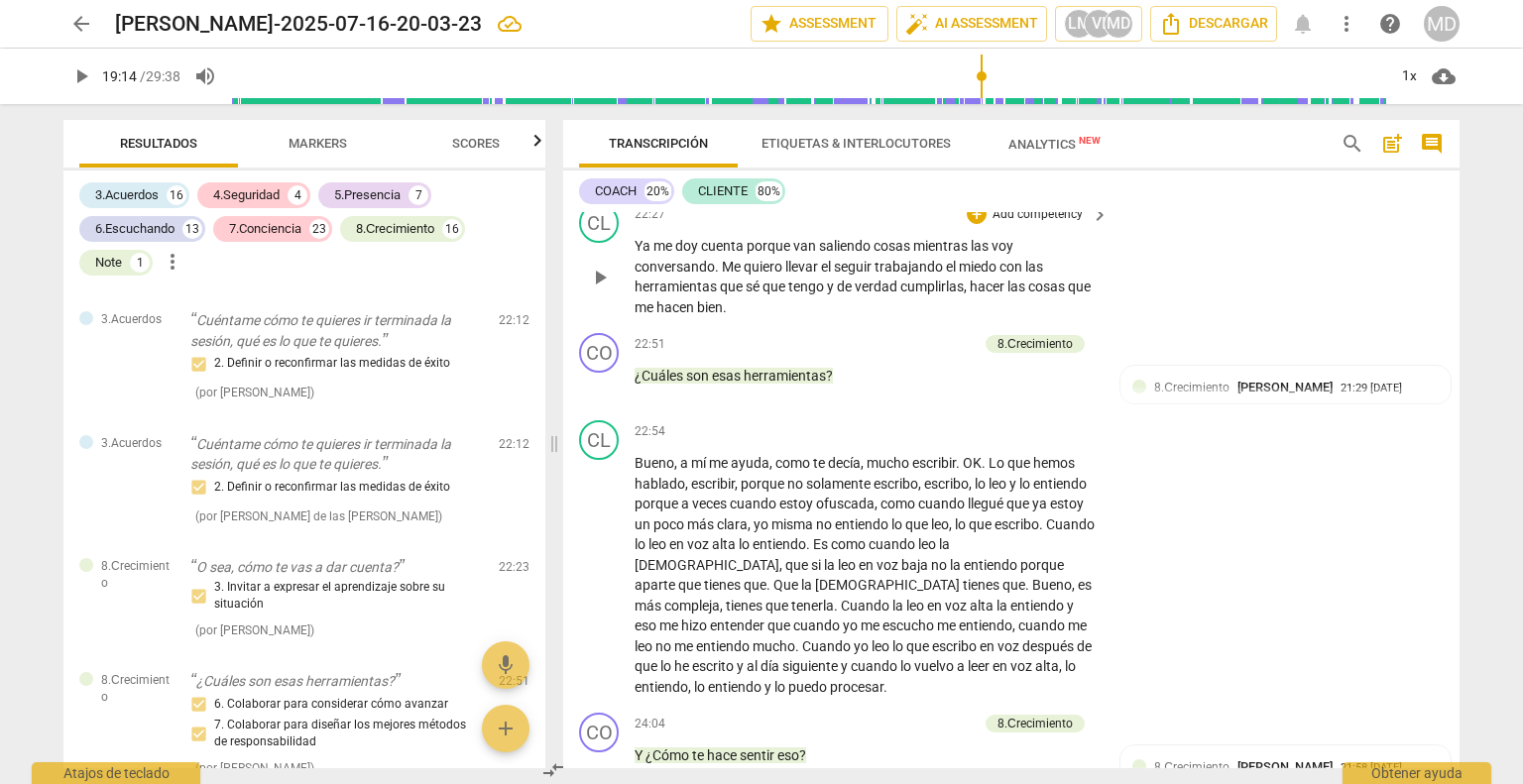 scroll, scrollTop: 7221, scrollLeft: 0, axis: vertical 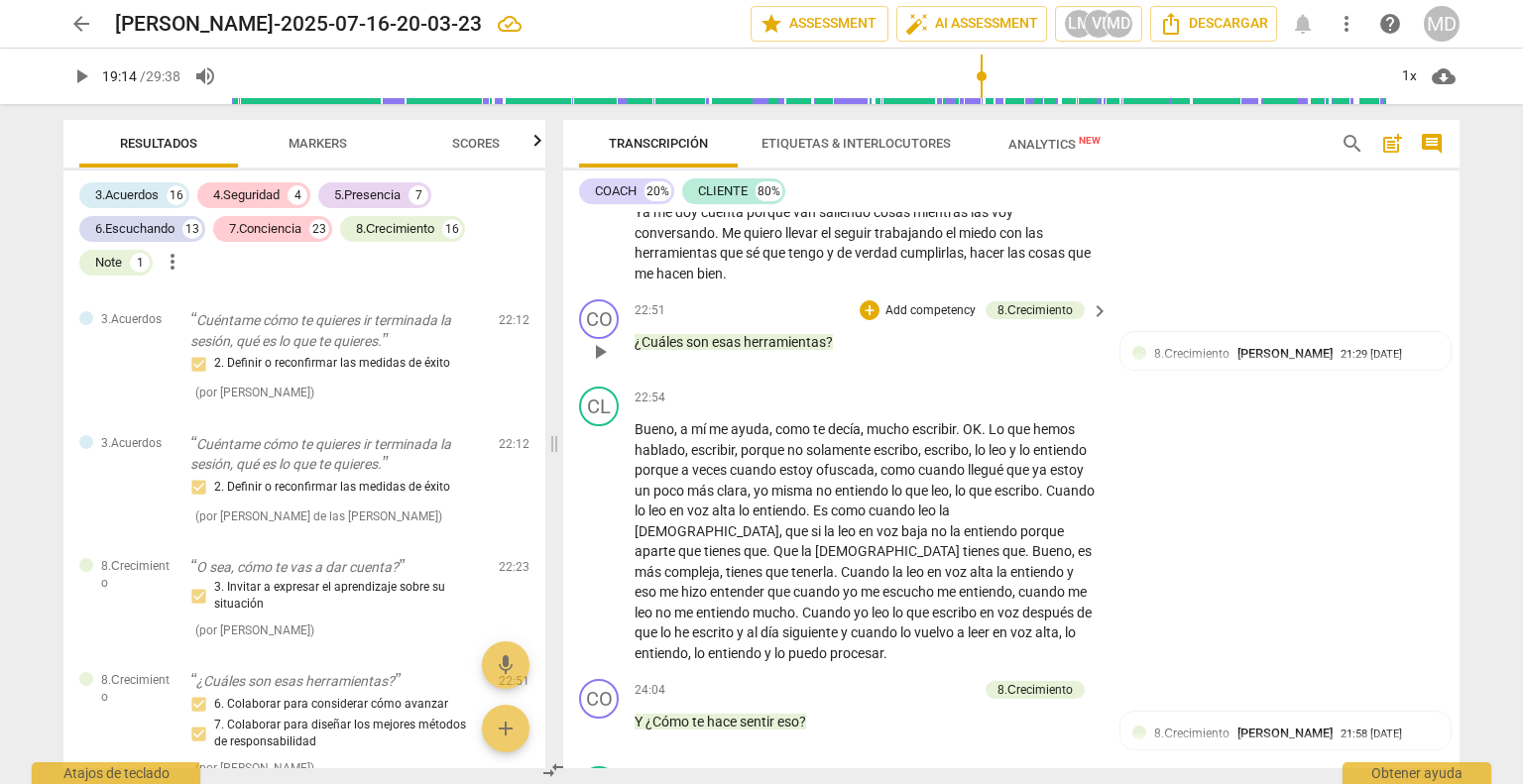click on "Add competency" at bounding box center (930, 311) 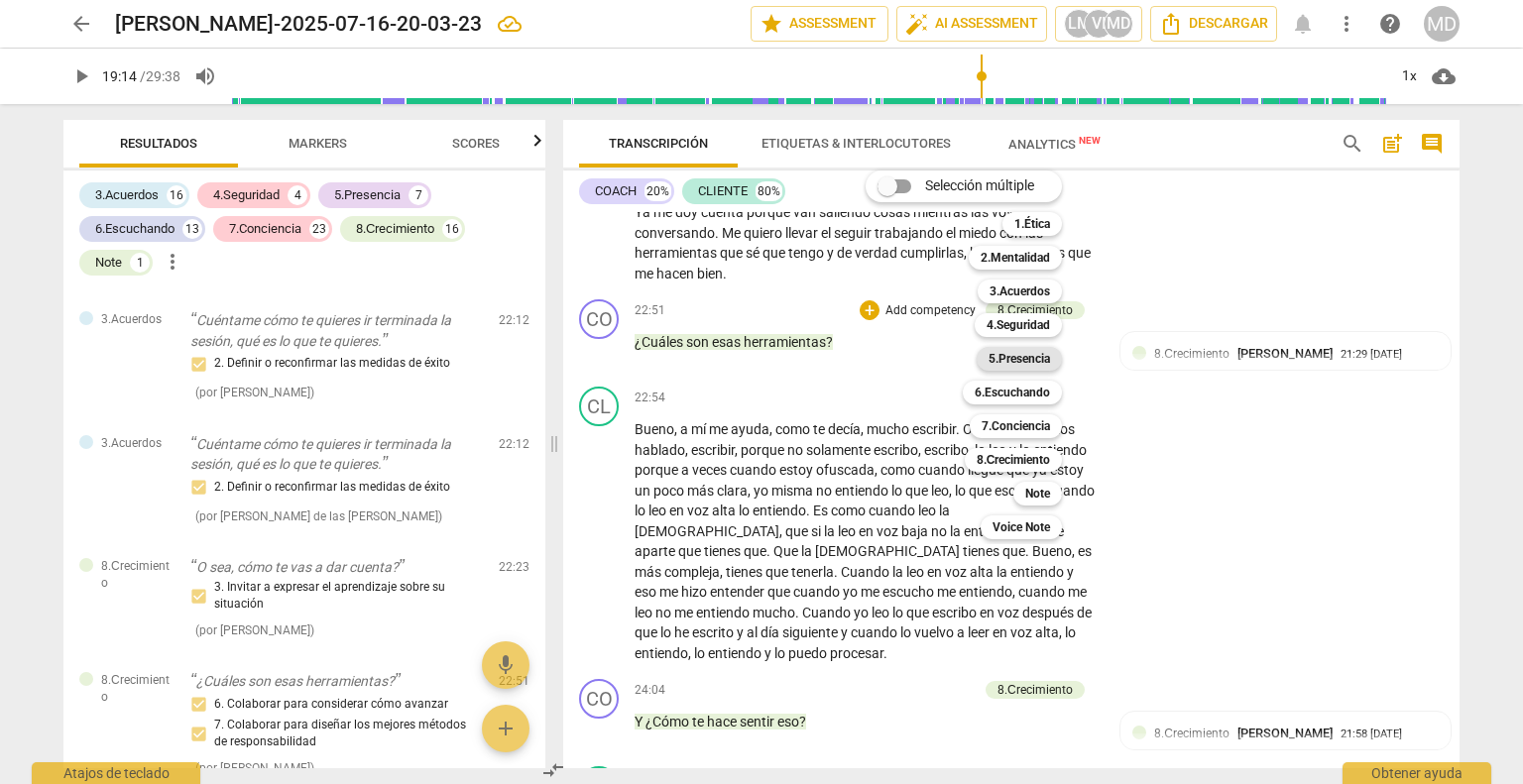 click on "5.Presencia" at bounding box center (1019, 359) 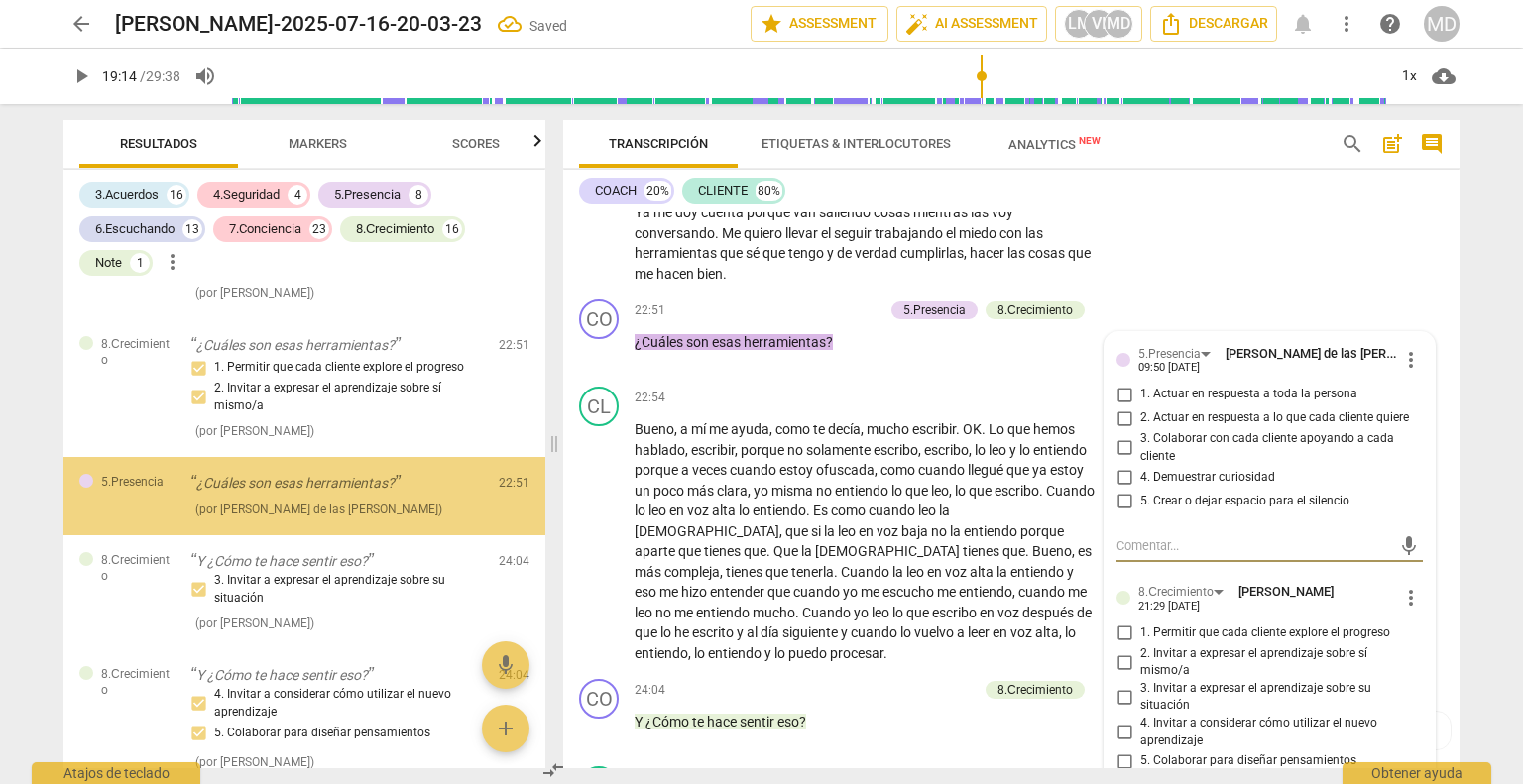 scroll, scrollTop: 11767, scrollLeft: 0, axis: vertical 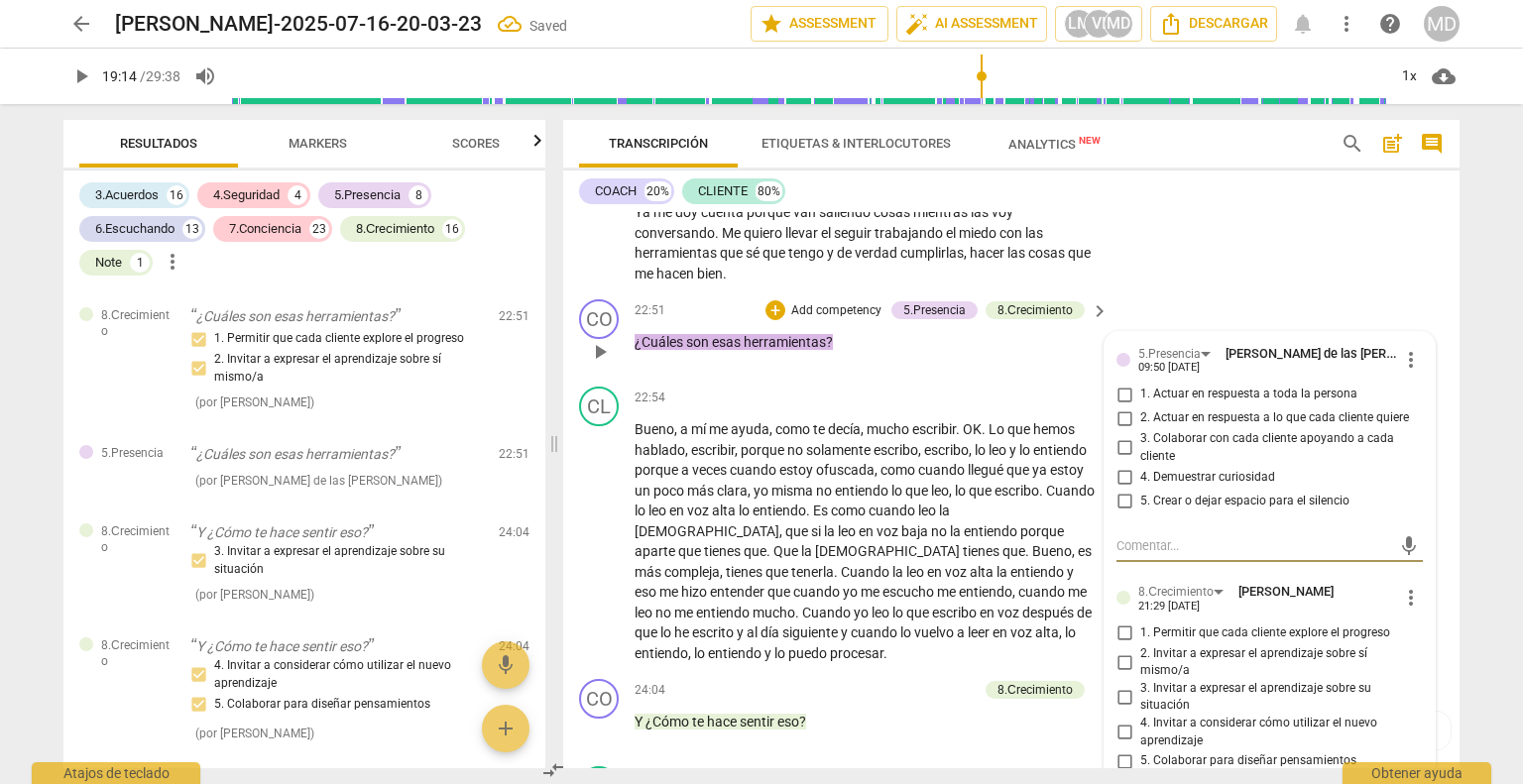 click on "2. Actuar en respuesta a lo que cada cliente quiere" at bounding box center (1124, 418) 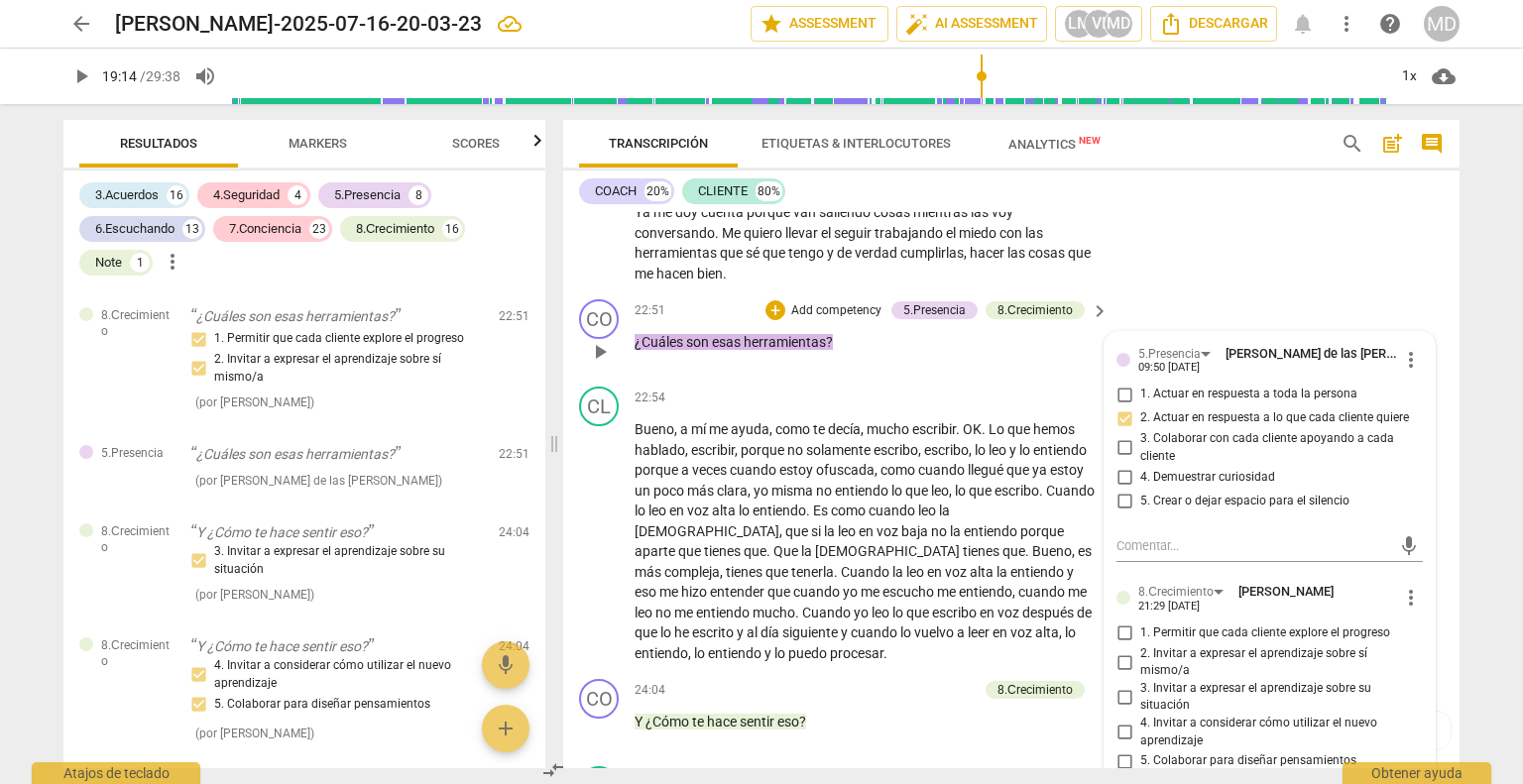 click on "3. Colaborar con cada cliente apoyando a cada cliente" at bounding box center (1124, 448) 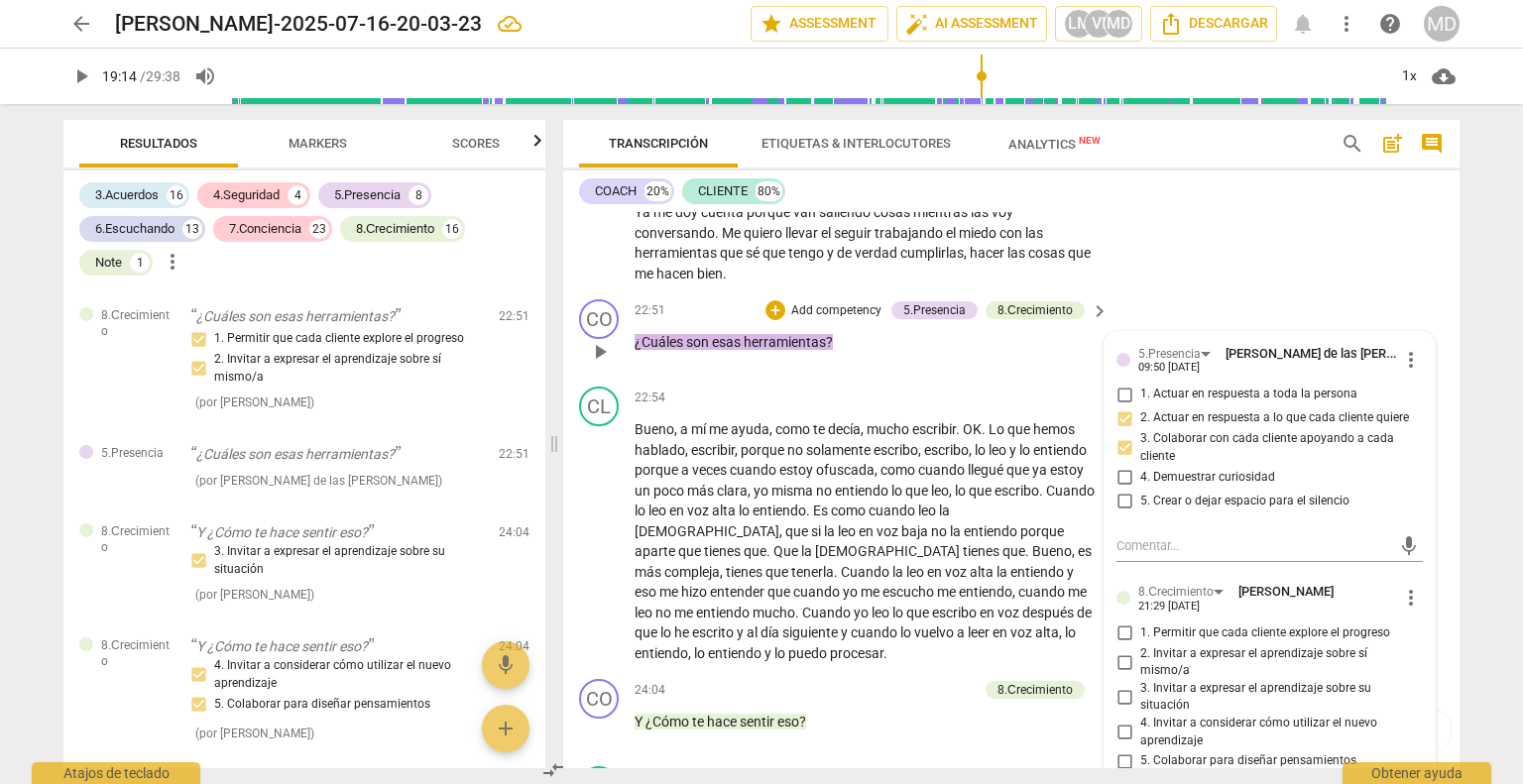 click on "4. Demuestrar curiosidad" at bounding box center [1124, 477] 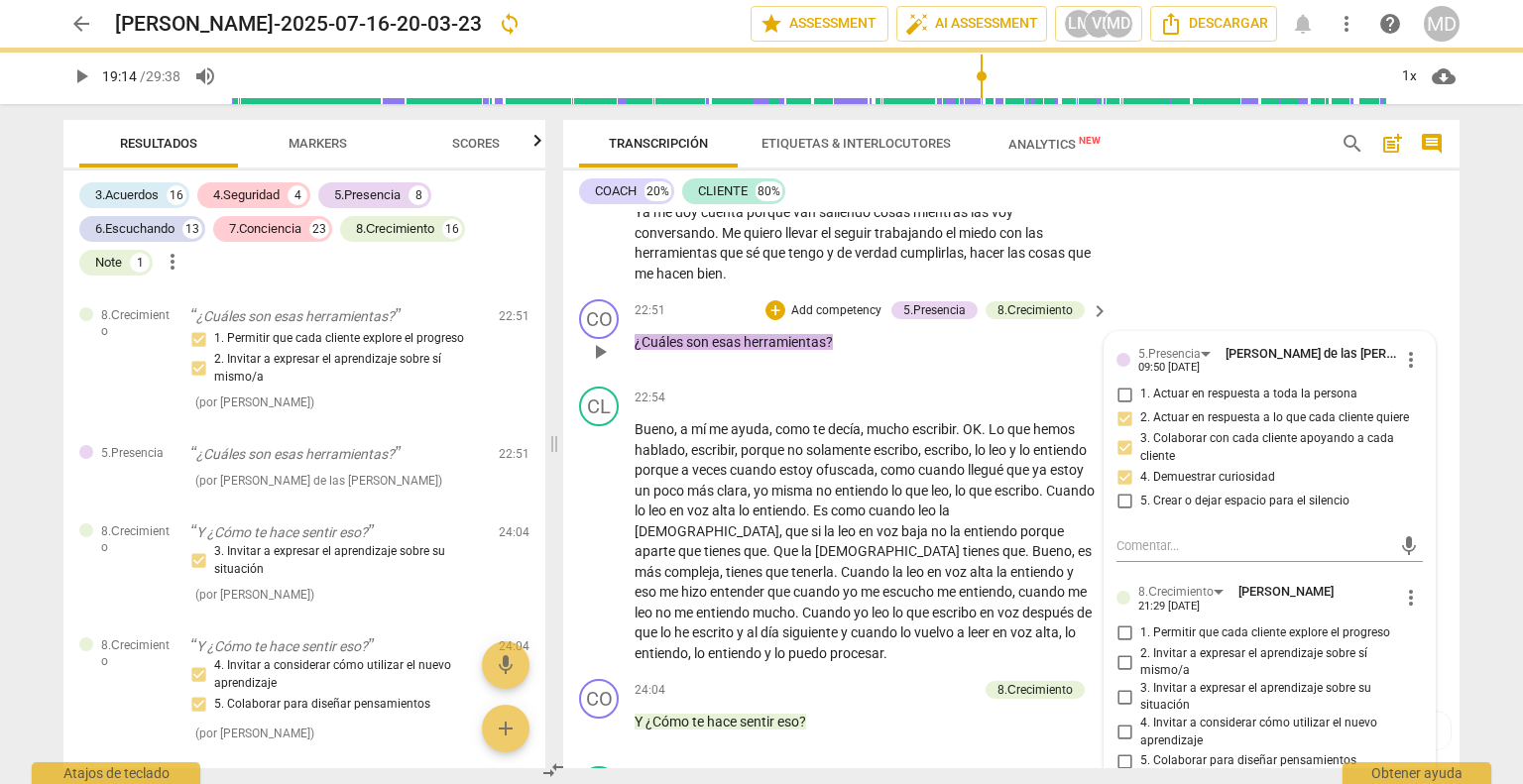click on "5. Crear o dejar espacio para el silencio" at bounding box center (1124, 501) 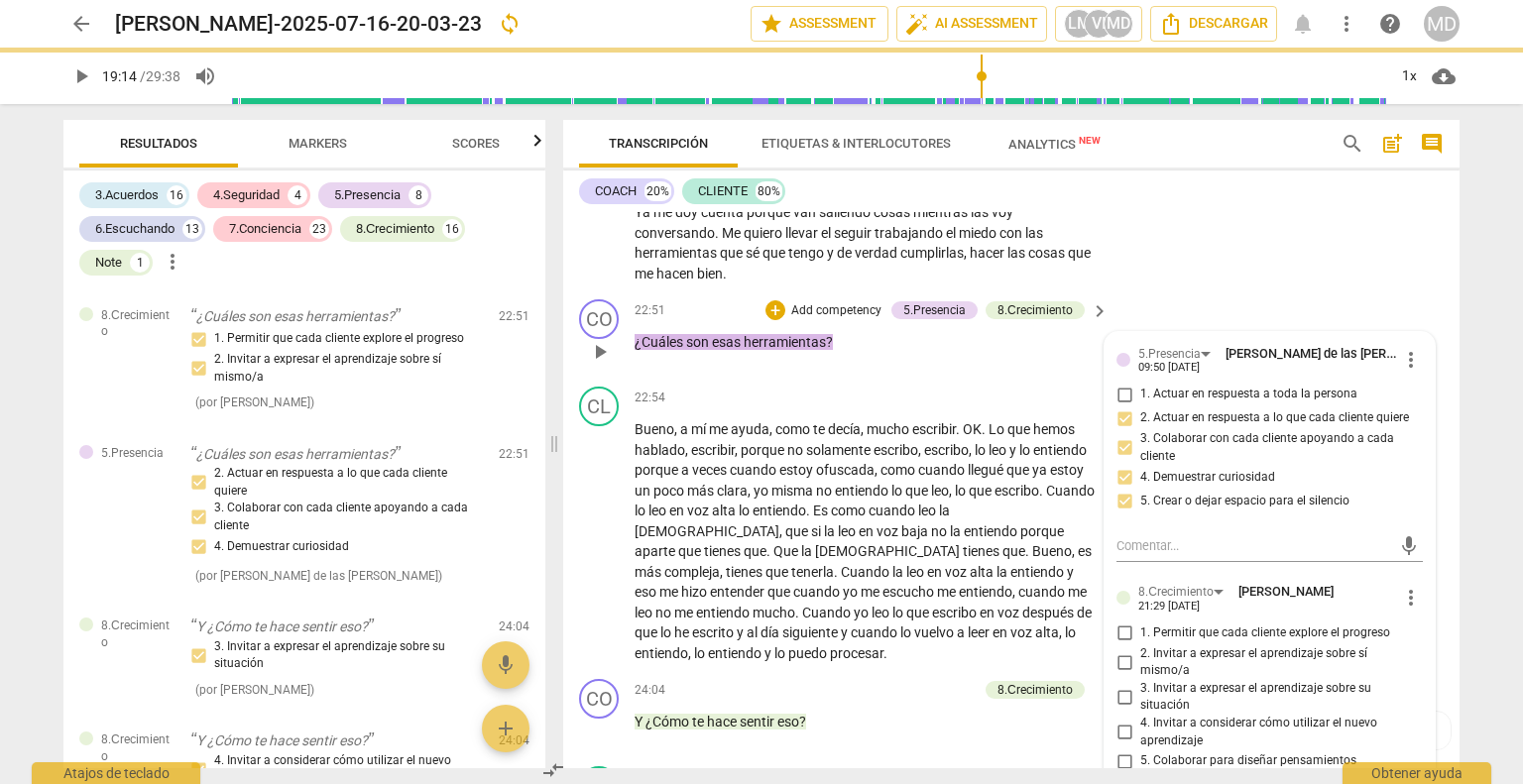 click on "Add competency" at bounding box center (836, 311) 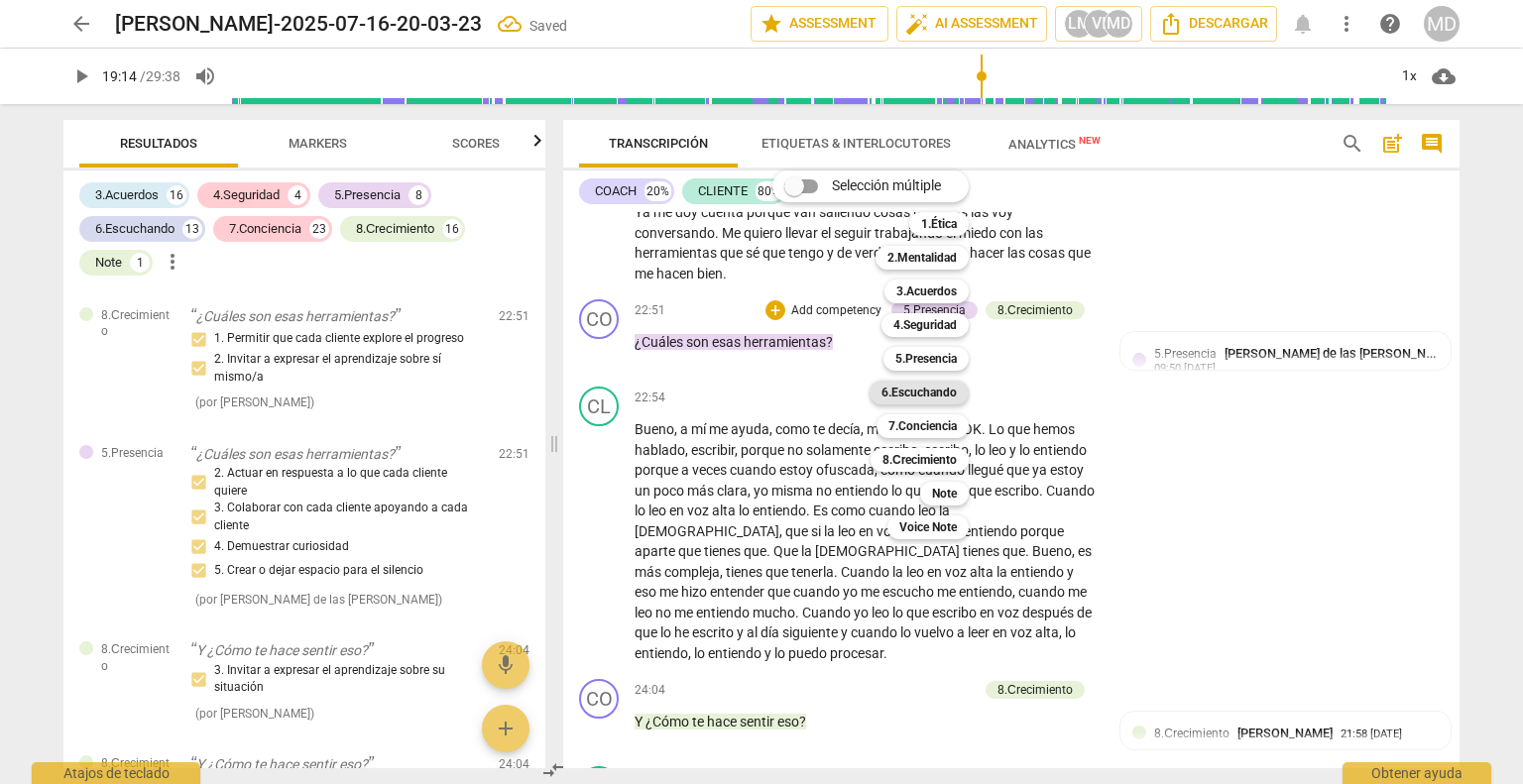 click on "6.Escuchando" at bounding box center [919, 392] 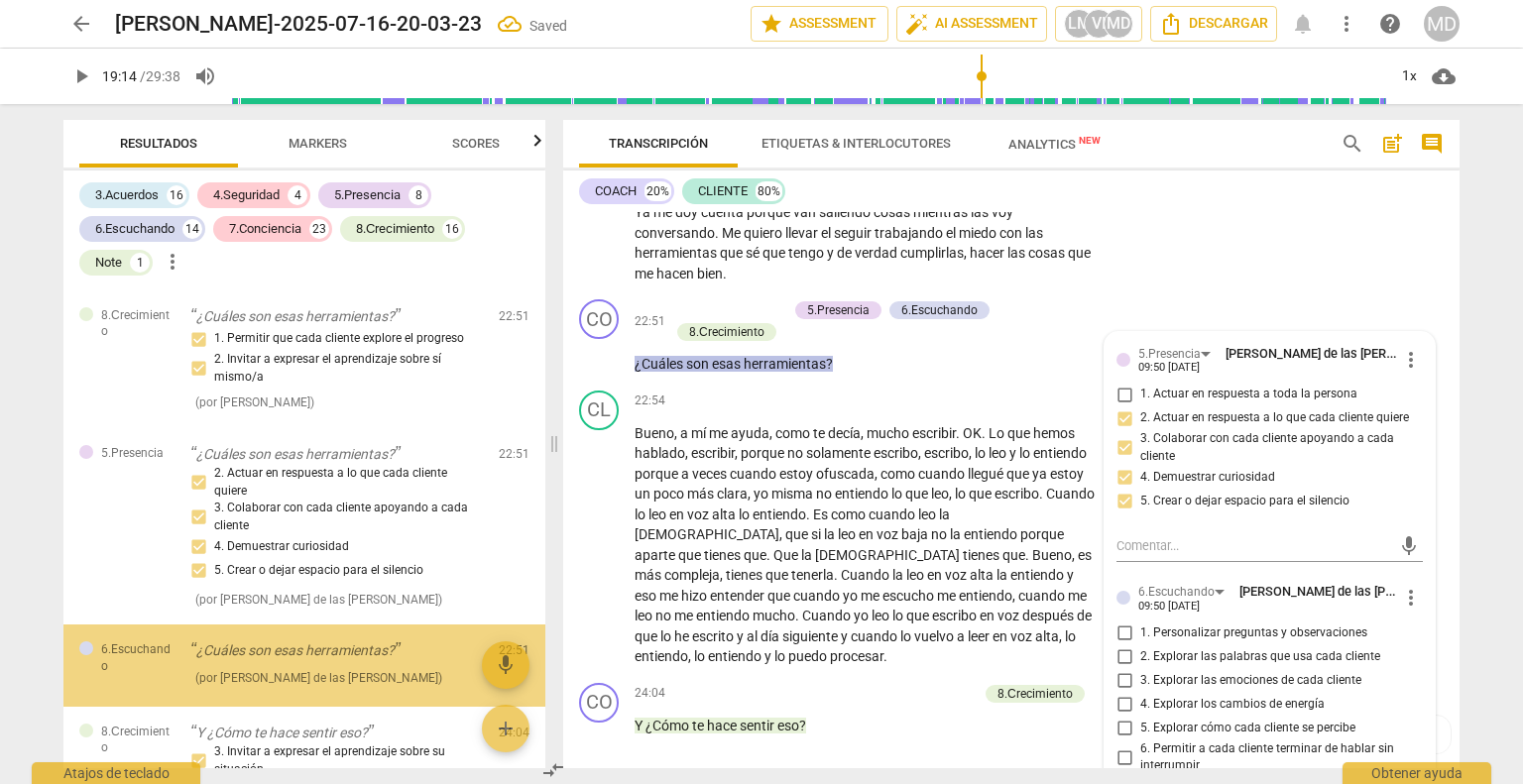 scroll, scrollTop: 11965, scrollLeft: 0, axis: vertical 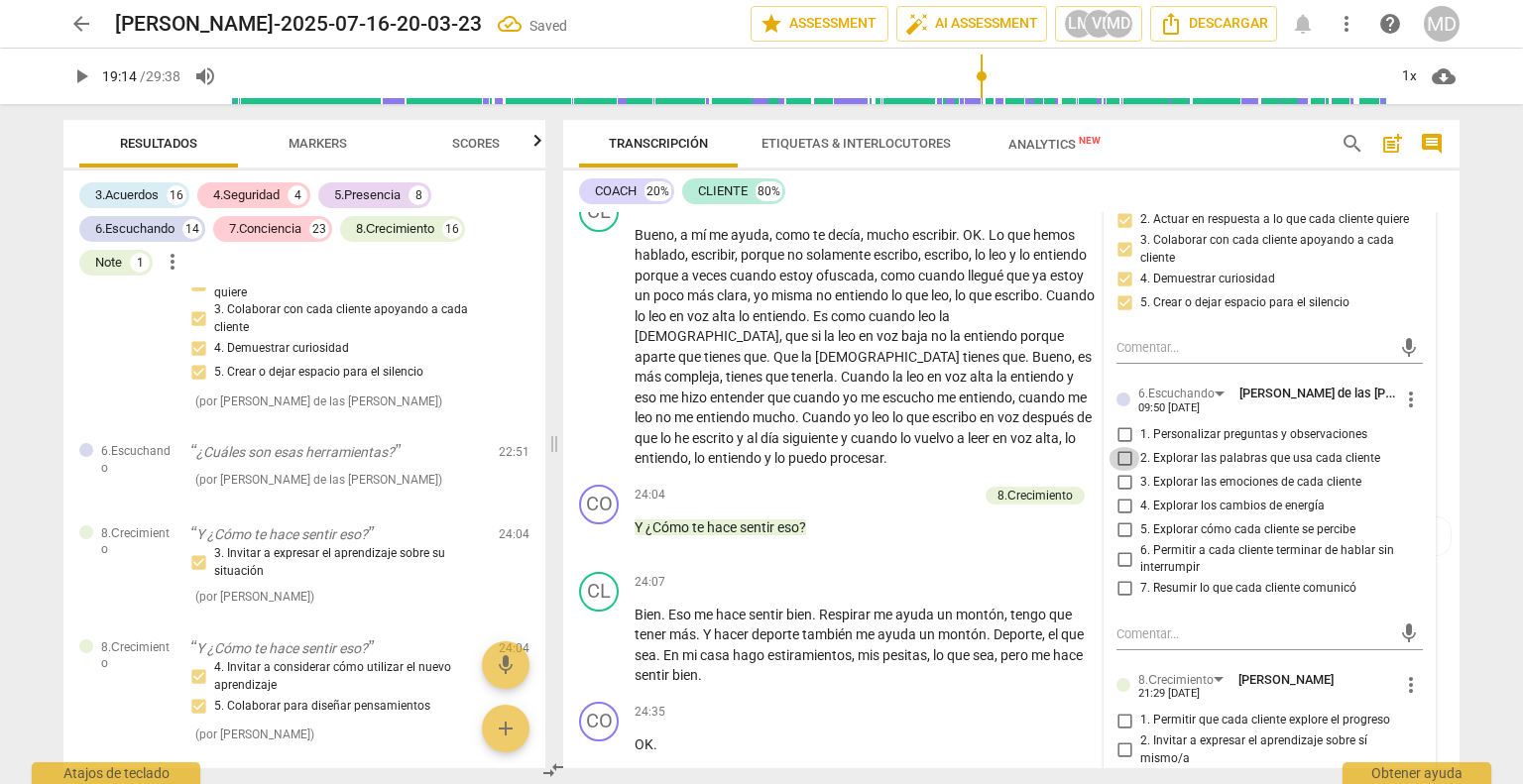 click on "2. Explorar las palabras que usa cada cliente" at bounding box center (1124, 459) 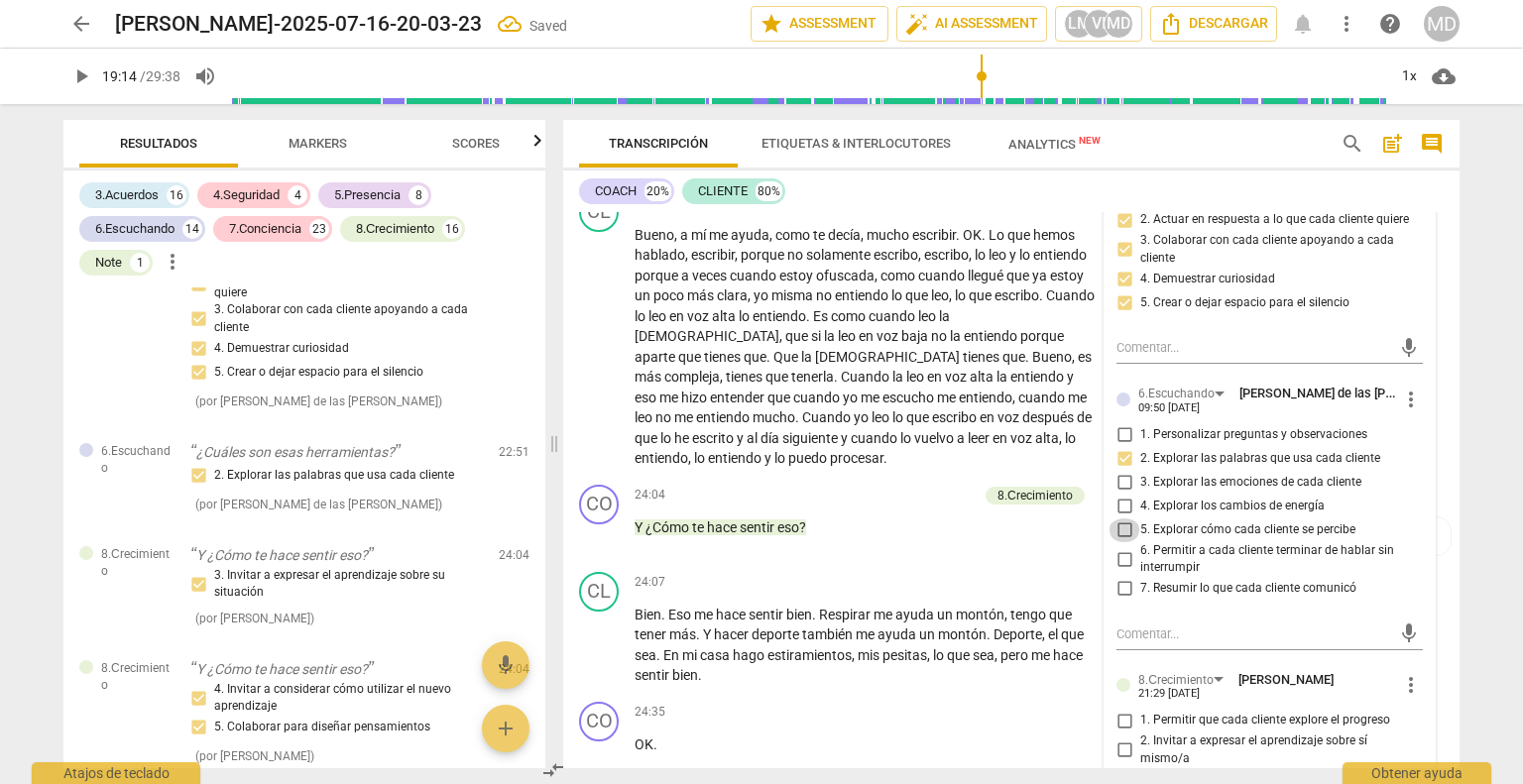 click on "5. Explorar cómo cada cliente se percibe" at bounding box center (1124, 530) 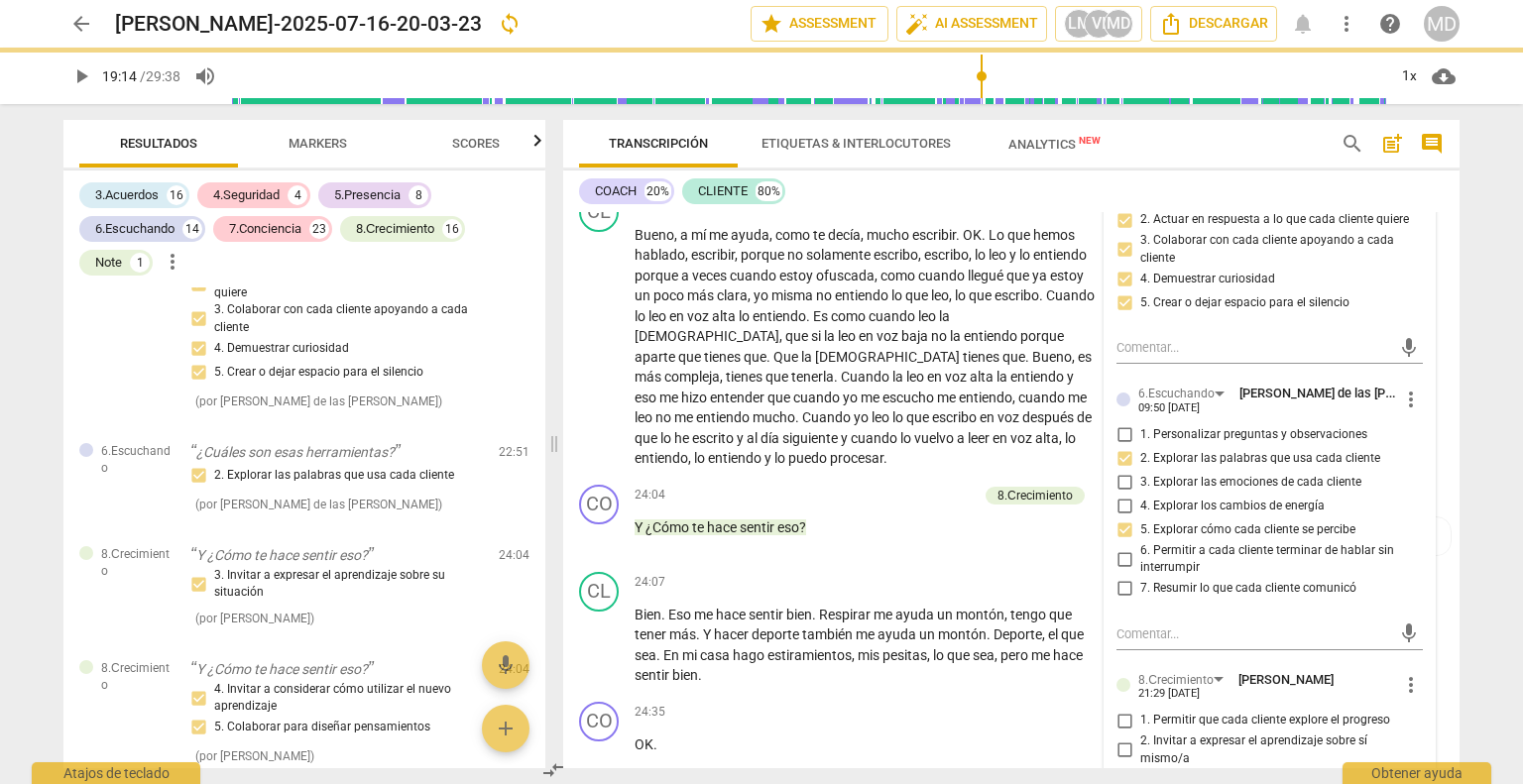click on "6. Permitir a cada cliente terminar de hablar sin interrumpir" at bounding box center [1124, 559] 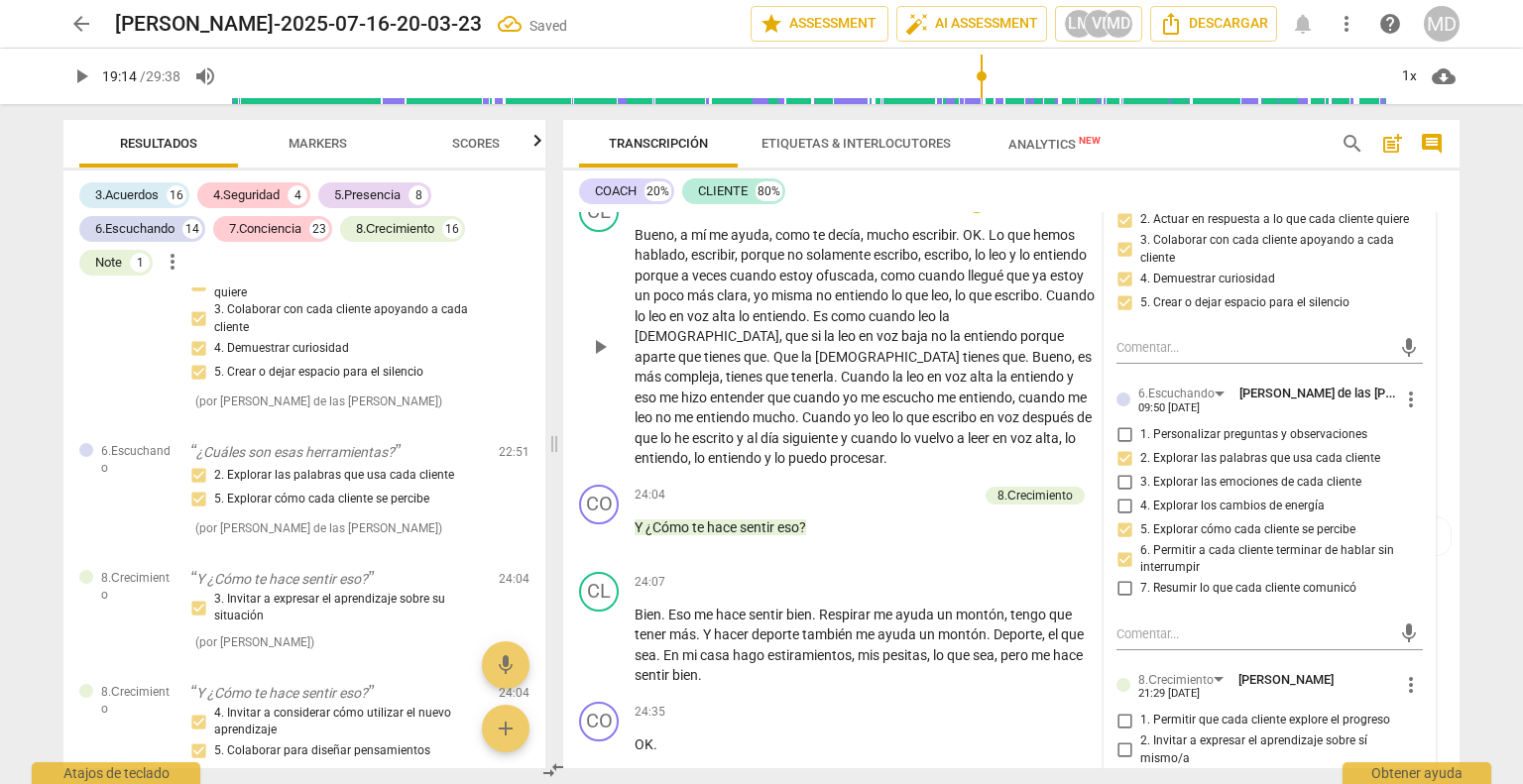 click on "no" at bounding box center [940, 336] 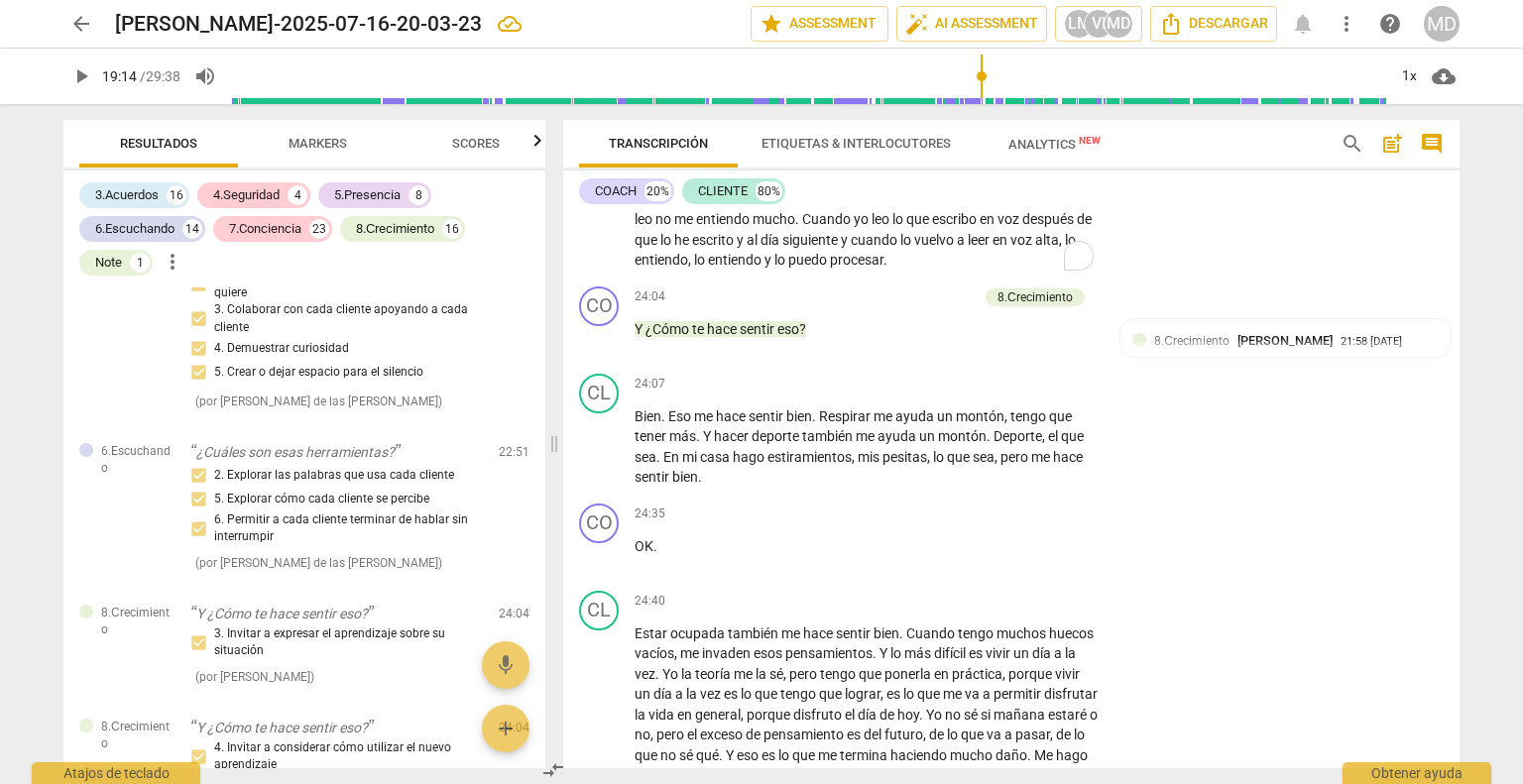 scroll, scrollTop: 7716, scrollLeft: 0, axis: vertical 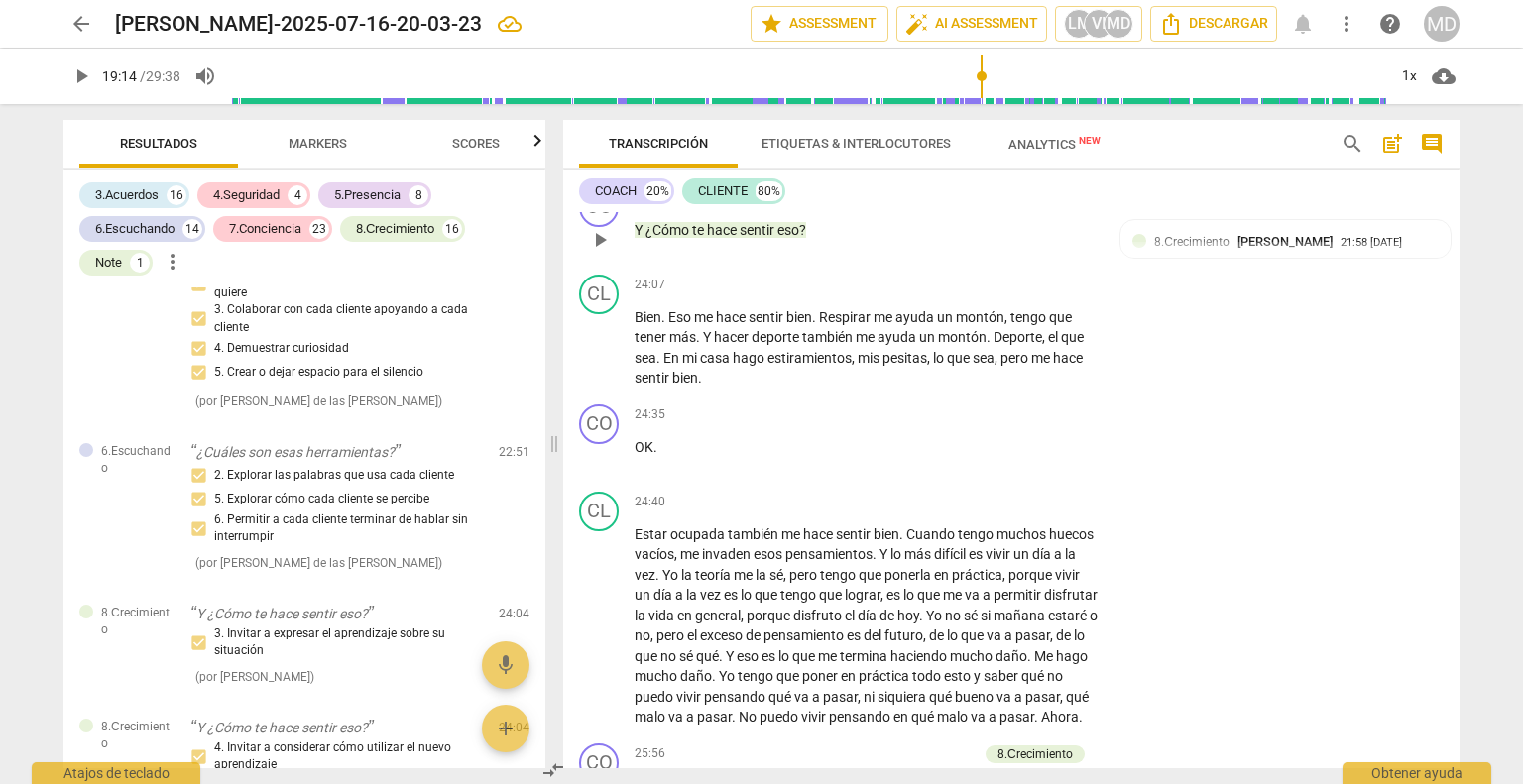 click on "Add competency" at bounding box center (930, 198) 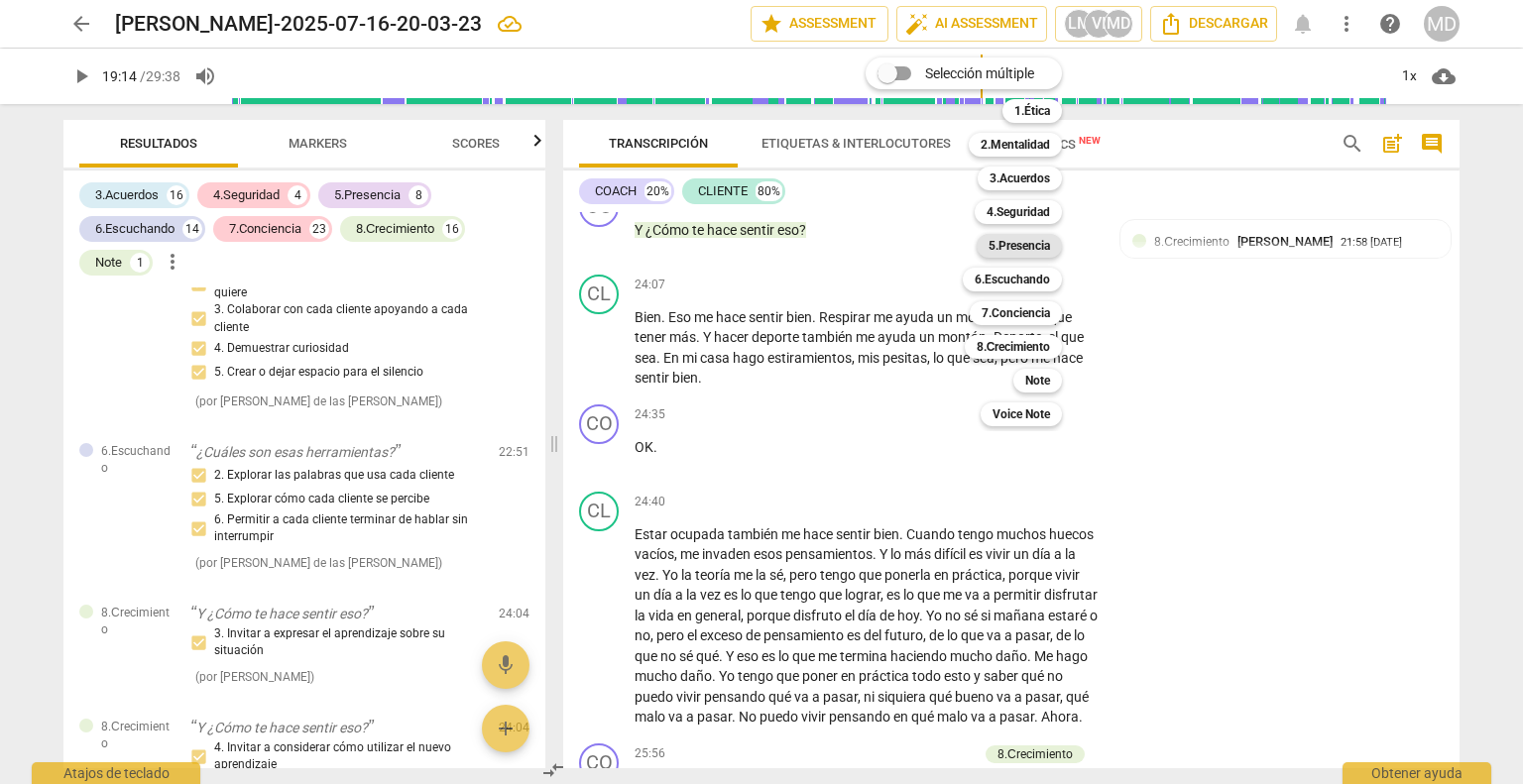 click on "5.Presencia" at bounding box center (1019, 246) 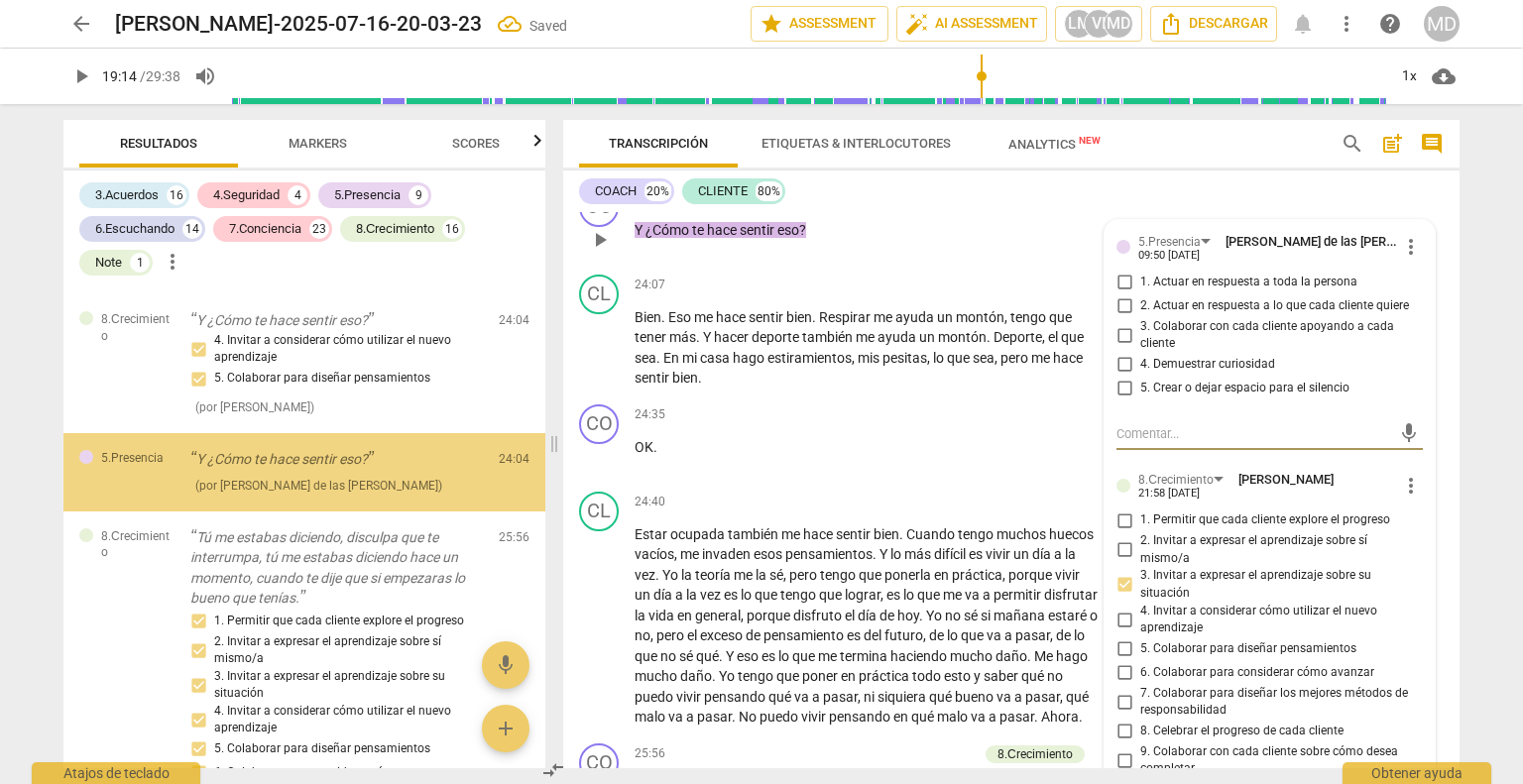 scroll, scrollTop: 12377, scrollLeft: 0, axis: vertical 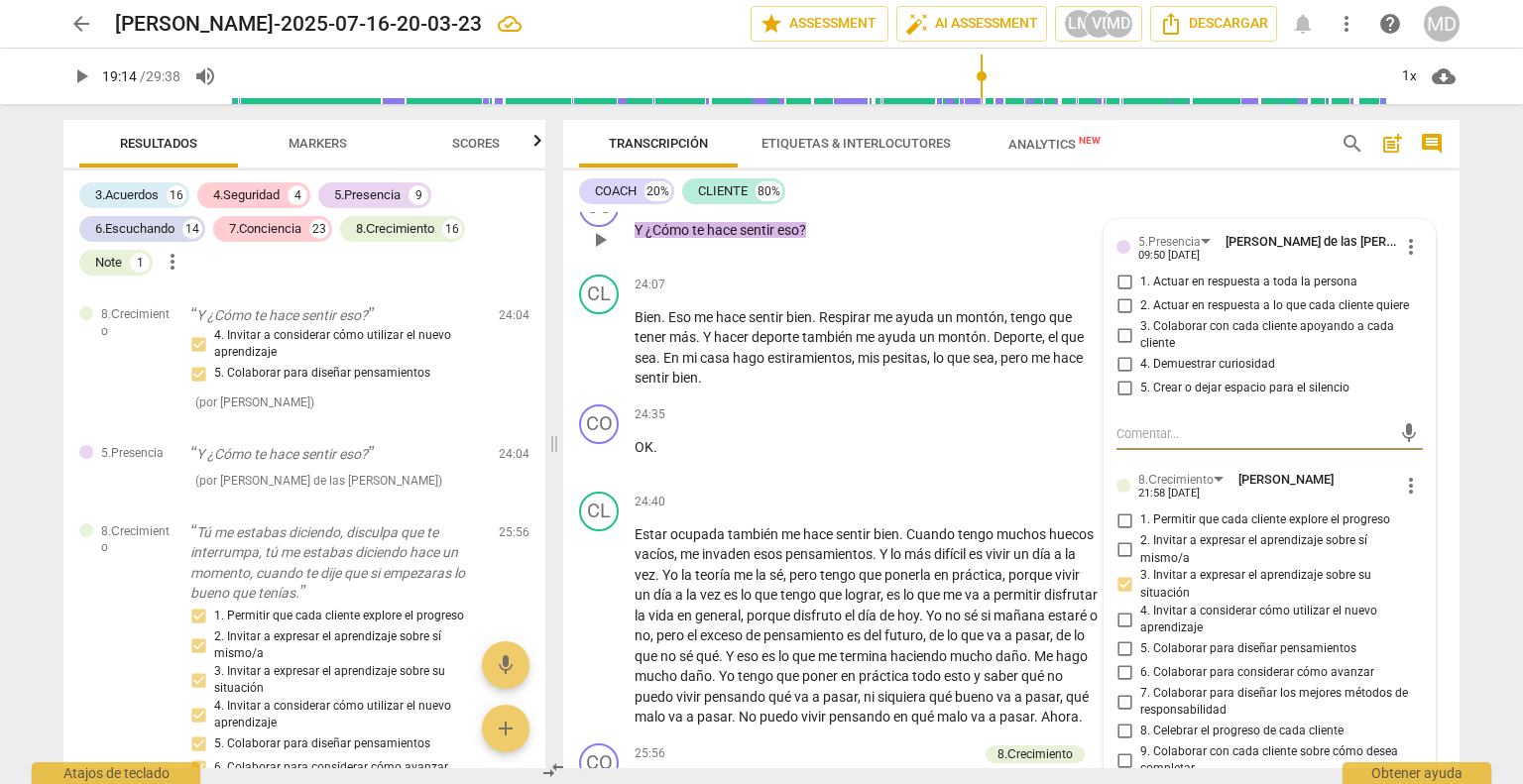 click on "2. Actuar en respuesta a lo que cada cliente quiere" at bounding box center [1124, 306] 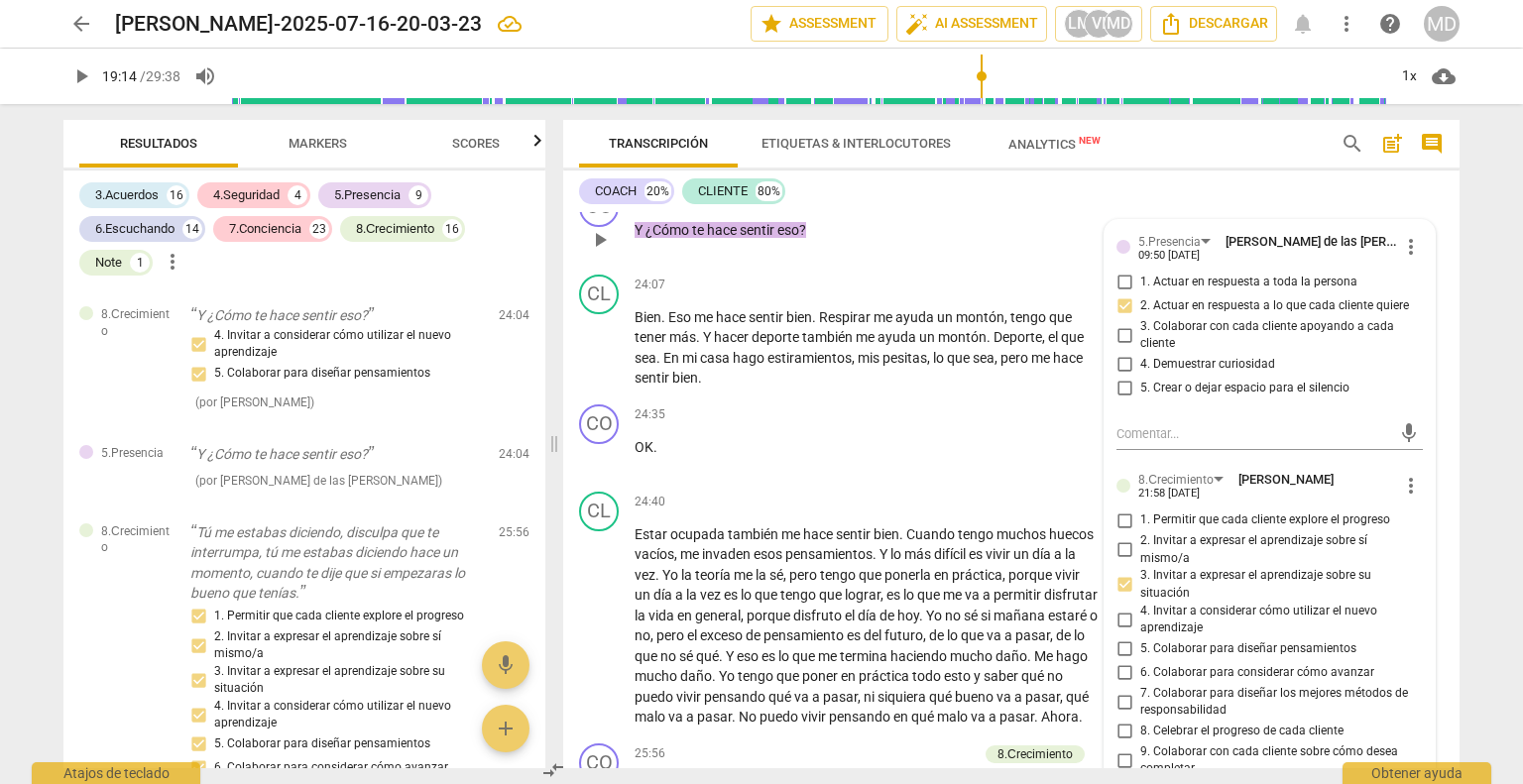 click on "3. Colaborar con cada cliente apoyando a cada cliente" at bounding box center [1124, 335] 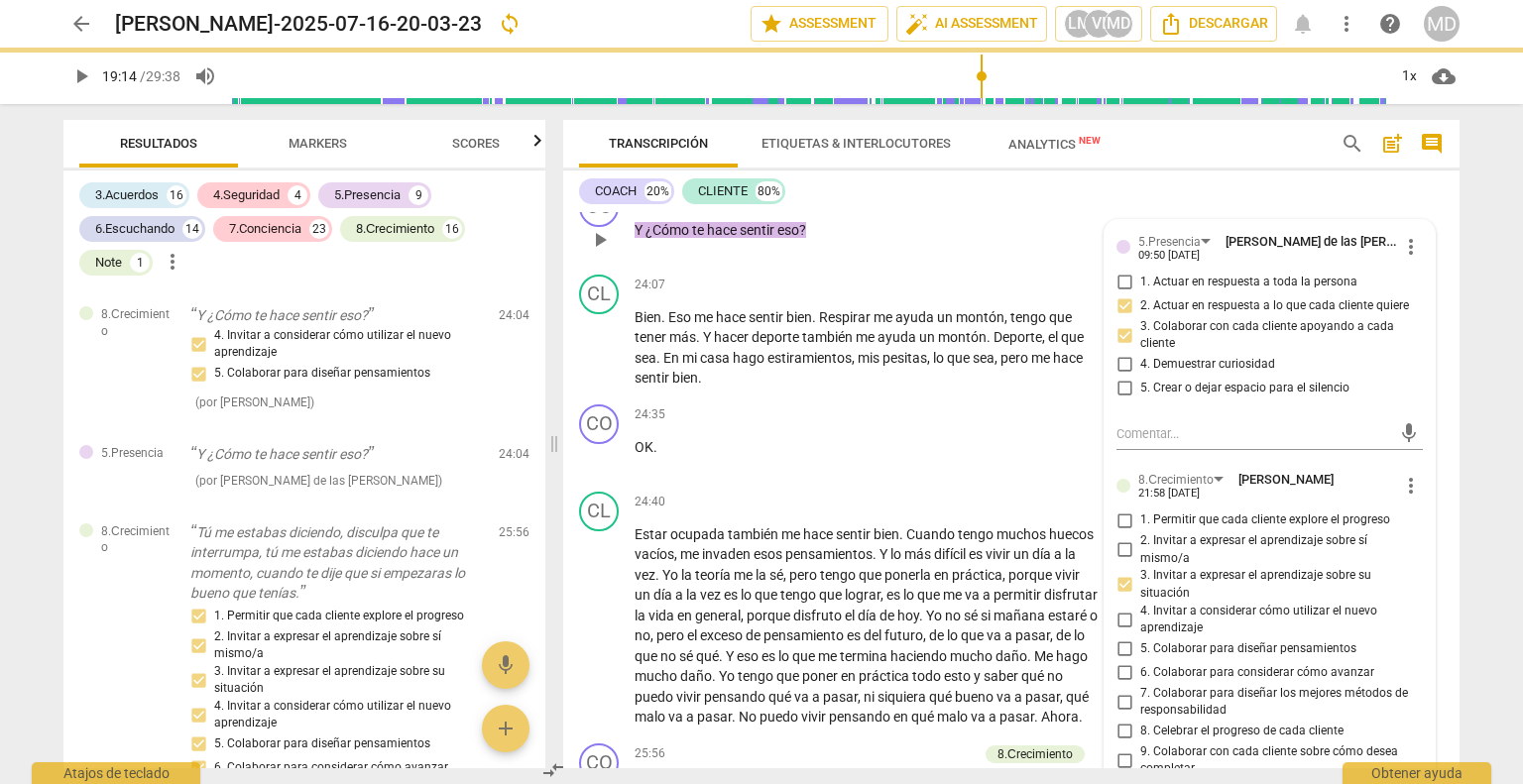 click on "Add competency" at bounding box center (836, 198) 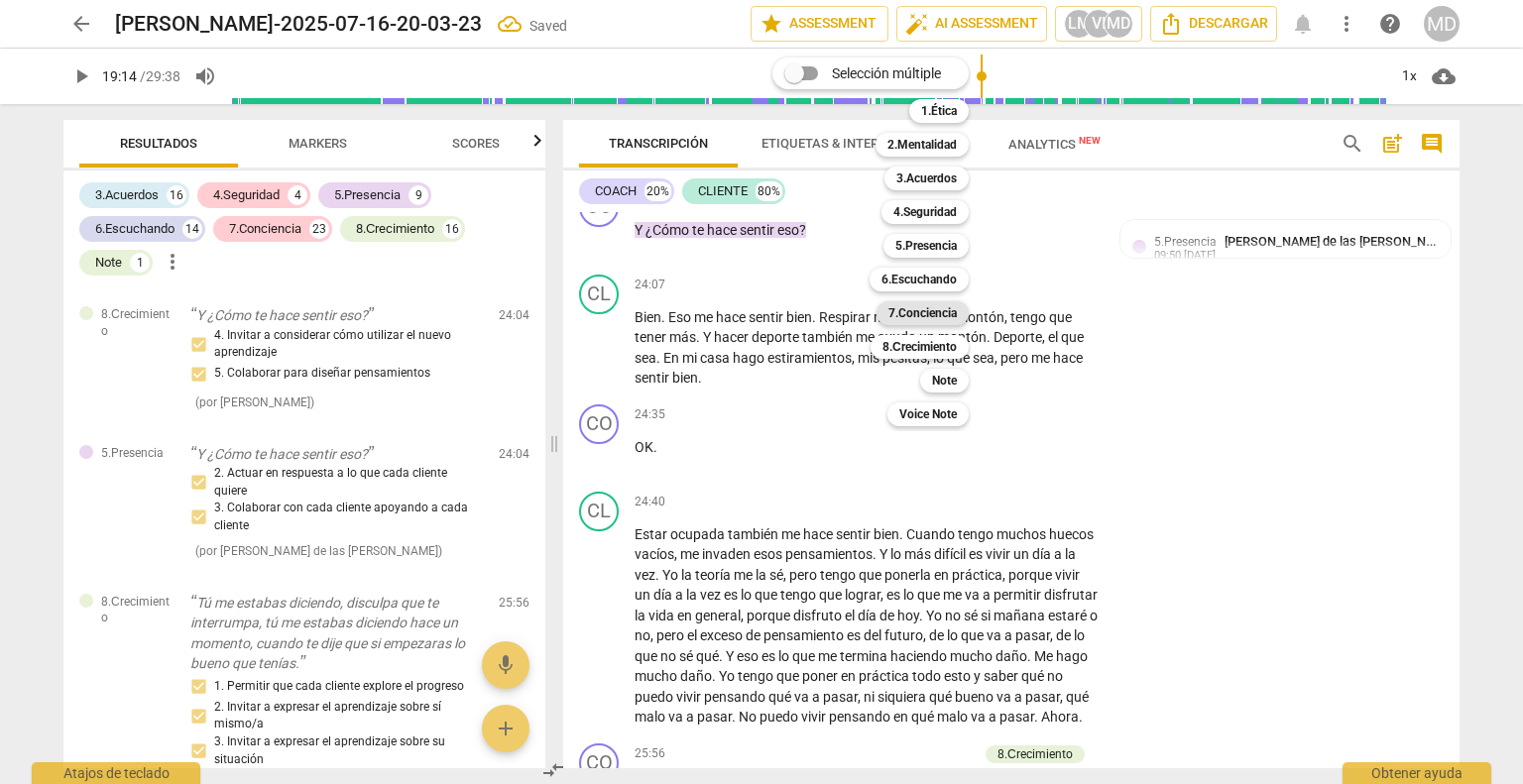 click on "7.Conciencia" at bounding box center [922, 313] 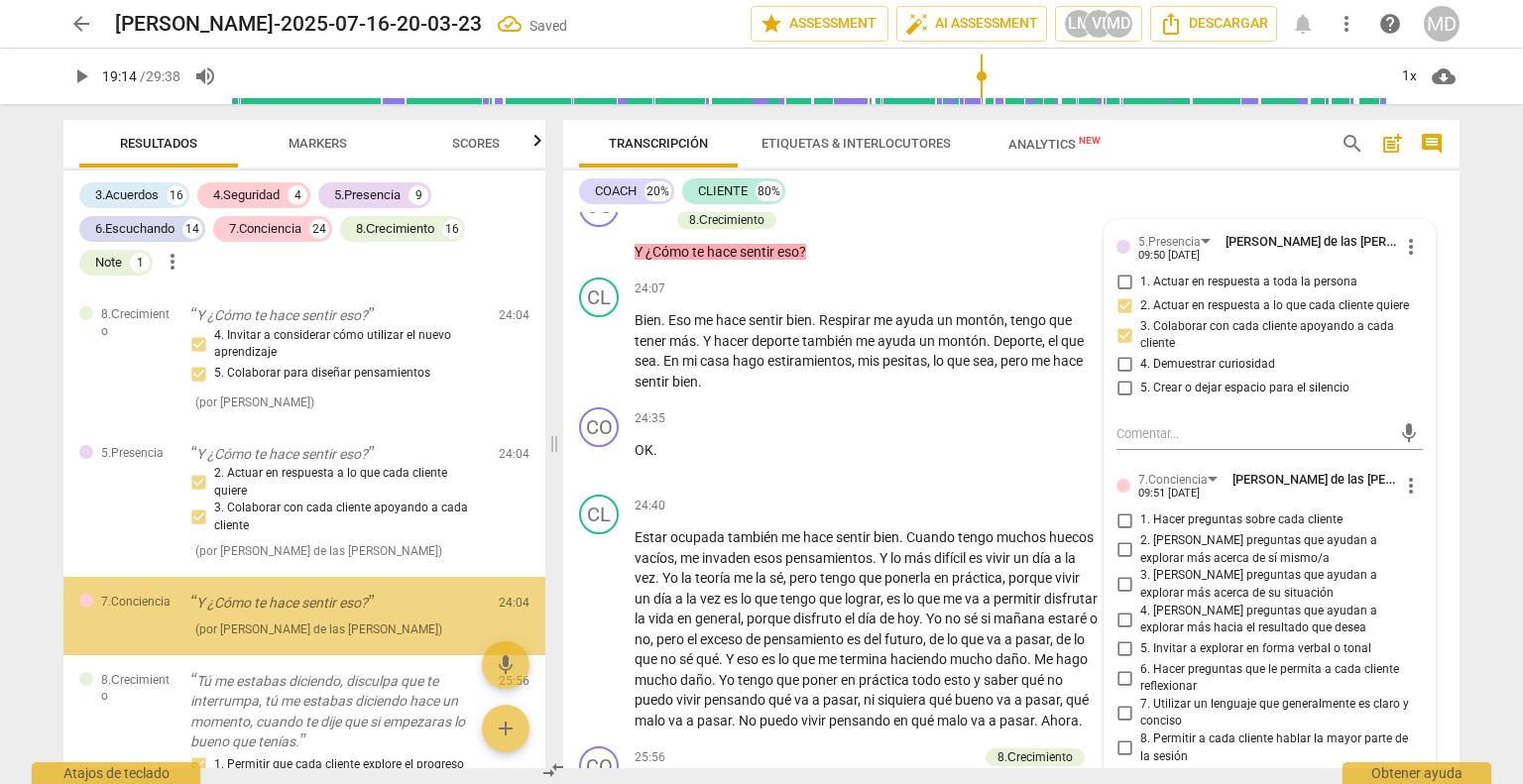 scroll, scrollTop: 12525, scrollLeft: 0, axis: vertical 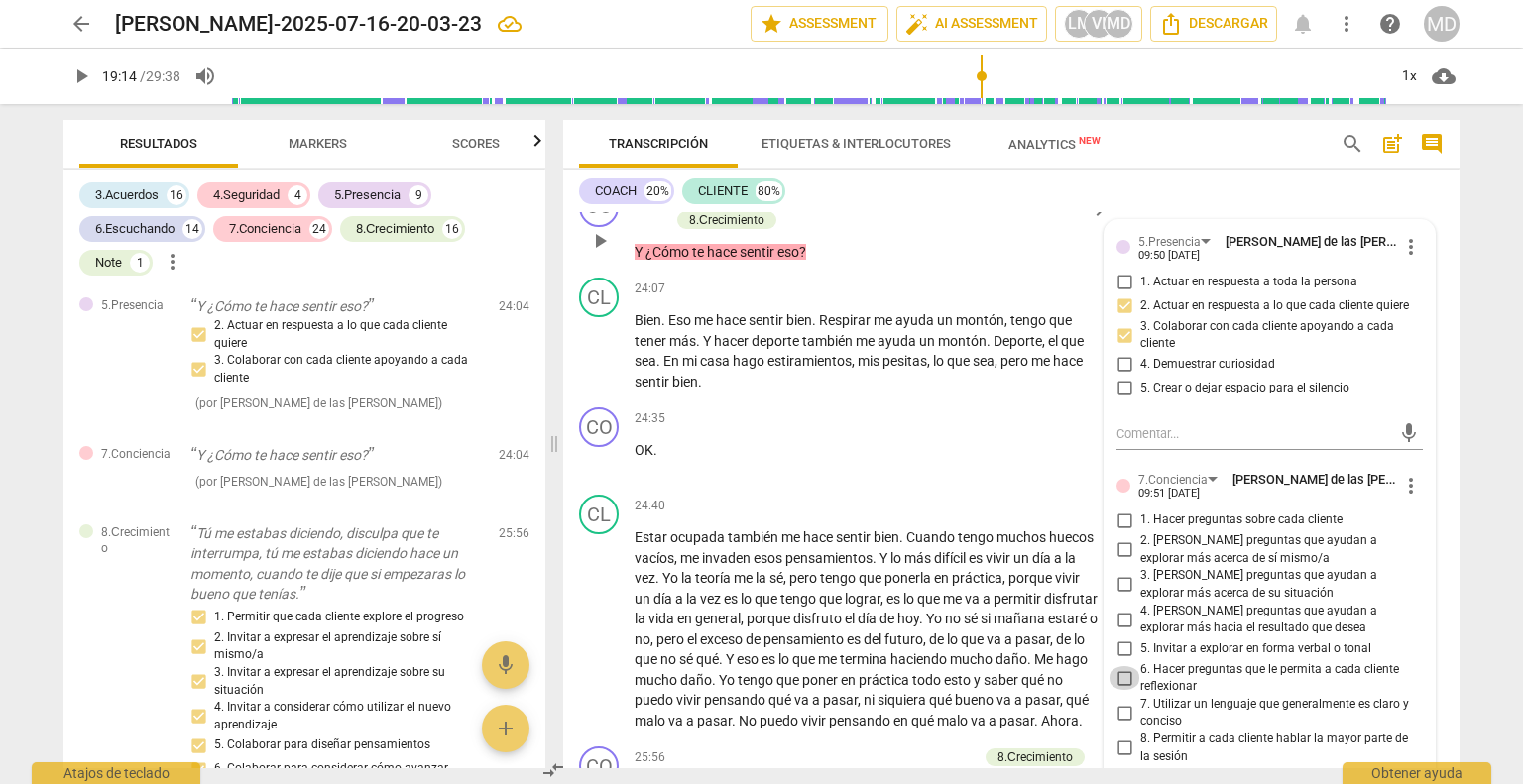 click on "6. Hacer preguntas que le permita a cada cliente reflexionar" at bounding box center (1124, 678) 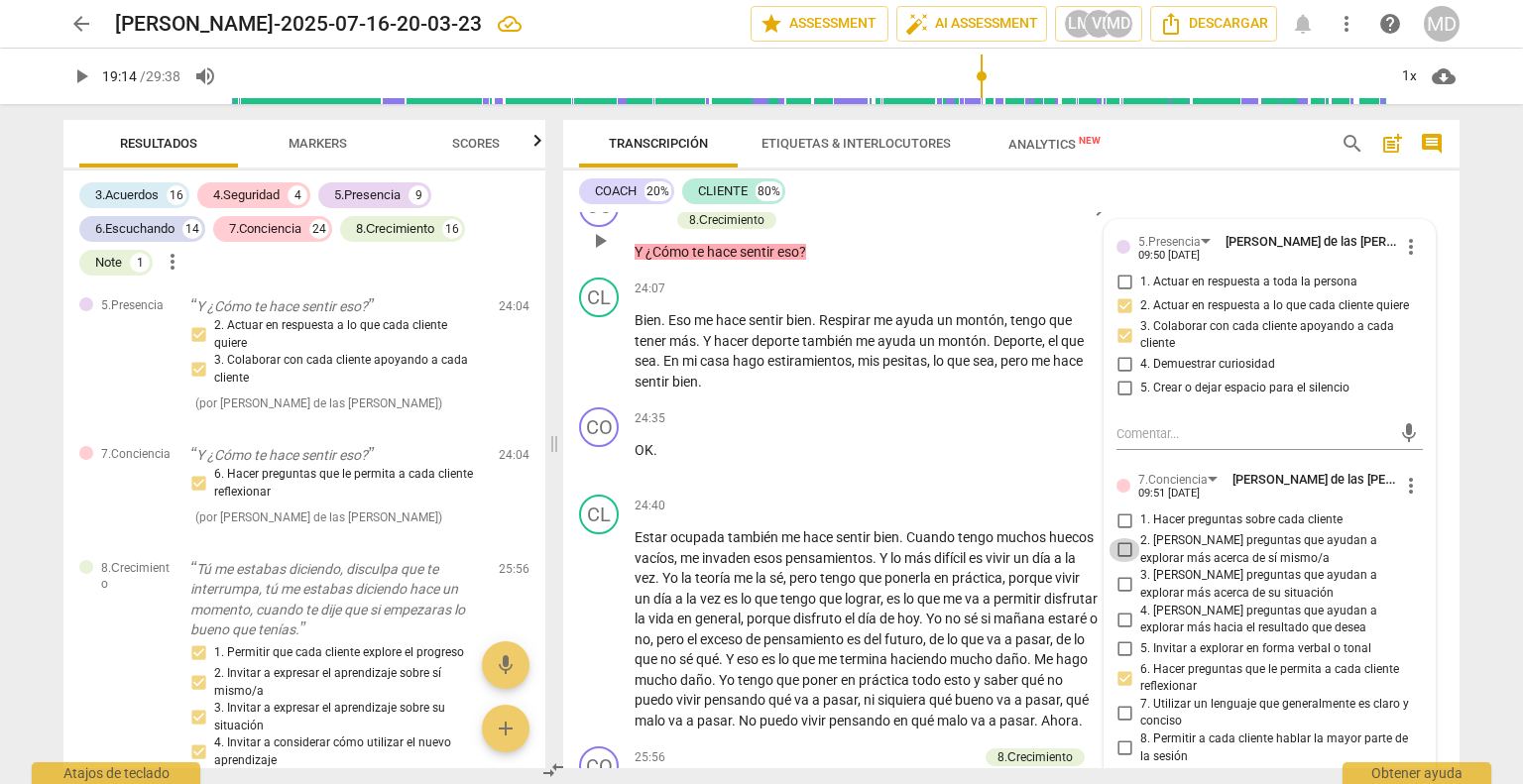 click on "2. [PERSON_NAME] preguntas que ayudan a explorar más acerca de sí mismo/a" at bounding box center [1124, 550] 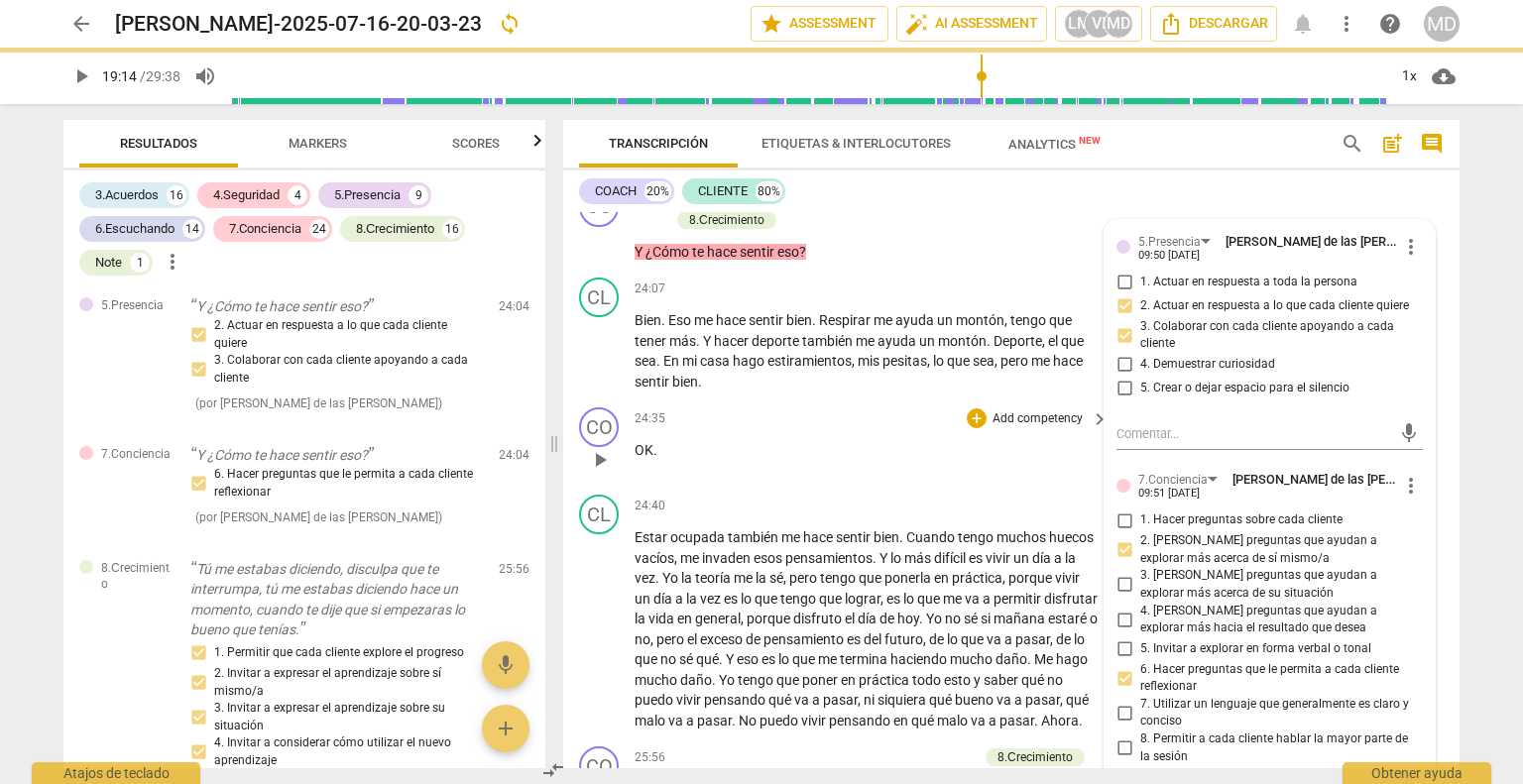click on "24:35 + Add competency keyboard_arrow_right OK ." at bounding box center (873, 443) 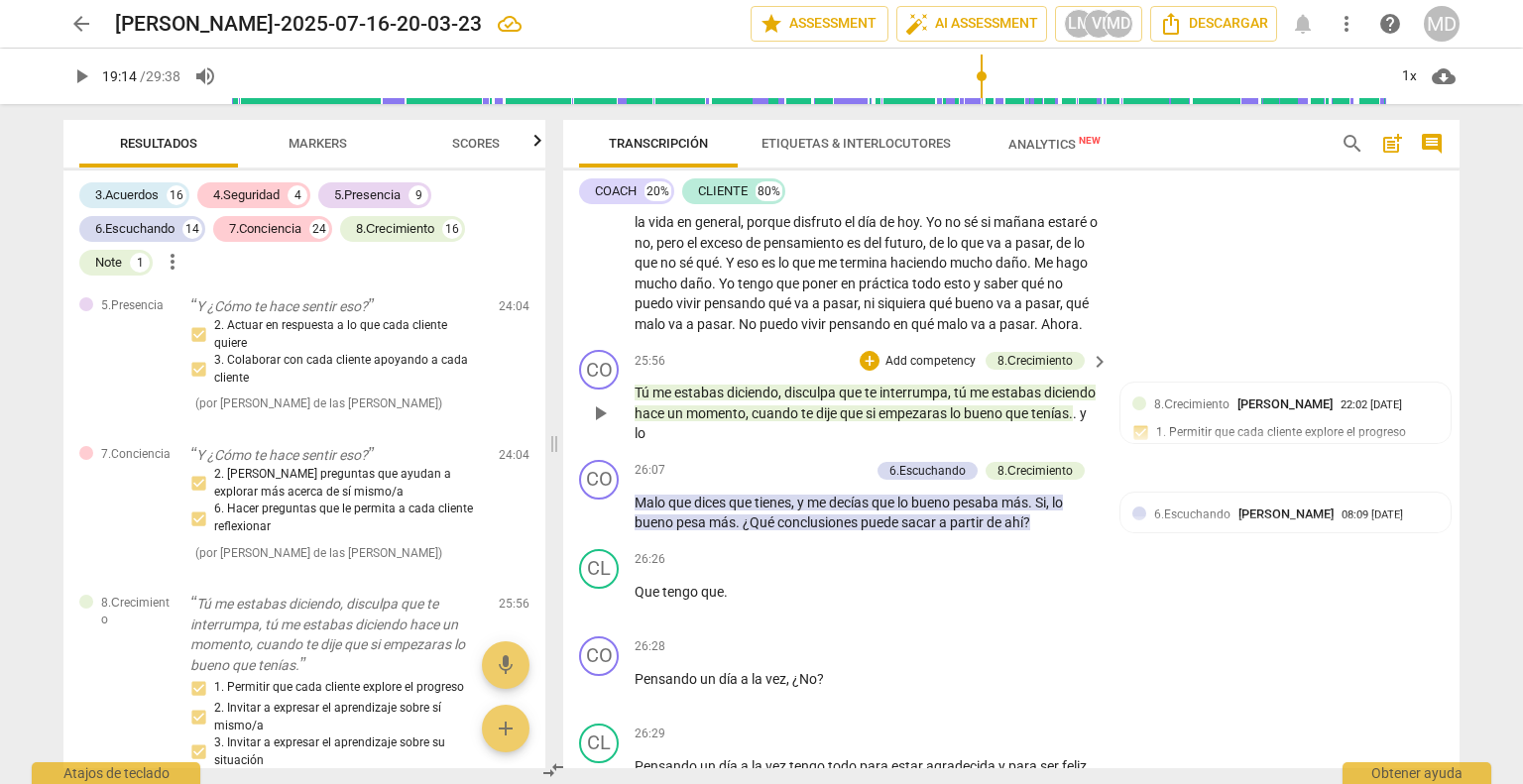 scroll, scrollTop: 8212, scrollLeft: 0, axis: vertical 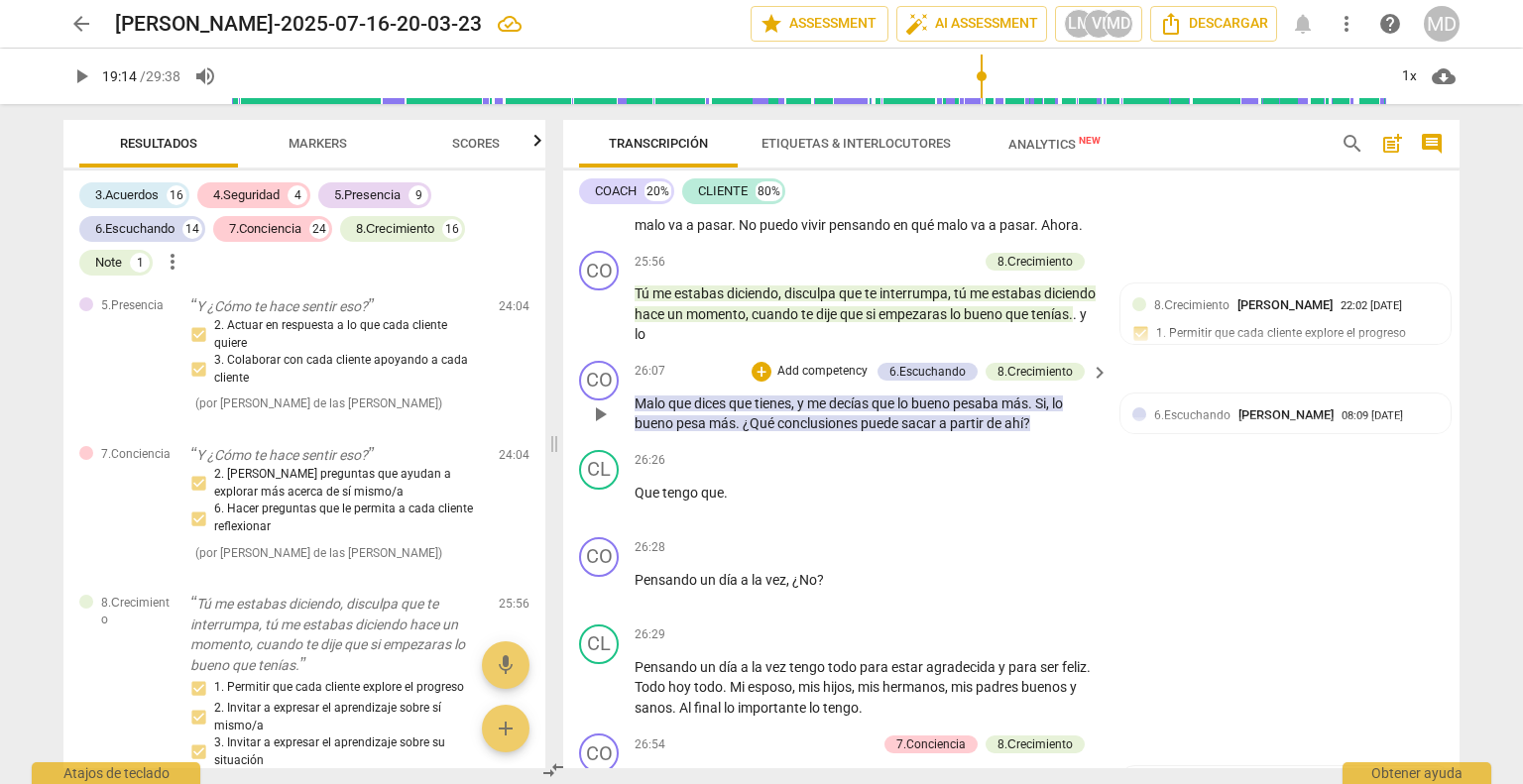 click on "Add competency" at bounding box center [822, 372] 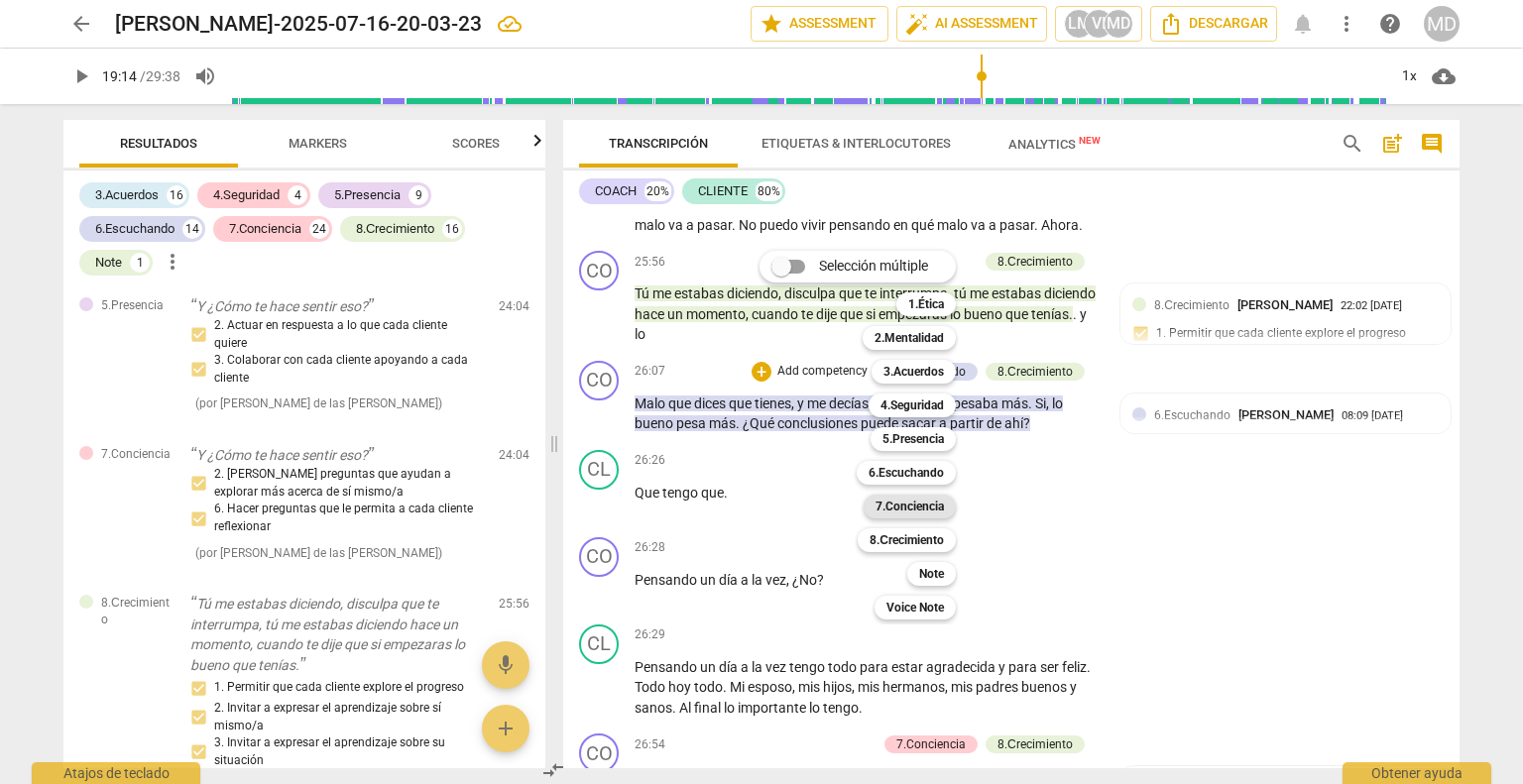 click on "7.Conciencia" at bounding box center [909, 506] 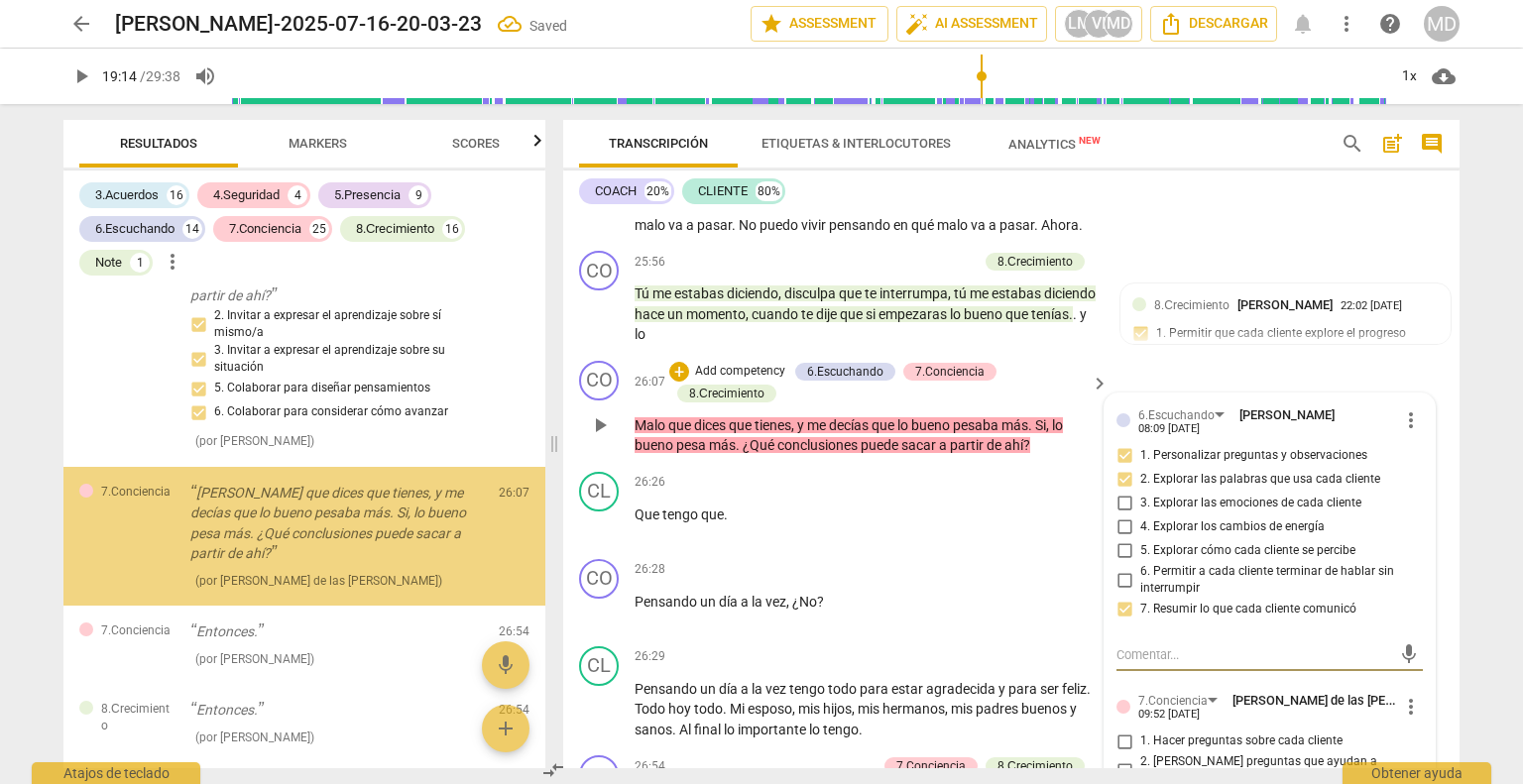 scroll, scrollTop: 13525, scrollLeft: 0, axis: vertical 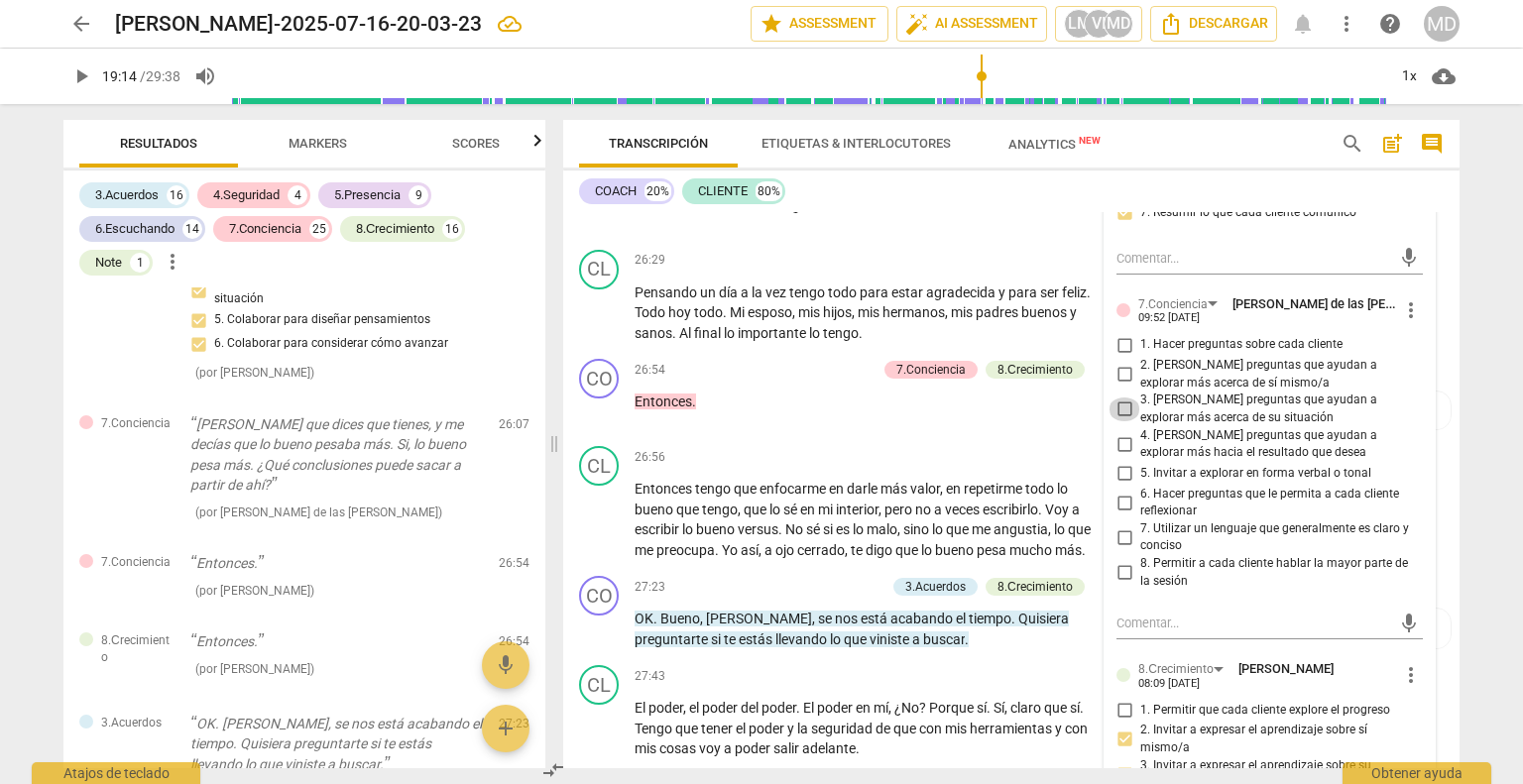 click on "3. [PERSON_NAME] preguntas que ayudan a explorar más acerca de su situación" at bounding box center (1124, 409) 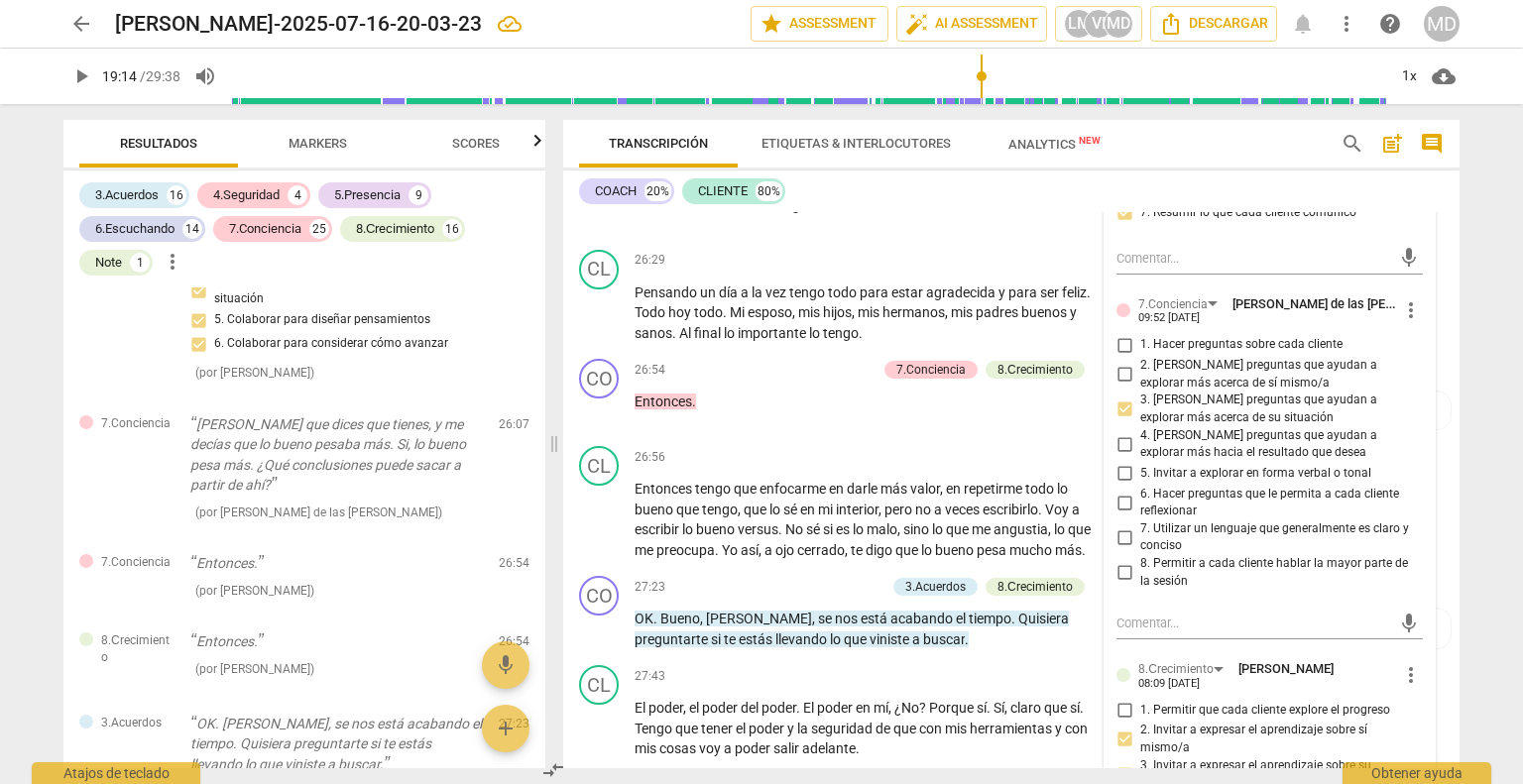click on "6. Hacer preguntas que le permita a cada cliente reflexionar" at bounding box center [1124, 503] 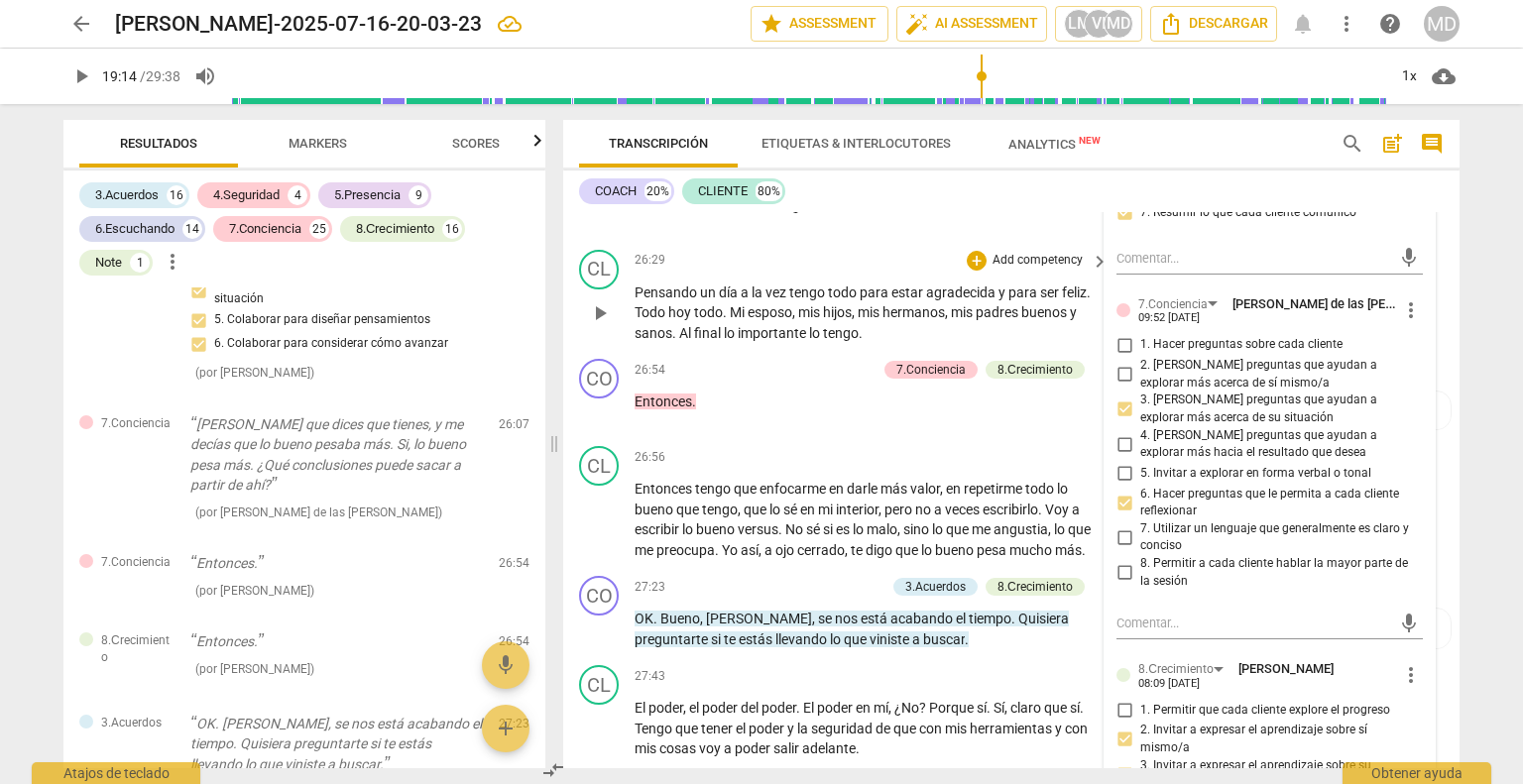 click on "26:29 + Add competency keyboard_arrow_right" at bounding box center (873, 261) 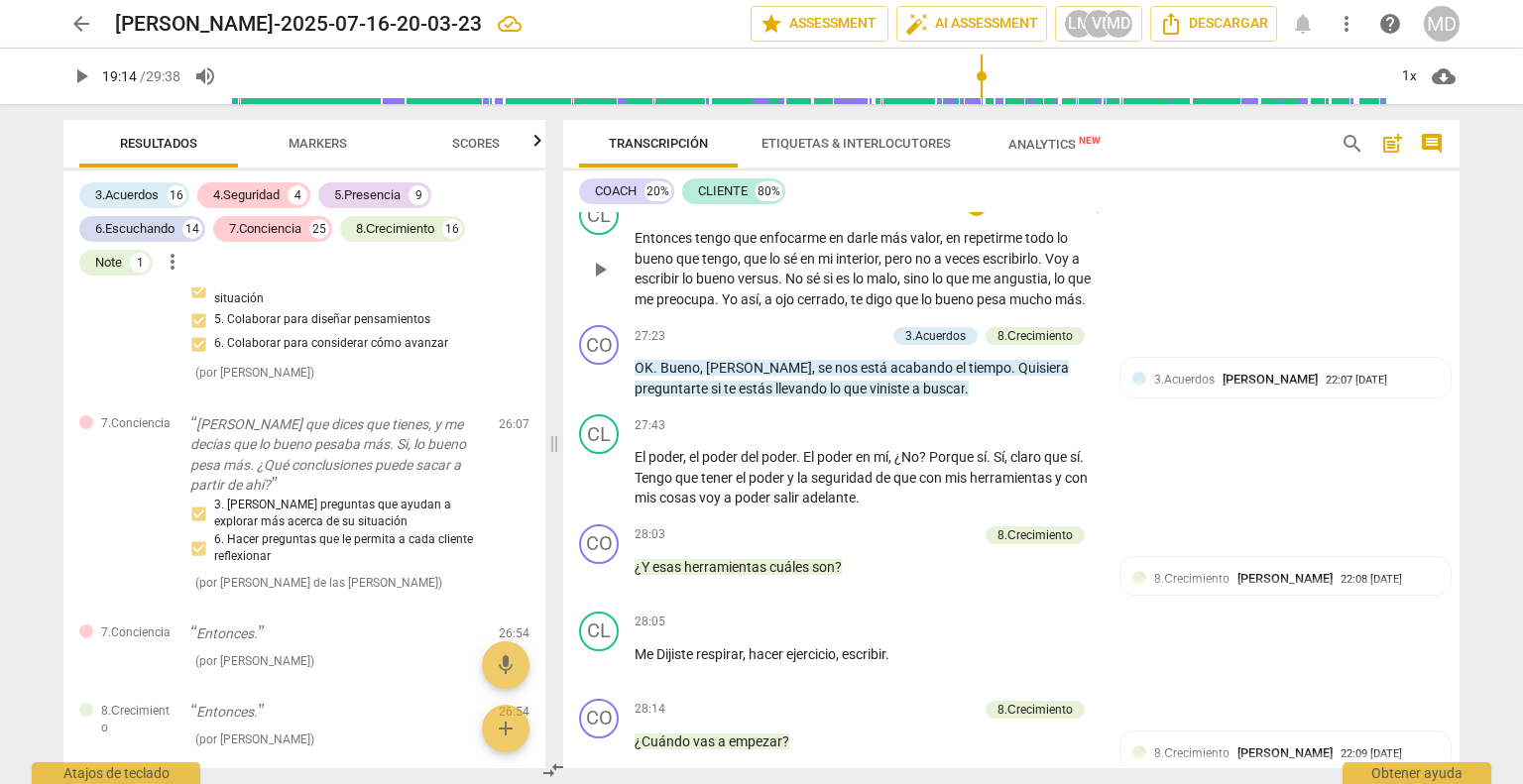 scroll, scrollTop: 8905, scrollLeft: 0, axis: vertical 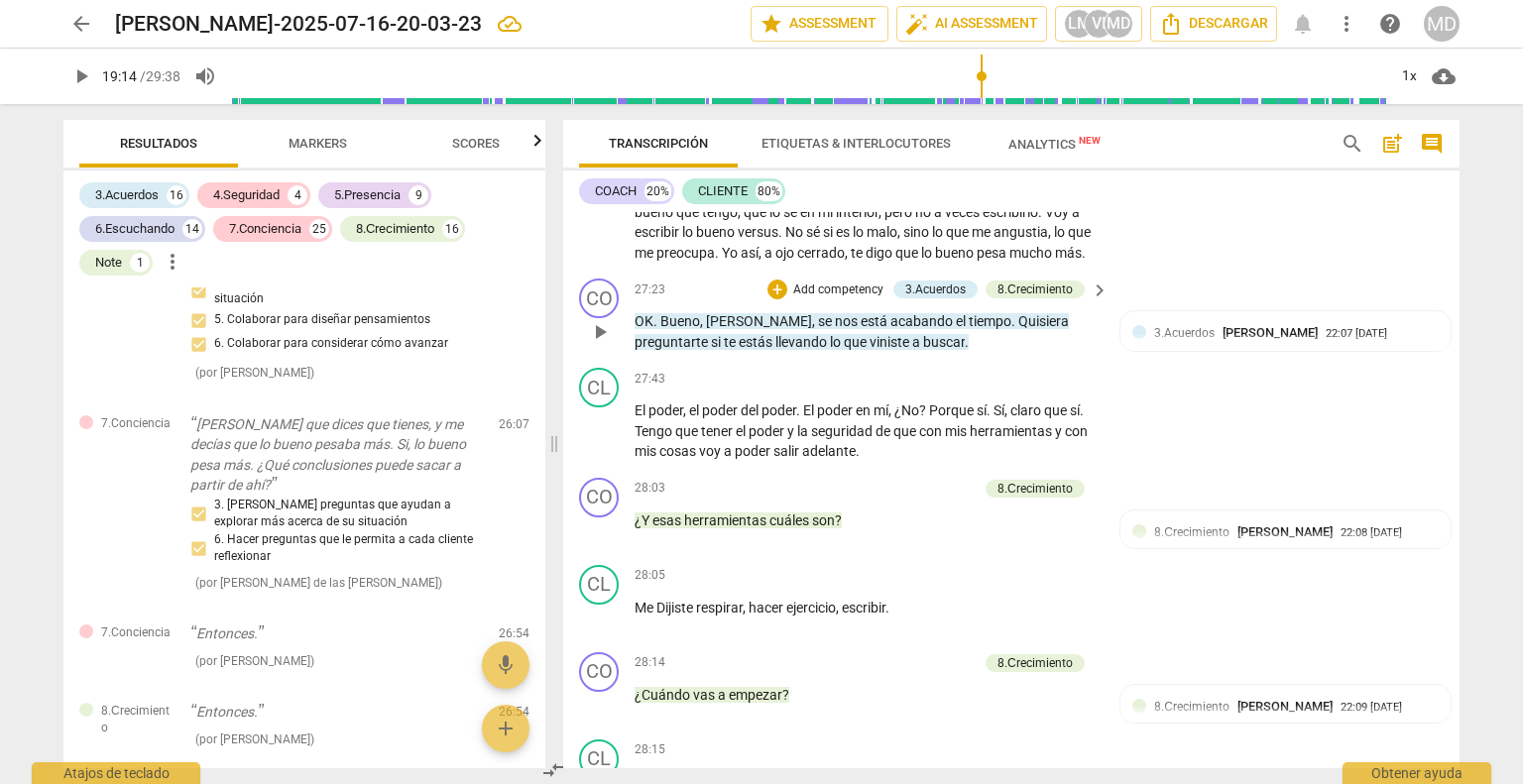 click on "Add competency" at bounding box center (838, 290) 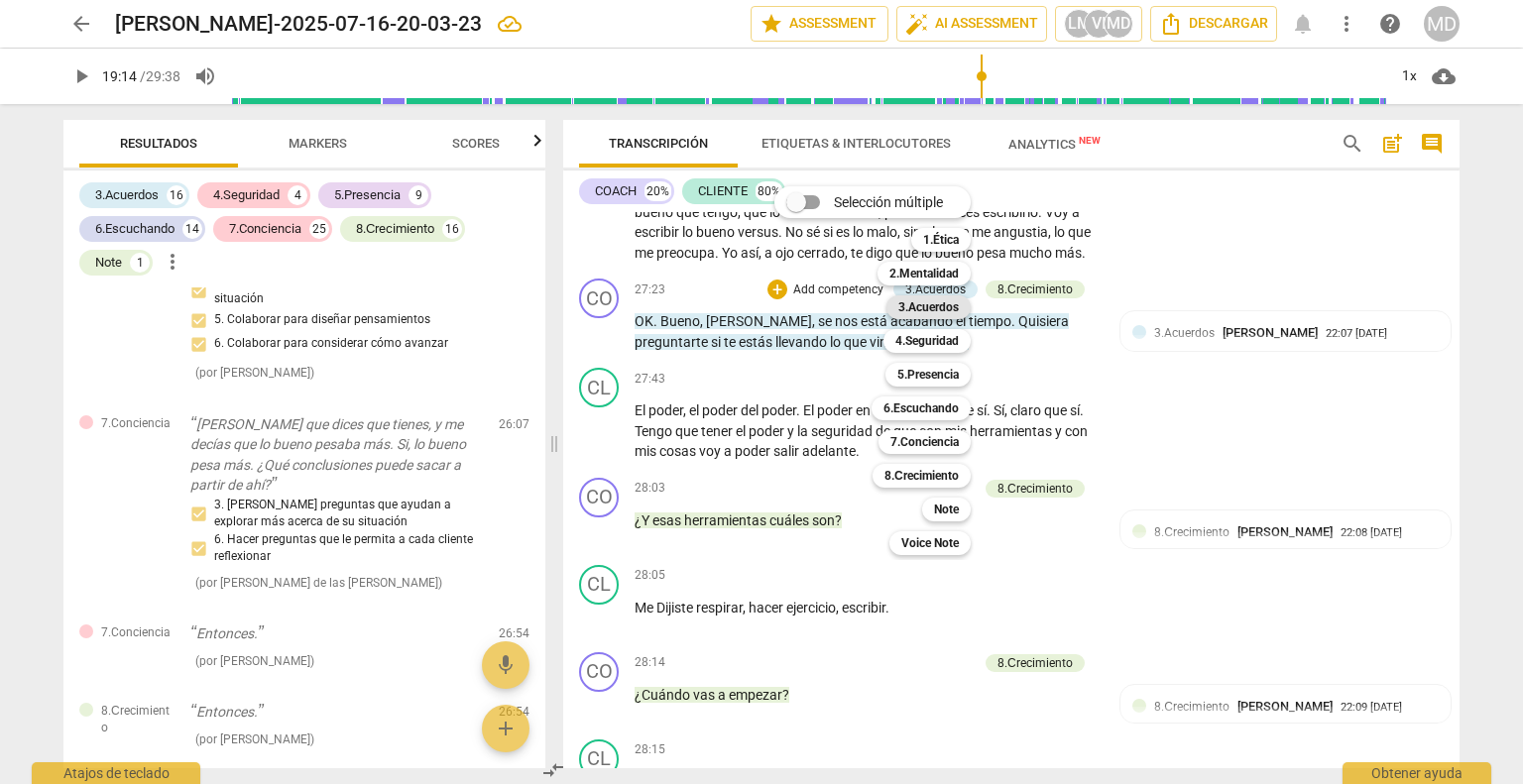 click on "3.Acuerdos" at bounding box center [928, 307] 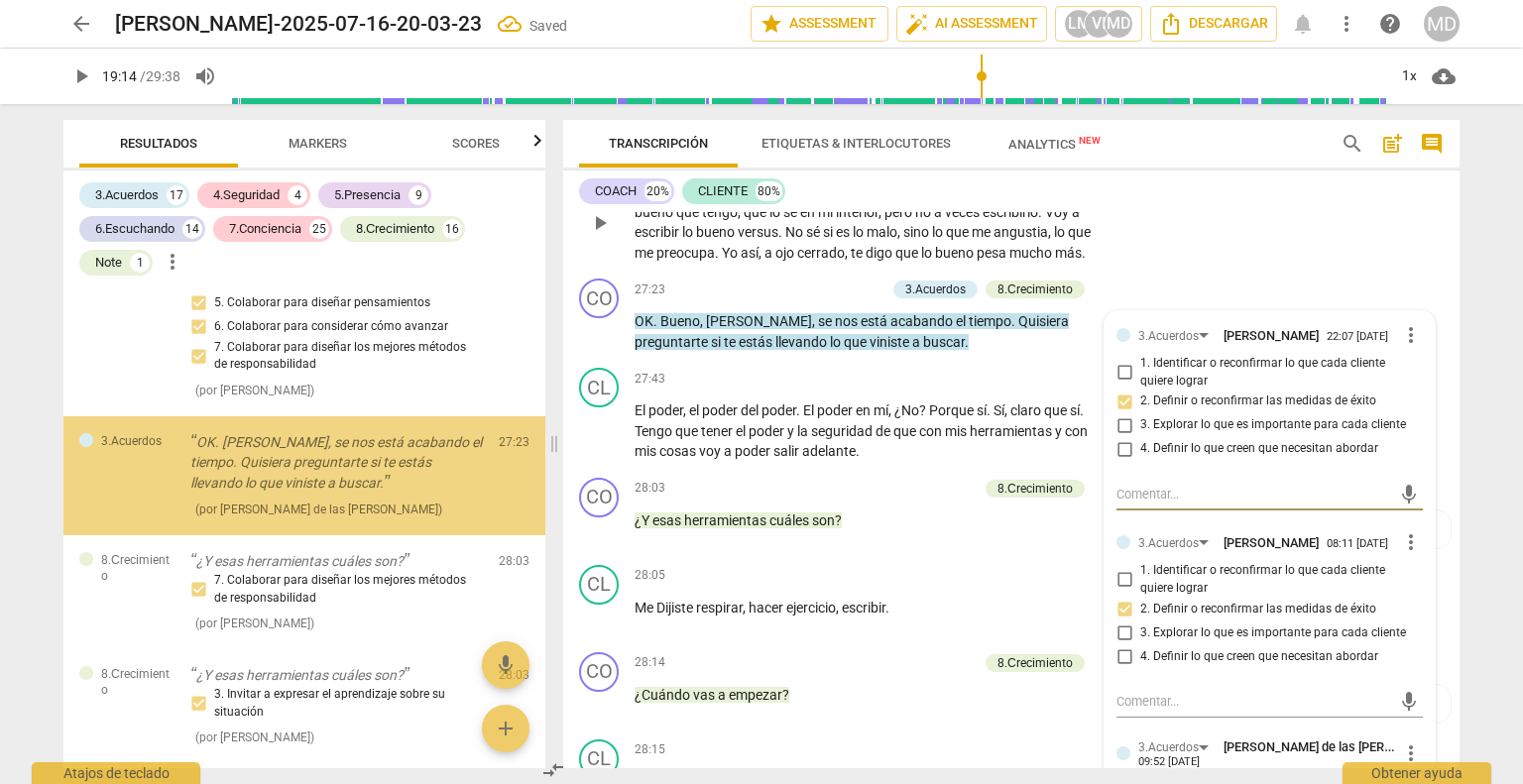 scroll, scrollTop: 14503, scrollLeft: 0, axis: vertical 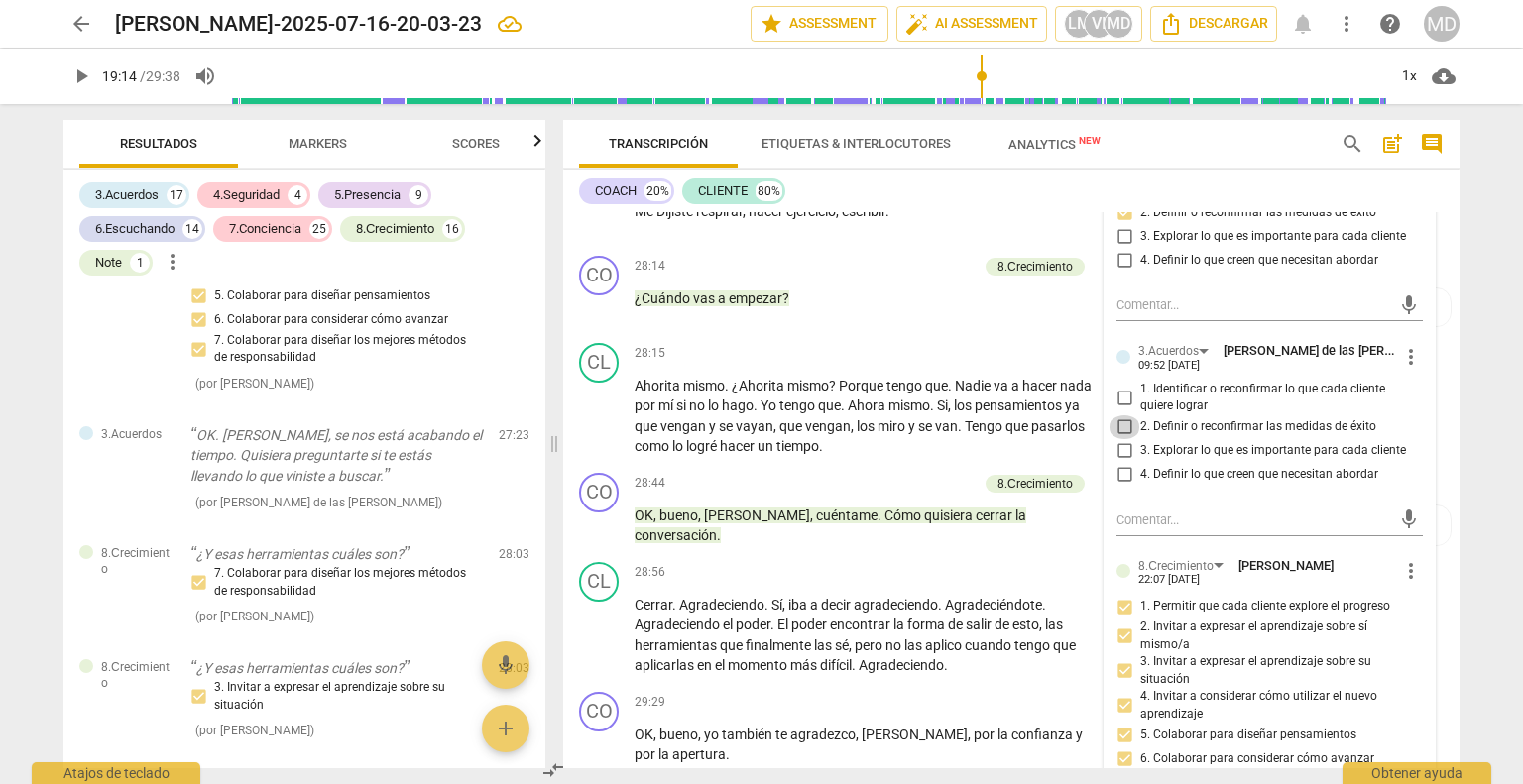 click on "2. Definir o reconfirmar las medidas de éxito" at bounding box center (1124, 427) 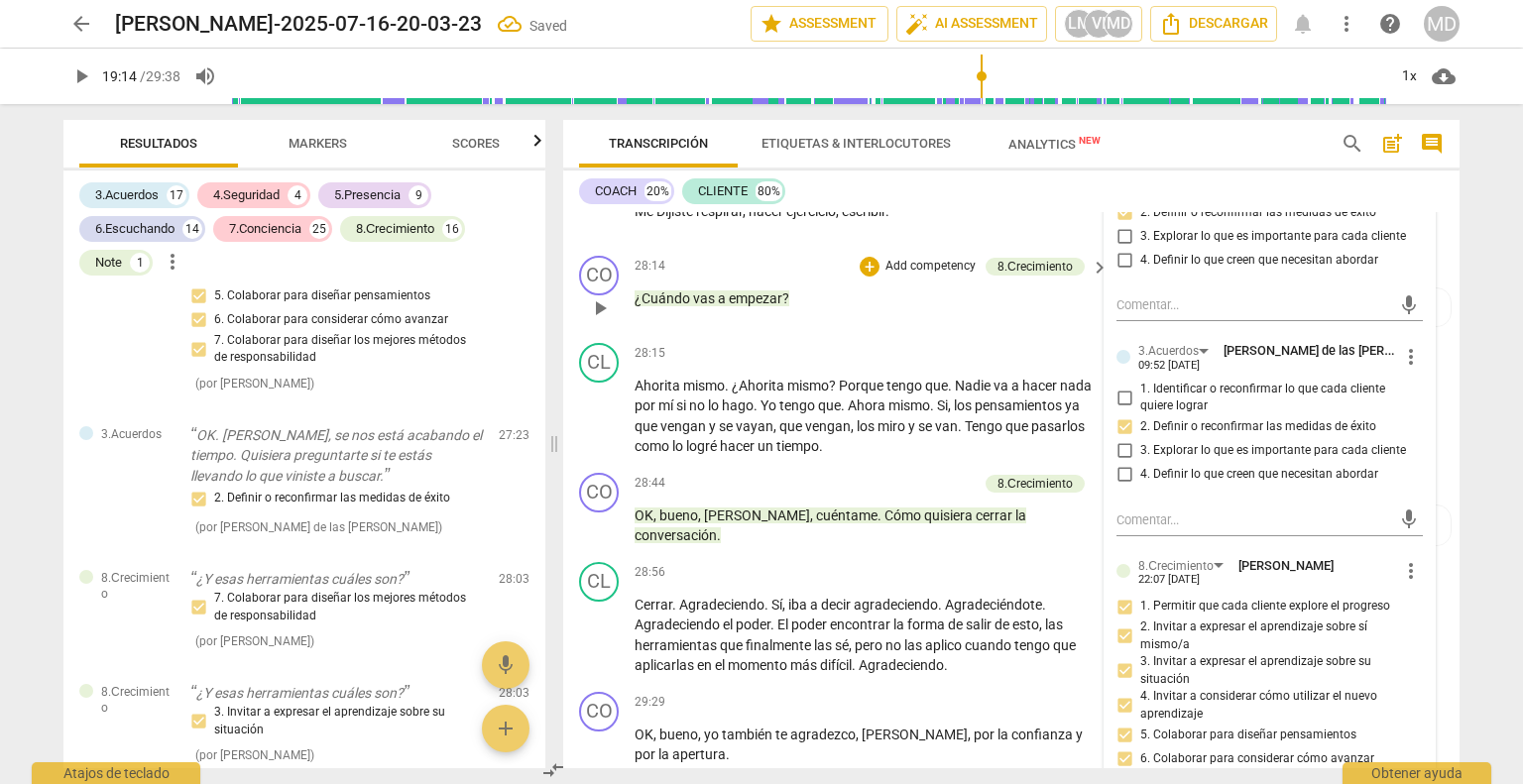 click on "CO play_arrow pause 28:14 + Add competency 8.Сrecimiento keyboard_arrow_right ¿Cuándo   vas   a   empezar ? 8.Сrecimiento Luz [PERSON_NAME] 22:09 [DATE] 7. Colaborar para diseñar los mejores métodos de responsabilidad" at bounding box center [1011, 291] 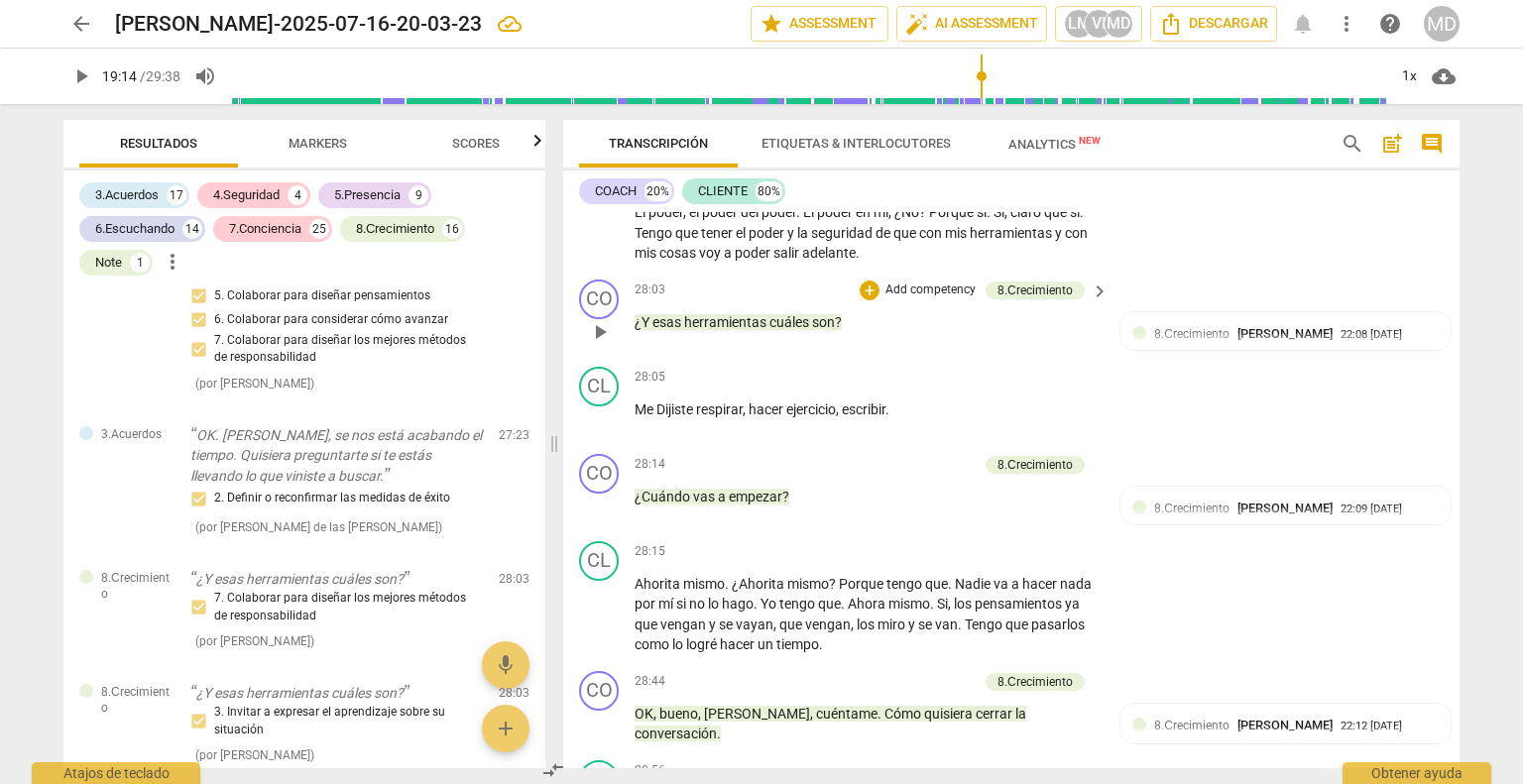 scroll, scrollTop: 9203, scrollLeft: 0, axis: vertical 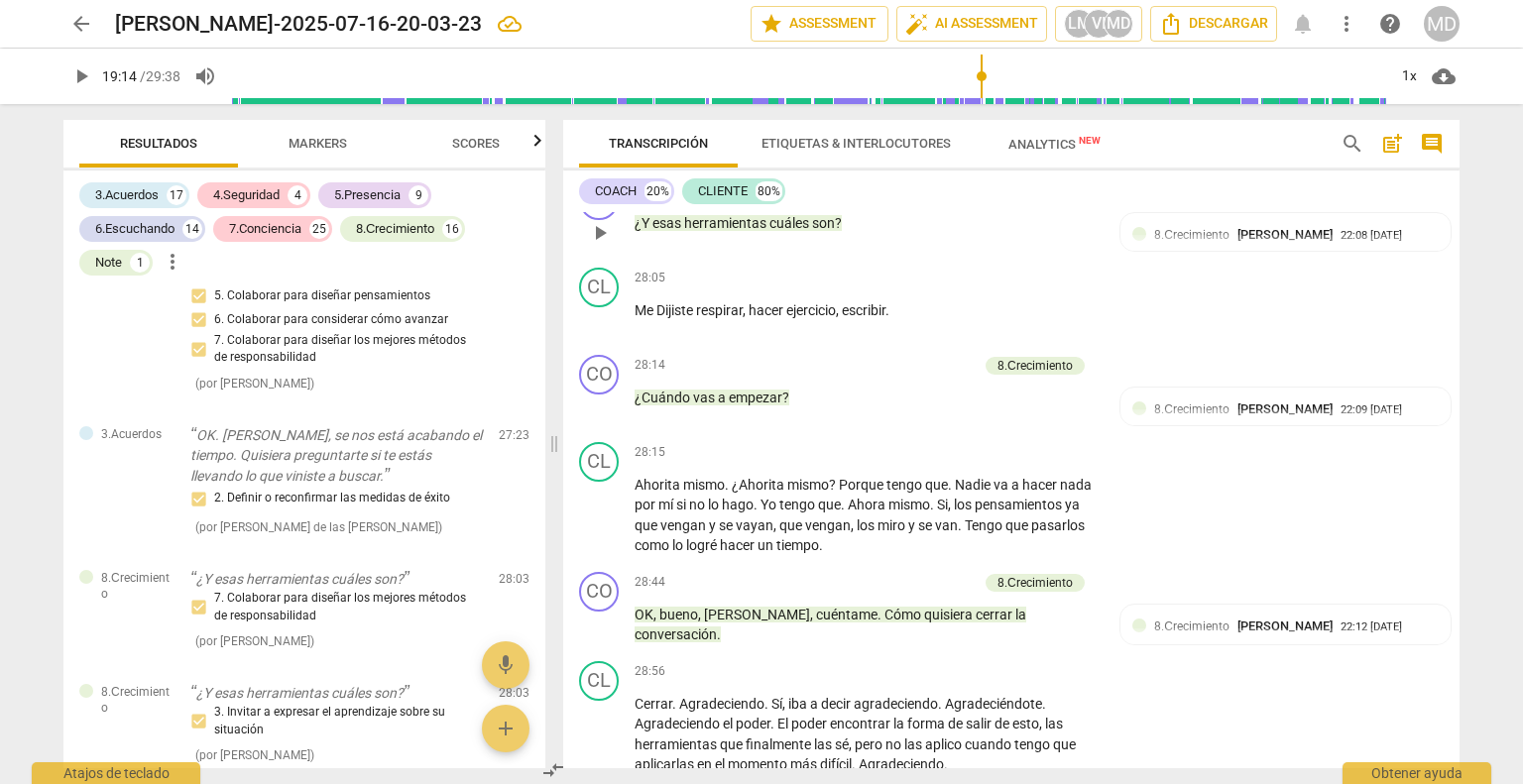 click on "Add competency" at bounding box center (930, 191) 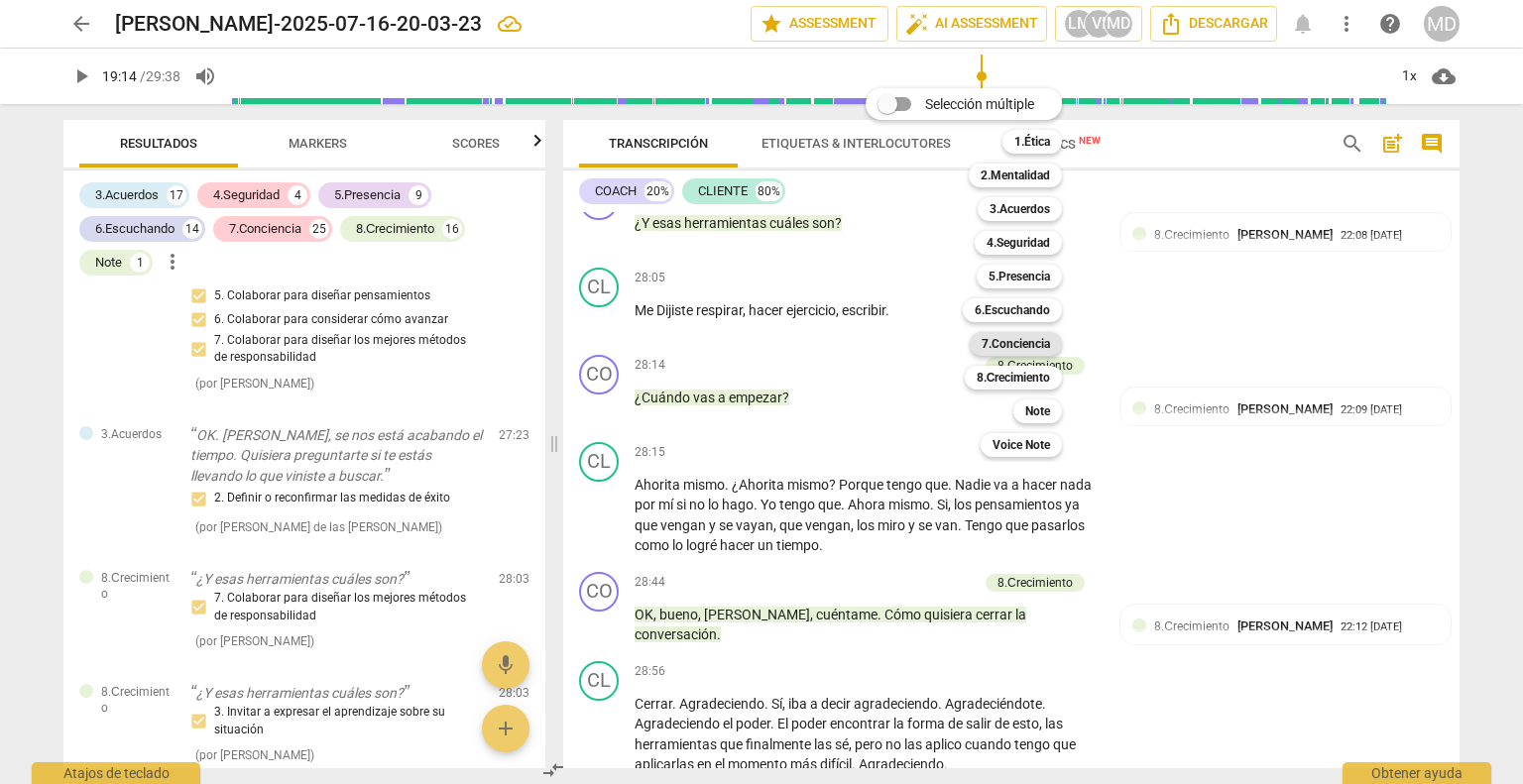 click on "7.Conciencia" at bounding box center [1015, 344] 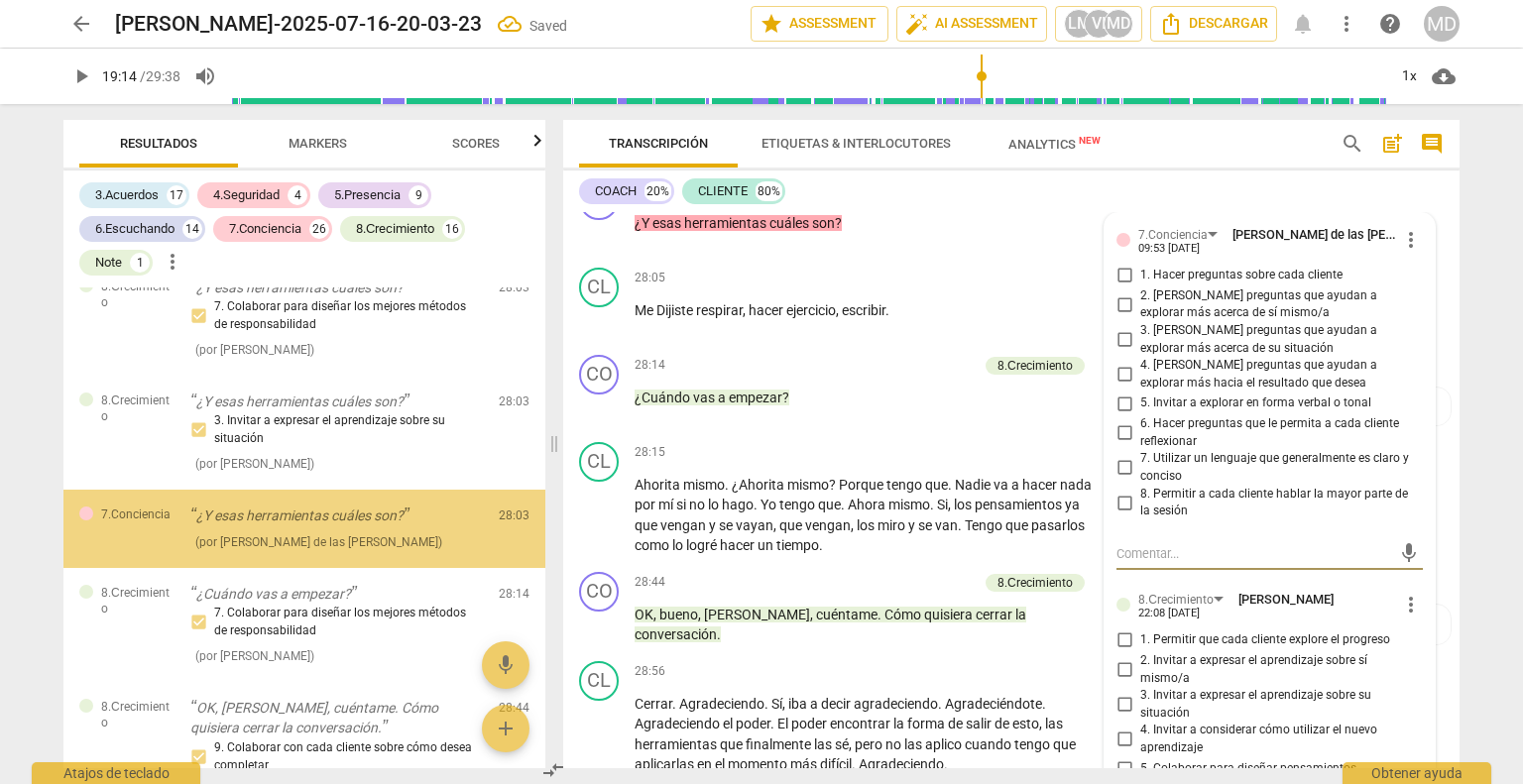 scroll, scrollTop: 14855, scrollLeft: 0, axis: vertical 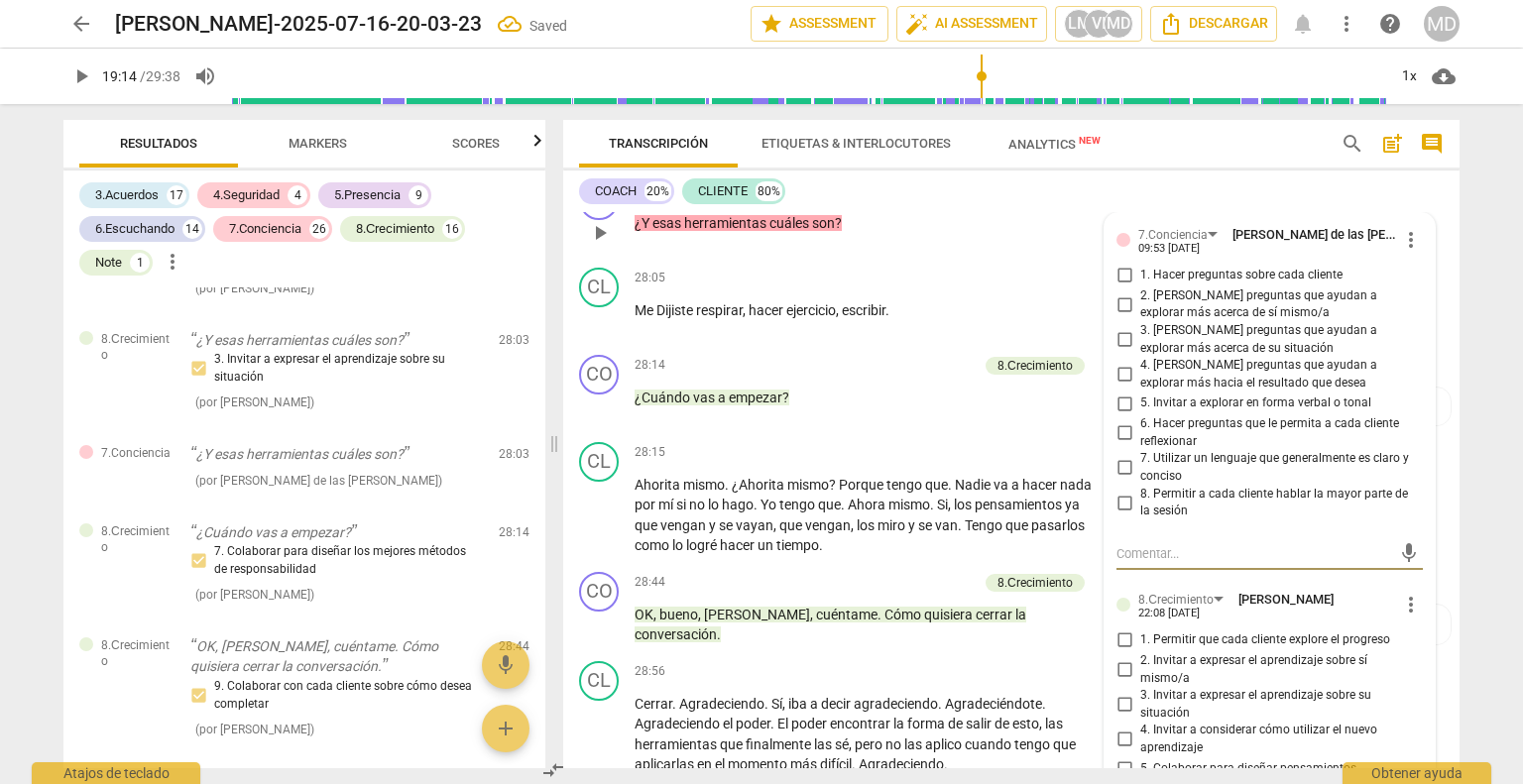click on "2. [PERSON_NAME] preguntas que ayudan a explorar más acerca de sí mismo/a" at bounding box center (1124, 304) 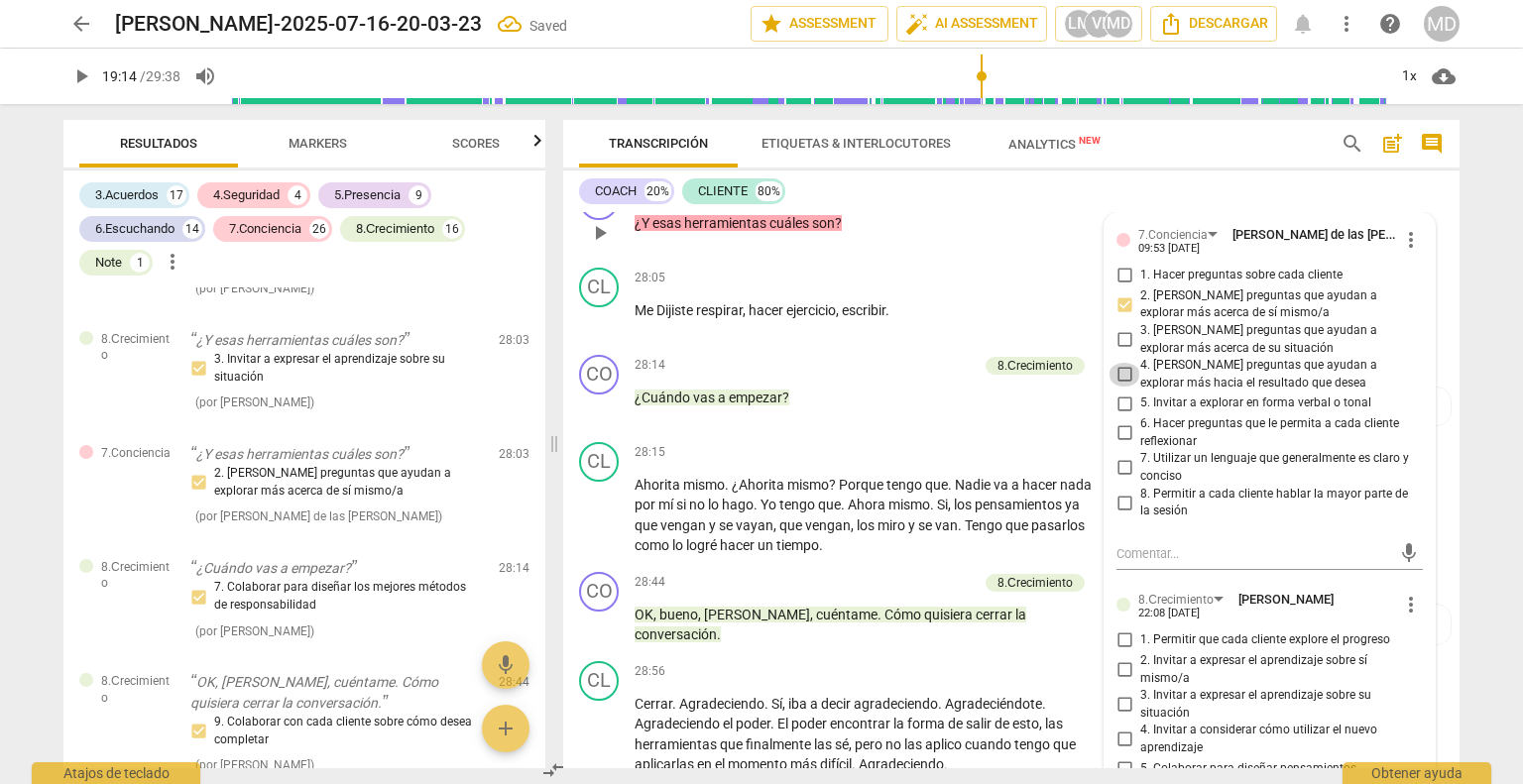 click on "4. [PERSON_NAME] preguntas que ayudan a explorar más hacia el resultado que desea" at bounding box center (1124, 375) 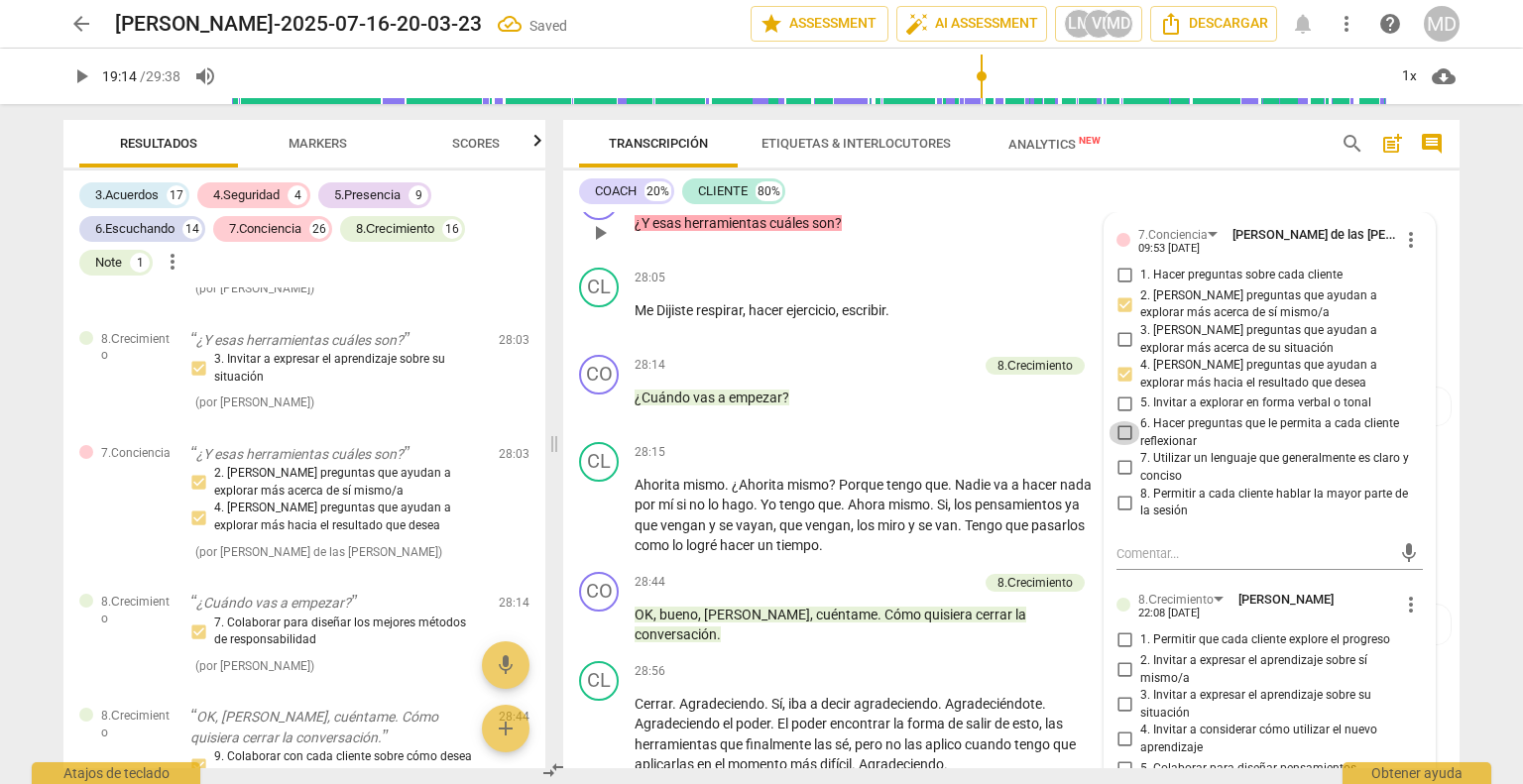 click on "6. Hacer preguntas que le permita a cada cliente reflexionar" at bounding box center [1124, 433] 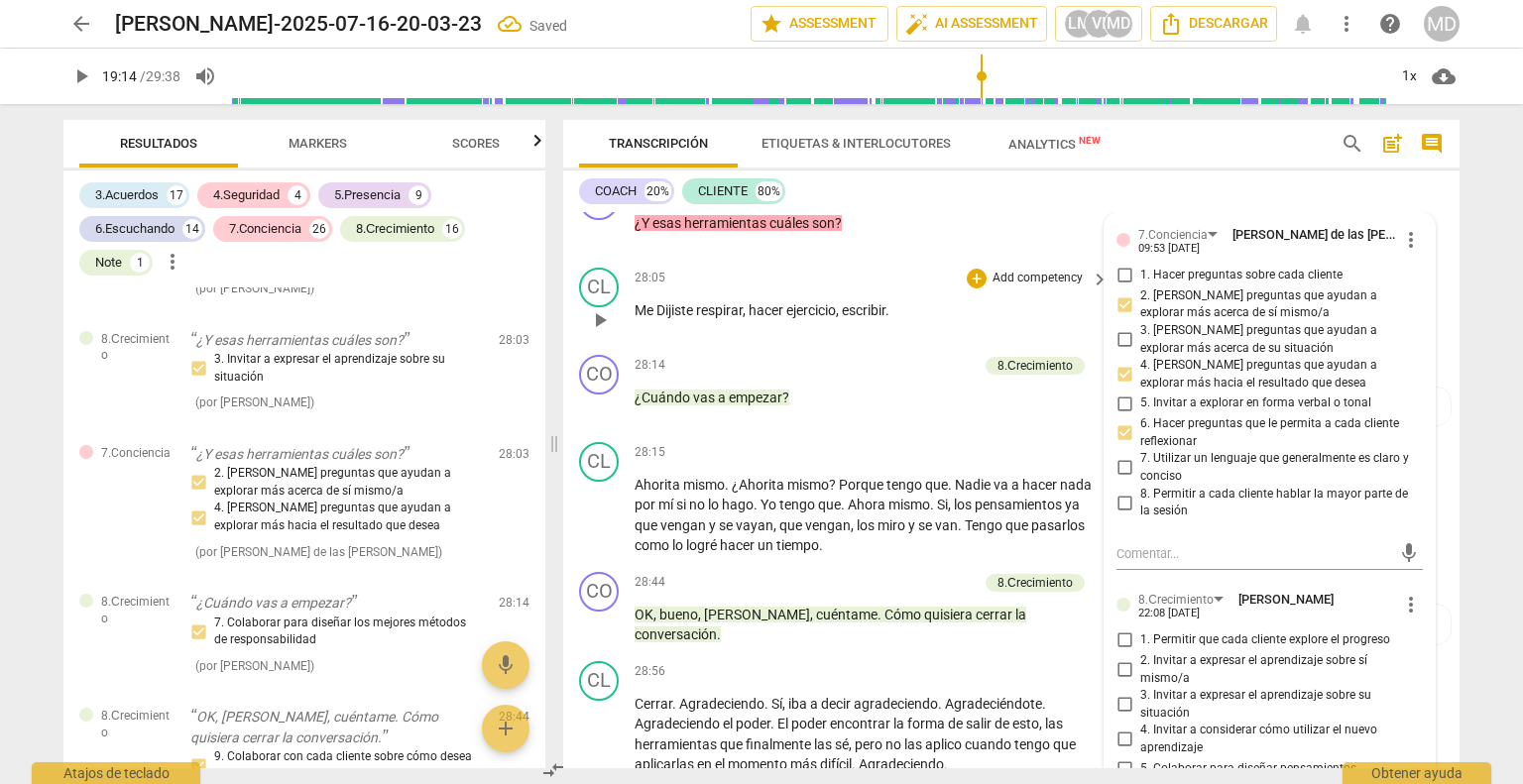 click on "28:05 + Add competency keyboard_arrow_right" at bounding box center (873, 279) 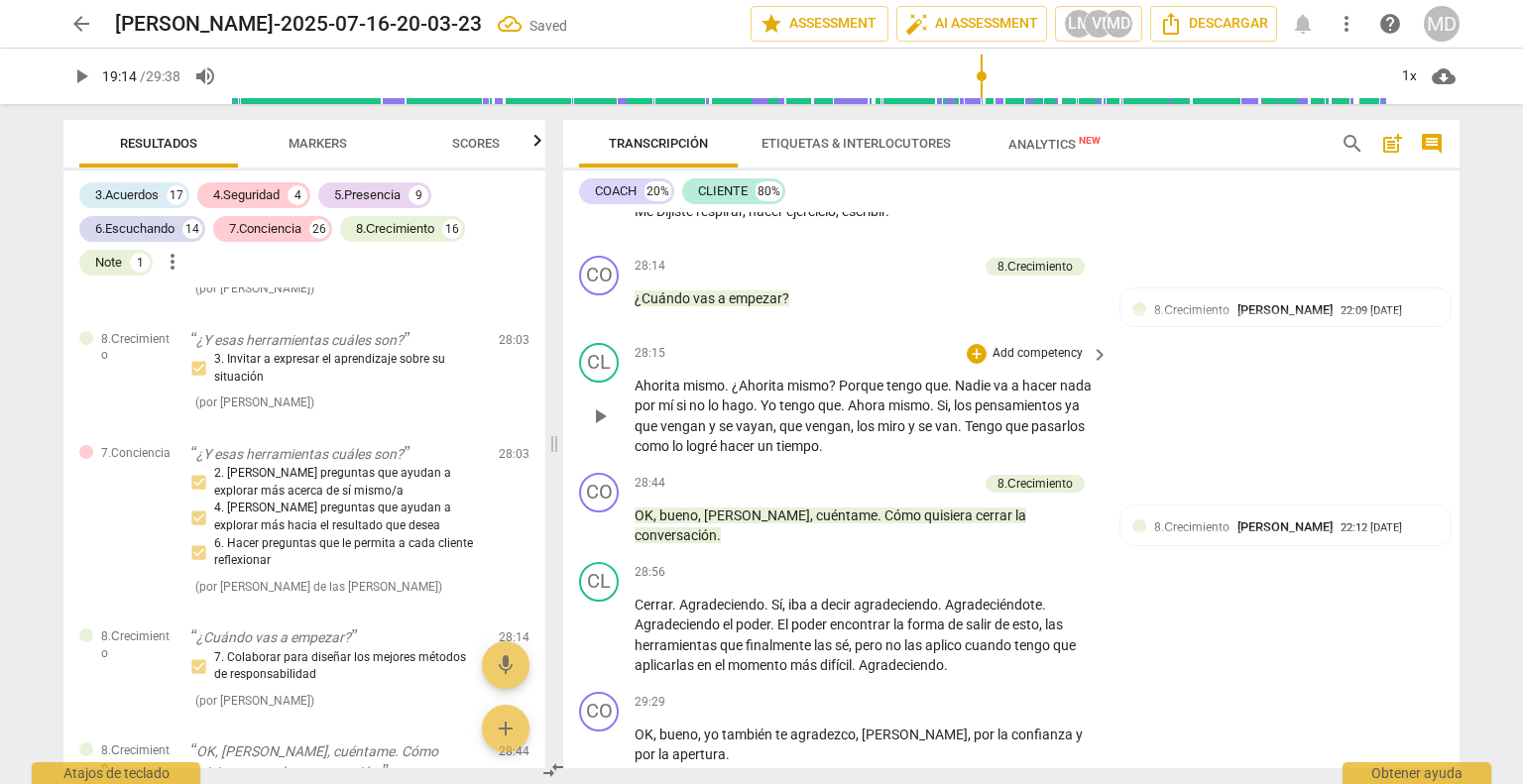 scroll, scrollTop: 9401, scrollLeft: 0, axis: vertical 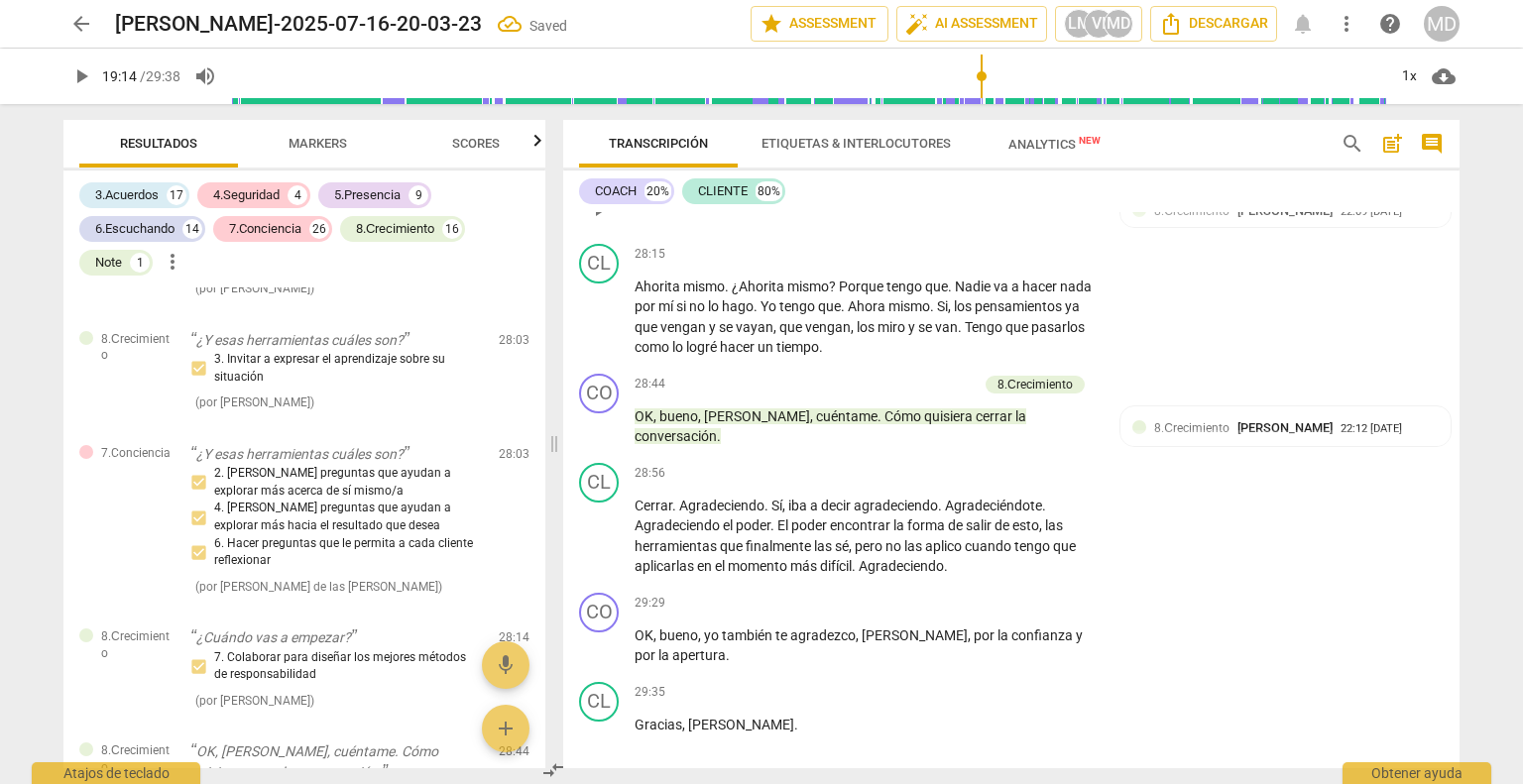 click on "Add competency" at bounding box center [930, 168] 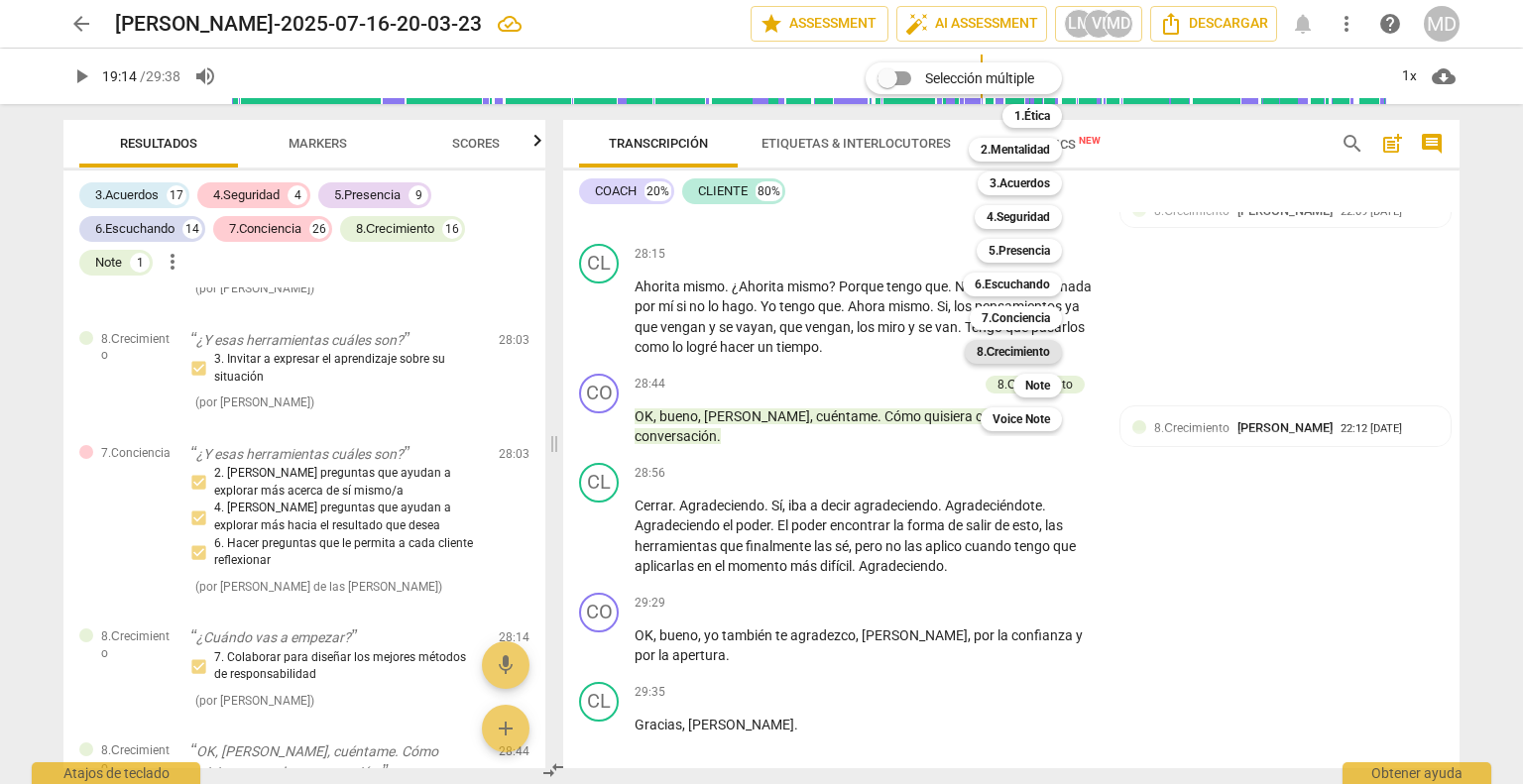 click on "8.Сrecimiento" at bounding box center (1013, 352) 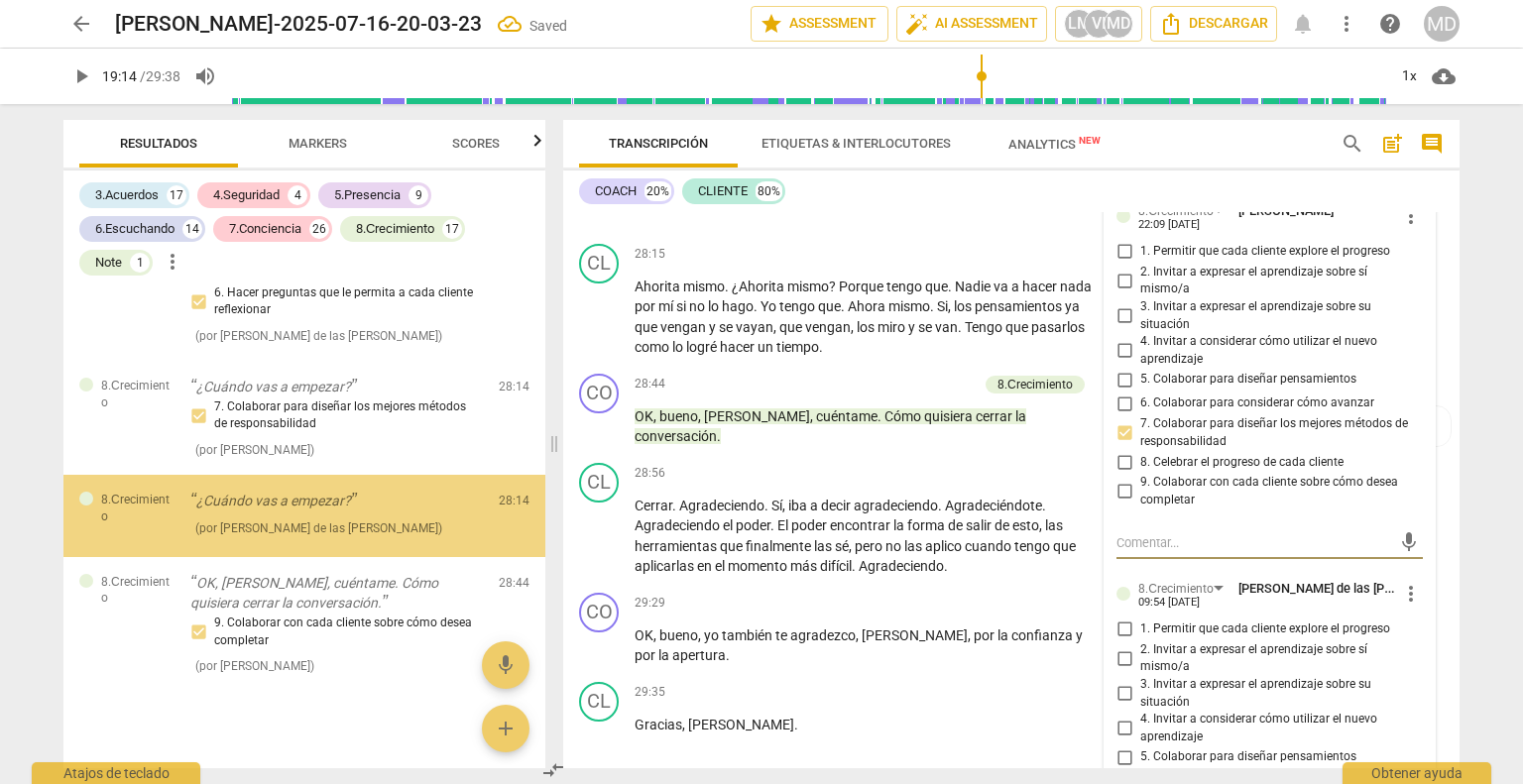scroll, scrollTop: 15155, scrollLeft: 0, axis: vertical 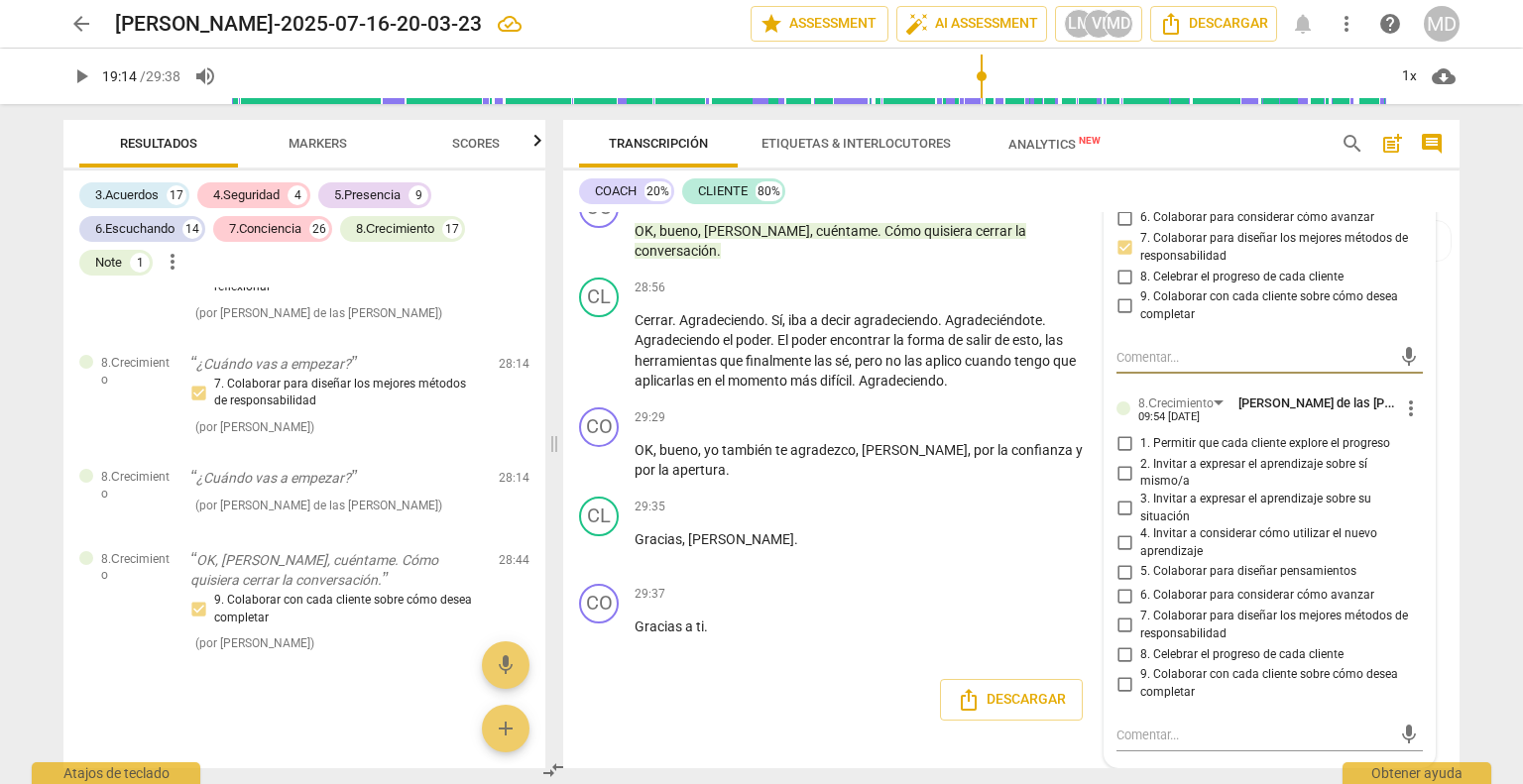 click on "2. Invitar a expresar el aprendizaje sobre sí mismo/a" at bounding box center (1124, 473) 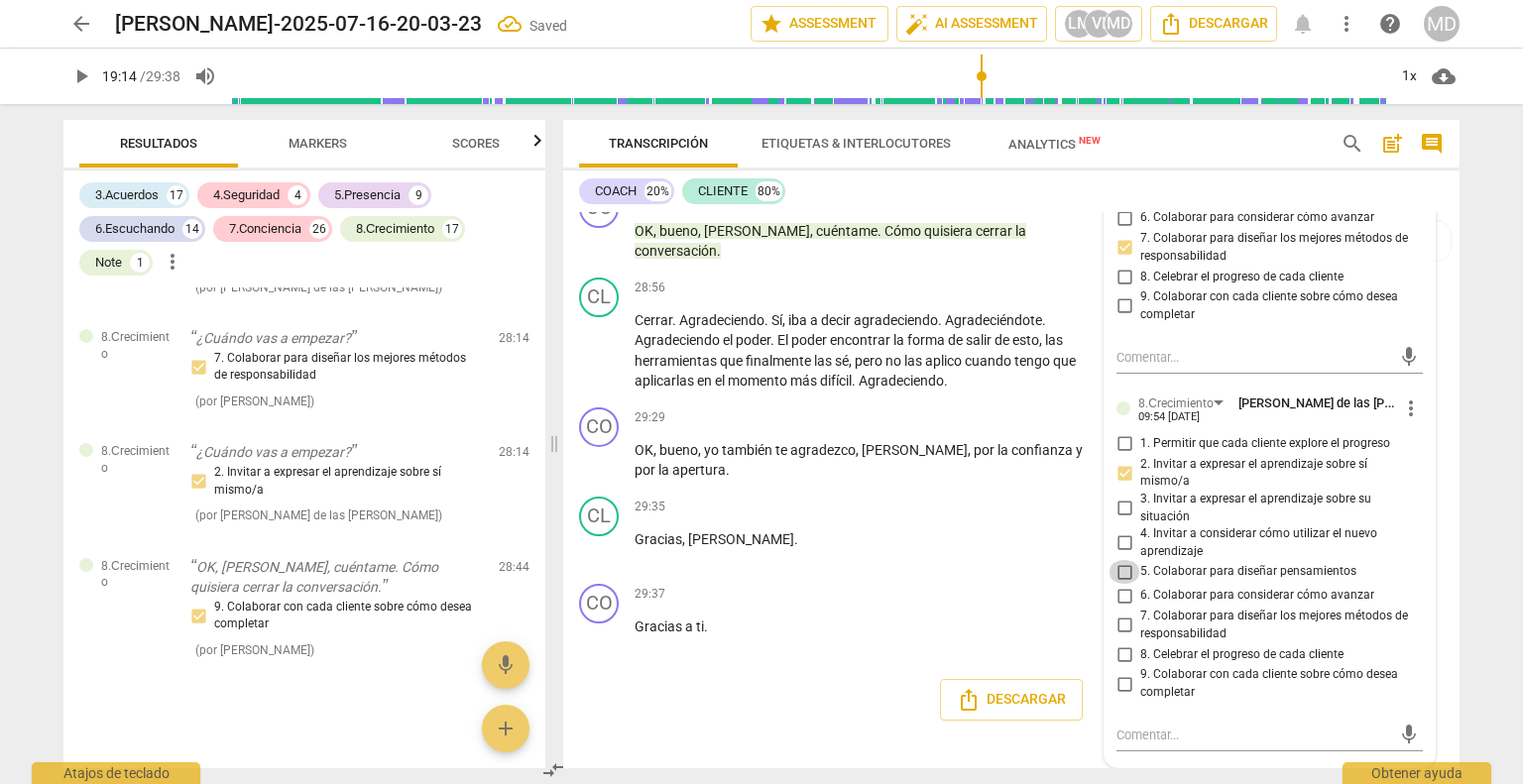 click on "5. Colaborar para diseñar pensamientos" at bounding box center (1124, 572) 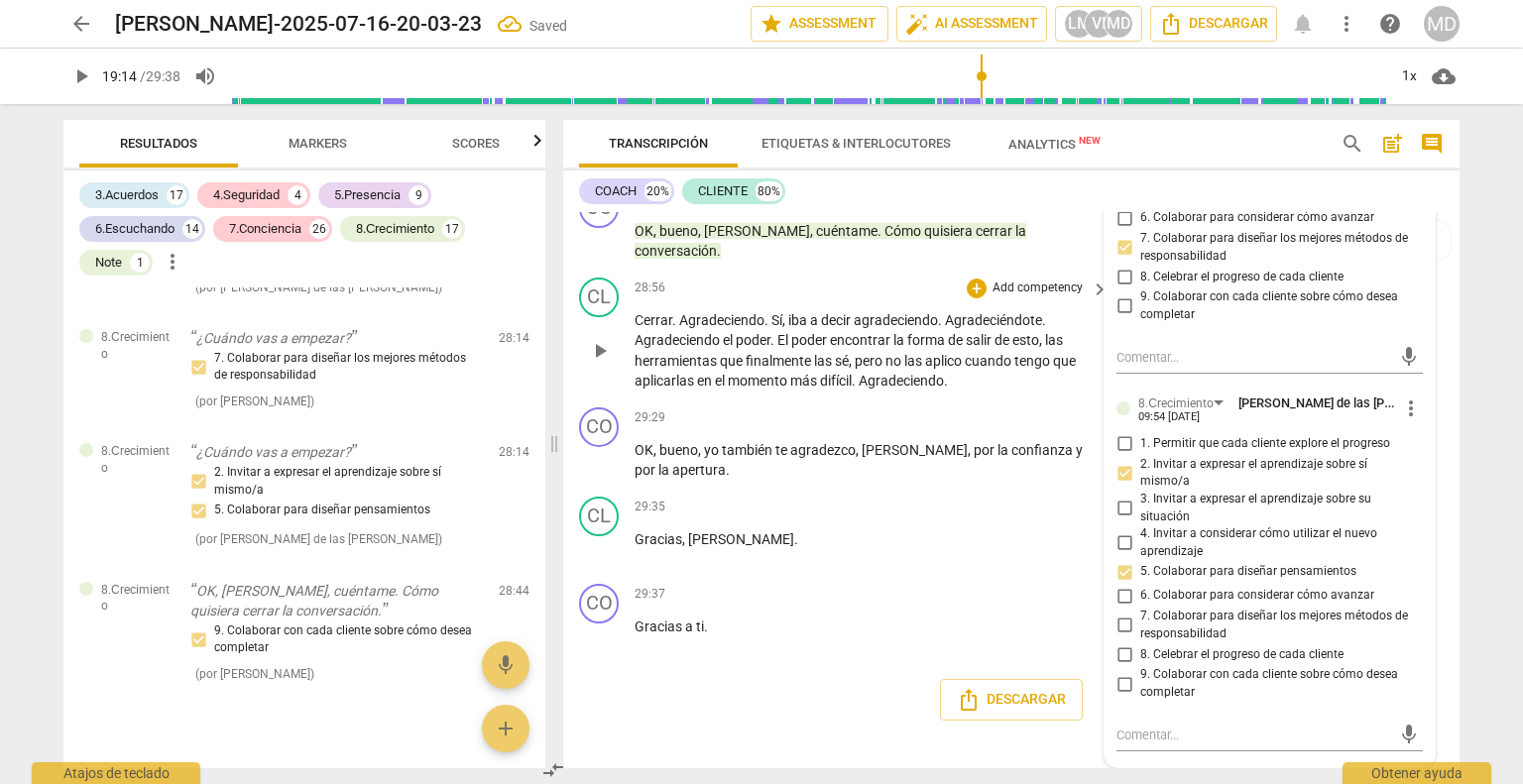 click on "." at bounding box center (675, 320) 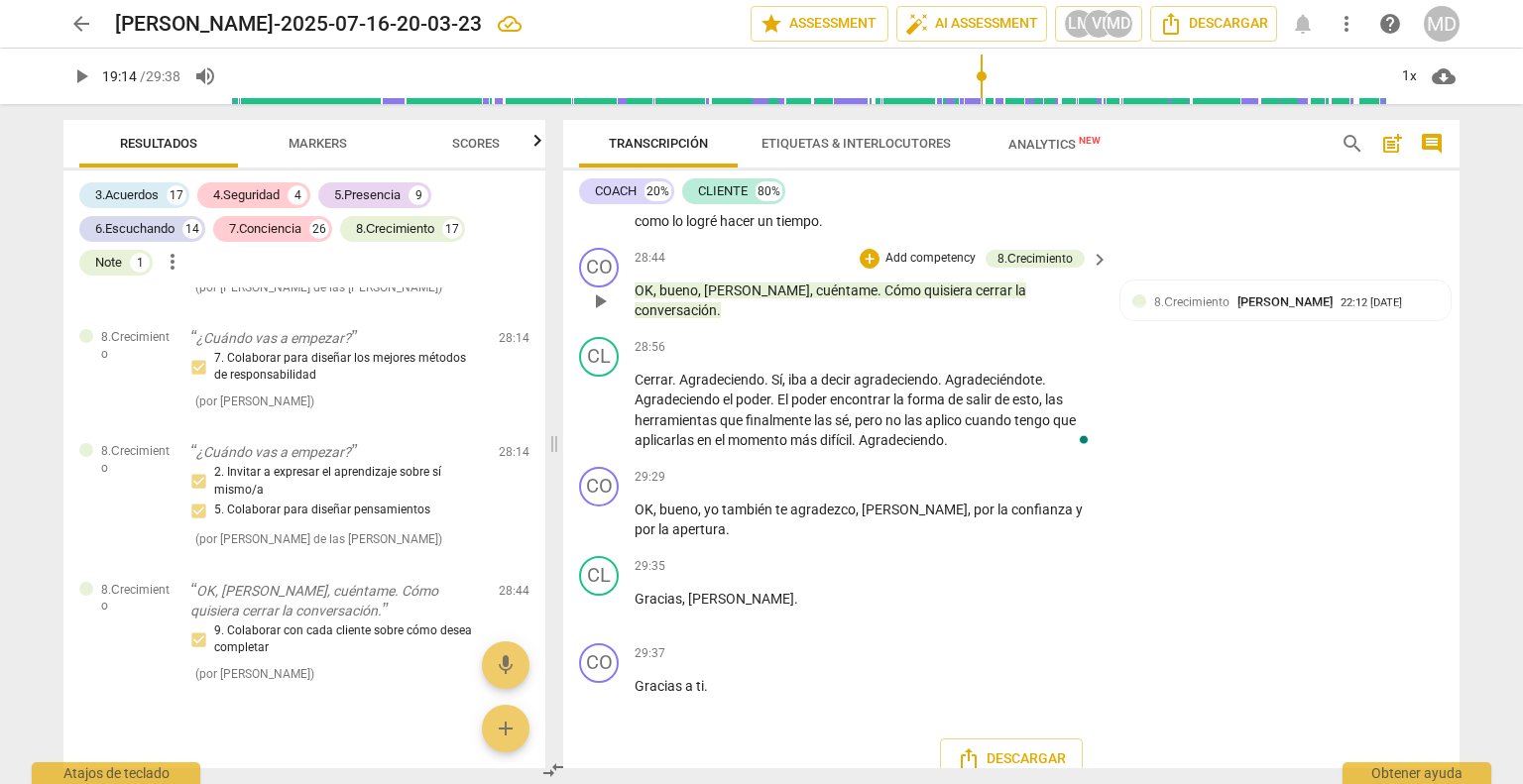 scroll, scrollTop: 9530, scrollLeft: 0, axis: vertical 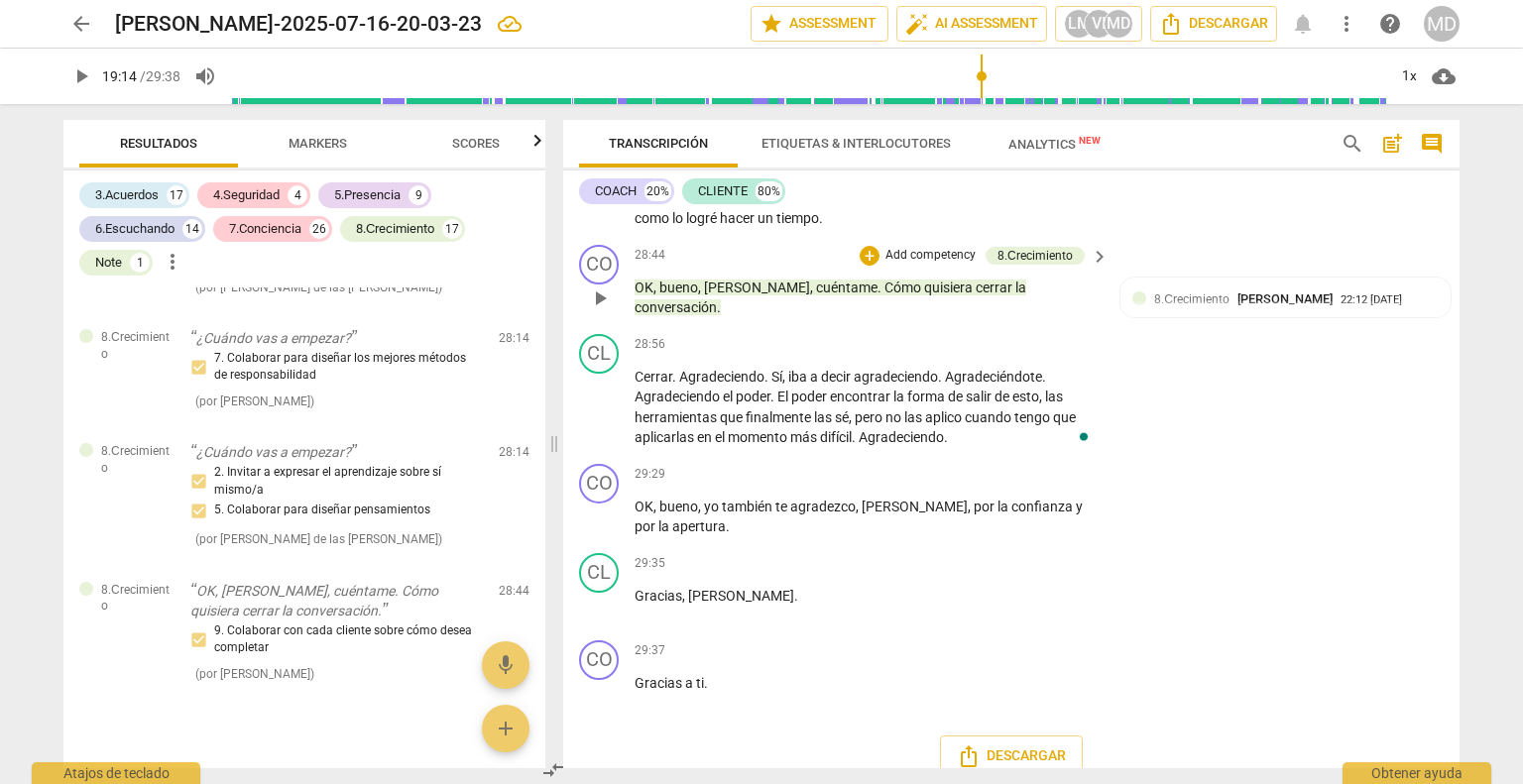 click on "Add competency" at bounding box center (930, 256) 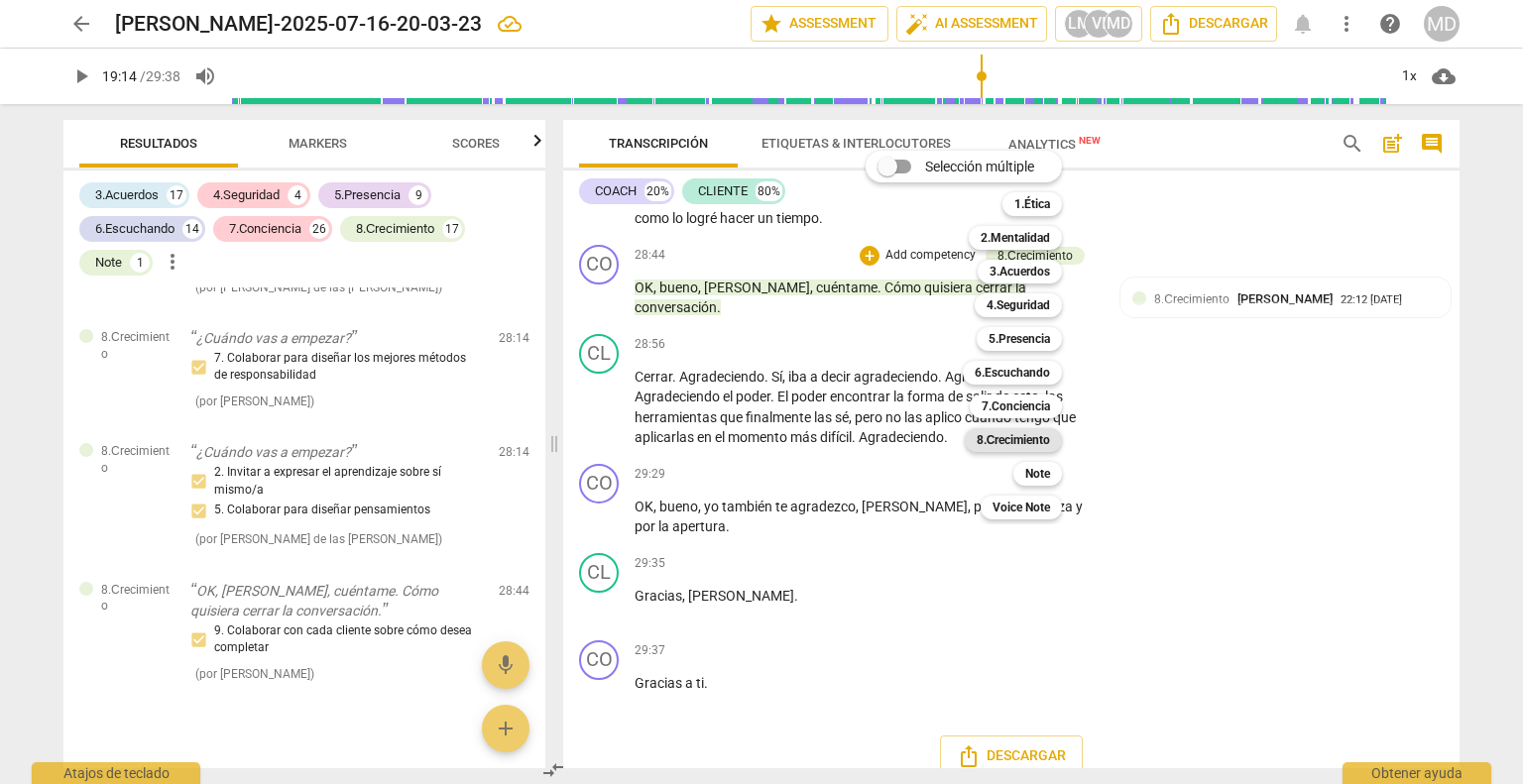 click on "8.Сrecimiento" at bounding box center [1013, 440] 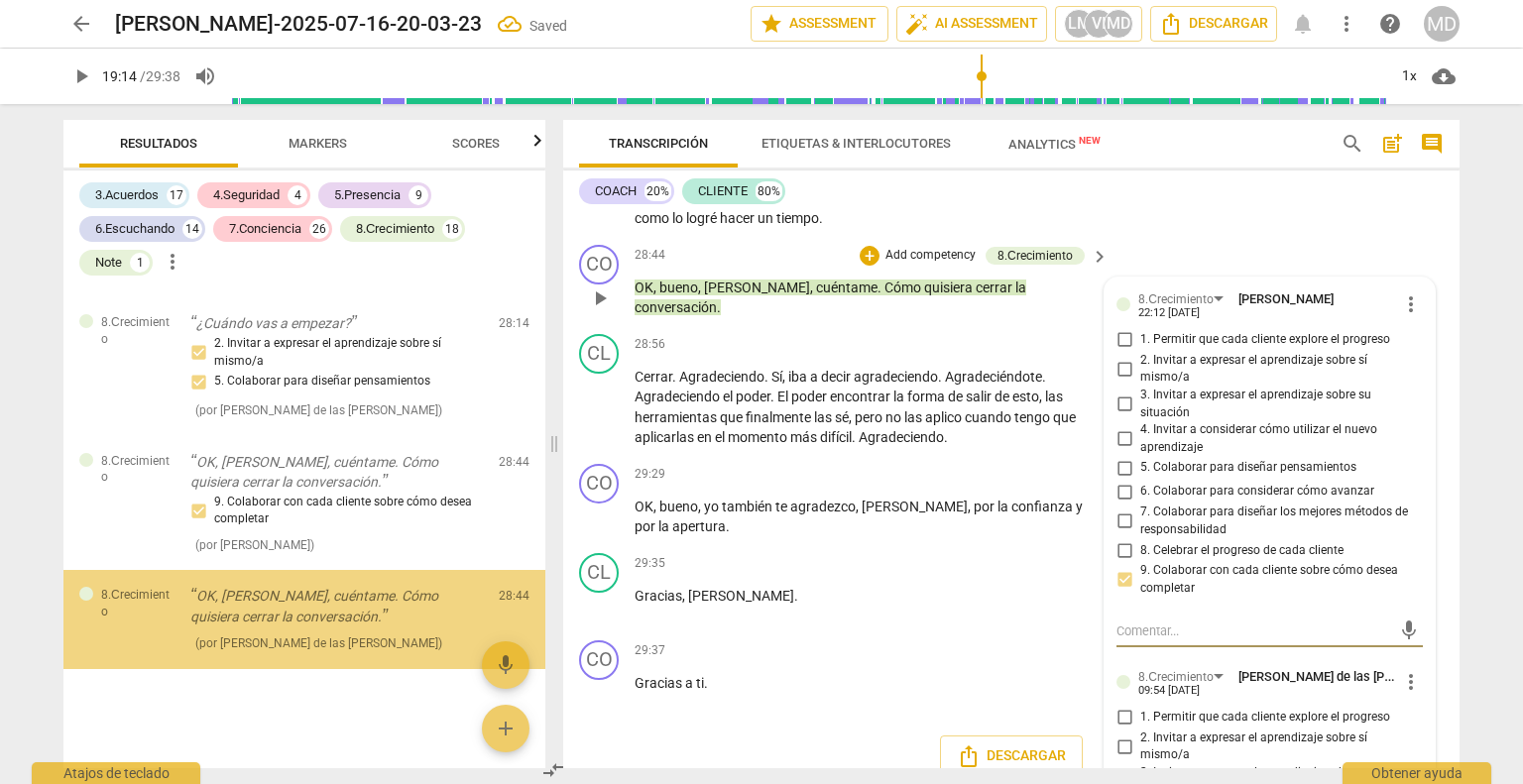 scroll, scrollTop: 15343, scrollLeft: 0, axis: vertical 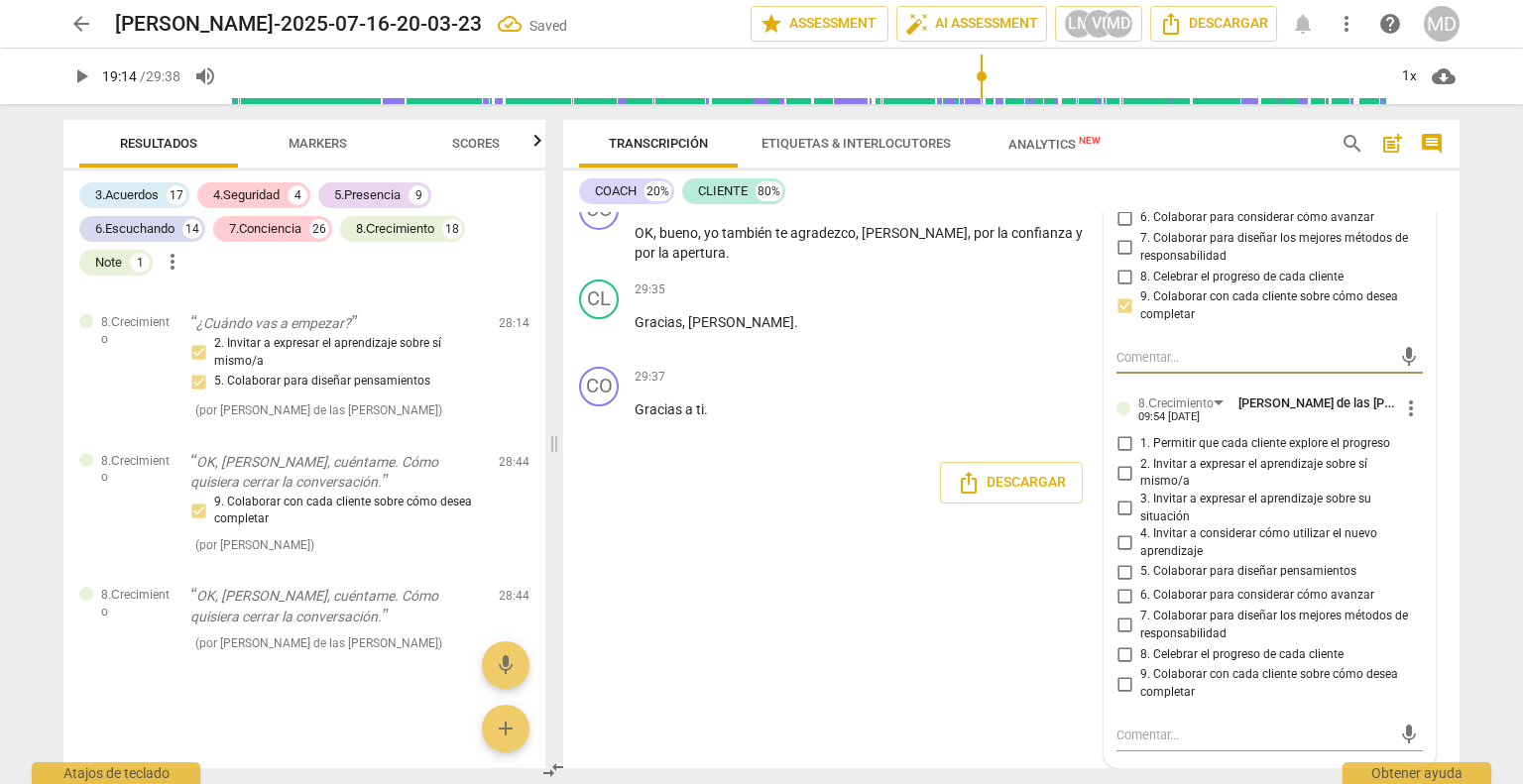 click on "9. Colaborar con cada cliente sobre cómo desea completar" at bounding box center [1124, 684] 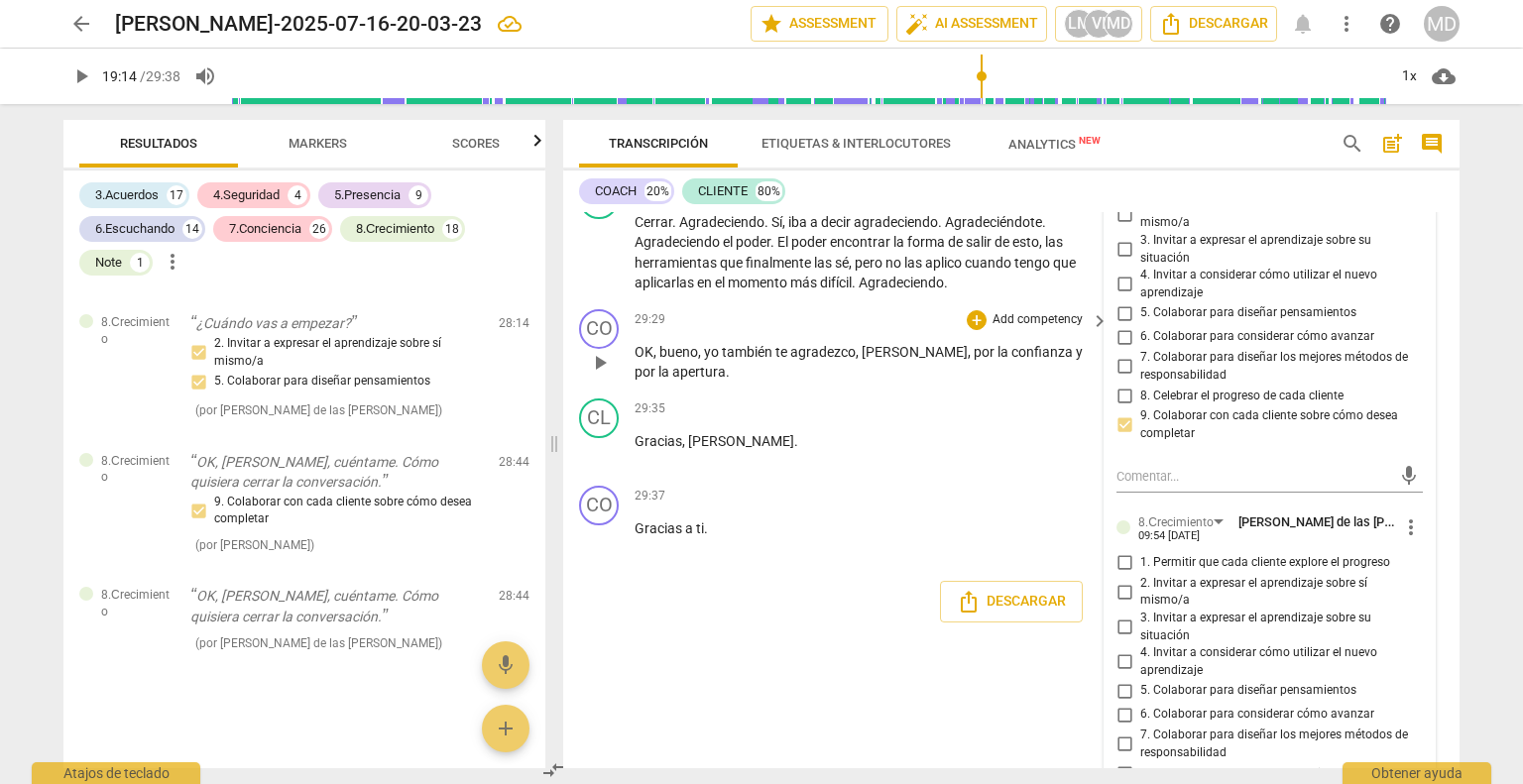 click on "29:29 + Add competency keyboard_arrow_right OK ,   bueno ,   yo   también   te   agradezco ,   [PERSON_NAME] ,   por   la   confianza   y   por   la   apertura ." at bounding box center (873, 346) 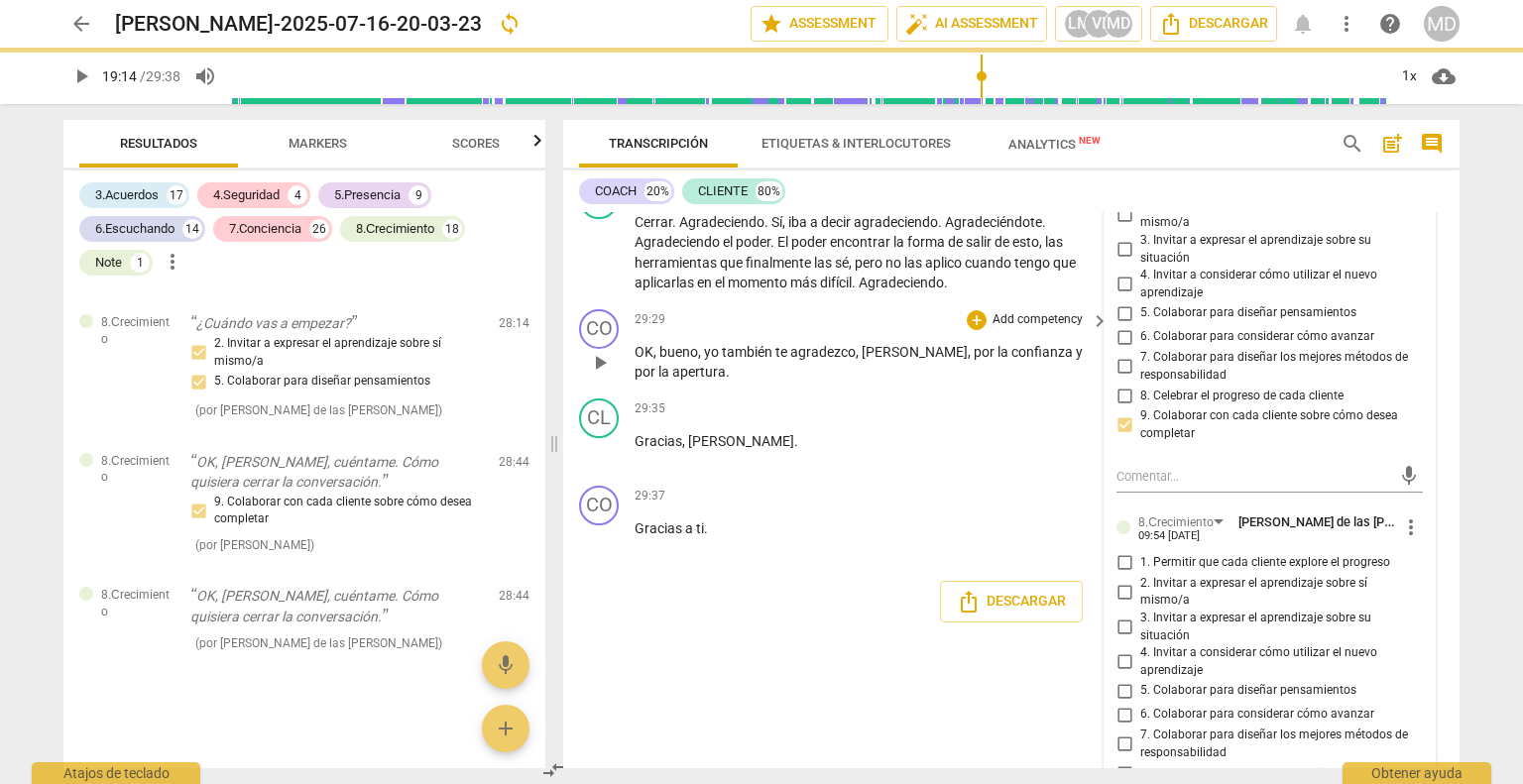 scroll, scrollTop: 9629, scrollLeft: 0, axis: vertical 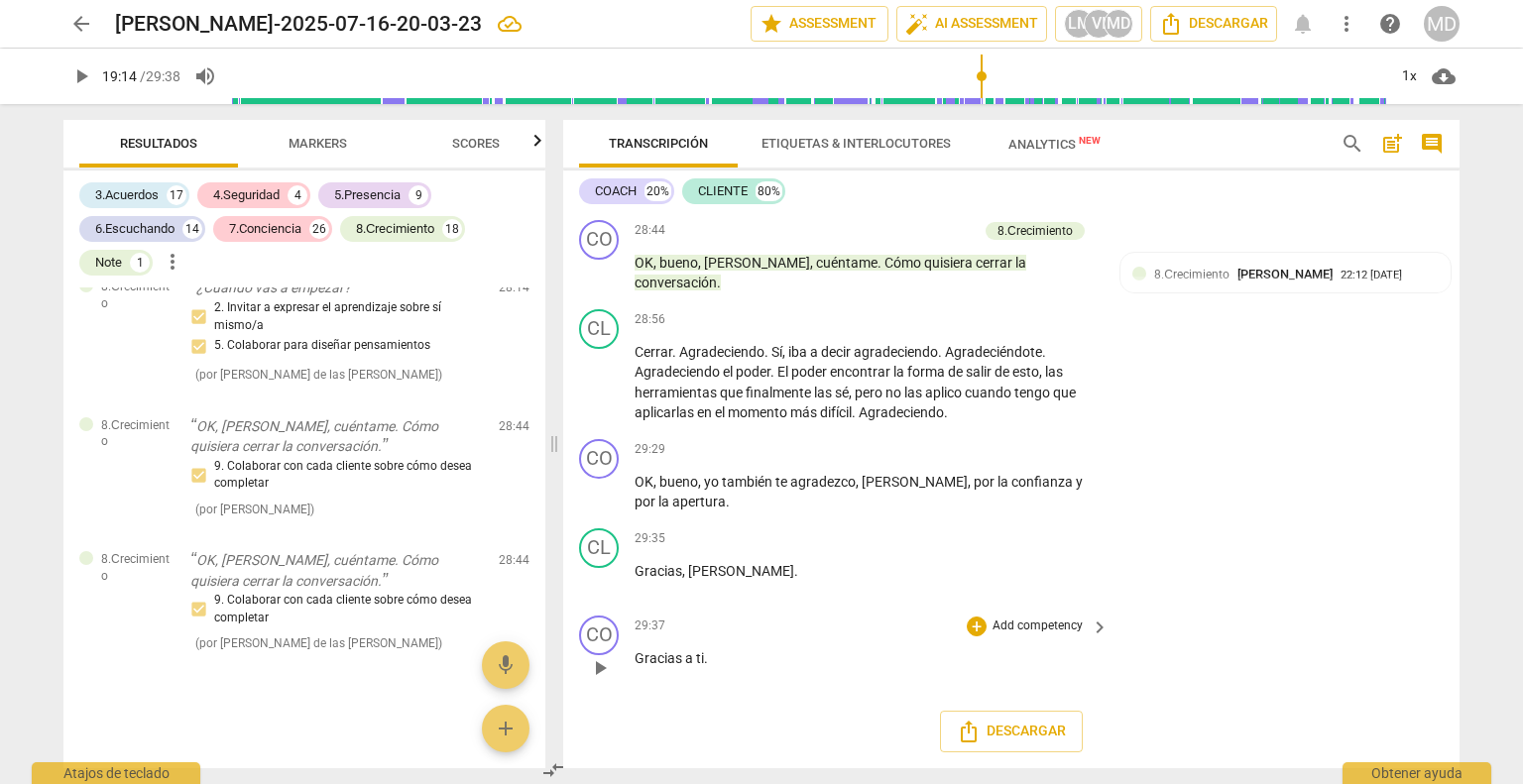click on "29:37 + Add competency keyboard_arrow_right" at bounding box center (873, 626) 